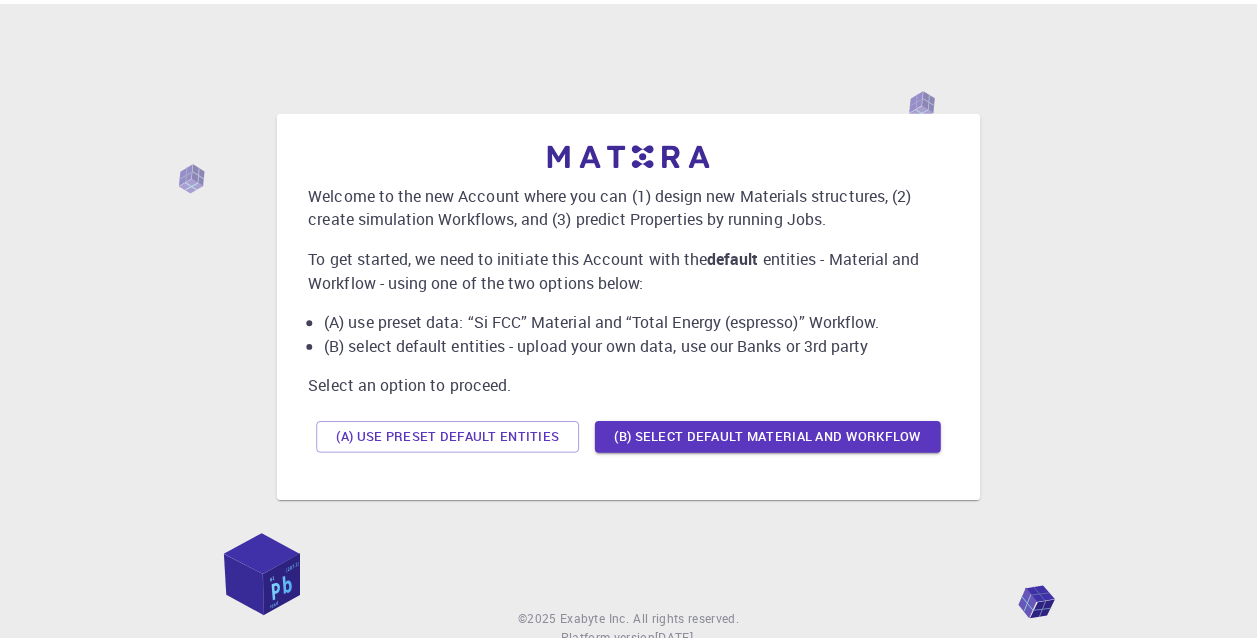 scroll, scrollTop: 0, scrollLeft: 0, axis: both 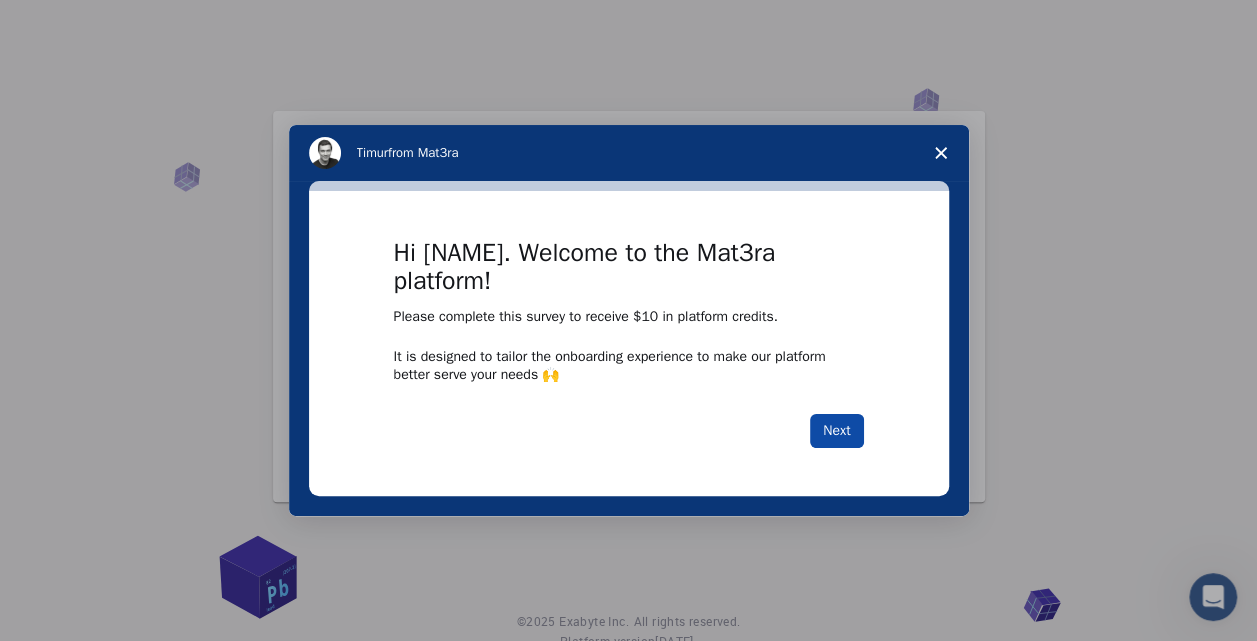 click on "Next" at bounding box center [836, 431] 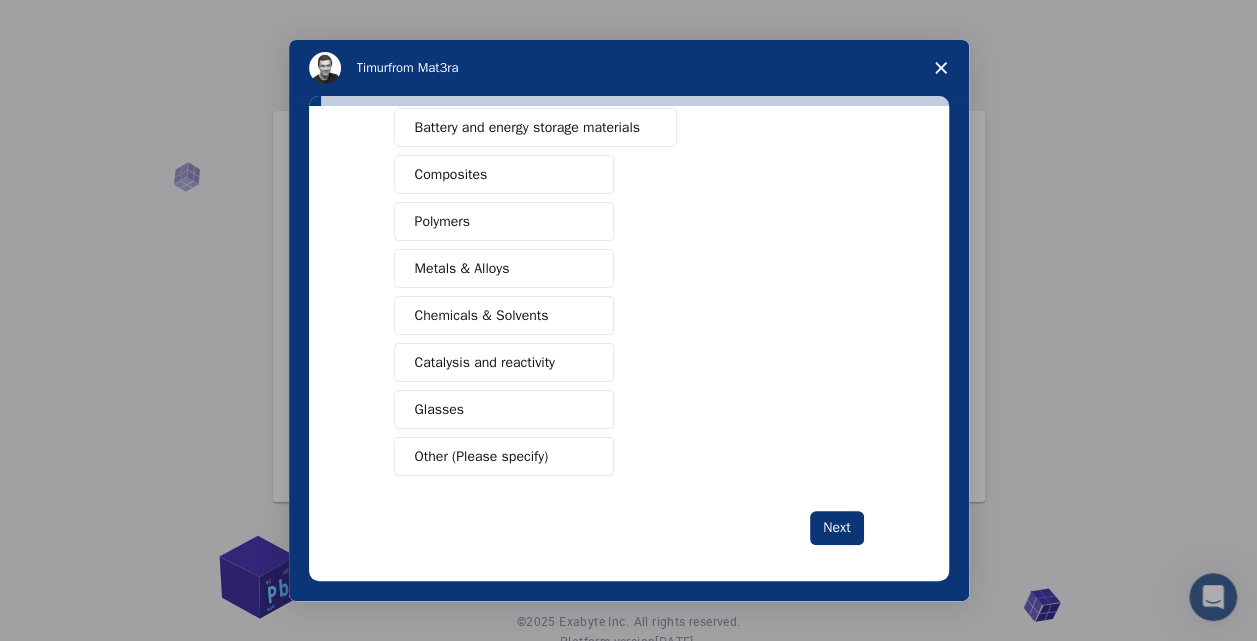 scroll, scrollTop: 316, scrollLeft: 0, axis: vertical 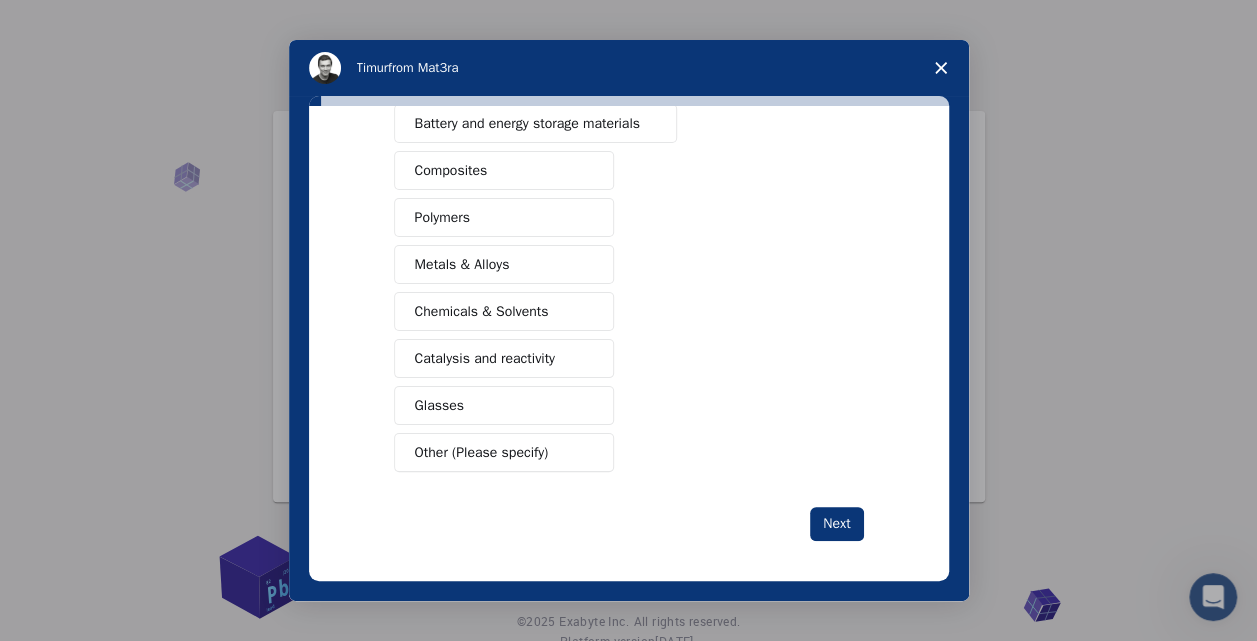 click on "Metals & Alloys" at bounding box center (504, 264) 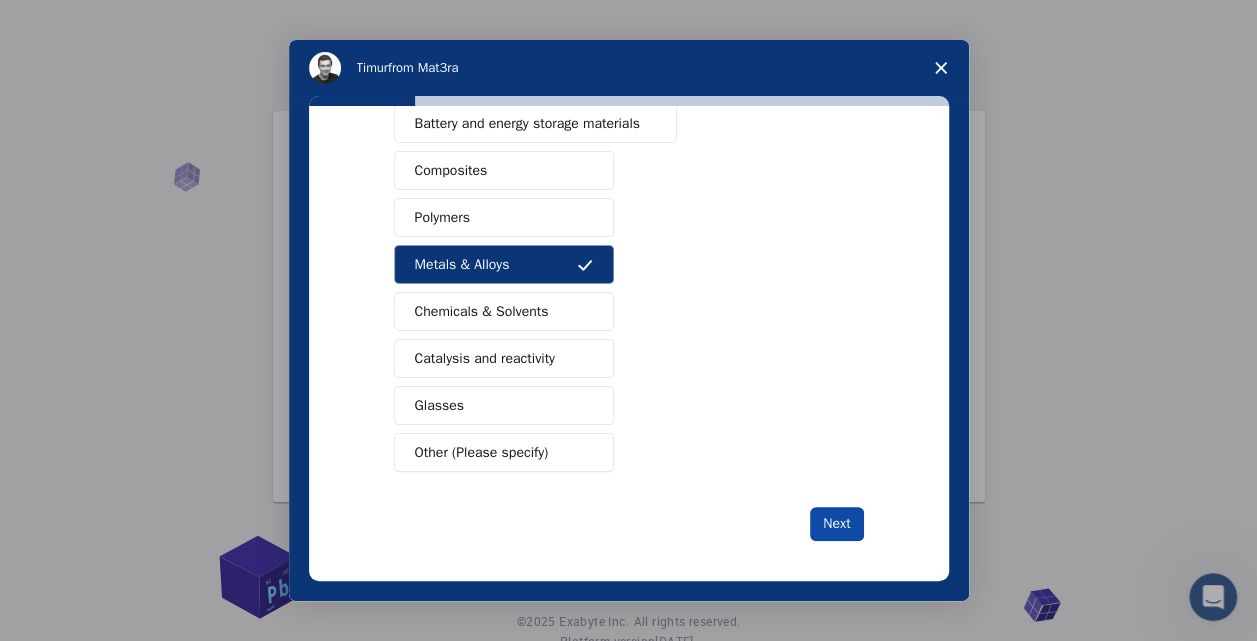 click on "Next" at bounding box center [836, 524] 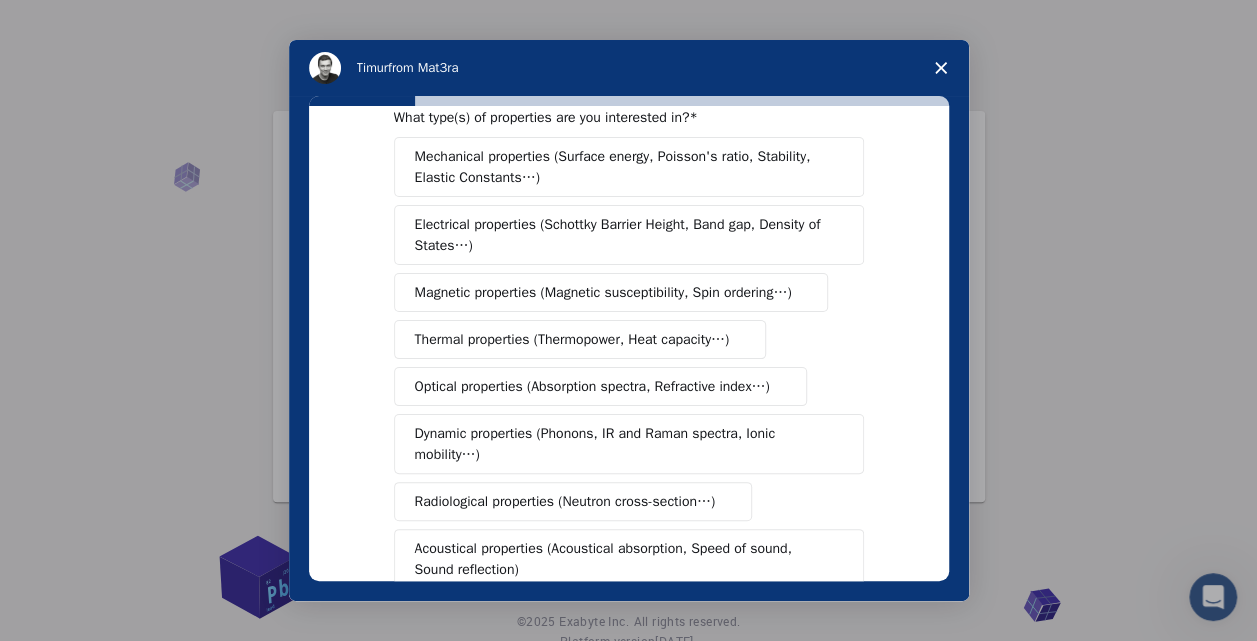 scroll, scrollTop: 0, scrollLeft: 0, axis: both 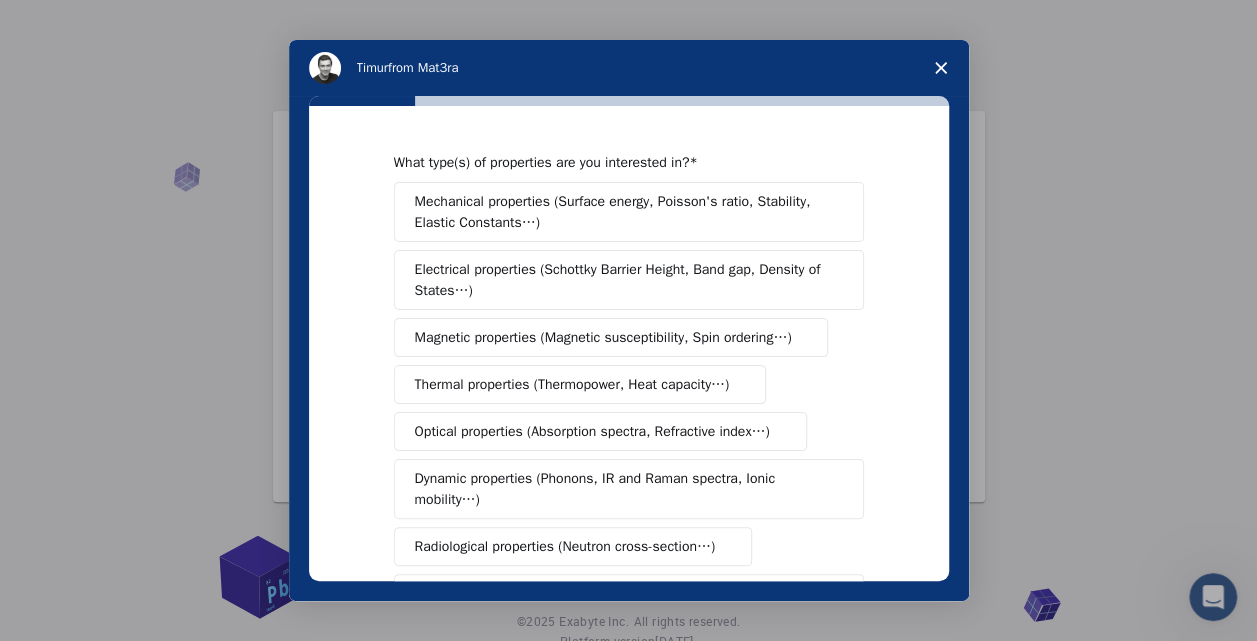 click on "Electrical properties (Schottky Barrier Height, Band gap, Density of States…)" at bounding box center [622, 280] 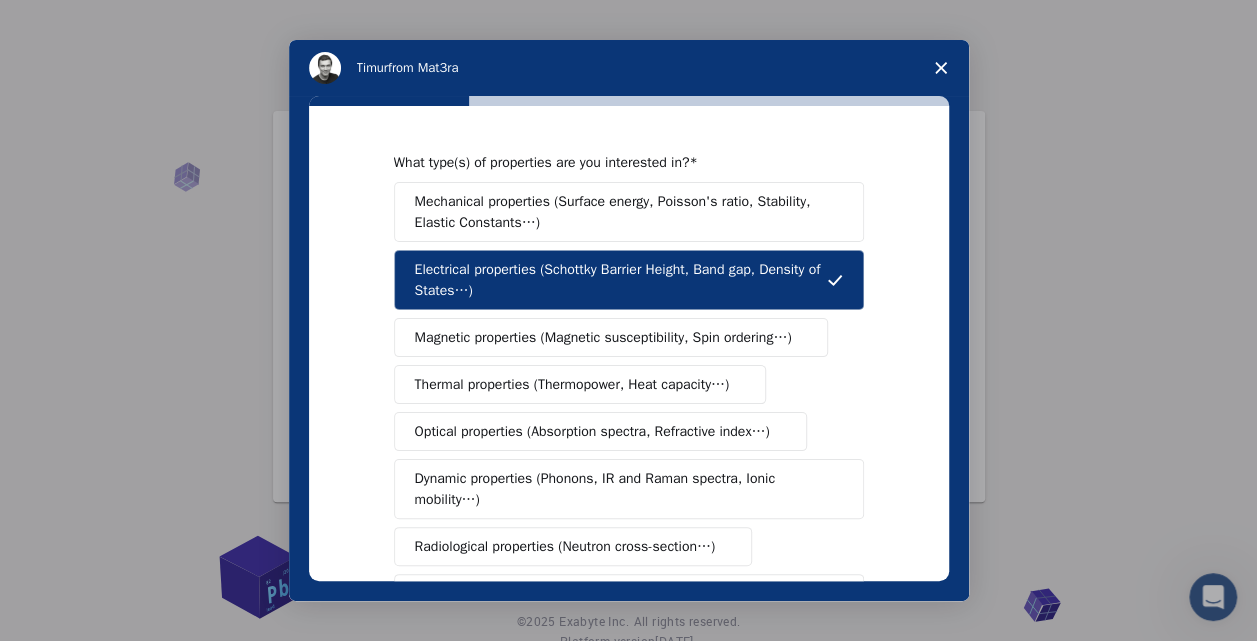 click on "Magnetic properties (Magnetic susceptibility, Spin ordering…)" at bounding box center (603, 337) 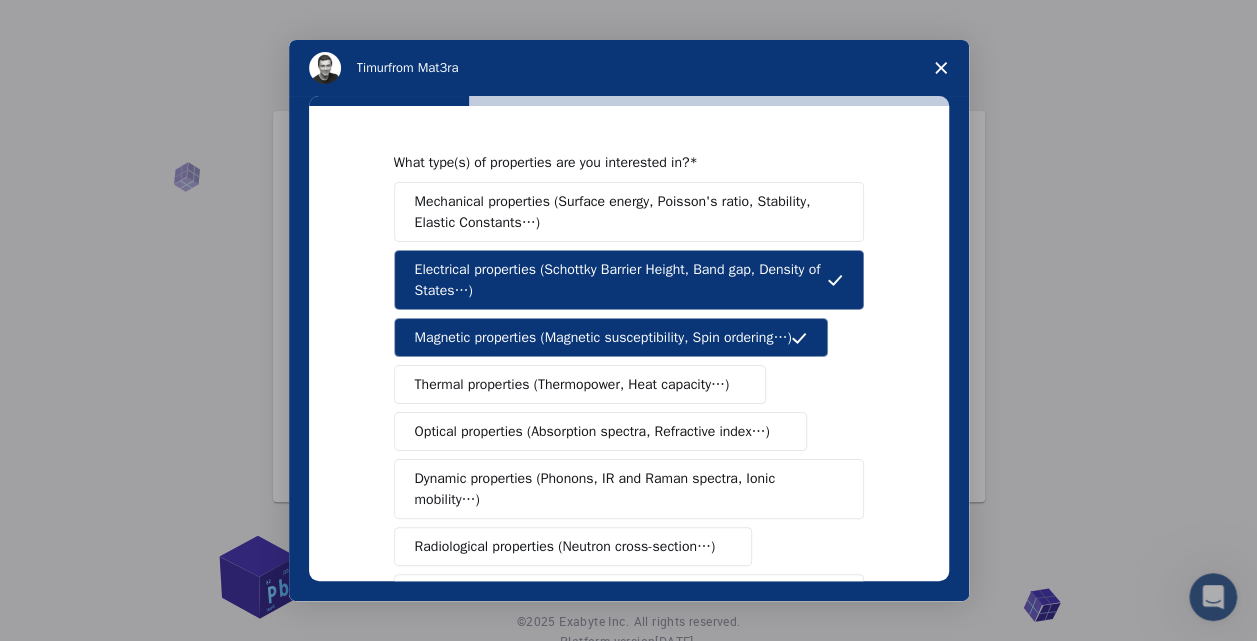 click on "Thermal properties (Thermopower, Heat capacity…)" at bounding box center (572, 384) 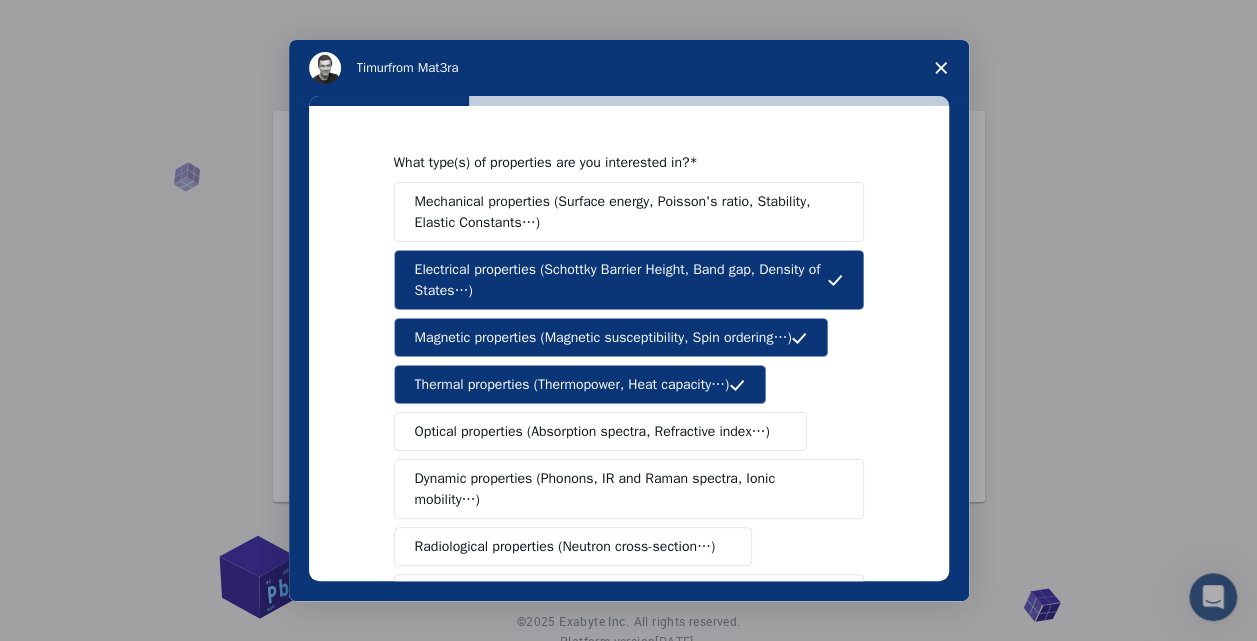 click on "Optical properties (Absorption spectra, Refractive index…)" at bounding box center (592, 431) 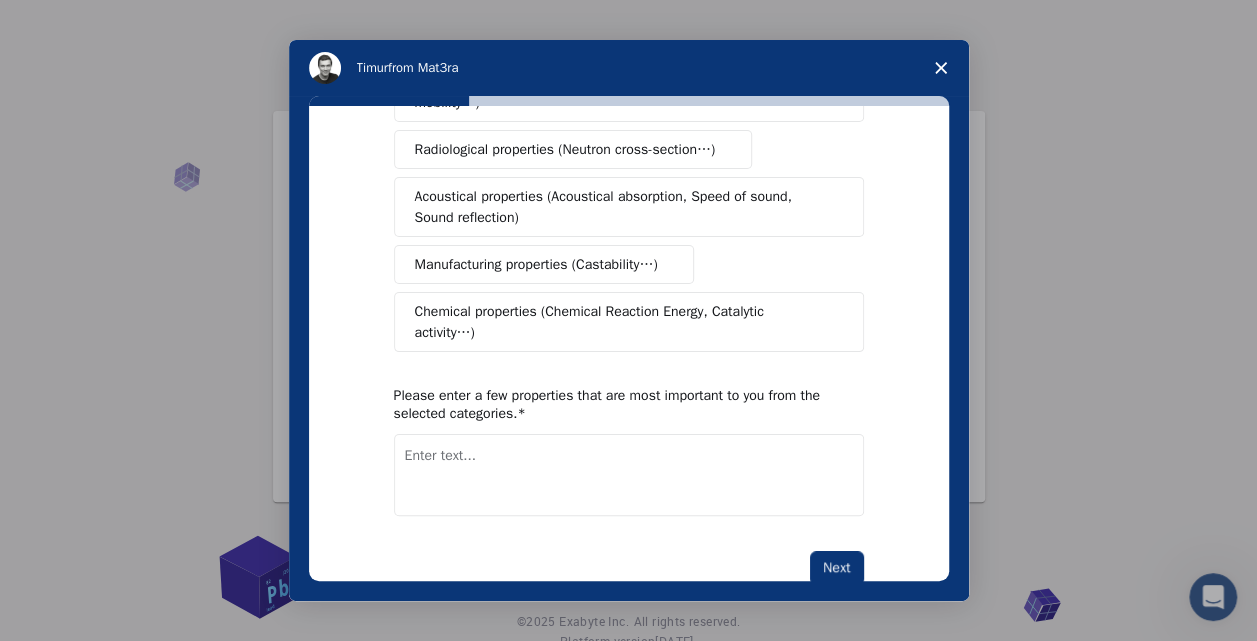 scroll, scrollTop: 420, scrollLeft: 0, axis: vertical 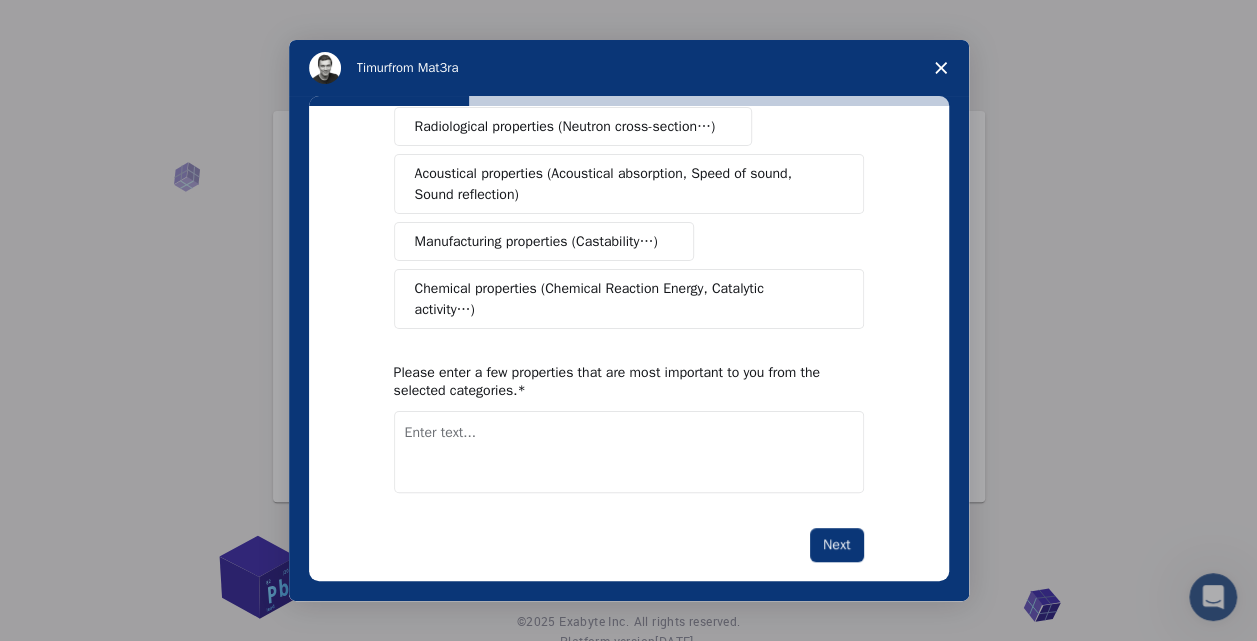 click on "Next" at bounding box center [836, 545] 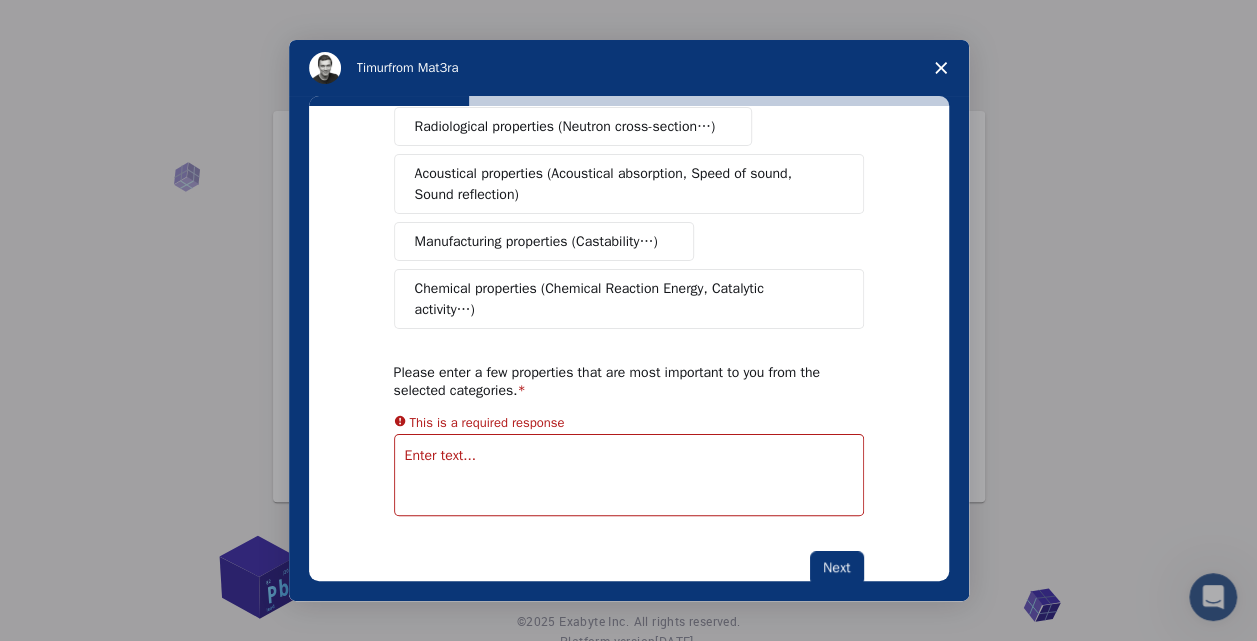 click on "What type(s) of properties are you interested in? Mechanical properties (Surface energy, Poisson's ratio, Stability, Elastic Constants…) Electrical properties (Schottky Barrier Height, Band gap, Density of States…) Magnetic properties (Magnetic susceptibility, Spin ordering…) Thermal properties (Thermopower, Heat capacity…) Optical properties (Absorption spectra, Refractive index…) Dynamic properties (Phonons, IR and Raman spectra, Ionic mobility…) Radiological properties (Neutron cross-section…) Acoustical properties (Acoustical absorption, Speed of sound, Sound reflection) Manufacturing properties (Castability…) Chemical properties (Chemical Reaction Energy, Catalytic activity…) Please enter a few properties that are most important to you from the selected categories. This is a required response Next" at bounding box center [629, 159] 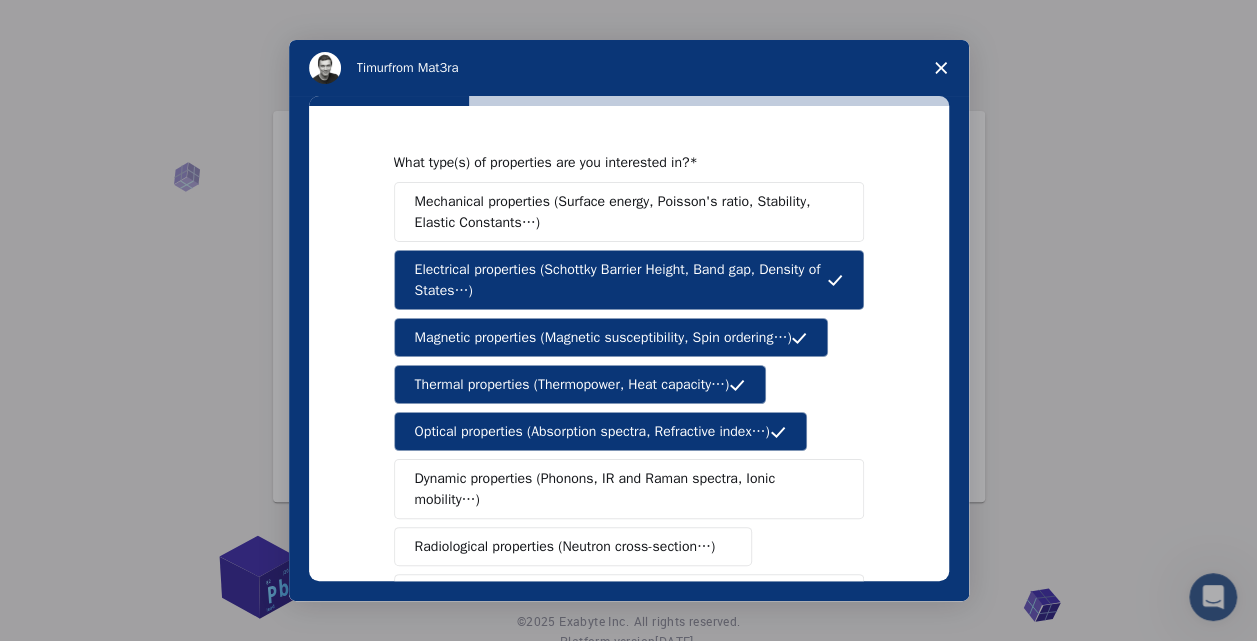 scroll, scrollTop: 252, scrollLeft: 0, axis: vertical 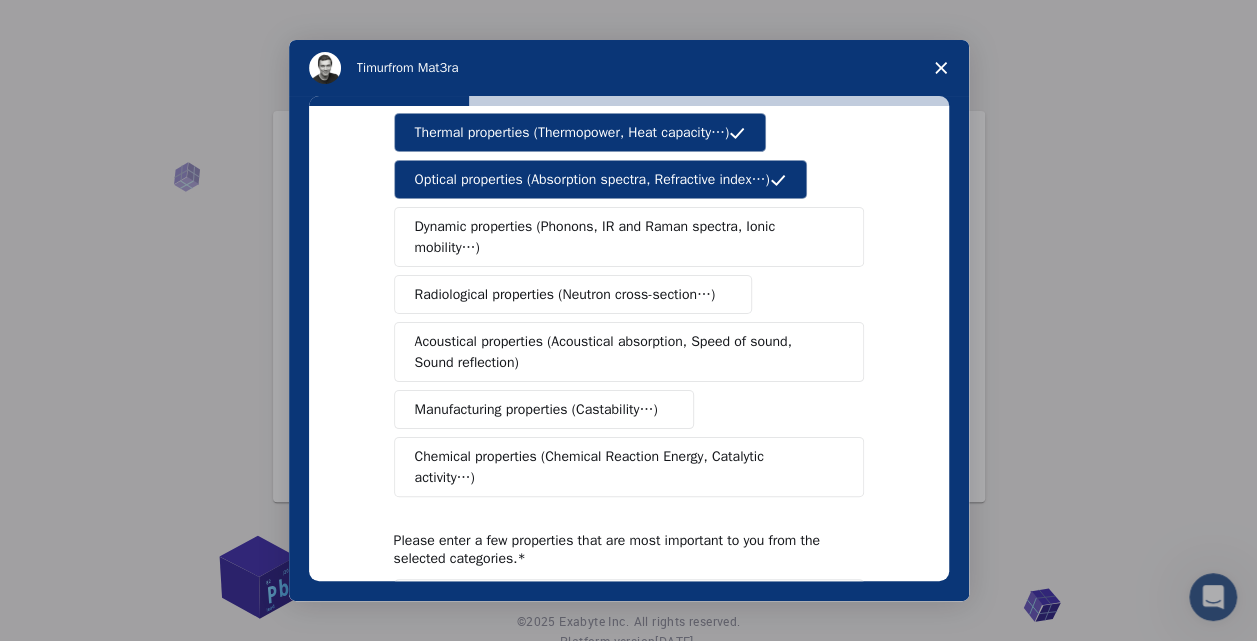 type on "b" 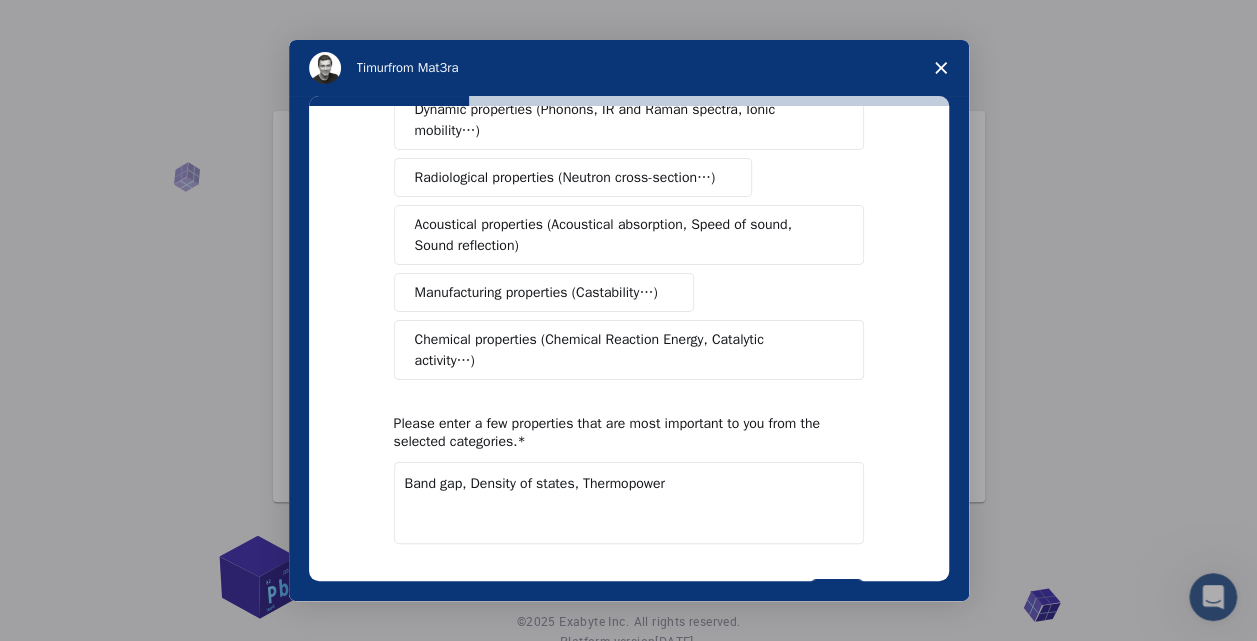 scroll, scrollTop: 420, scrollLeft: 0, axis: vertical 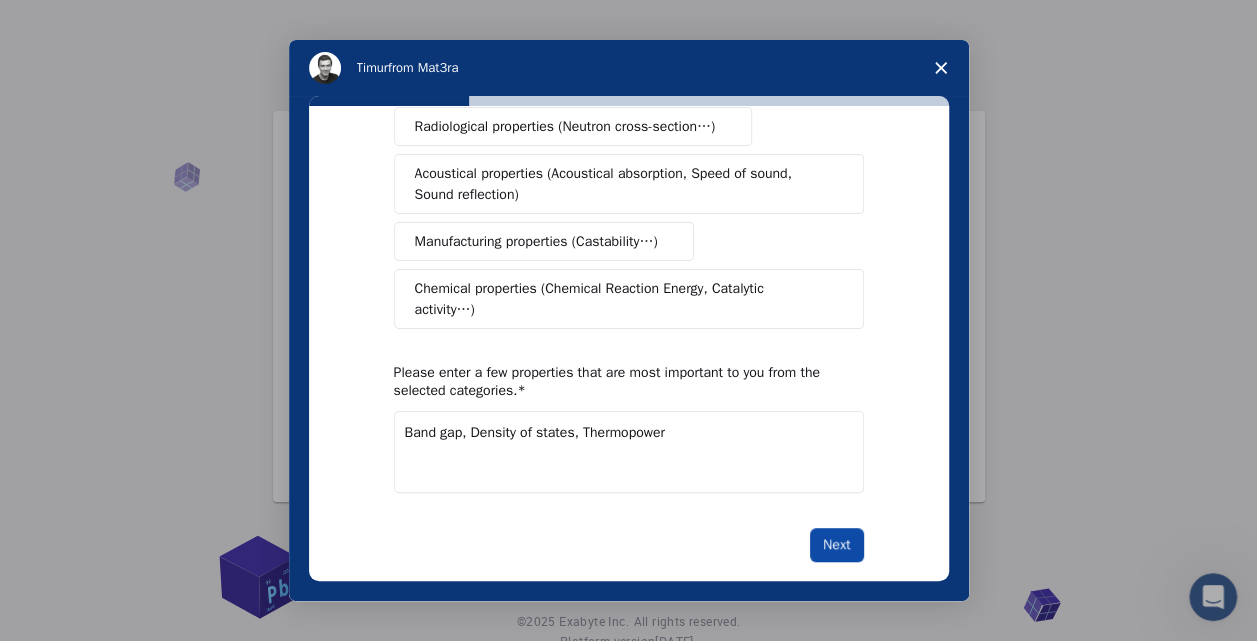 type on "Band gap, Density of states, Thermopower" 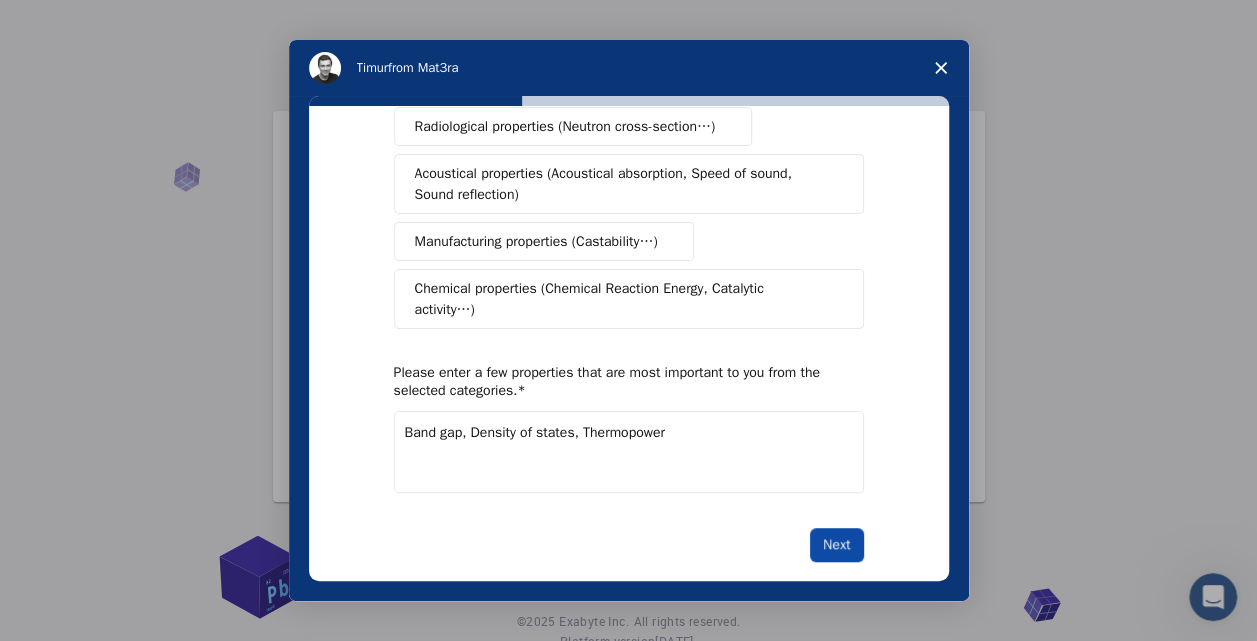 click on "Next" at bounding box center [836, 545] 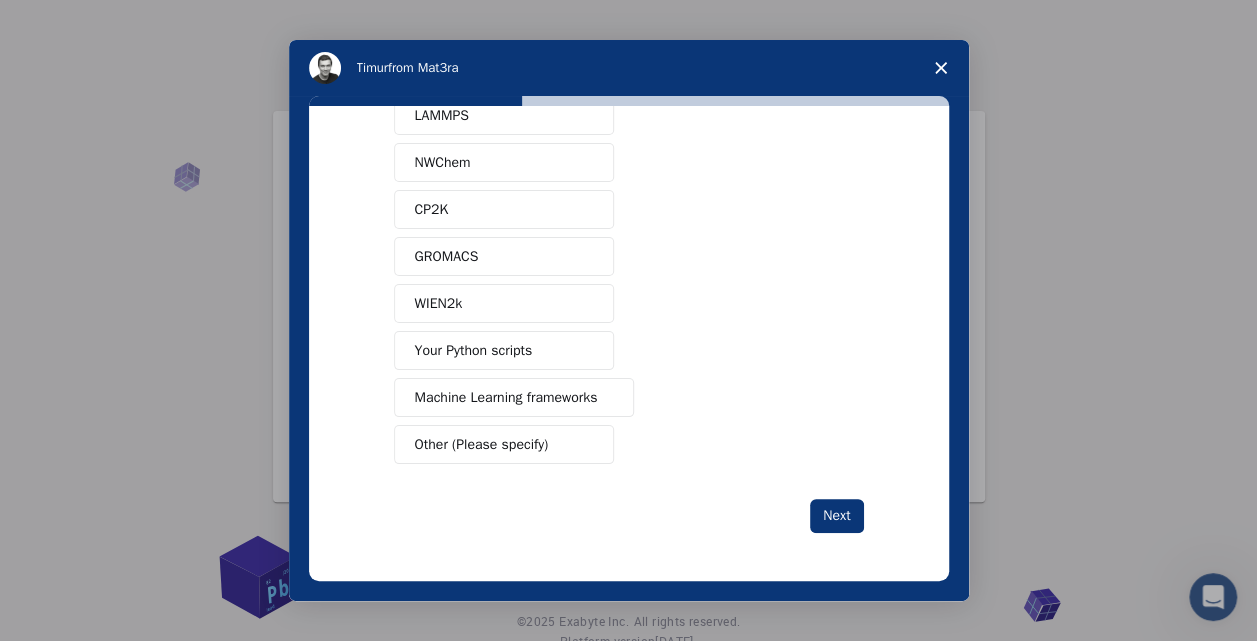 scroll, scrollTop: 0, scrollLeft: 0, axis: both 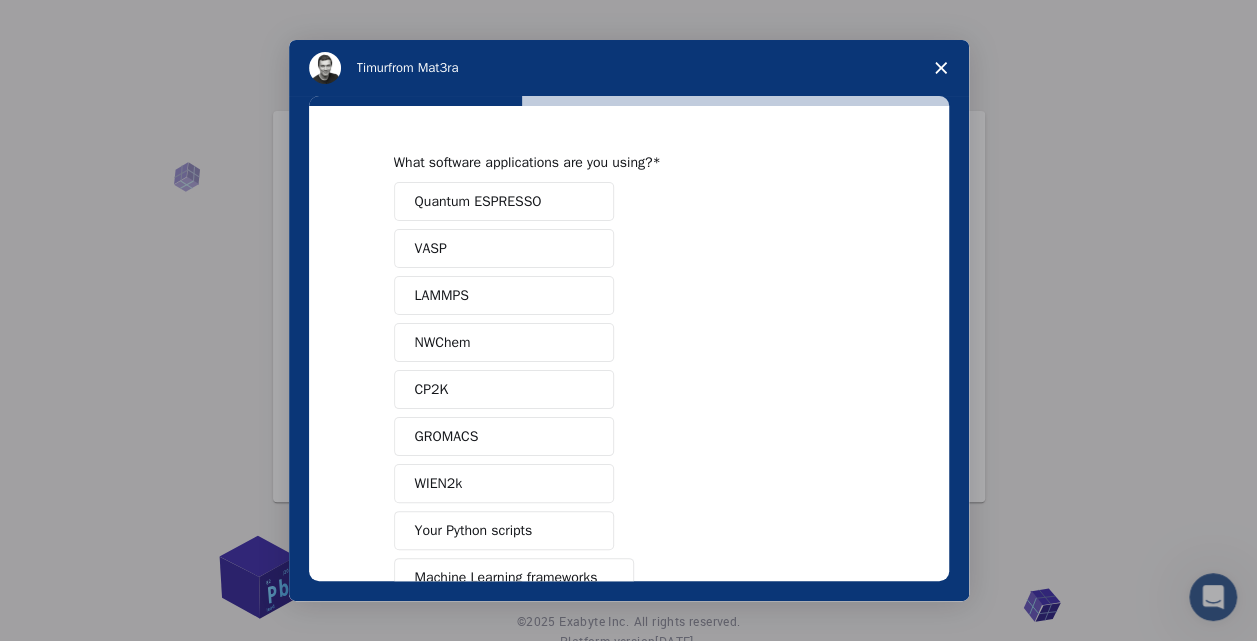 click on "Quantum ESPRESSO" at bounding box center (478, 201) 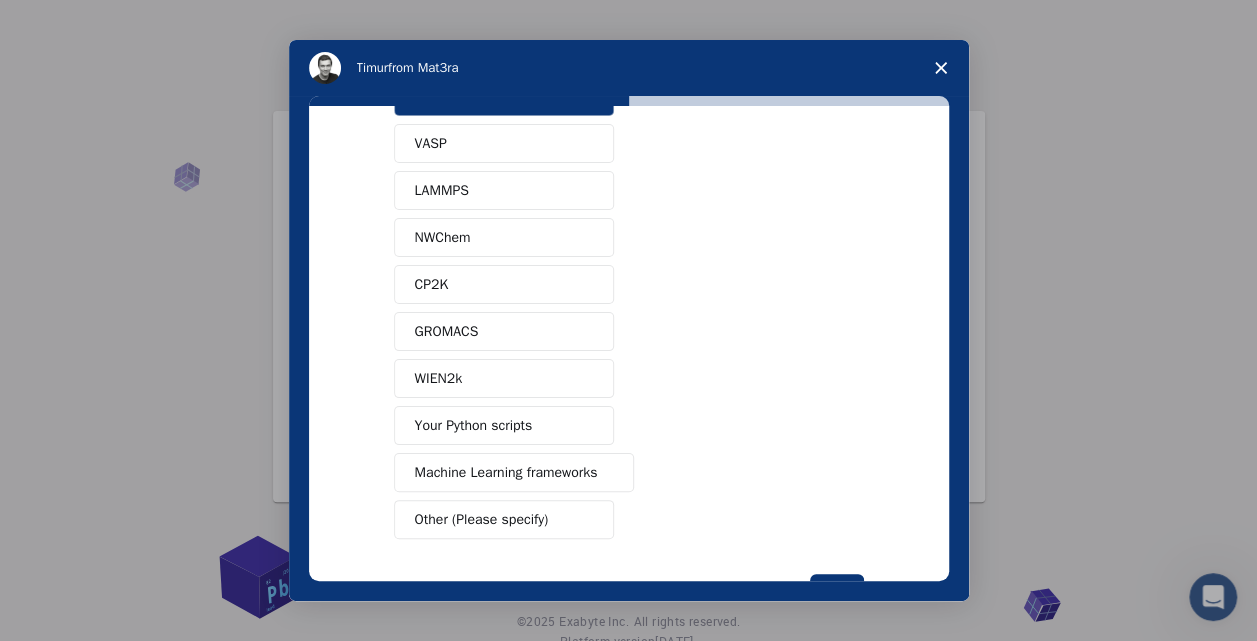 scroll, scrollTop: 173, scrollLeft: 0, axis: vertical 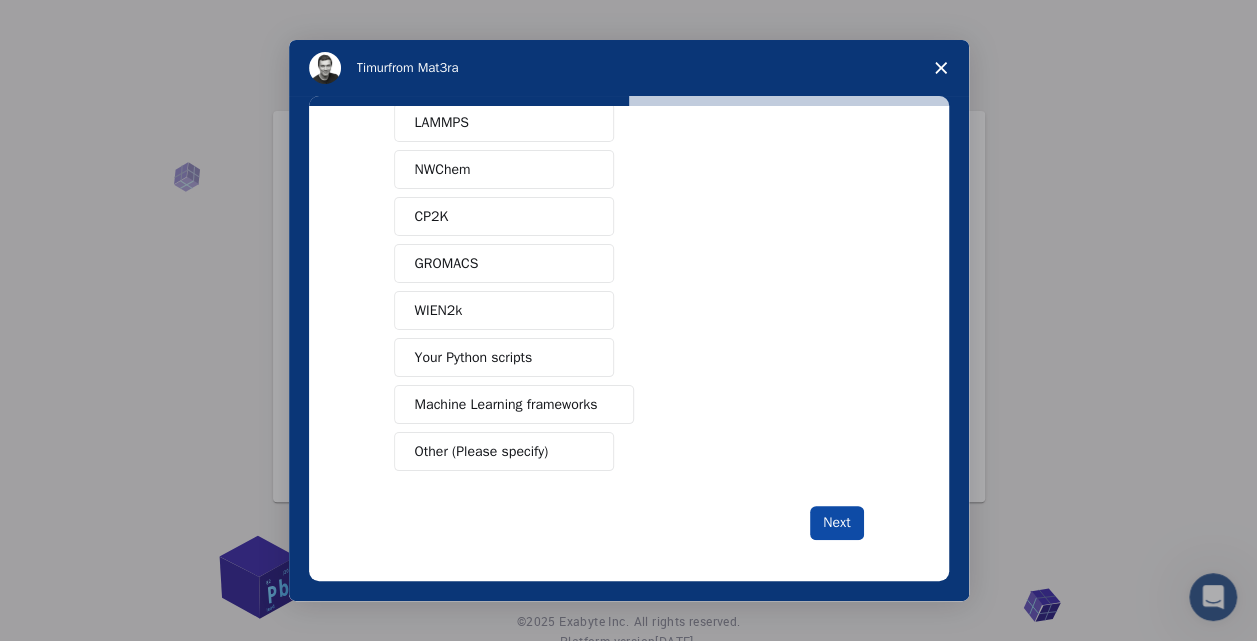 click on "Next" at bounding box center (836, 523) 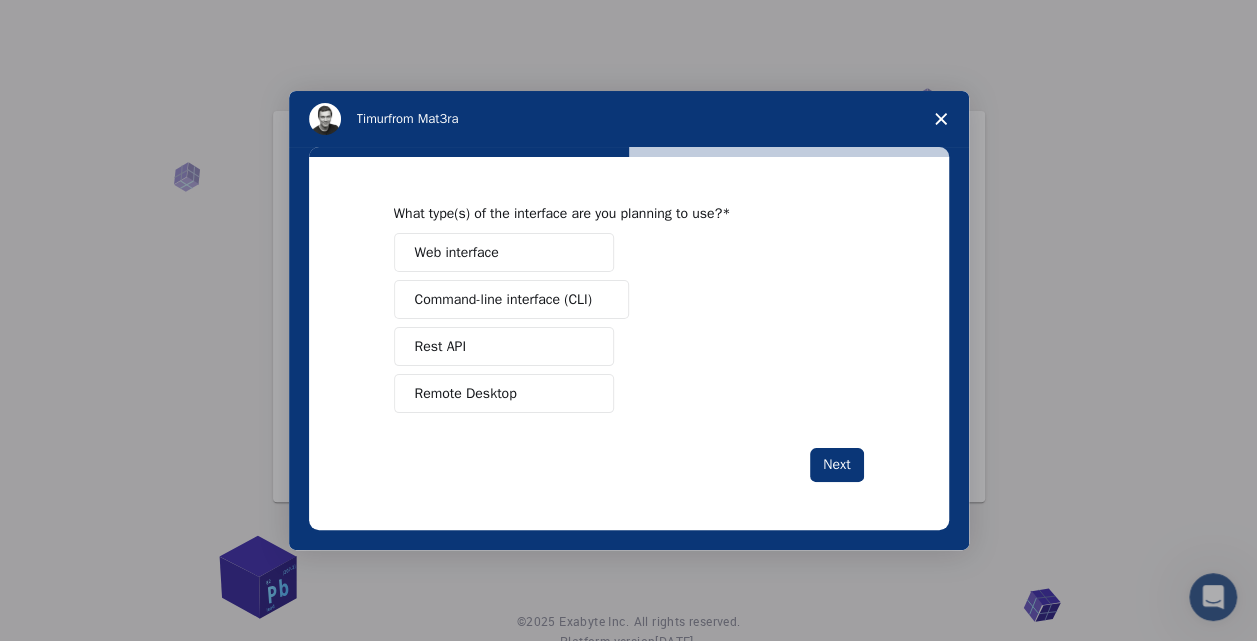 scroll, scrollTop: 0, scrollLeft: 0, axis: both 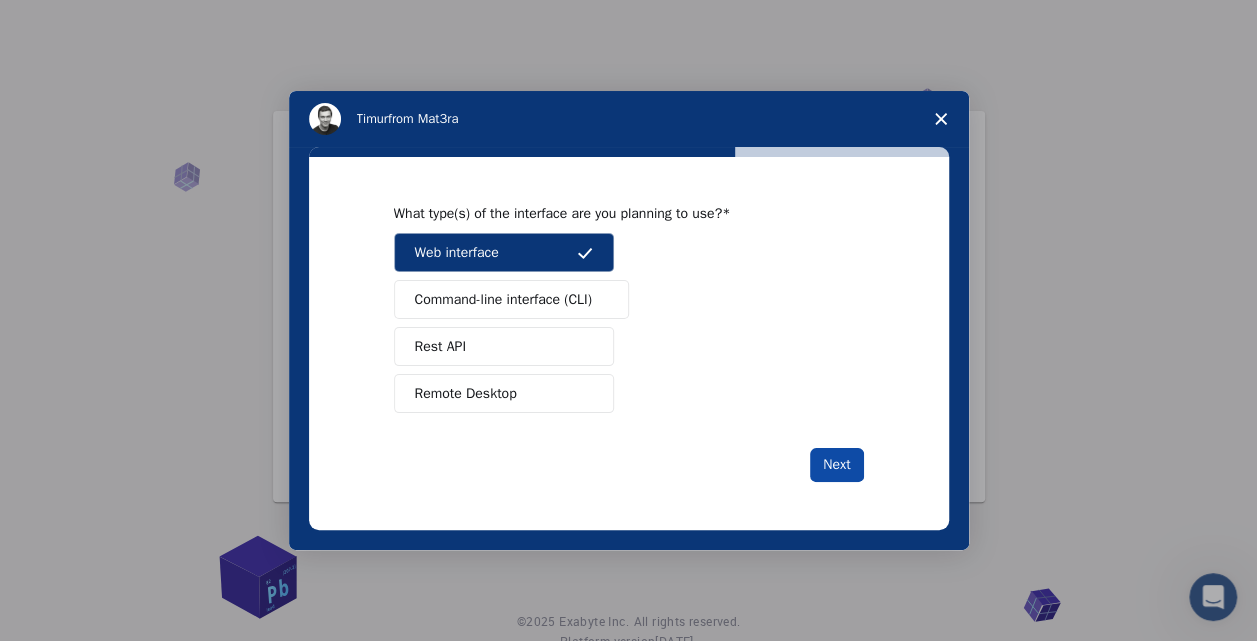 click on "Next" at bounding box center [836, 465] 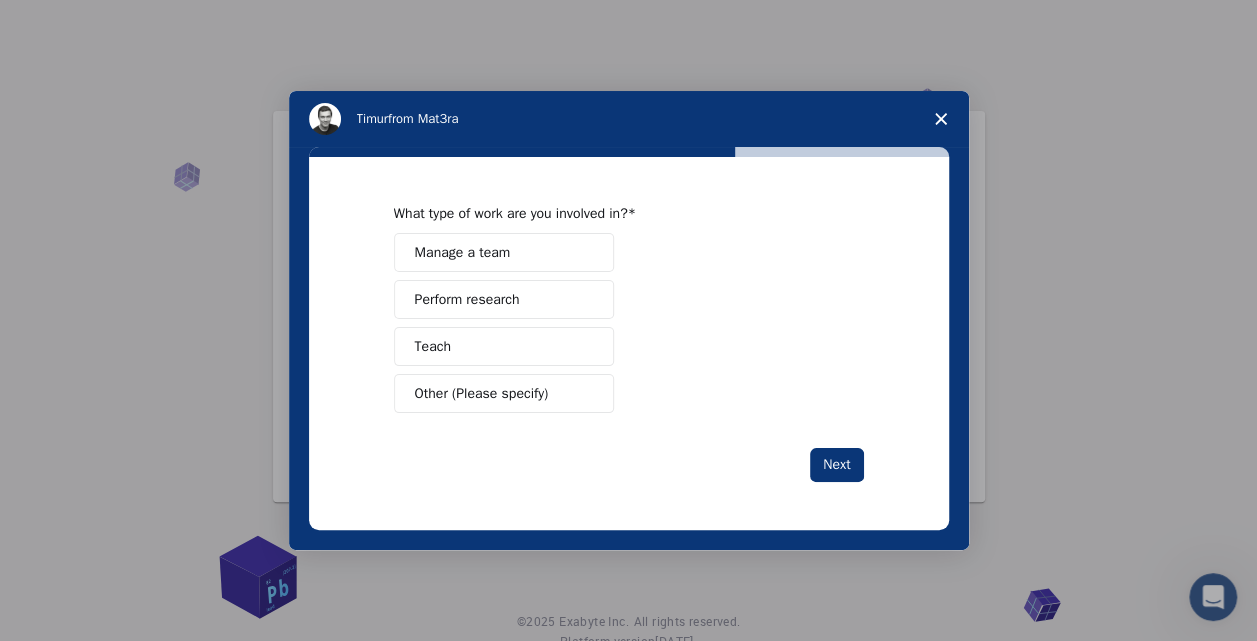 click on "Perform research" at bounding box center [504, 299] 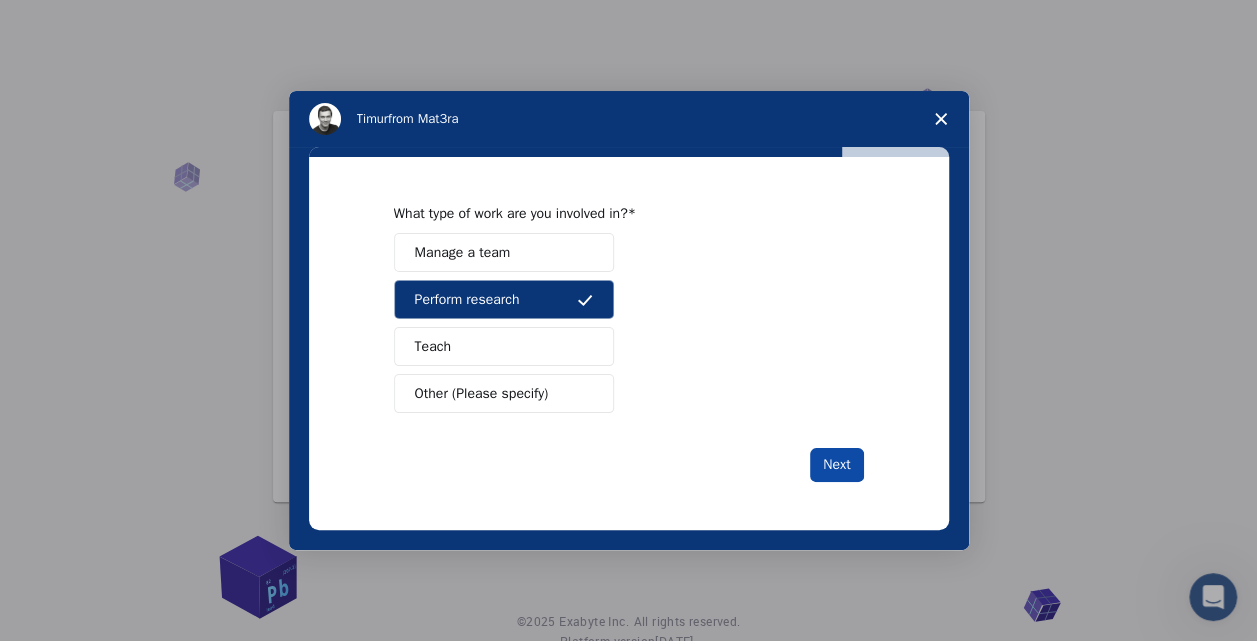 click on "Next" at bounding box center [836, 465] 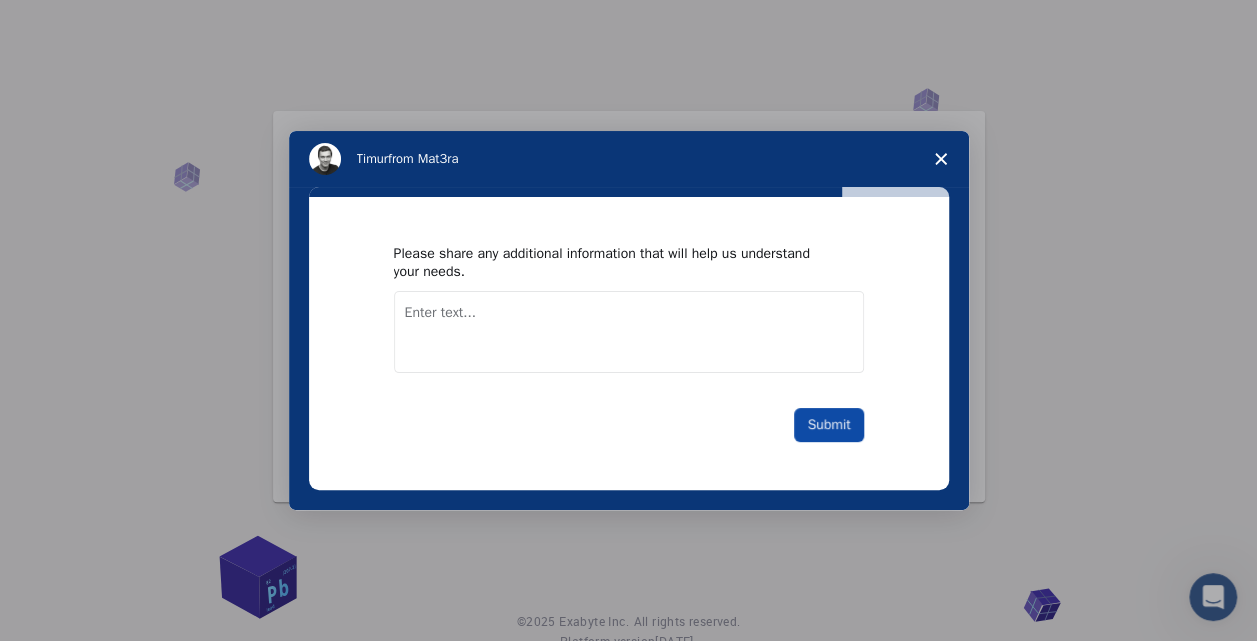 click on "Submit" at bounding box center [828, 425] 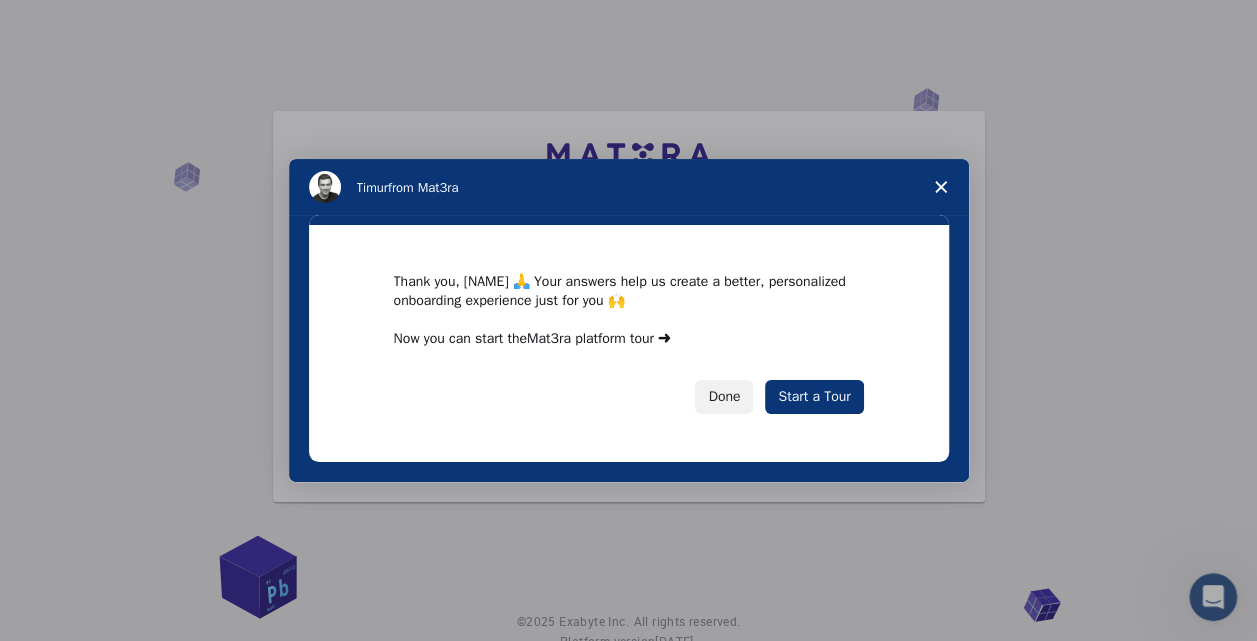 click on "Mat3ra platform tour ➜" at bounding box center (599, 338) 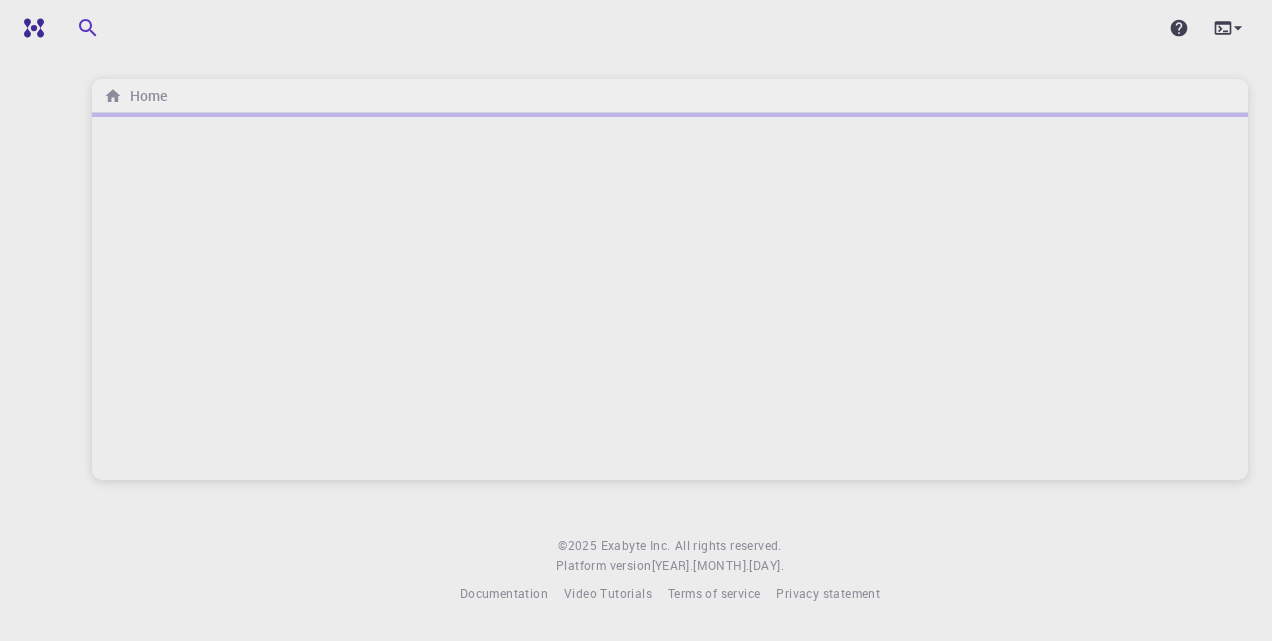 scroll, scrollTop: 0, scrollLeft: 0, axis: both 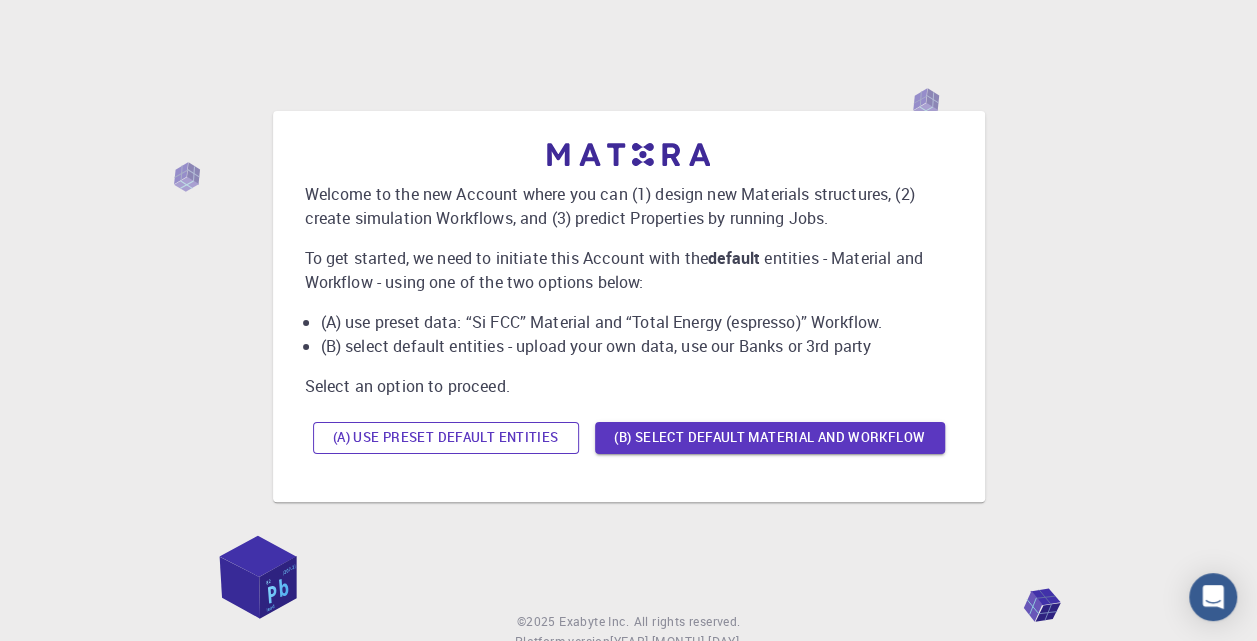 click on "(A) Use preset default entities" at bounding box center (446, 438) 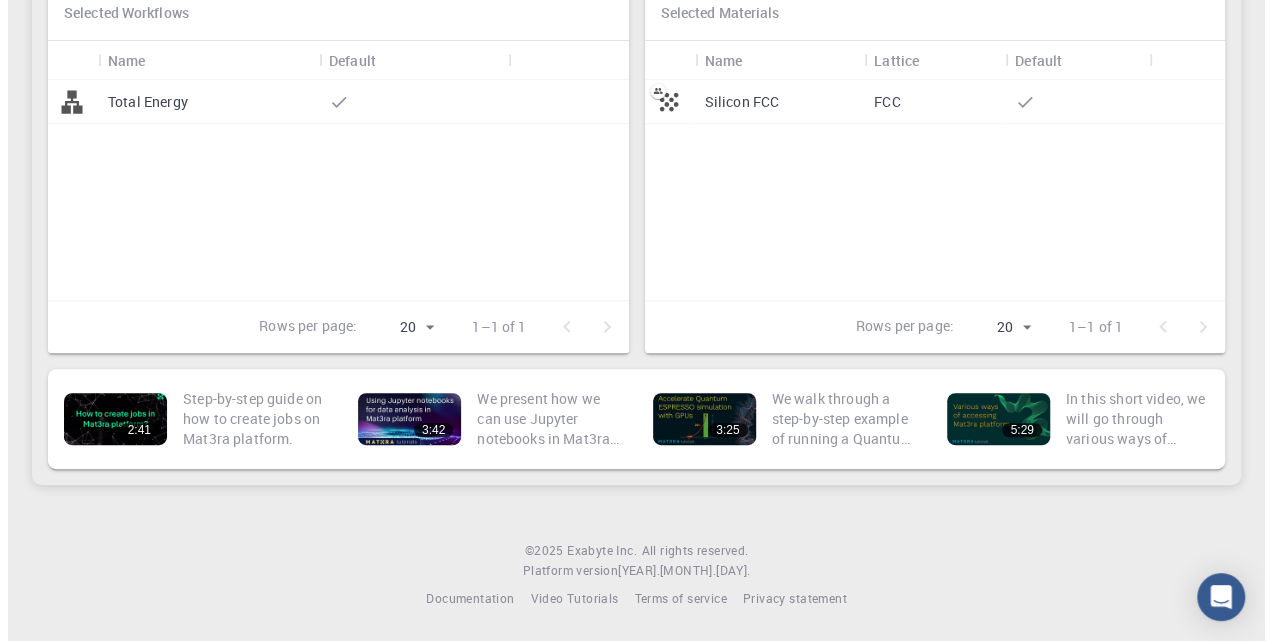 scroll, scrollTop: 0, scrollLeft: 0, axis: both 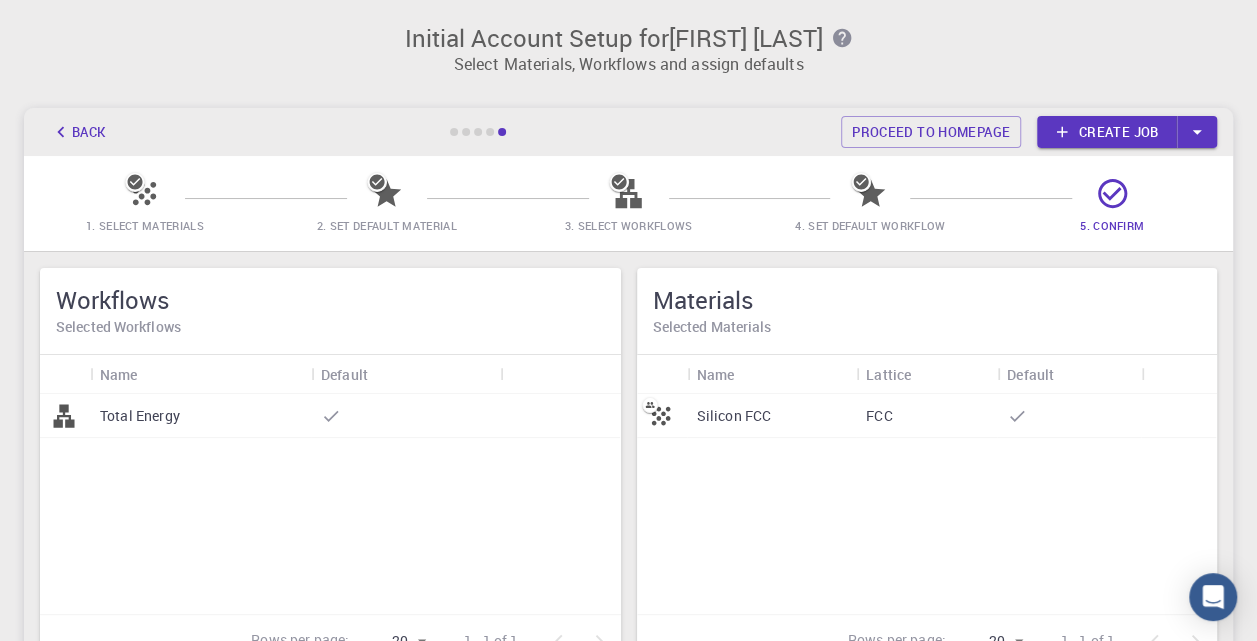 click on "Silicon FCC" at bounding box center [734, 416] 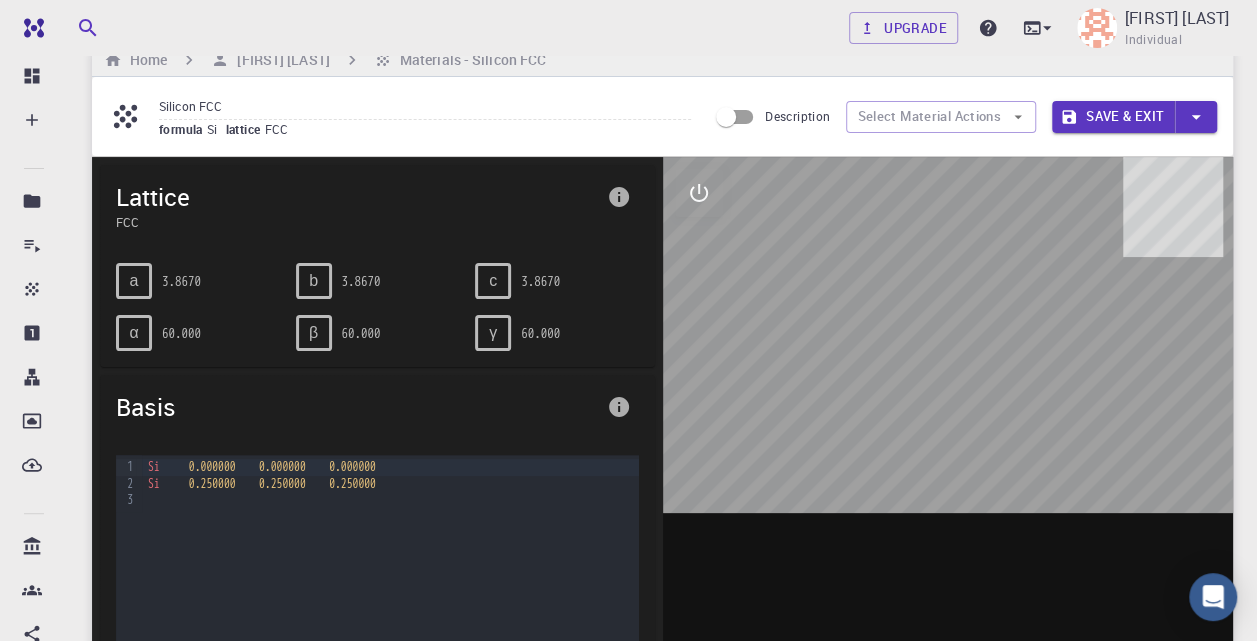 scroll, scrollTop: 35, scrollLeft: 0, axis: vertical 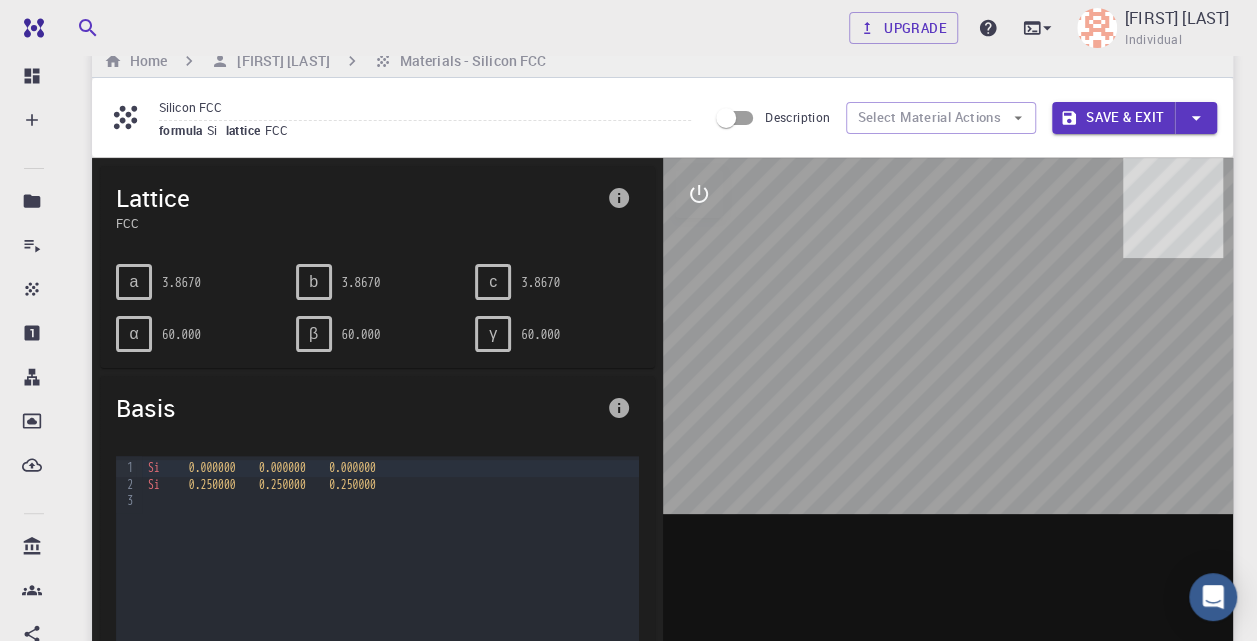 click 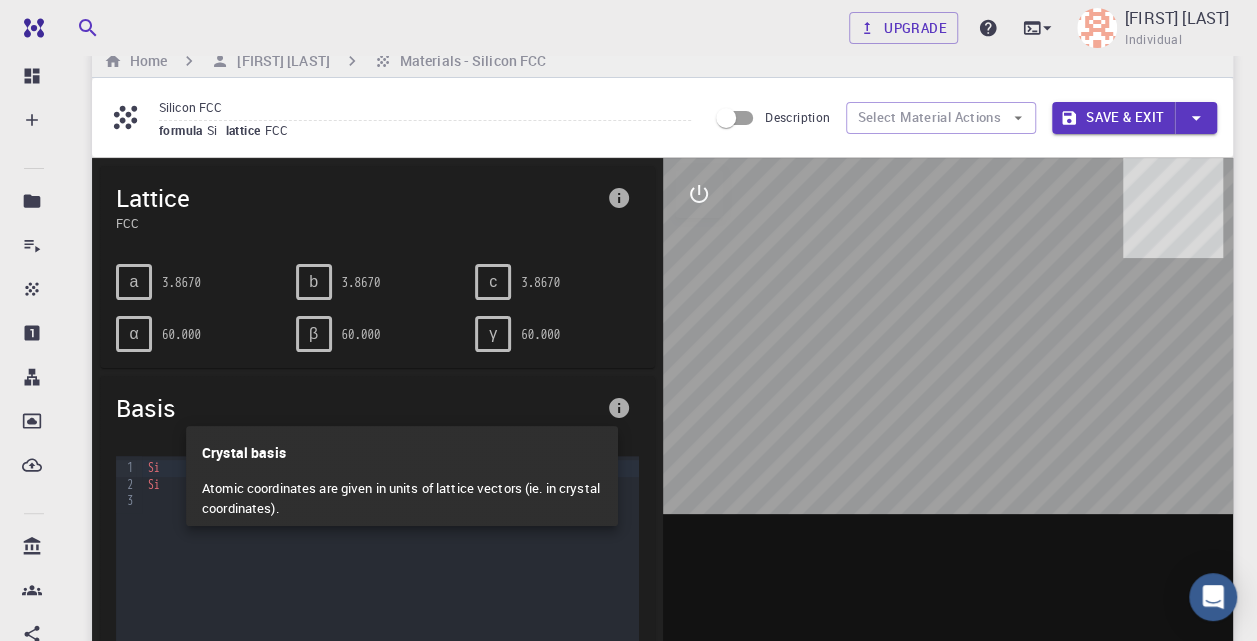 click at bounding box center [628, 320] 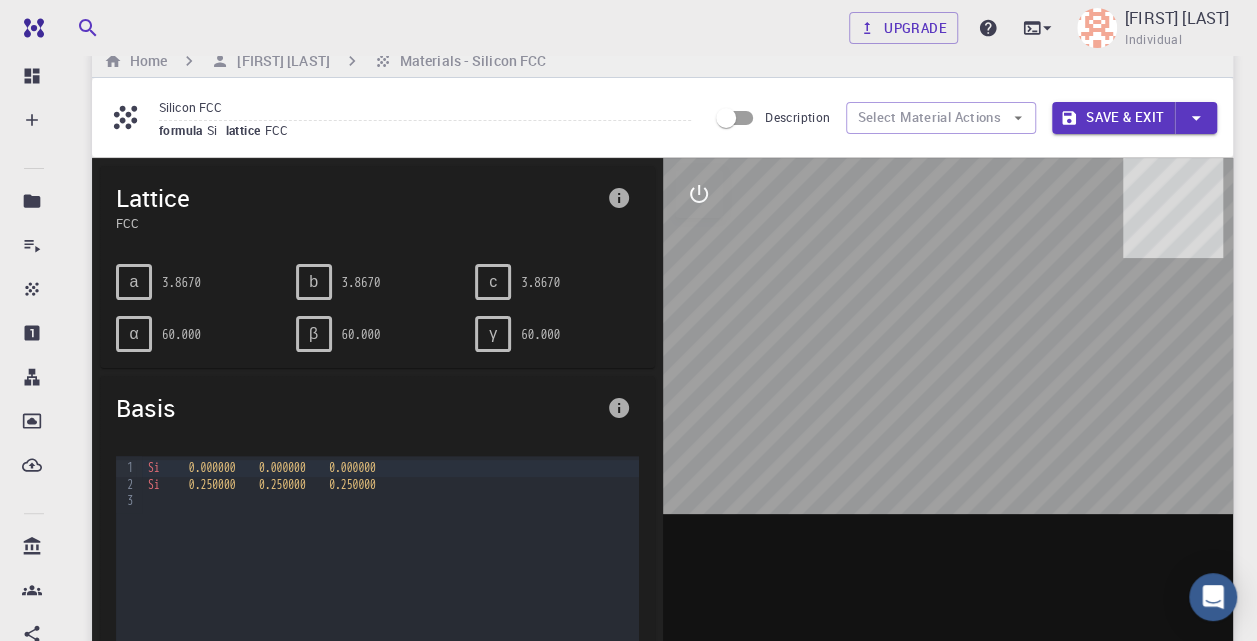 click 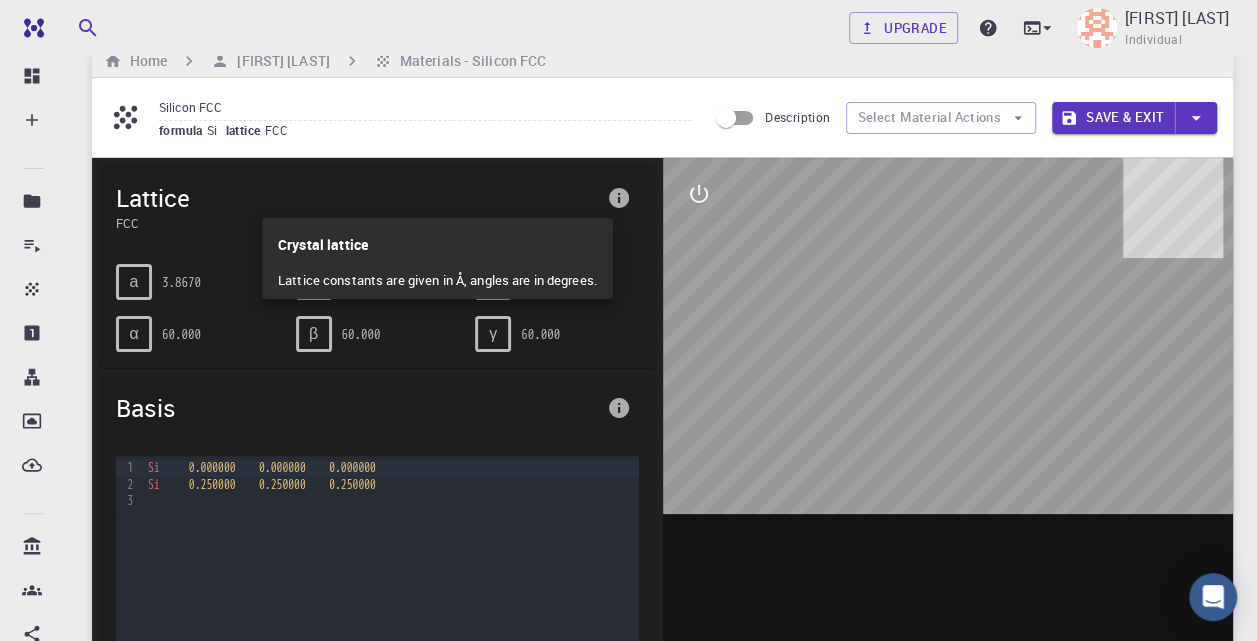 click at bounding box center [628, 320] 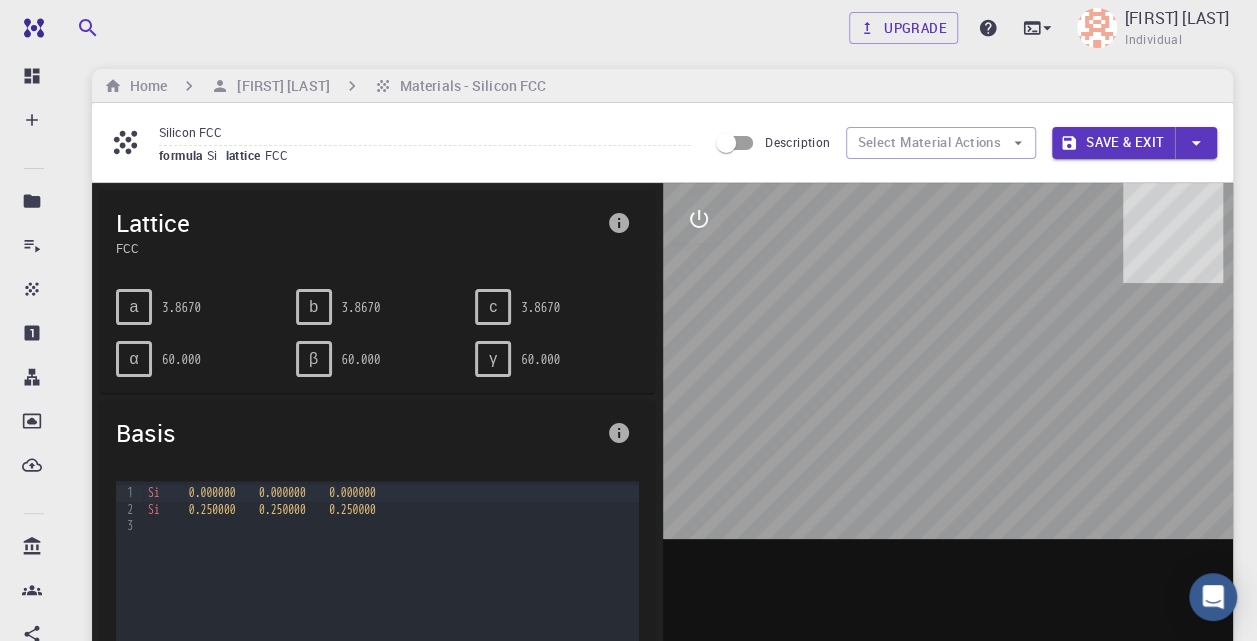 scroll, scrollTop: 0, scrollLeft: 0, axis: both 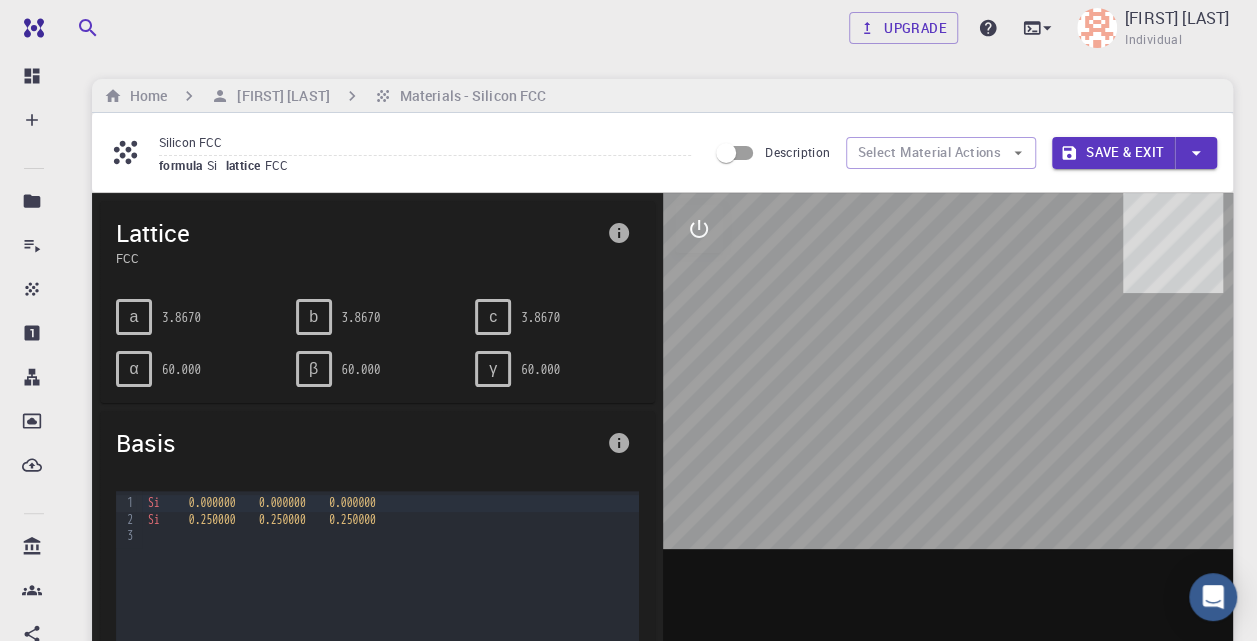 click on "FCC" at bounding box center [280, 165] 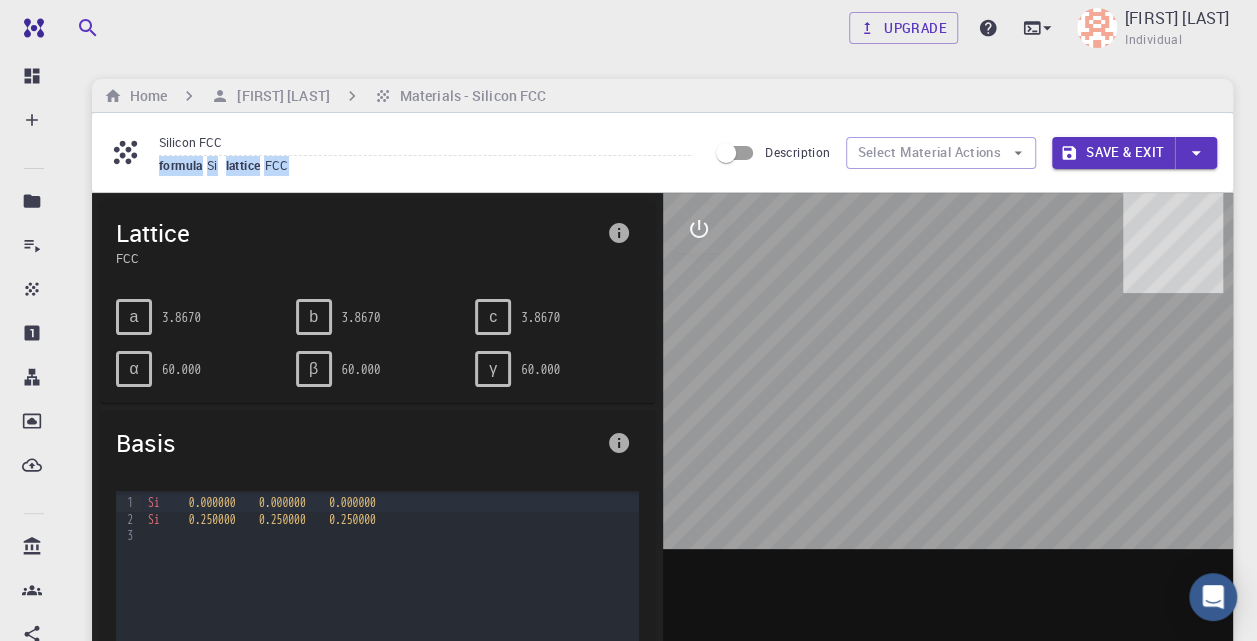 click on "FCC" at bounding box center [280, 165] 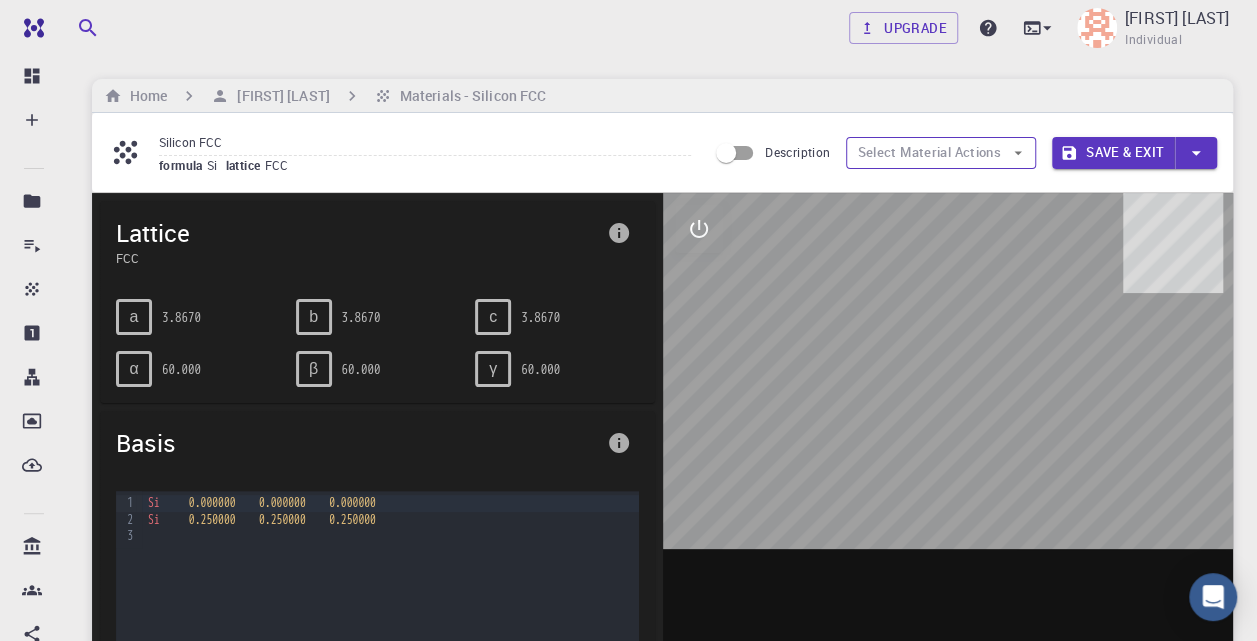 click on "Select Material Actions" at bounding box center (941, 153) 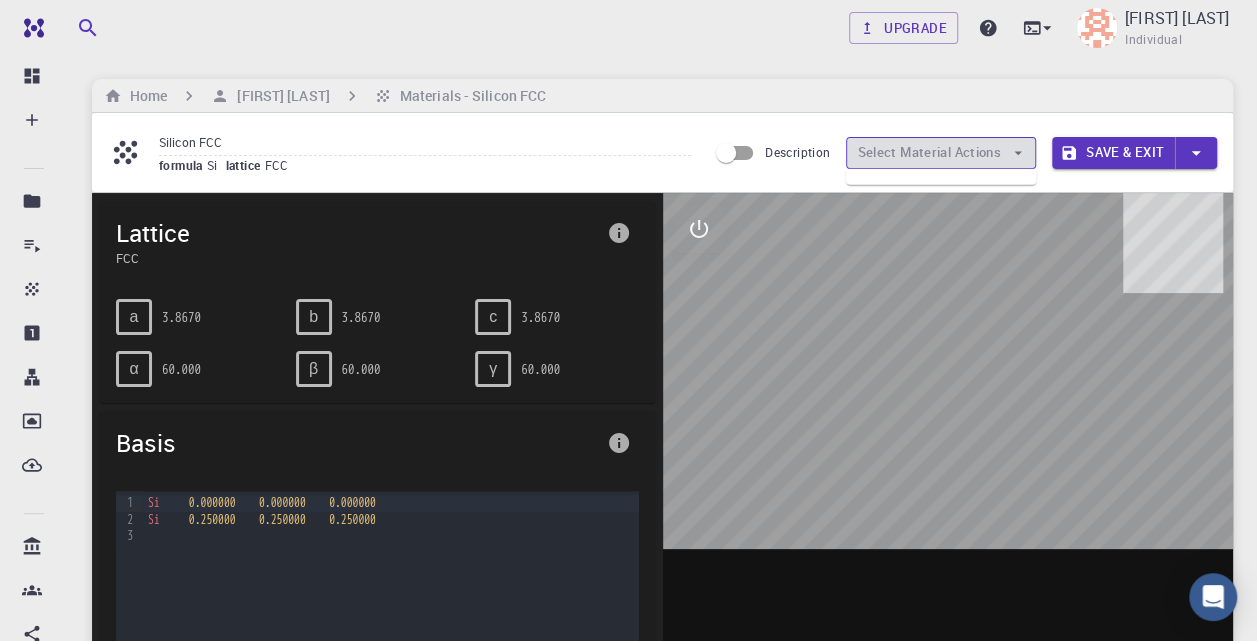 click on "Select Material Actions" at bounding box center (941, 153) 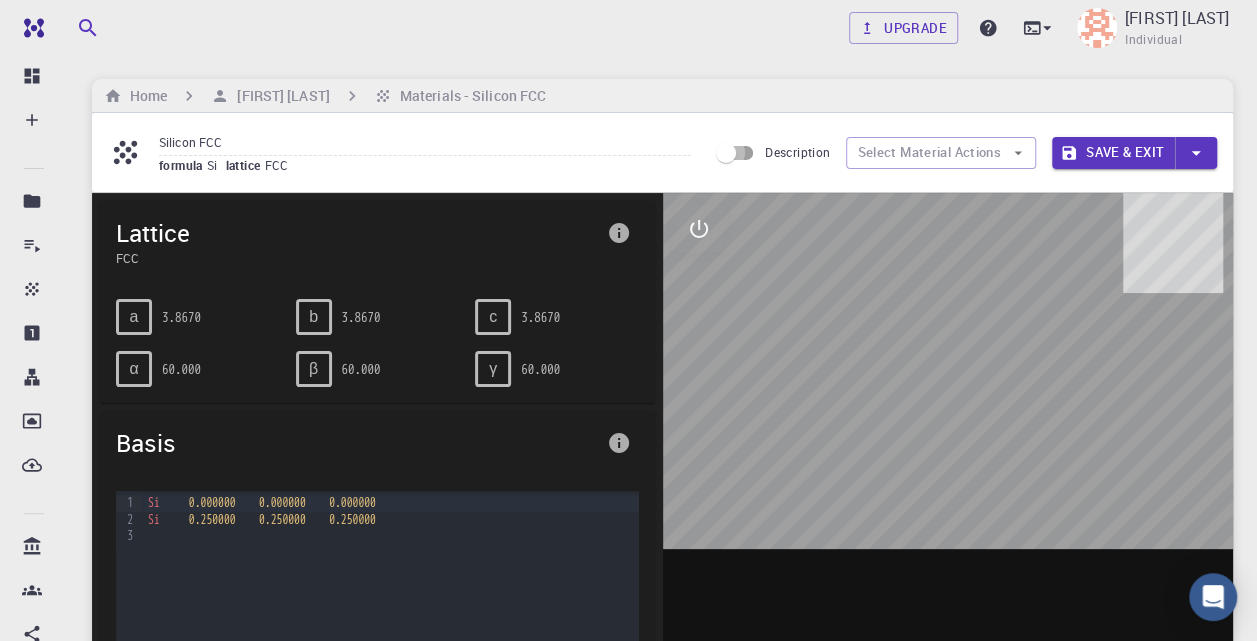 click on "Description" at bounding box center (726, 153) 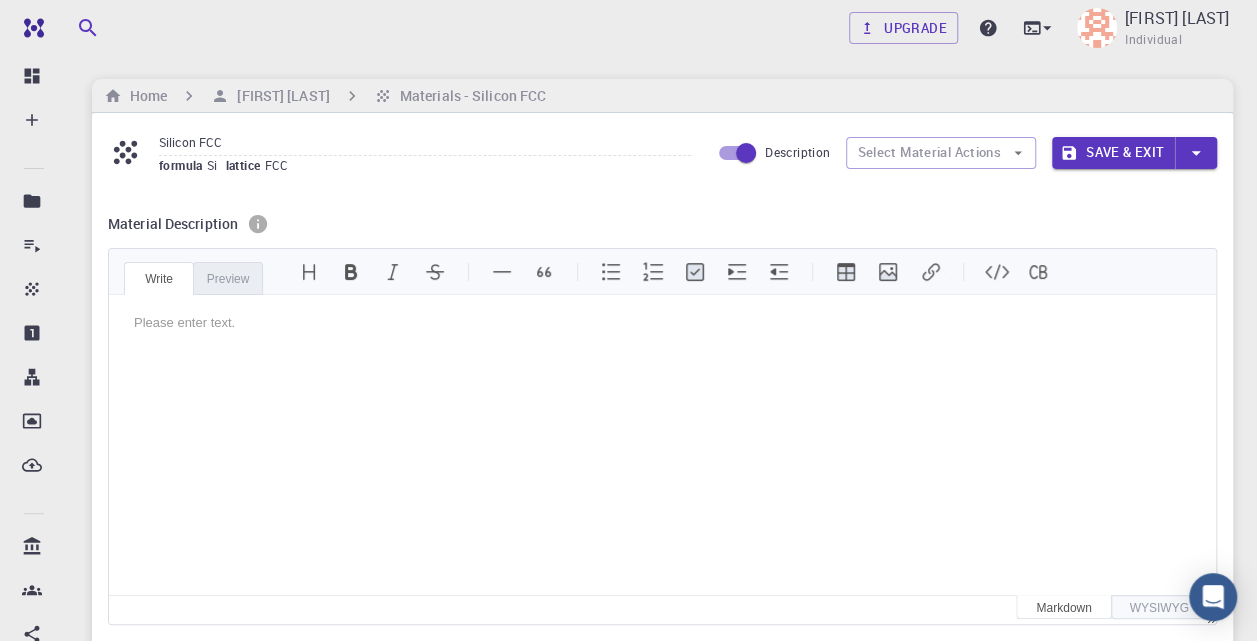 click on "Description" at bounding box center (746, 153) 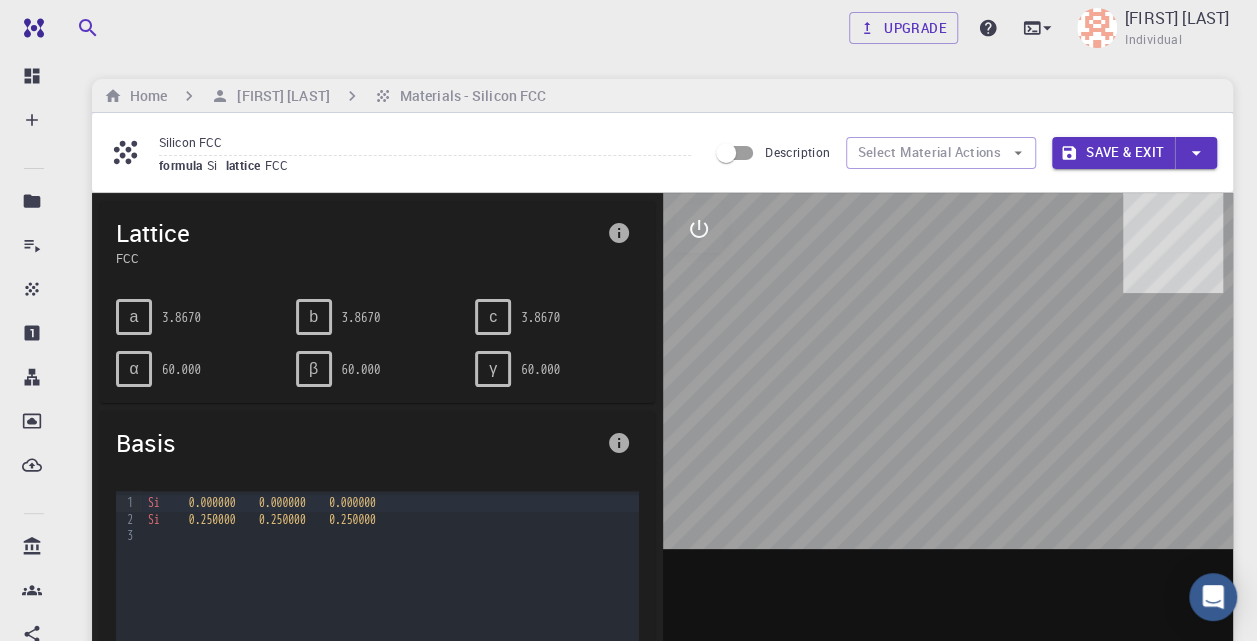 scroll, scrollTop: 0, scrollLeft: 0, axis: both 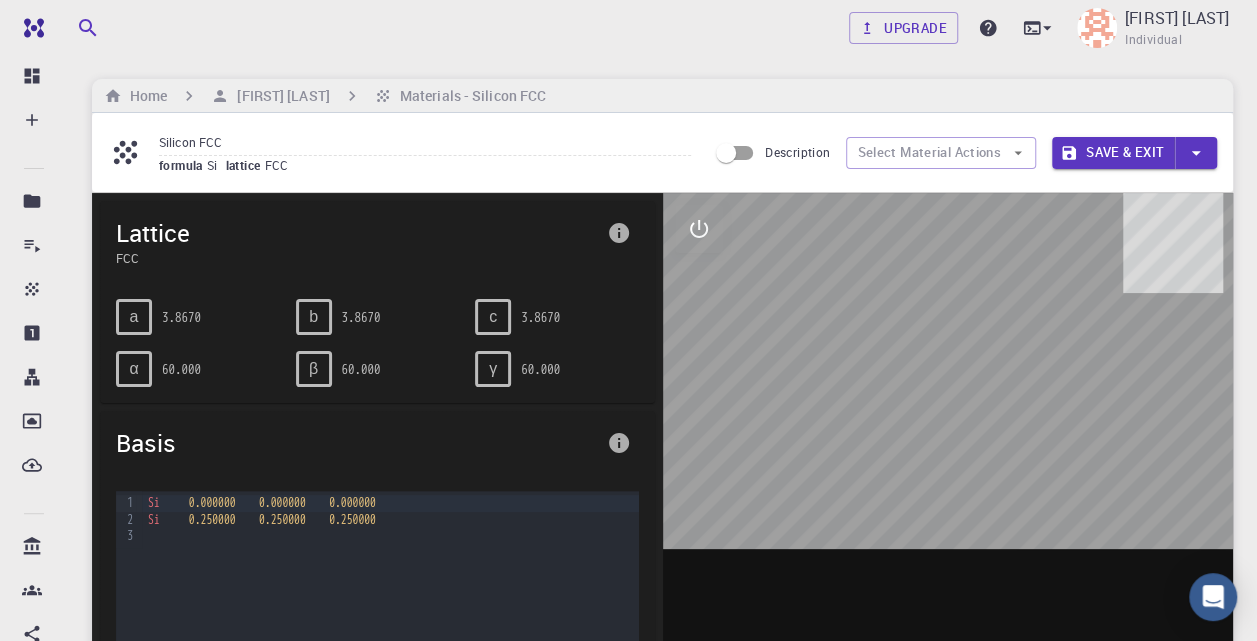 click on "Silicon FCC" at bounding box center (425, 142) 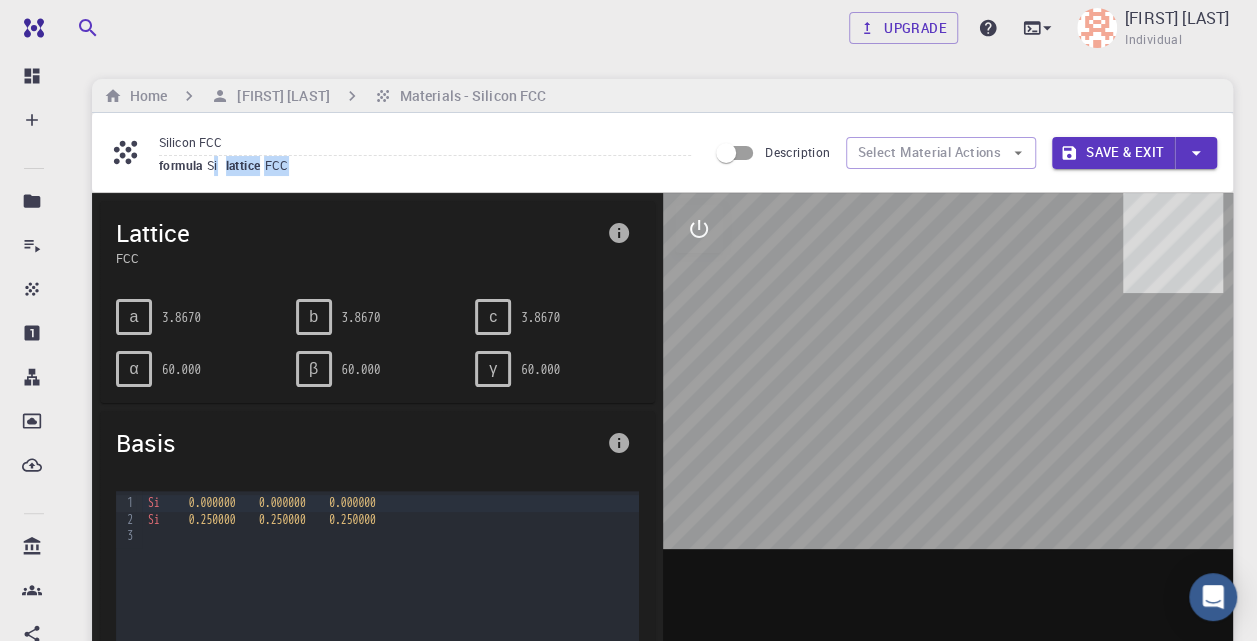 drag, startPoint x: 216, startPoint y: 170, endPoint x: 324, endPoint y: 174, distance: 108.07405 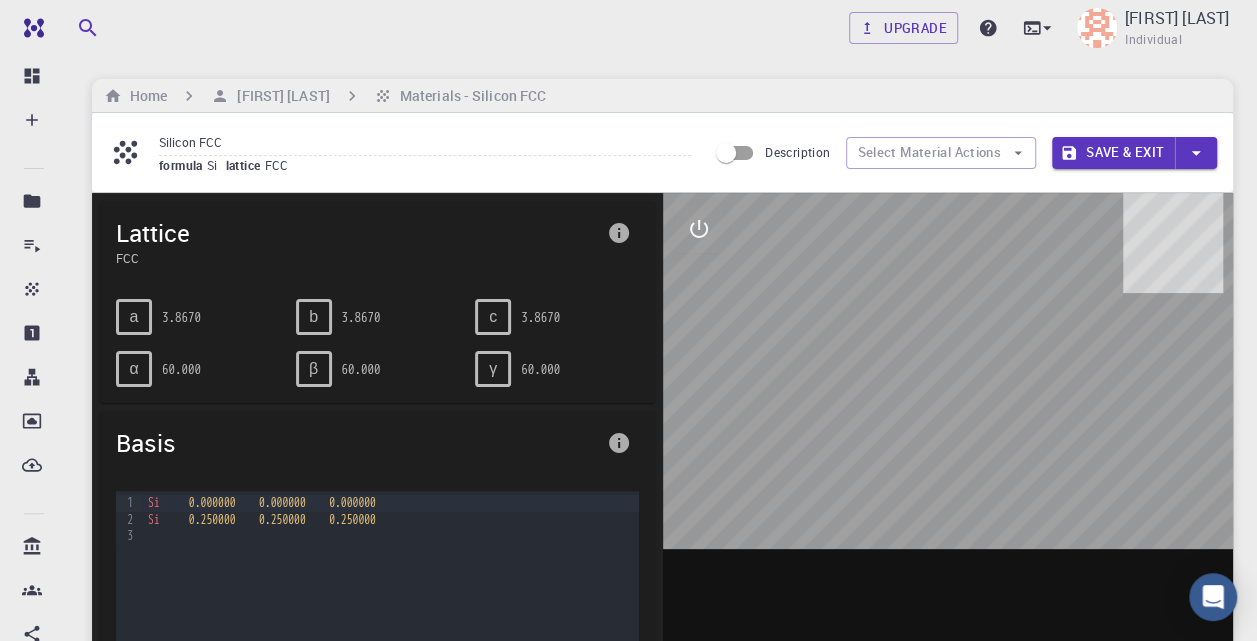 drag, startPoint x: 235, startPoint y: 150, endPoint x: 128, endPoint y: 130, distance: 108.85311 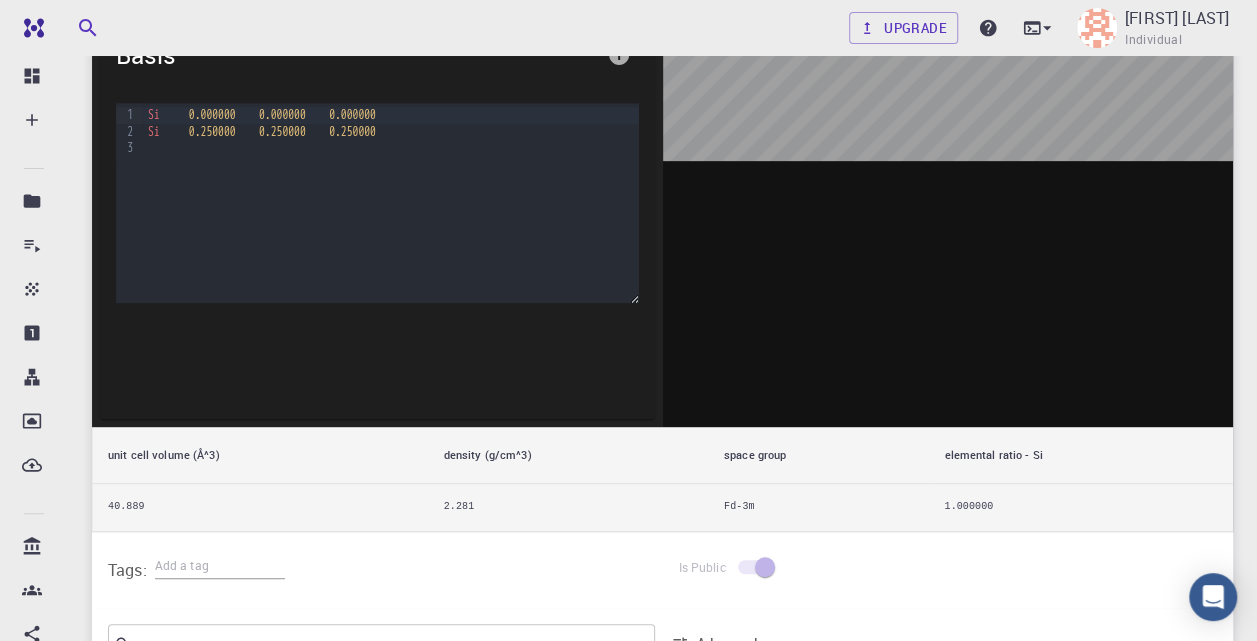 scroll, scrollTop: 600, scrollLeft: 0, axis: vertical 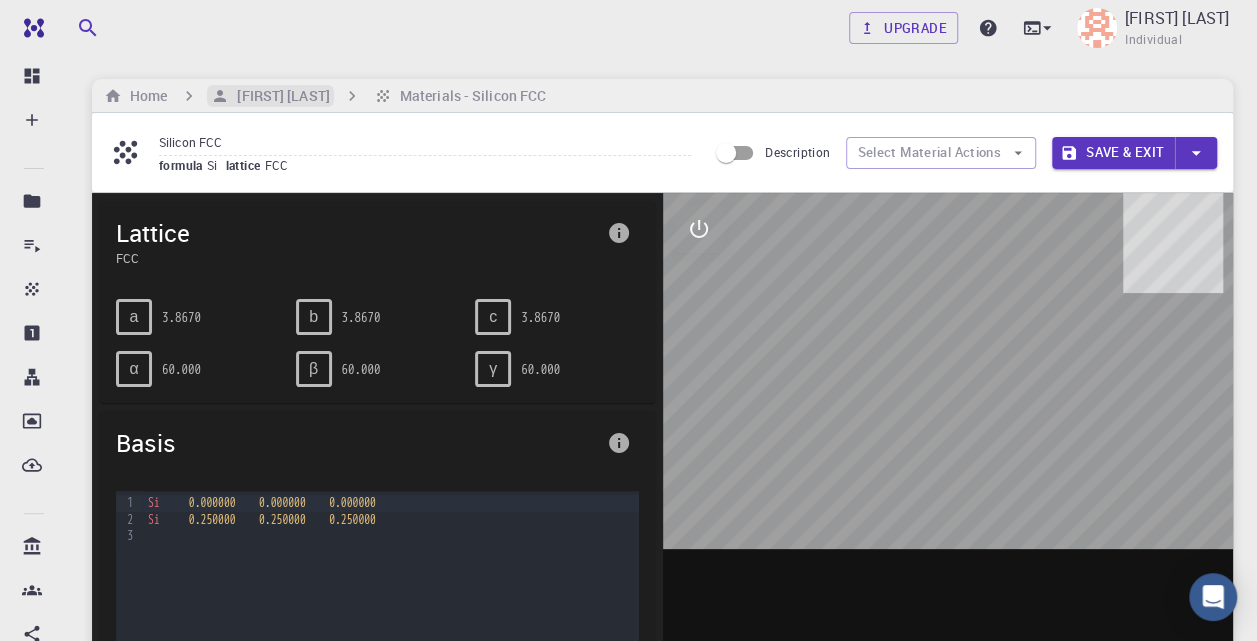 click on "[USERNAME] [USERNAME]" at bounding box center [279, 96] 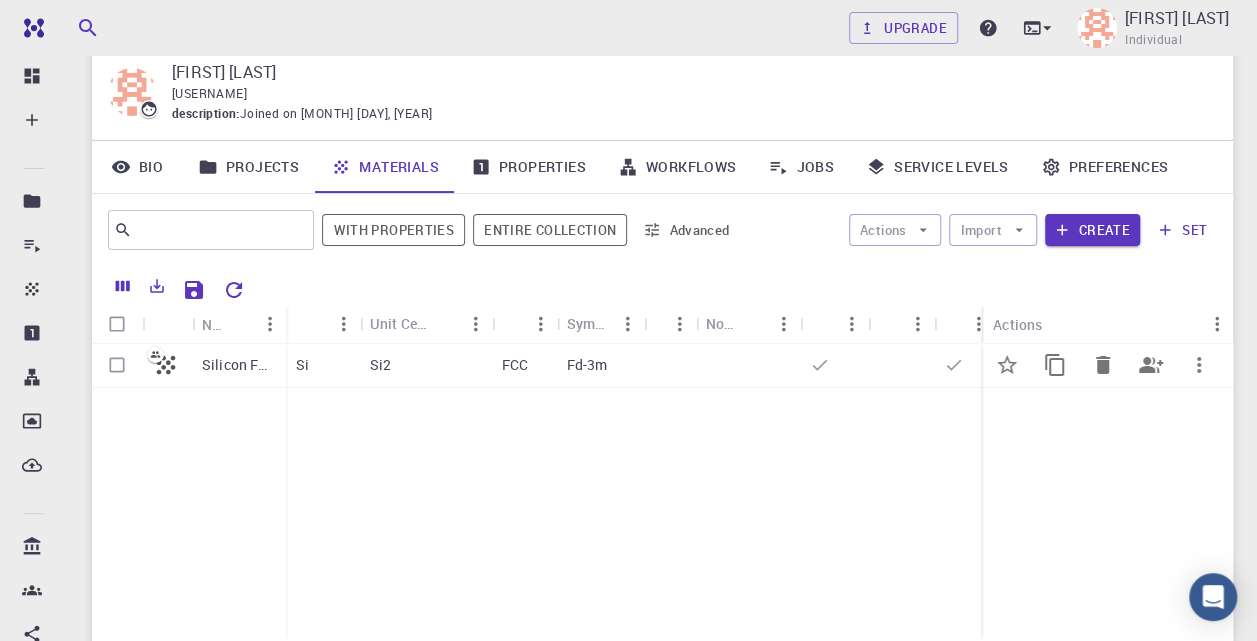 scroll, scrollTop: 100, scrollLeft: 0, axis: vertical 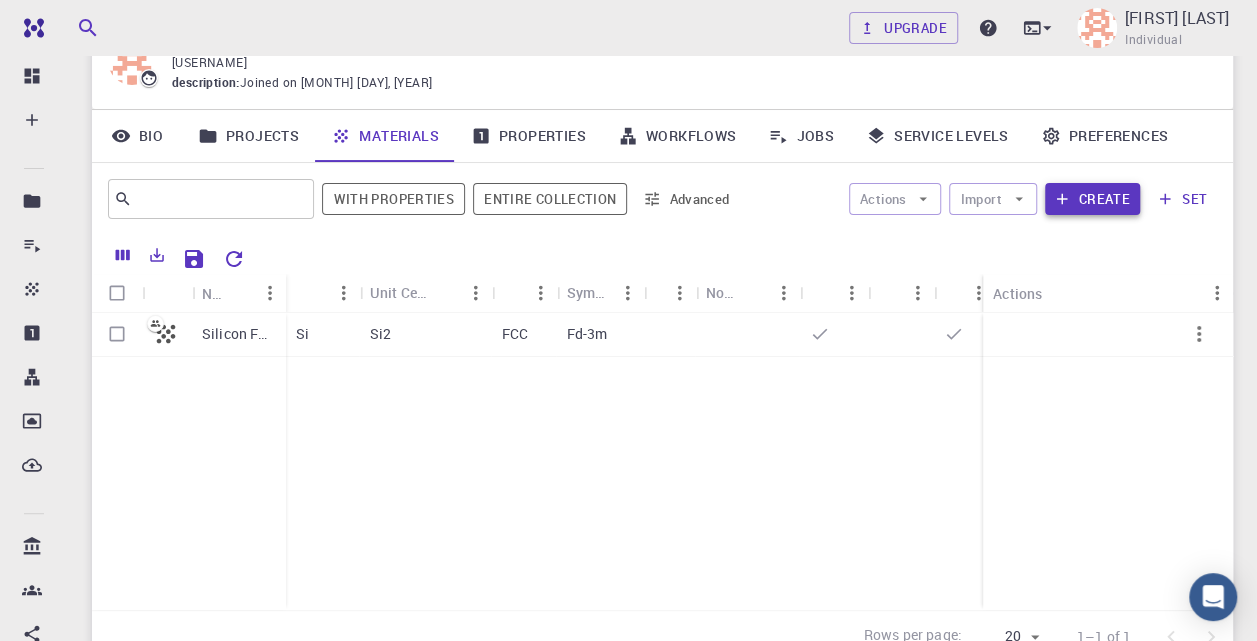 click 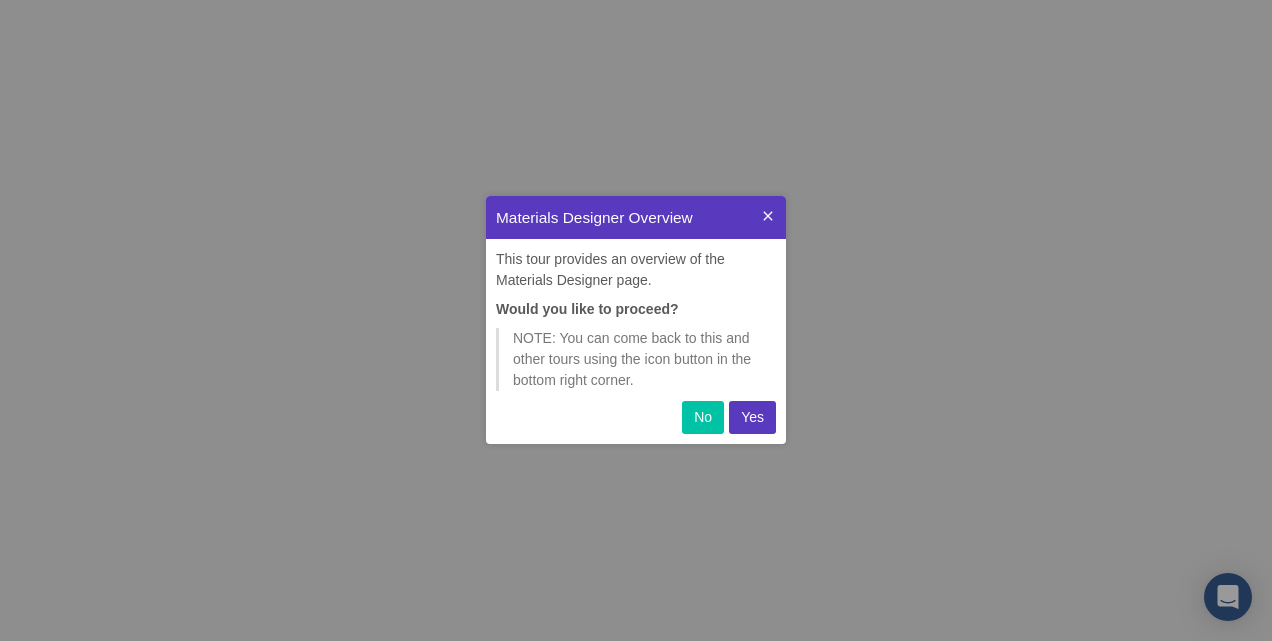 scroll, scrollTop: 0, scrollLeft: 0, axis: both 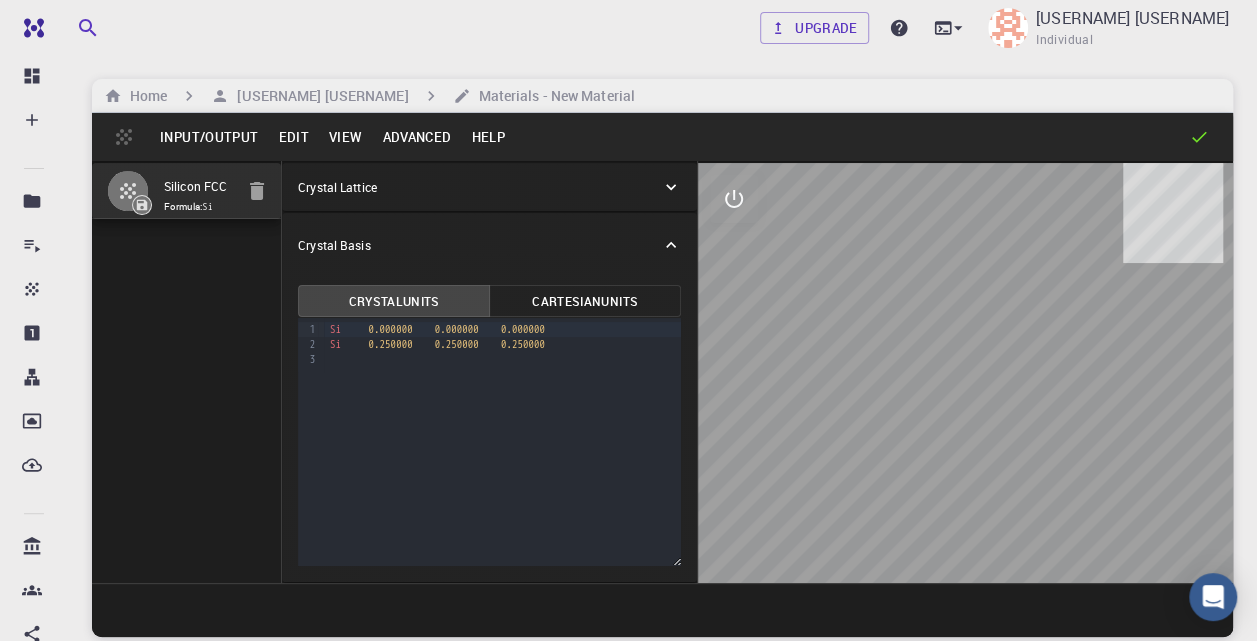 click on "Input/Output" at bounding box center (209, 137) 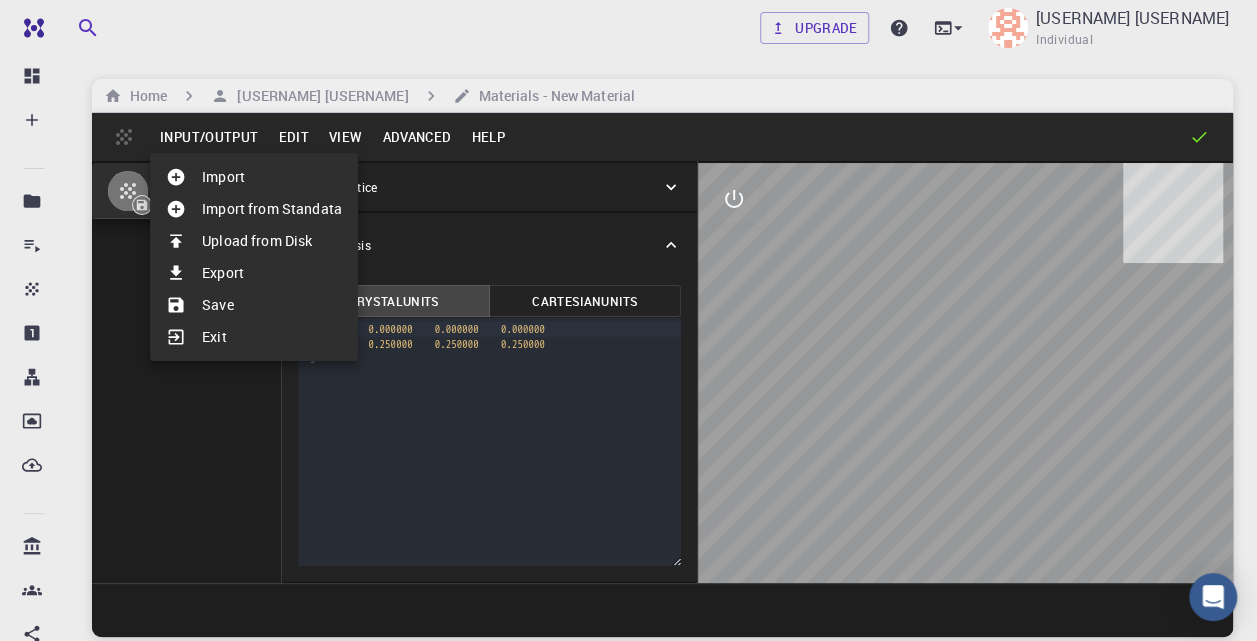 click on "Import" at bounding box center (254, 177) 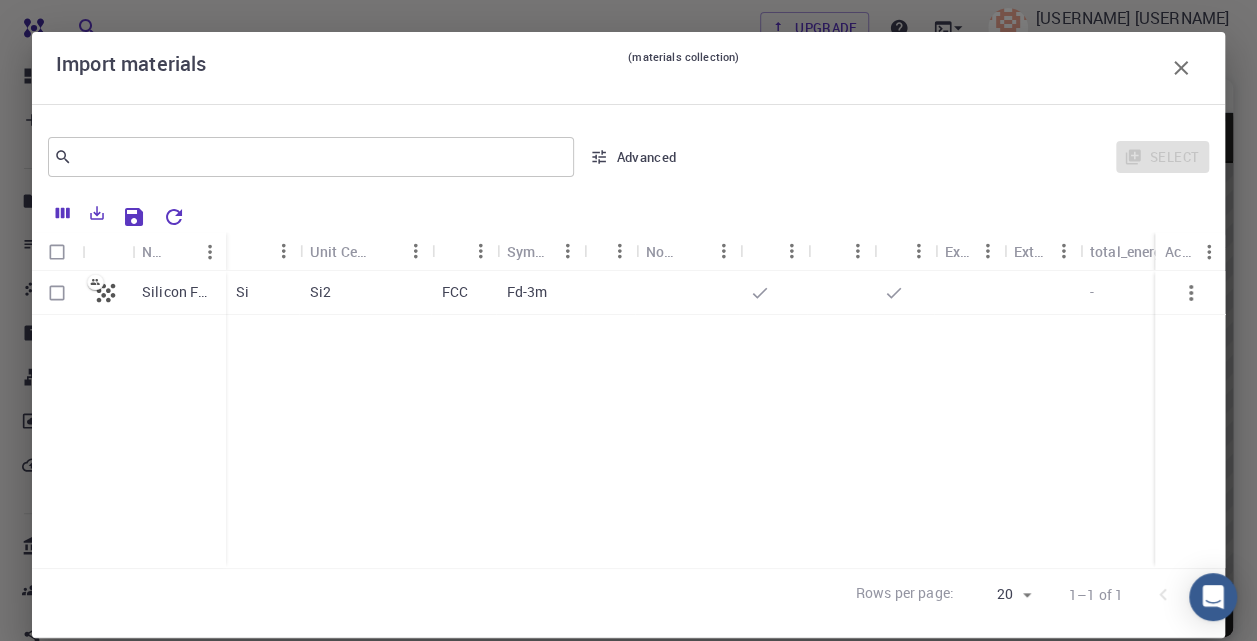 click on "Import materials (materials collection) ​ Advanced Select Name Formula Unit Cell Formula Lattice Symmetry Tags Non-periodic Default Shared Public Ext+lnk Ext+web total_energy (vasp:dft:gga:pbe) density_of_states (qe:dft:gga:pbe) total_energy (:dft:gga:pbe) pressure (:dft:gga:pbe) Actions Silicon FCC Si SnSe_BestCmcm Si SnSe_BestFm3m SnSe Rows per page: 20 20 1–1 of 1" at bounding box center [628, 320] 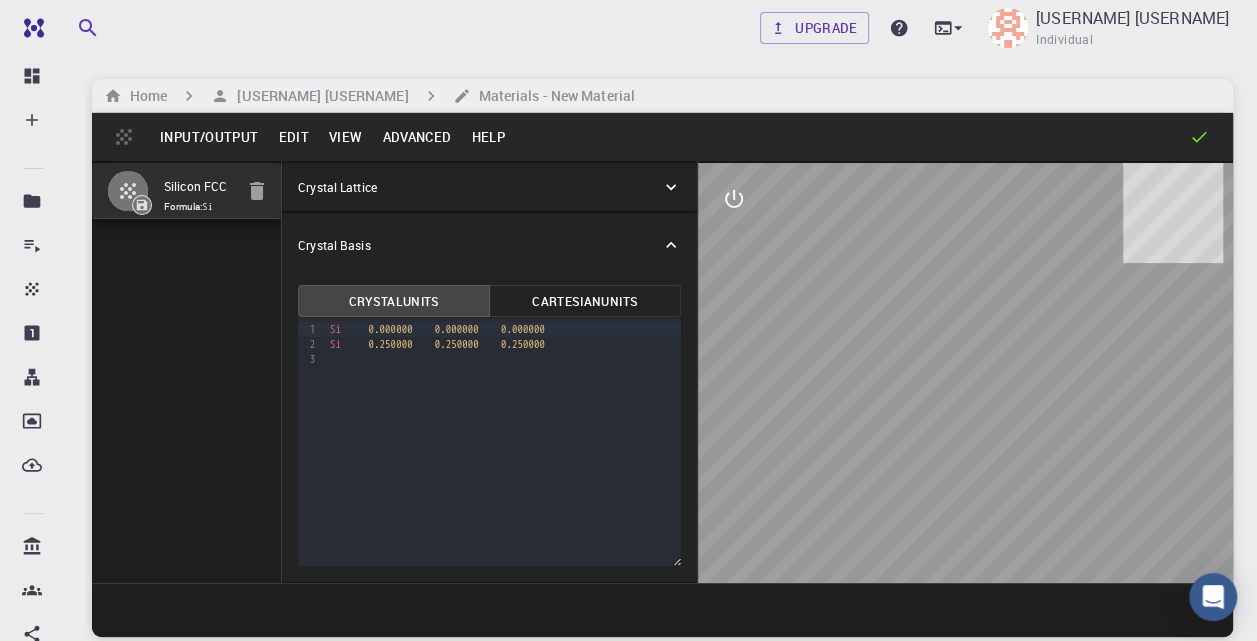 click on "Input/Output" at bounding box center [209, 137] 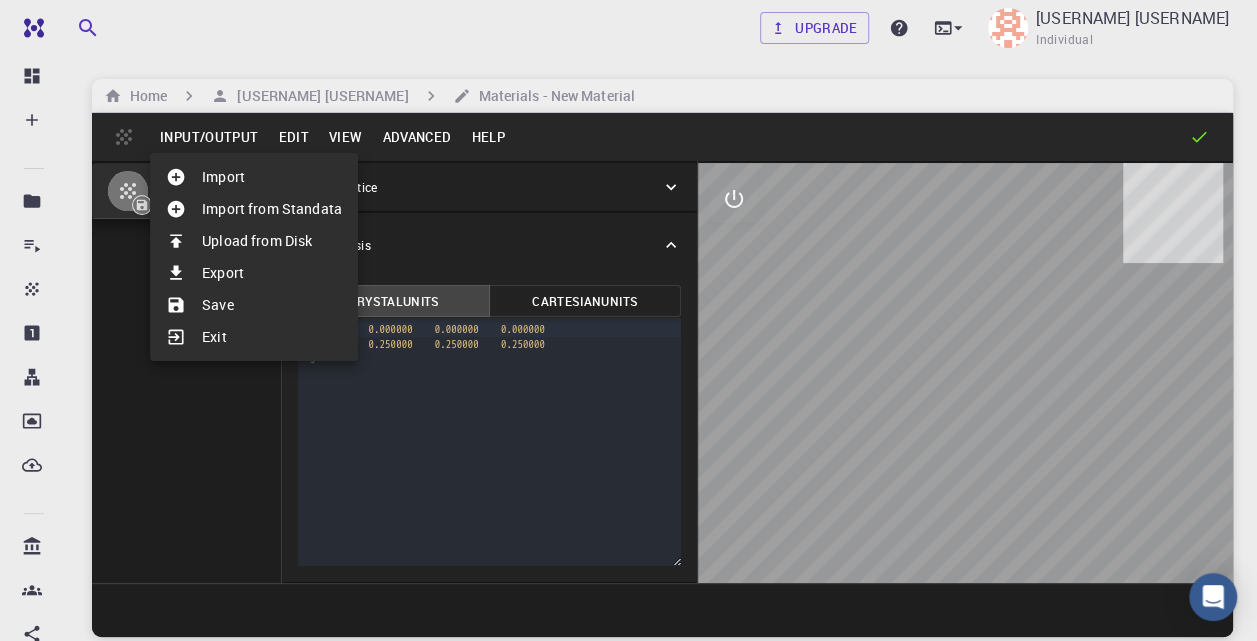 click on "Upload from Disk" at bounding box center (254, 241) 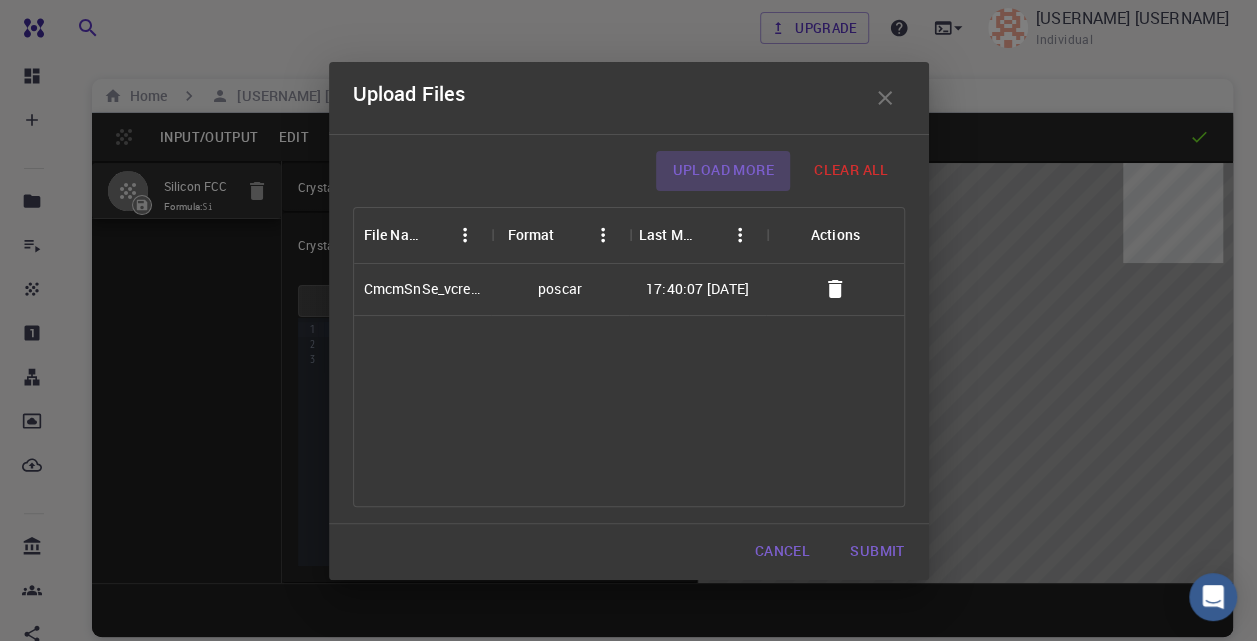 click on "Upload more" at bounding box center [722, 171] 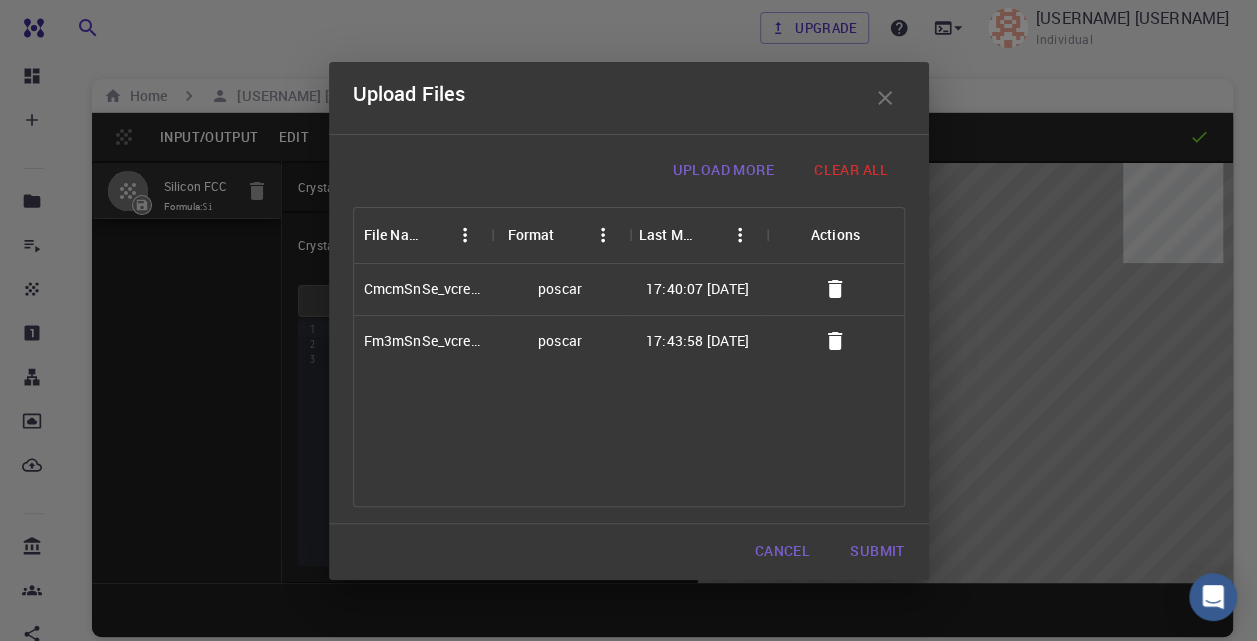 click on "Submit" at bounding box center (877, 552) 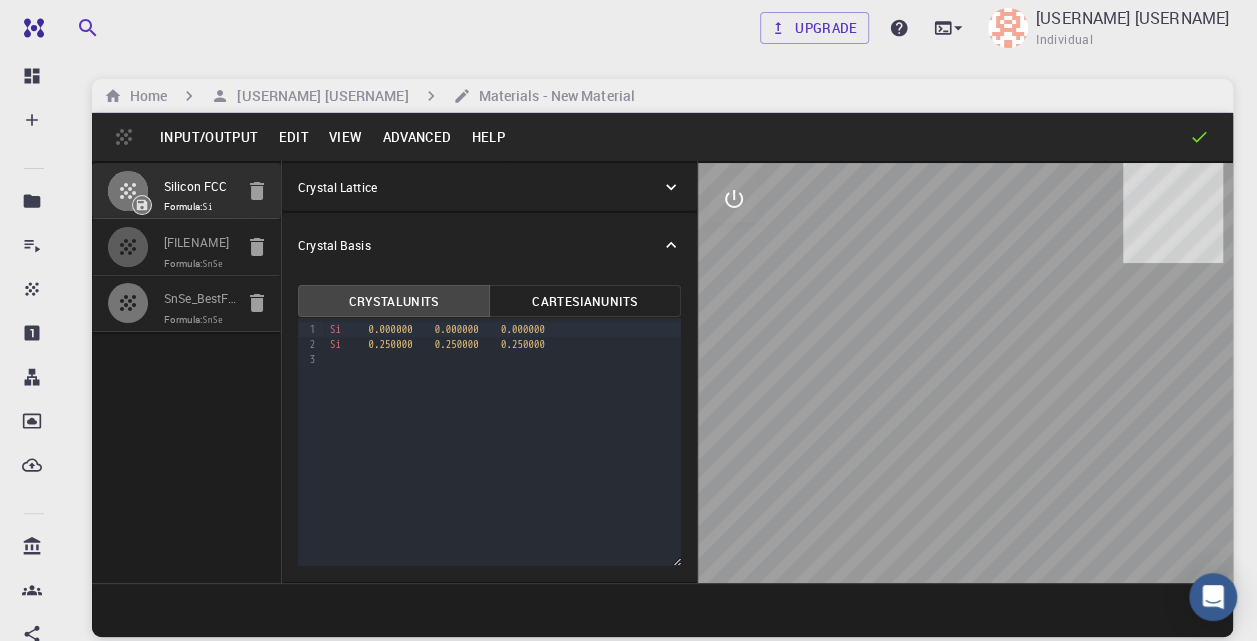 click 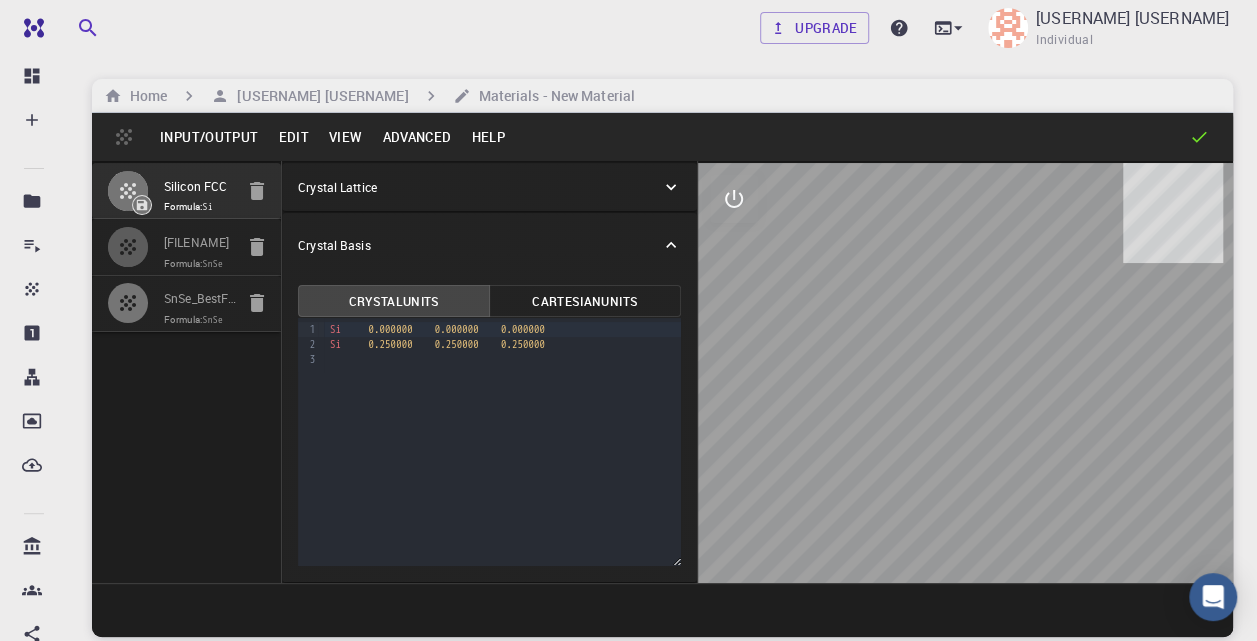 type on "TRI" 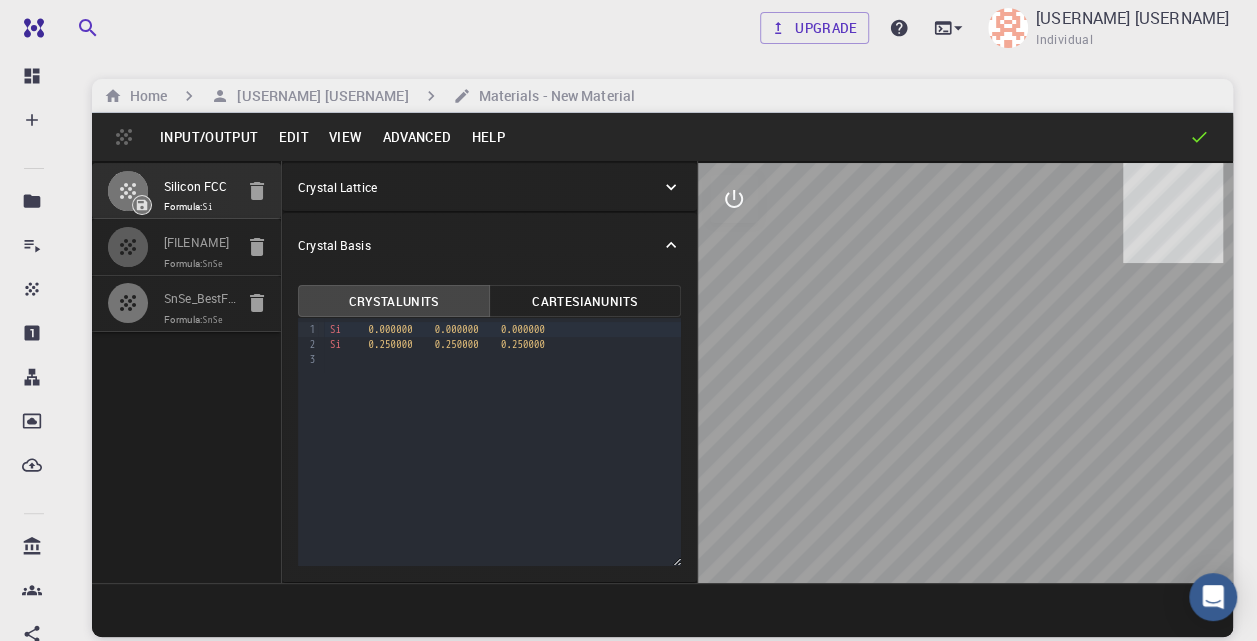 type on "4.186982460205743" 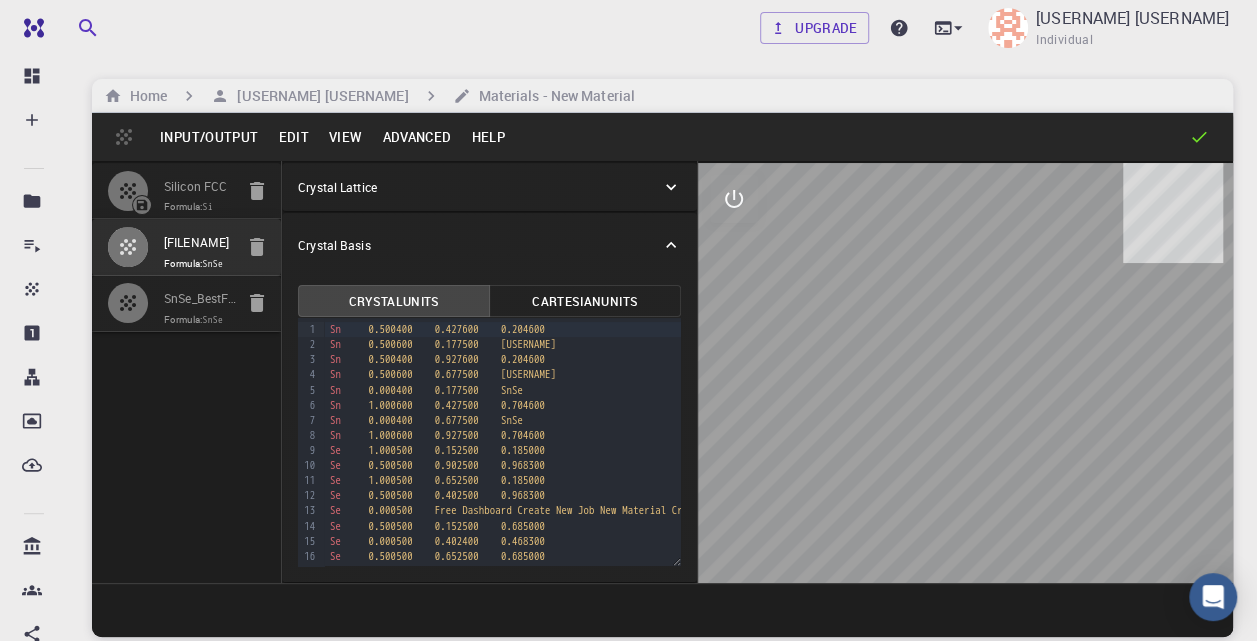 drag, startPoint x: 888, startPoint y: 368, endPoint x: 938, endPoint y: 368, distance: 50 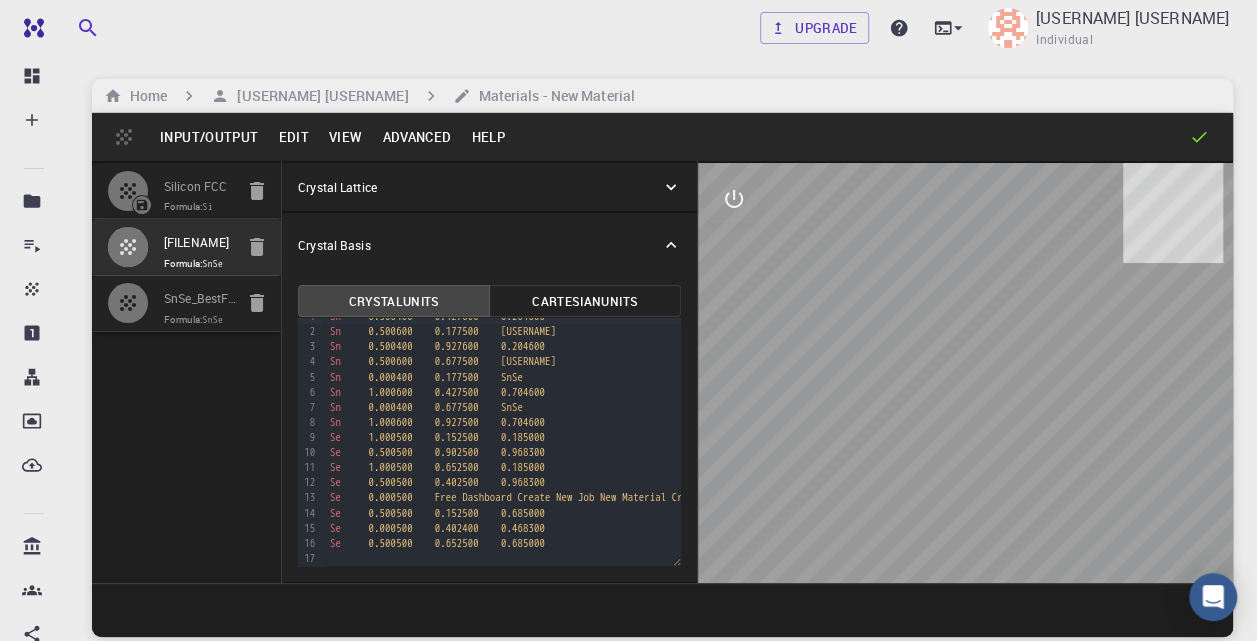 scroll, scrollTop: 16, scrollLeft: 0, axis: vertical 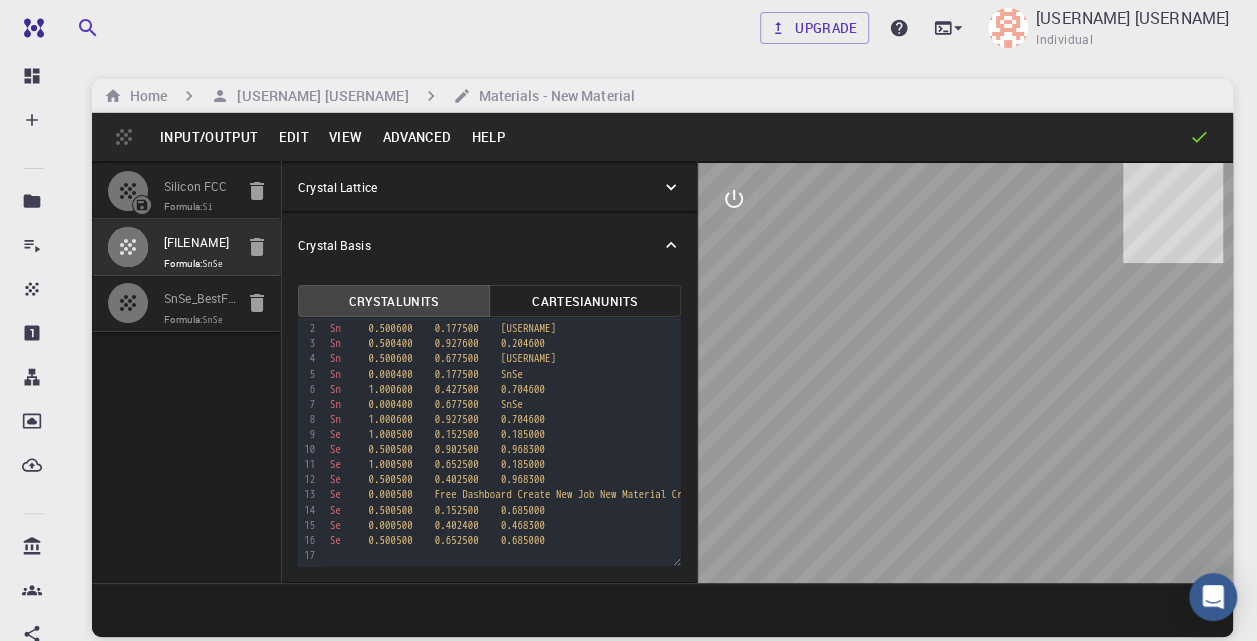 click on "Crystal Lattice" at bounding box center (337, 187) 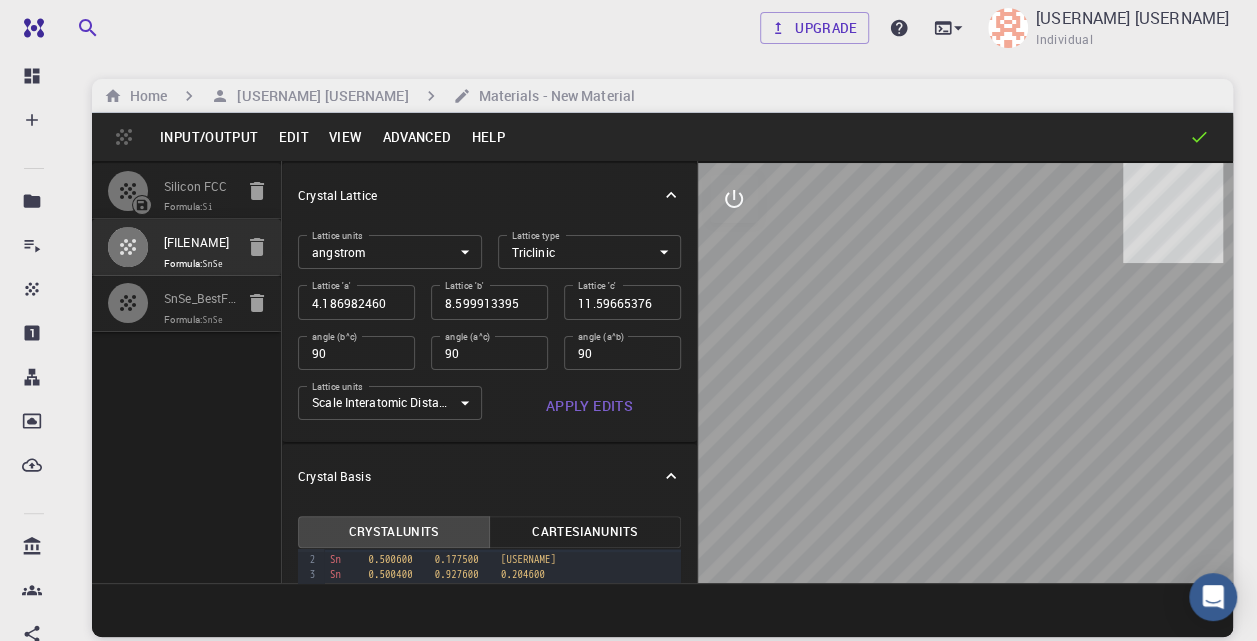 click 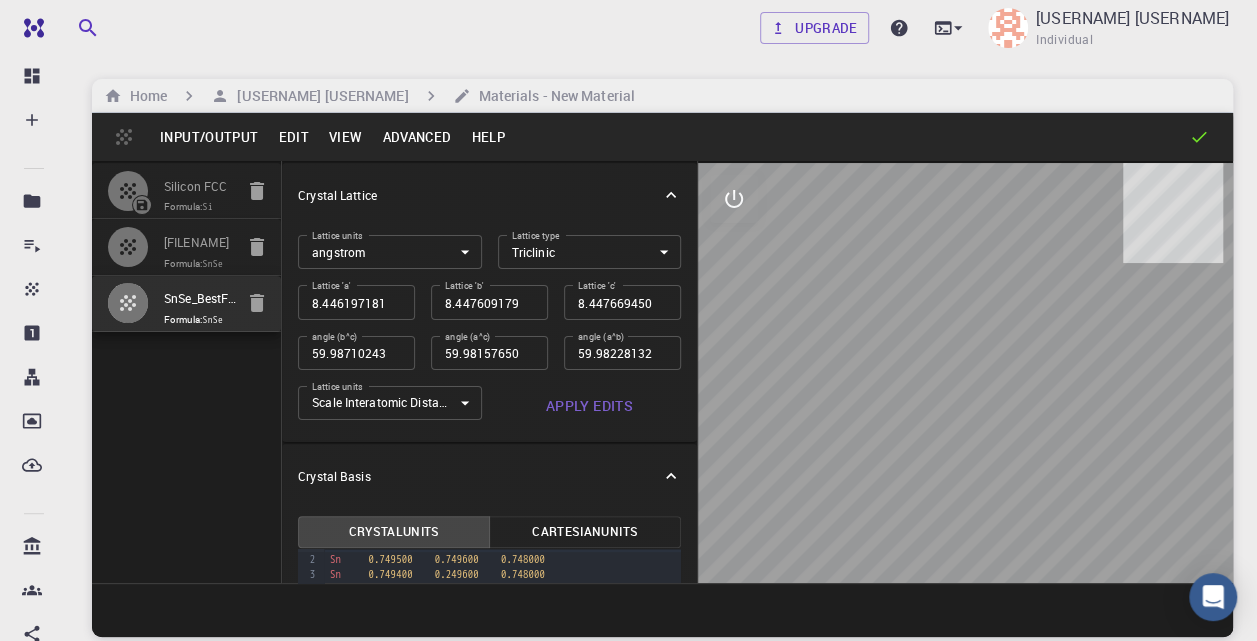 drag, startPoint x: 980, startPoint y: 334, endPoint x: 942, endPoint y: 362, distance: 47.201694 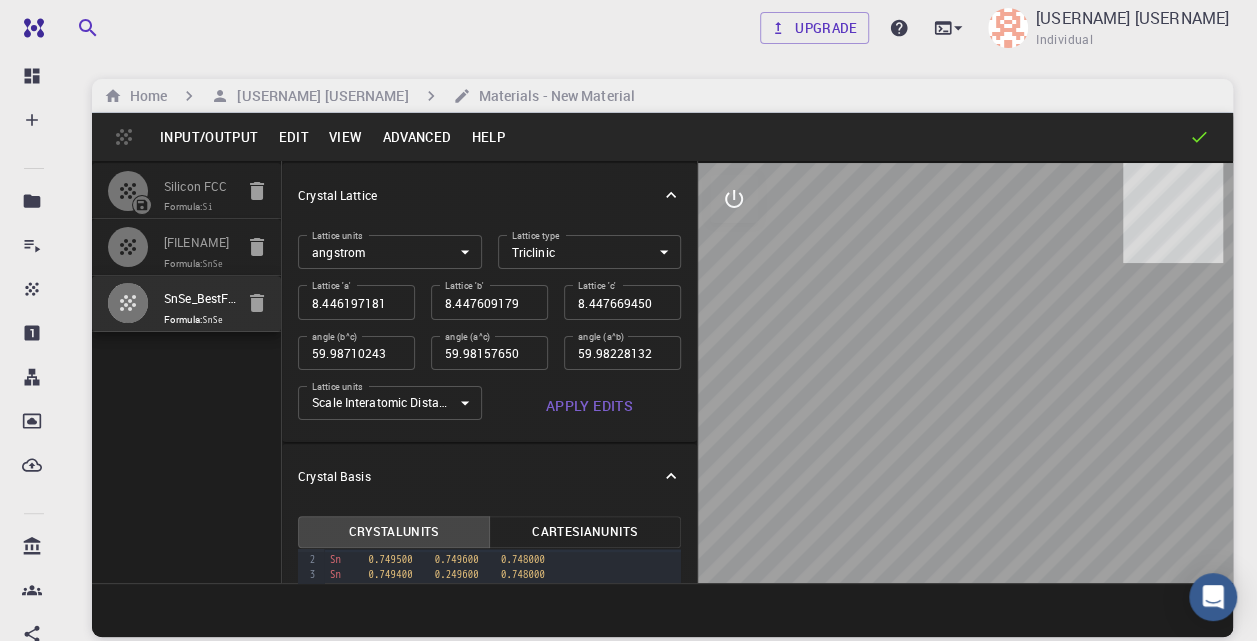 click on "Free Dashboard Create New Job New Material Create Material Upload File Import from Bank Import from 3rd Party New Workflow New Project Projects Jobs Materials Properties Workflows Dropbox External Uploads Bank Materials Workflows Accounts Shared with me Shared publicly Shared externally Documentation Contact Support Compute load: Low Upgrade [USERNAME] [USERNAME] Materials - New Material Input/Output Edit View Advanced Help Silicon FCC Formula:  Si SnSe_BestCmcm Formula:  SnSe SnSe_BestFm3m Formula:  SnSe Crystal Lattice Lattice units angstrom angstrom Lattice units Lattice type Orthorombic ORC Lattice type Lattice 'a' 4.18698246 Lattice 'a' Lattice 'b' 8.599913396 Lattice 'b' Lattice 'c' 11.596653767 Lattice 'c' angle (b^c) 90 angle (b^c) angle (a^c) 90 angle (a^c) angle (a^b) 90 angle (a^b) Lattice units Scale Interatomic Distances 0 Lattice units Apply Edits Crystal Basis Crystal  Units Cartesian  Units 99 1 2 3 4 5 6 7 8 9 10 11 12 13 14 15 16 17 ›" at bounding box center [628, 396] 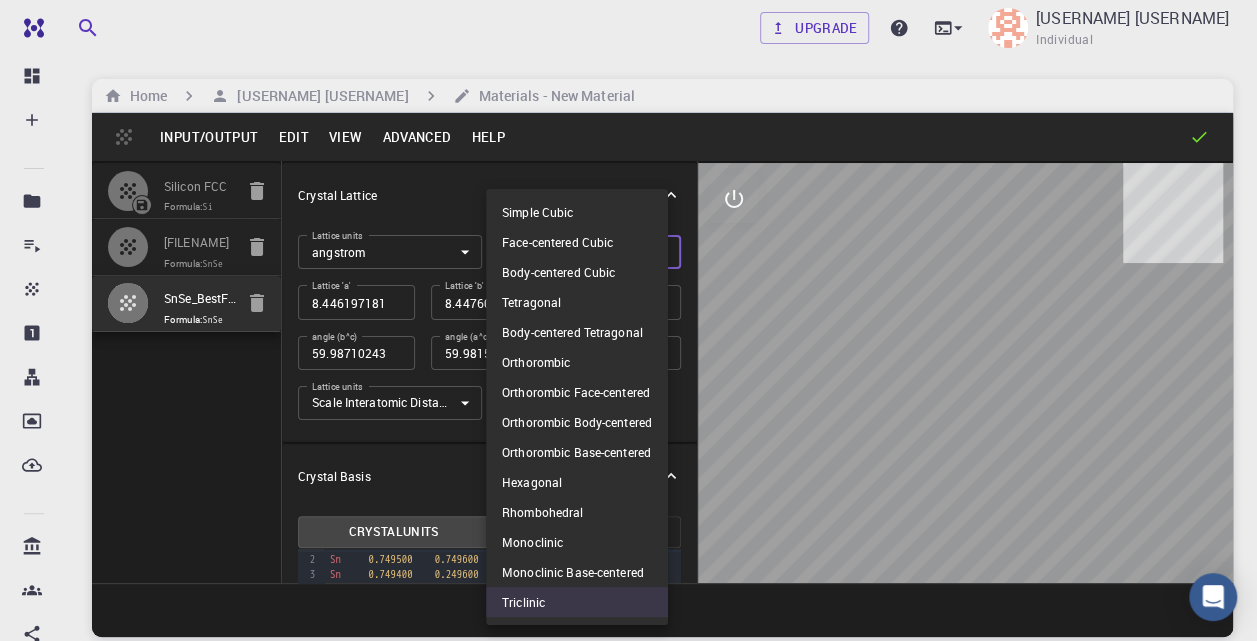 click at bounding box center (628, 320) 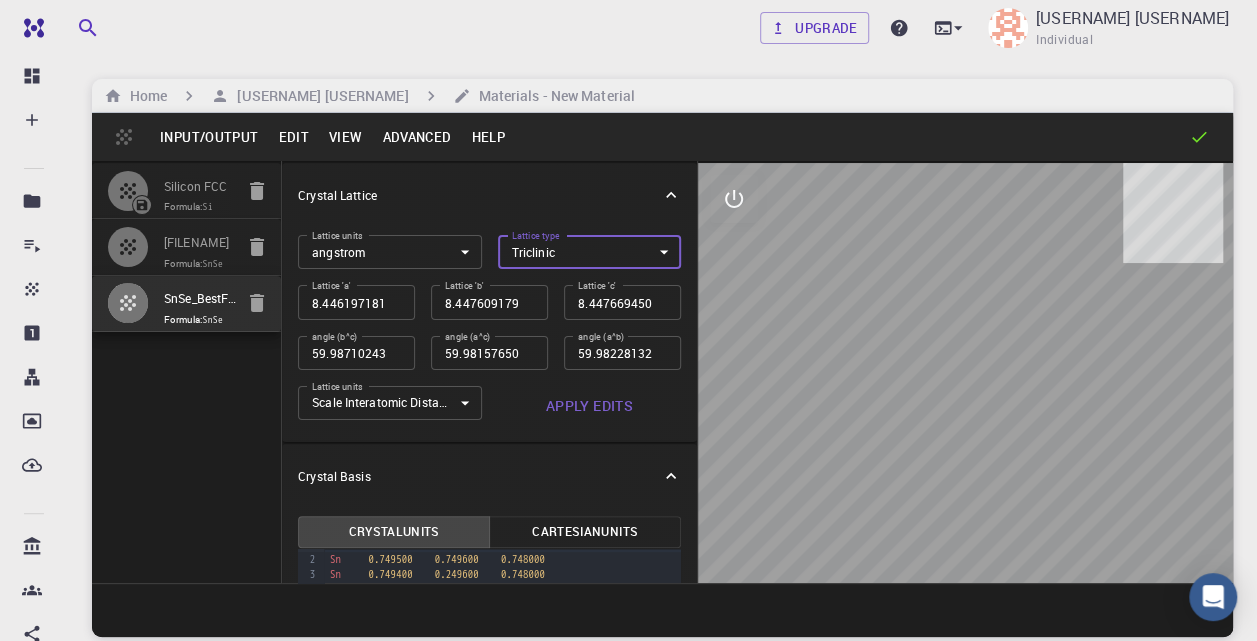 click at bounding box center [136, 247] 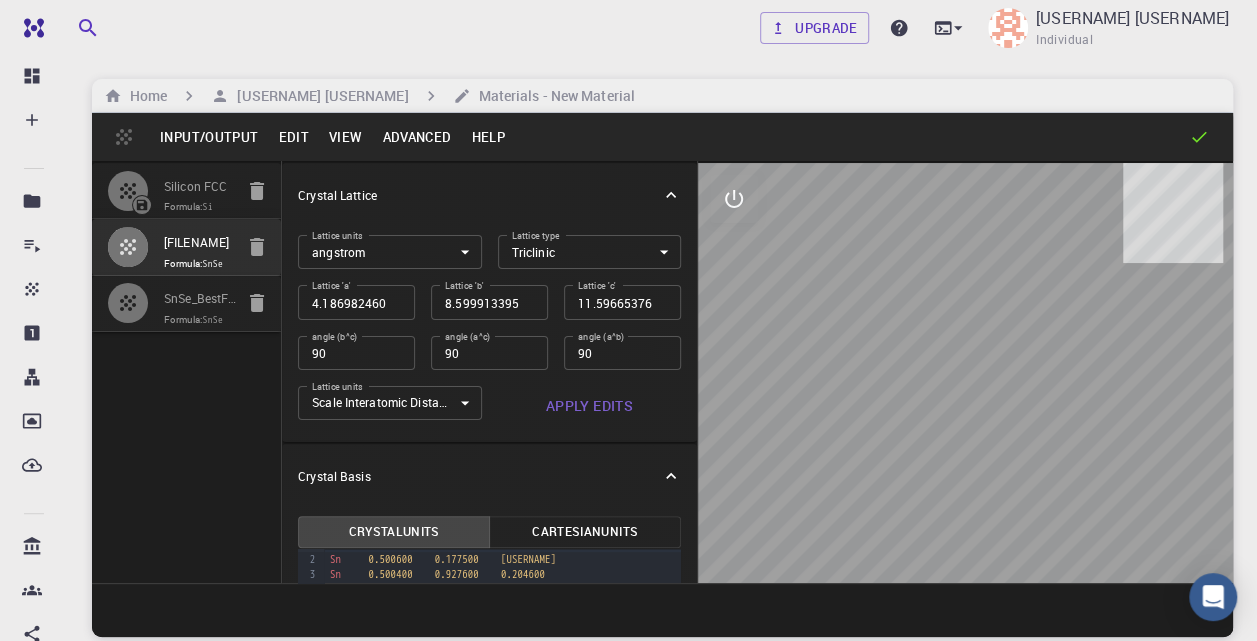 click on "8.528000" at bounding box center [628, 396] 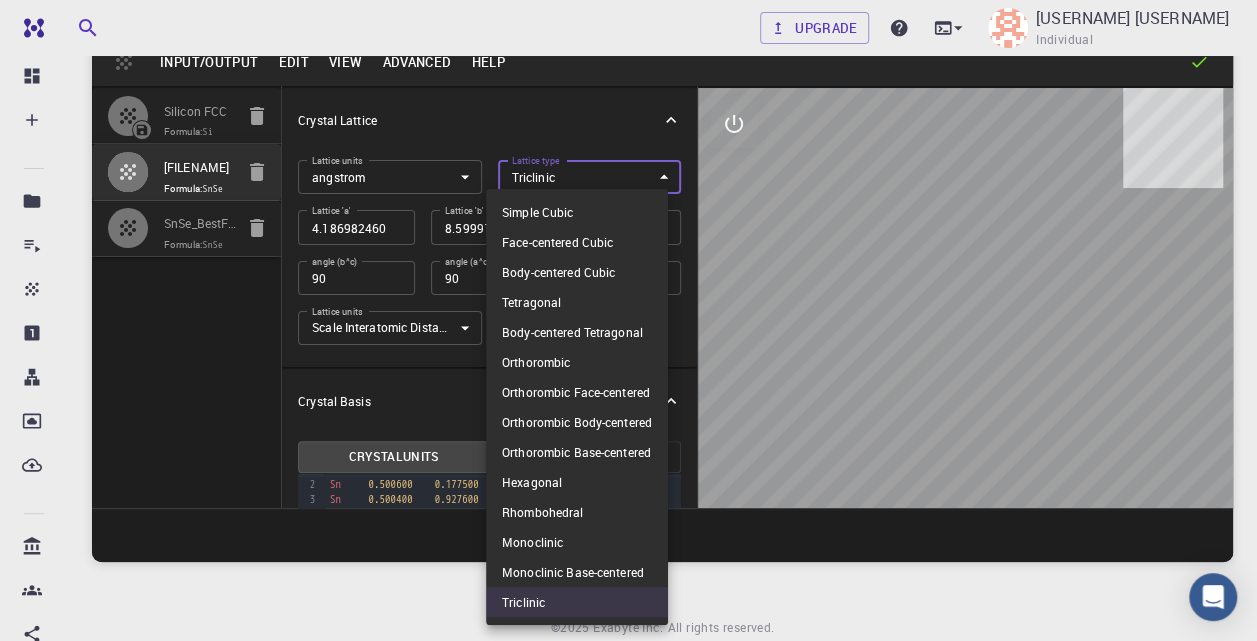 scroll, scrollTop: 0, scrollLeft: 0, axis: both 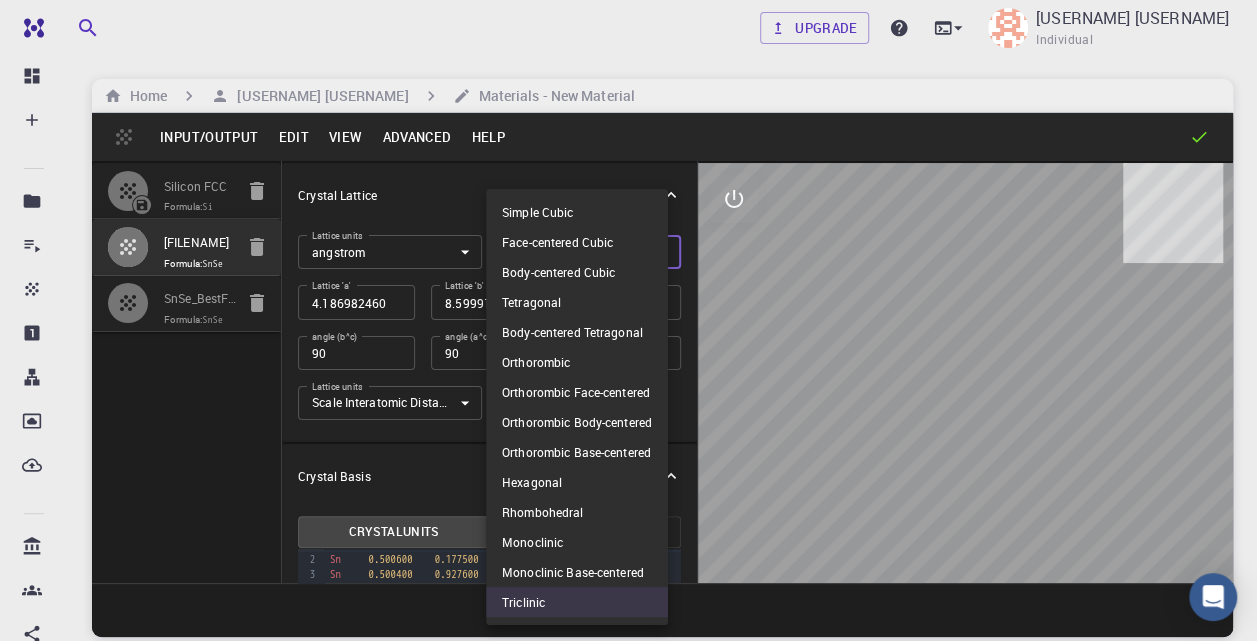 click on "Orthorombic" at bounding box center [577, 362] 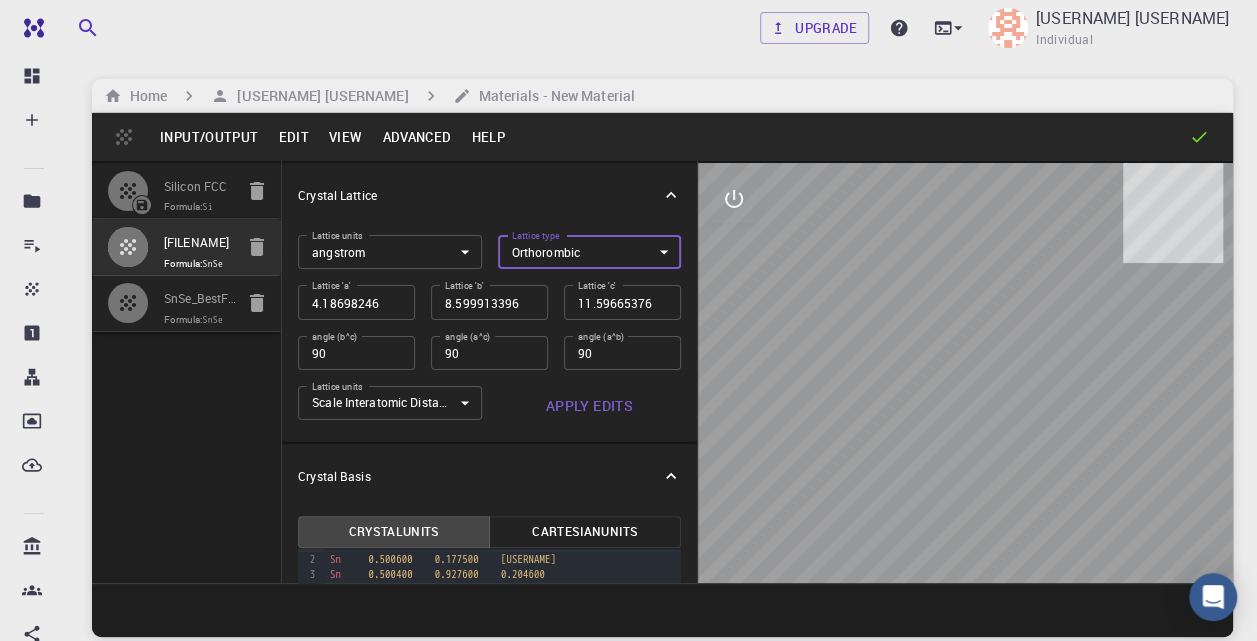 click on "Free Dashboard Create New Job New Material Create Material Upload File Import from Bank Import from 3rd Party New Workflow New Project Projects Jobs Materials Properties Workflows Dropbox External Uploads Bank Materials Workflows Accounts Shared with me Shared publicly Shared externally Documentation Contact Support Compute load: Low Upgrade [USERNAME] [USERNAME] Materials - New Material Input/Output Edit View Advanced Help Silicon FCC Formula:  Si SnSe_BestCmcm Formula:  SnSe SnSe_BestFm3m Formula:  SnSe Crystal Lattice Lattice units angstrom angstrom Lattice units Lattice type Orthorombic ORC Lattice type Lattice 'a' 4.18698246 Lattice 'a' Lattice 'b' 8.599913396 Lattice 'b' Lattice 'c' 11.596653767 Lattice 'c' angle (b^c) 90 angle (b^c) angle (a^c) 90 angle (a^c) angle (a^b) 90 angle (a^b) Lattice units Scale Interatomic Distances 0 Lattice units Apply Edits Crystal Basis Crystal  Units Cartesian  Units 99 1 2 3 4 5 6 7 8 9 10 11 12 13 14 15 16 17 ›" at bounding box center [628, 396] 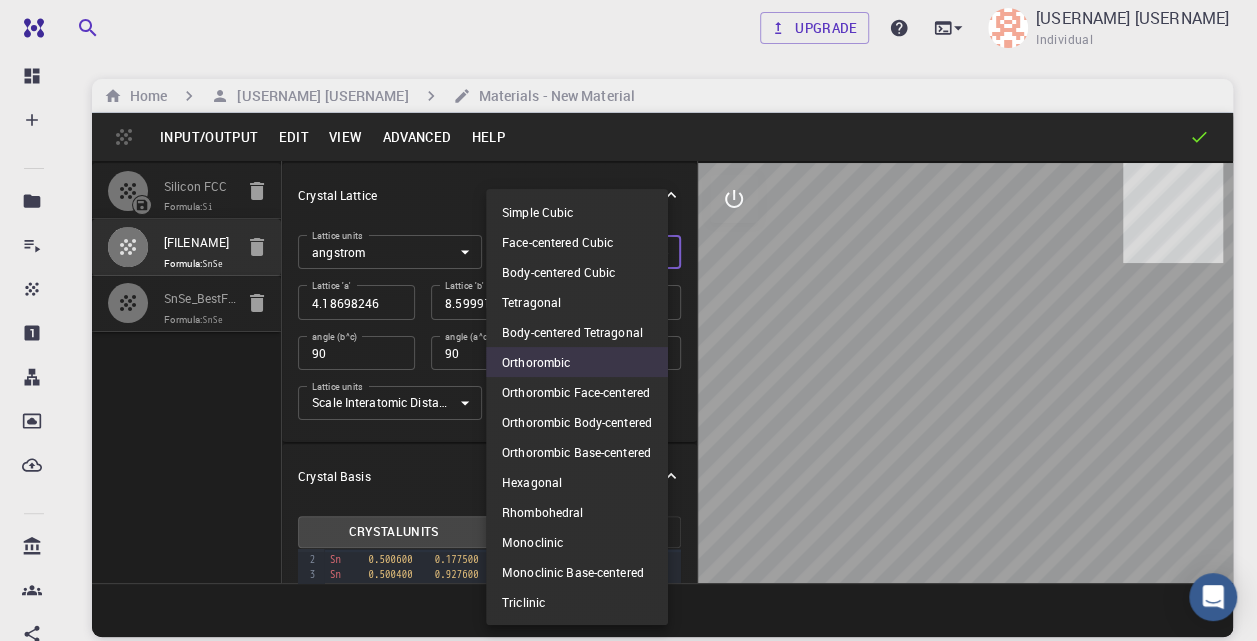 click on "Orthorombic" at bounding box center (577, 362) 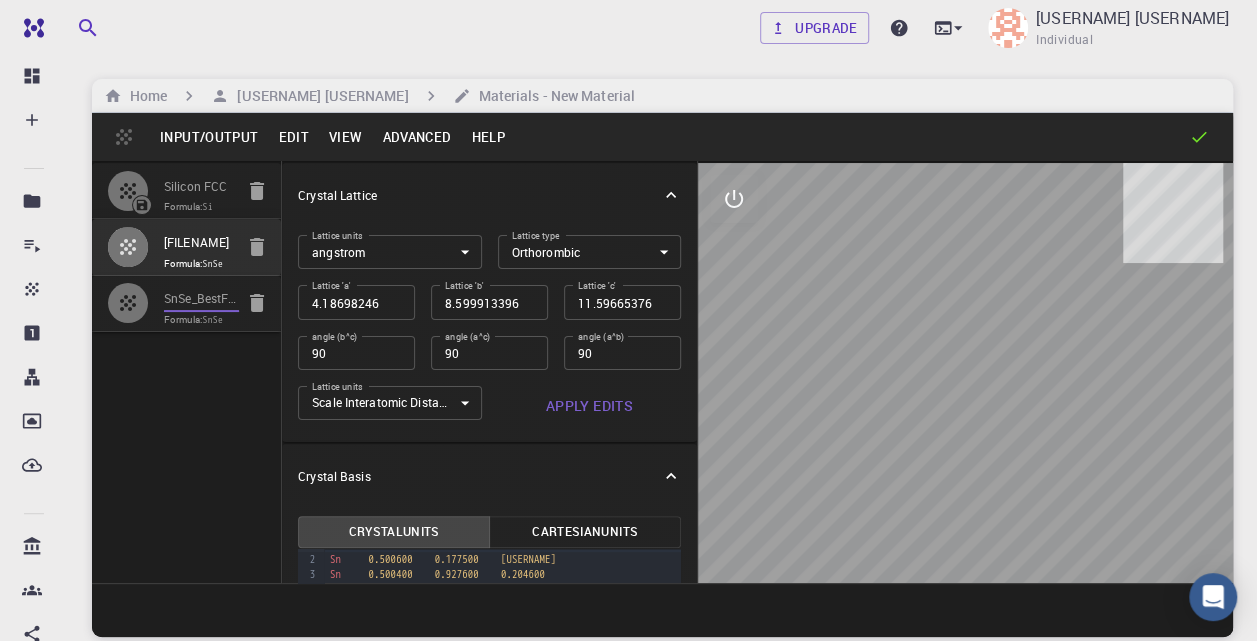 click on "SnSe_BestFm3m" at bounding box center [201, 300] 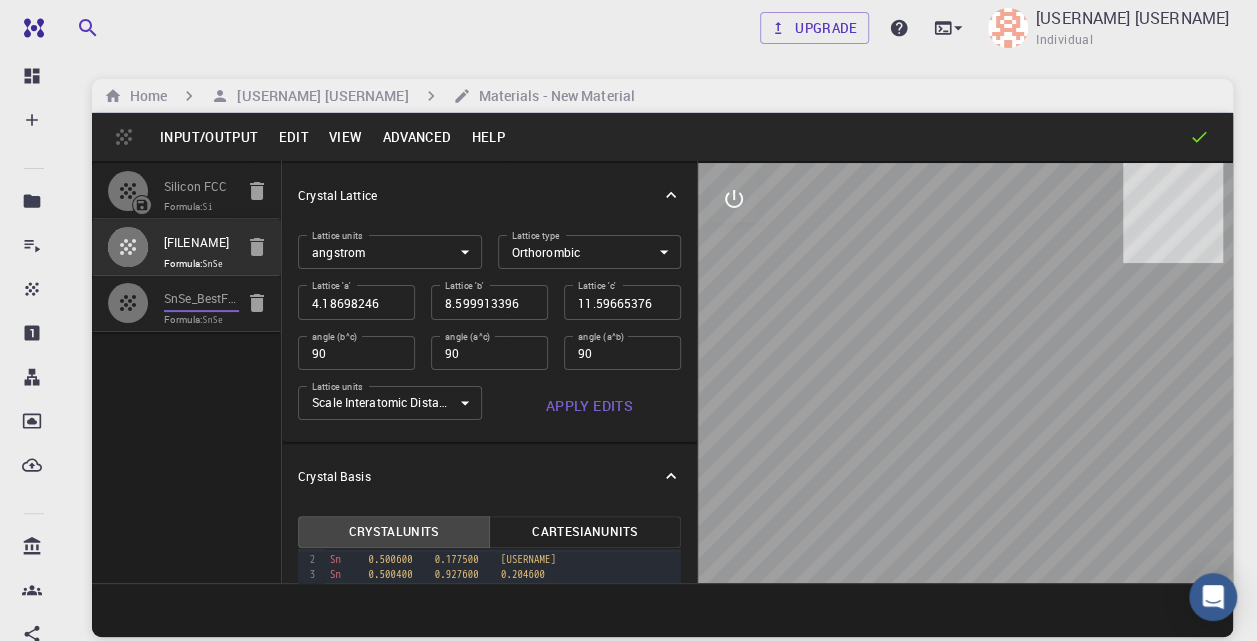 type on "TRI" 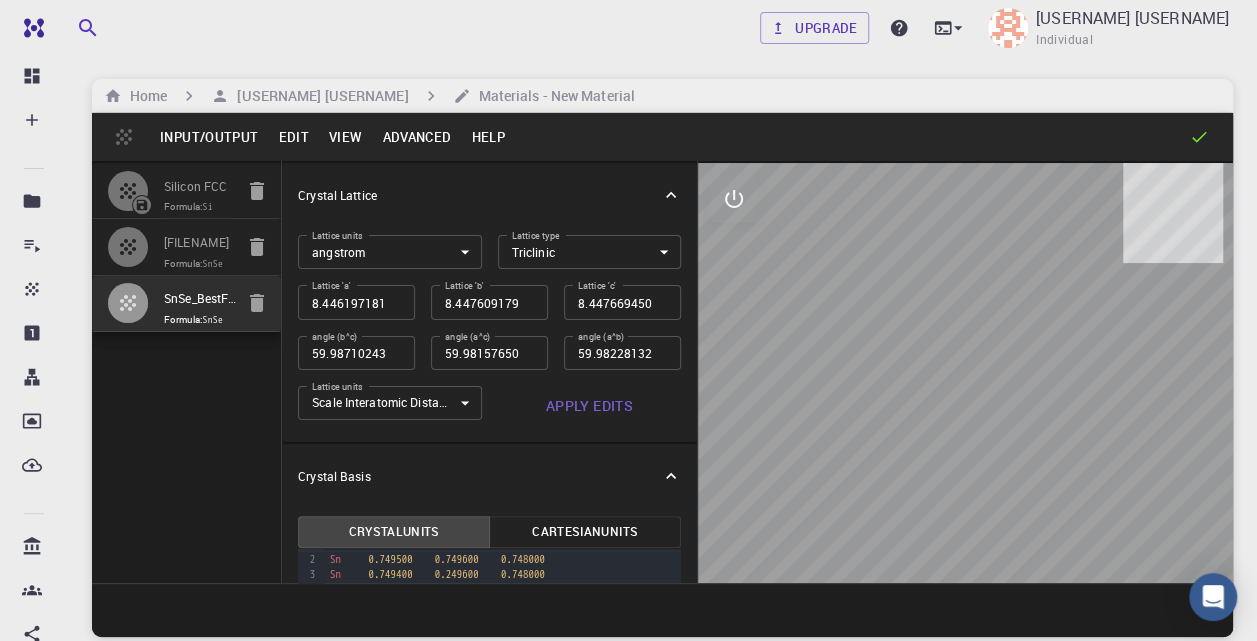 click 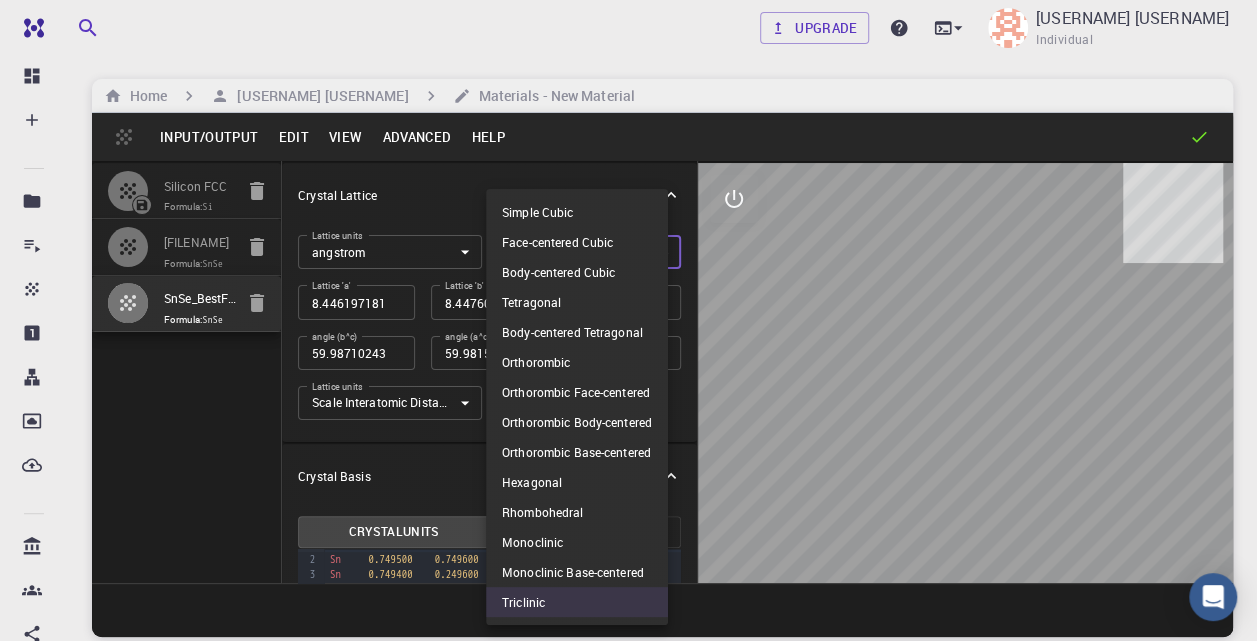 click on "Free Dashboard Create New Job New Material Create Material Upload File Import from Bank Import from 3rd Party New Workflow New Project Projects Jobs Materials Properties Workflows Dropbox External Uploads Bank Materials Workflows Accounts Shared with me Shared publicly Shared externally Documentation Contact Support Compute load: Low Upgrade [USERNAME] [USERNAME] Materials - New Material Input/Output Edit View Advanced Help Silicon FCC Formula:  Si SnSe_BestCmcm Formula:  SnSe SnSe_BestFm3m Formula:  SnSe Crystal Lattice Lattice units angstrom angstrom Lattice units Lattice type Orthorombic ORC Lattice type Lattice 'a' 4.18698246 Lattice 'a' Lattice 'b' 8.599913396 Lattice 'b' Lattice 'c' 11.596653767 Lattice 'c' angle (b^c) 90 angle (b^c) angle (a^c) 90 angle (a^c) angle (a^b) 90 angle (a^b) Lattice units Scale Interatomic Distances 0 Lattice units Apply Edits Crystal Basis Crystal  Units Cartesian  Units 99 1 2 3 4 5 6 7 8 9 10 11 12 13 14 15 16 17 ›" at bounding box center (628, 396) 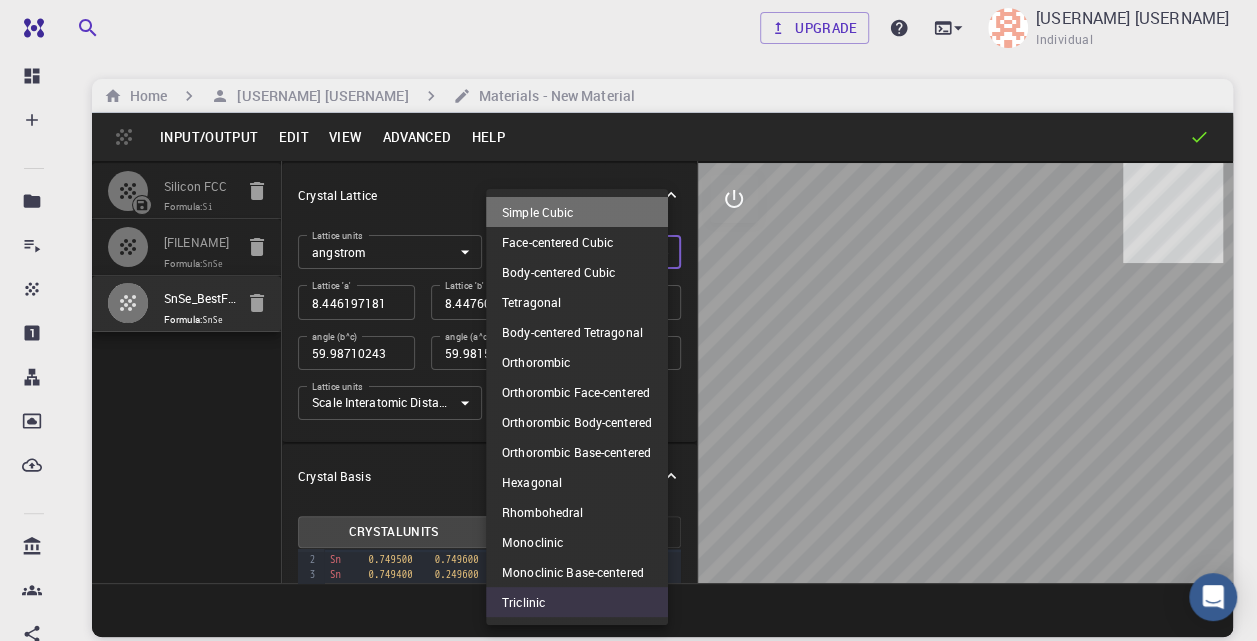 click on "Simple Cubic" at bounding box center [577, 212] 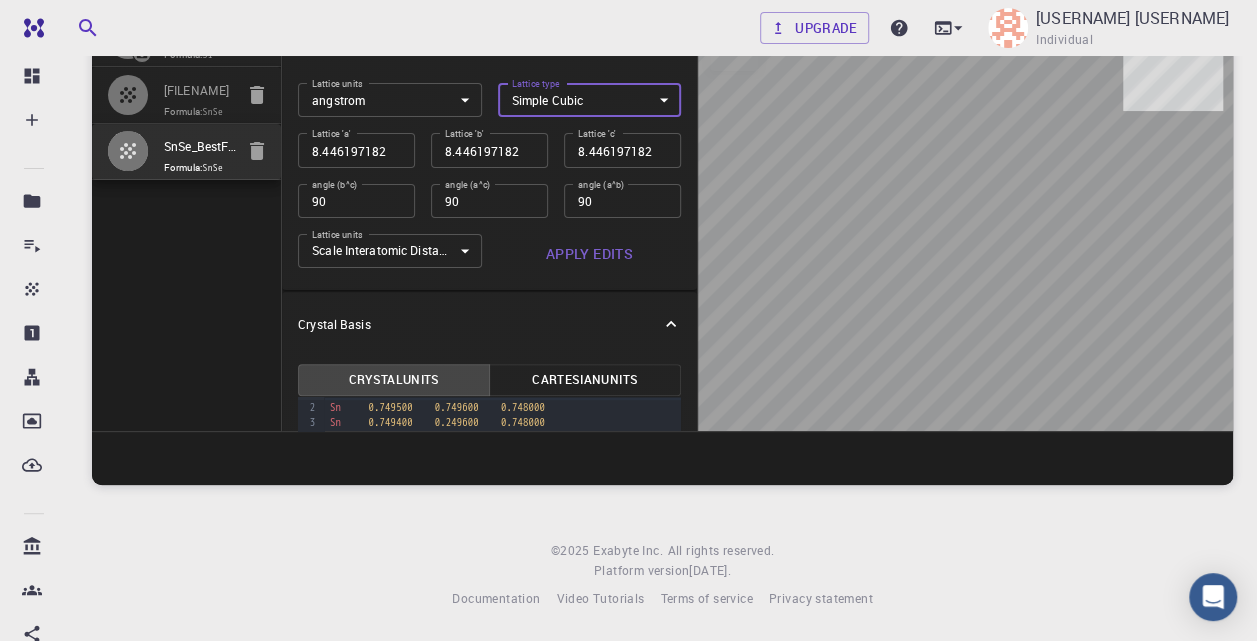 scroll, scrollTop: 153, scrollLeft: 0, axis: vertical 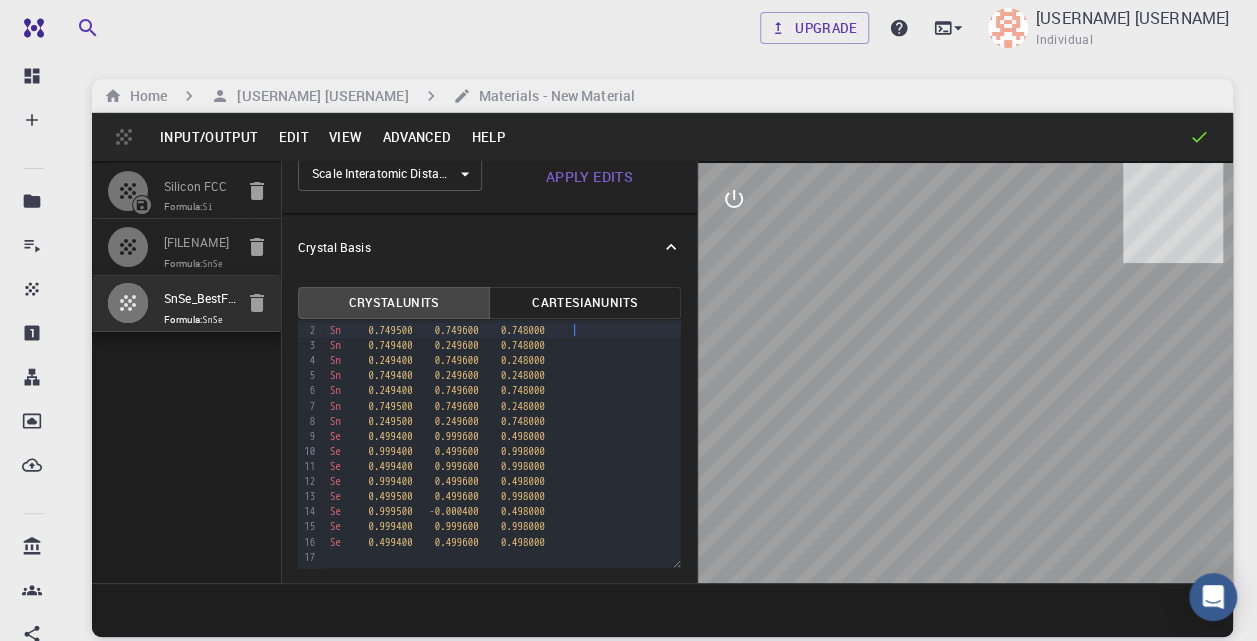 click on "Sn       0.749500      0.749600      0.748000" at bounding box center (502, 330) 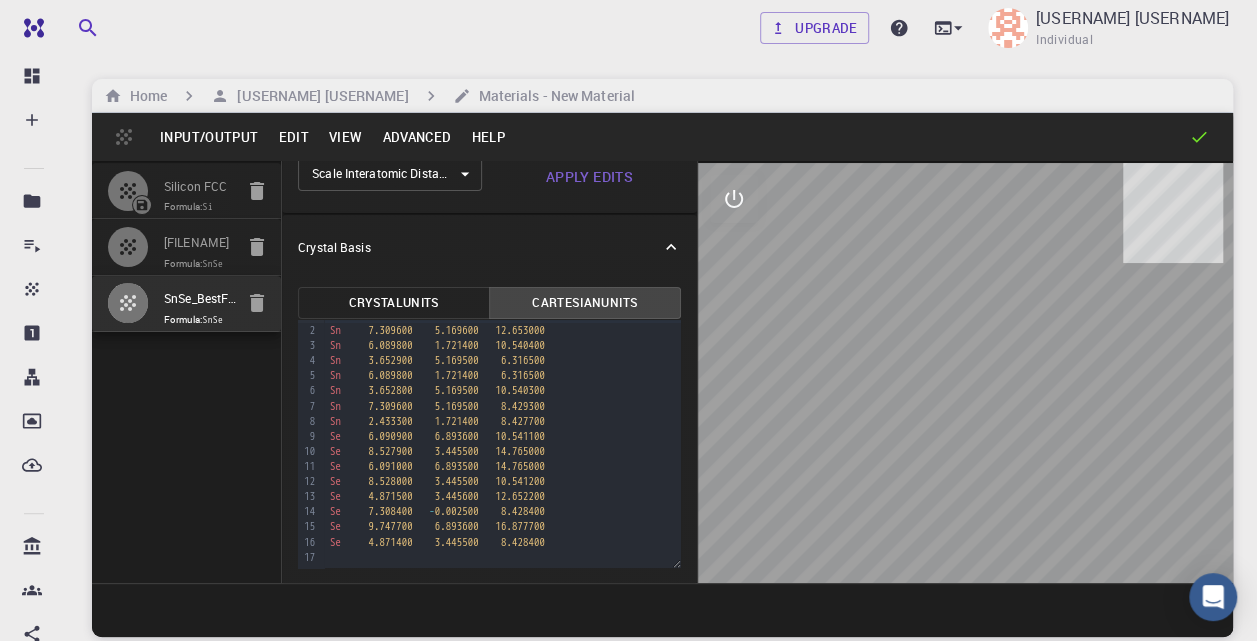 click on "Crystal  Units" at bounding box center (394, 303) 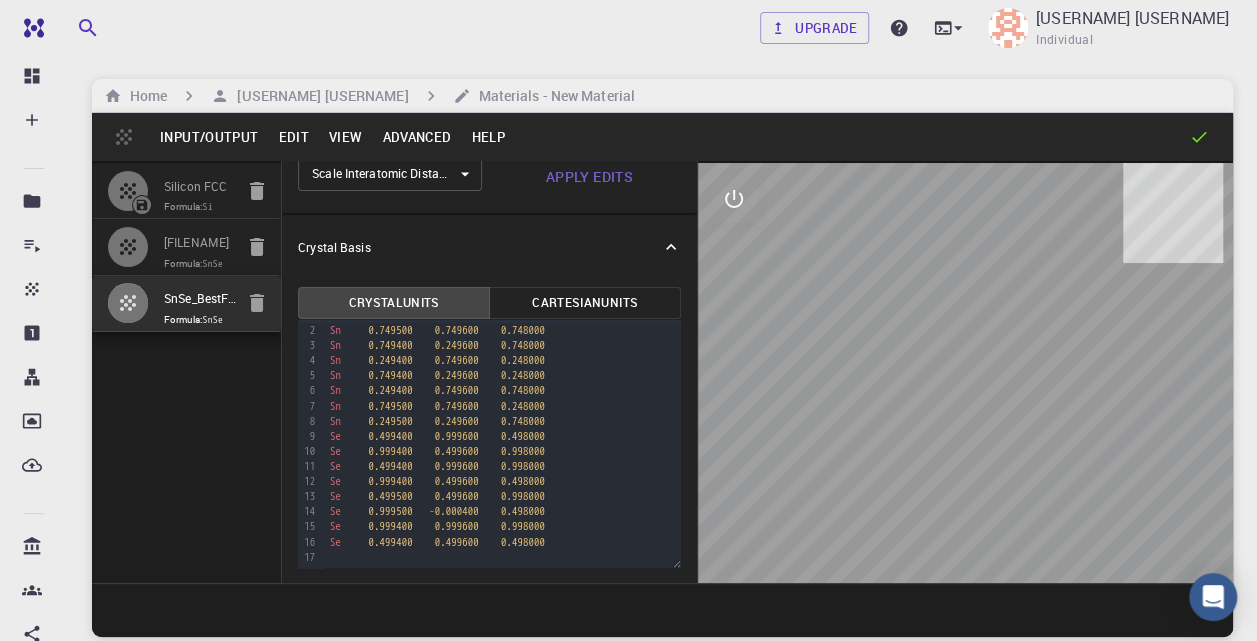 scroll, scrollTop: 0, scrollLeft: 0, axis: both 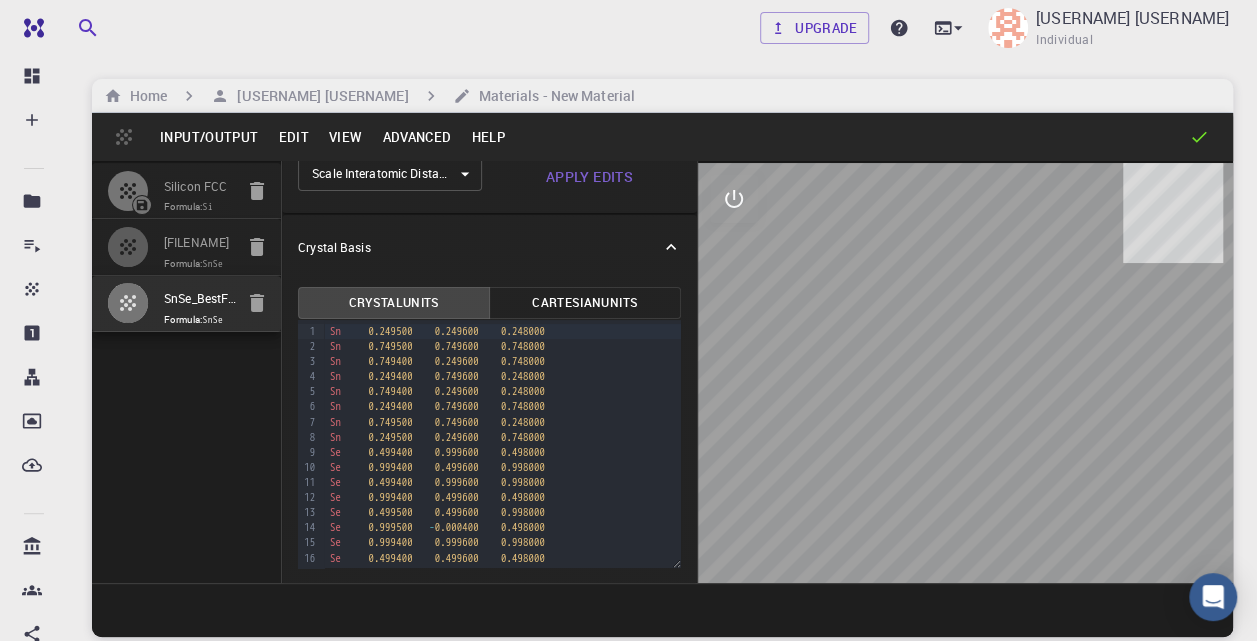 click 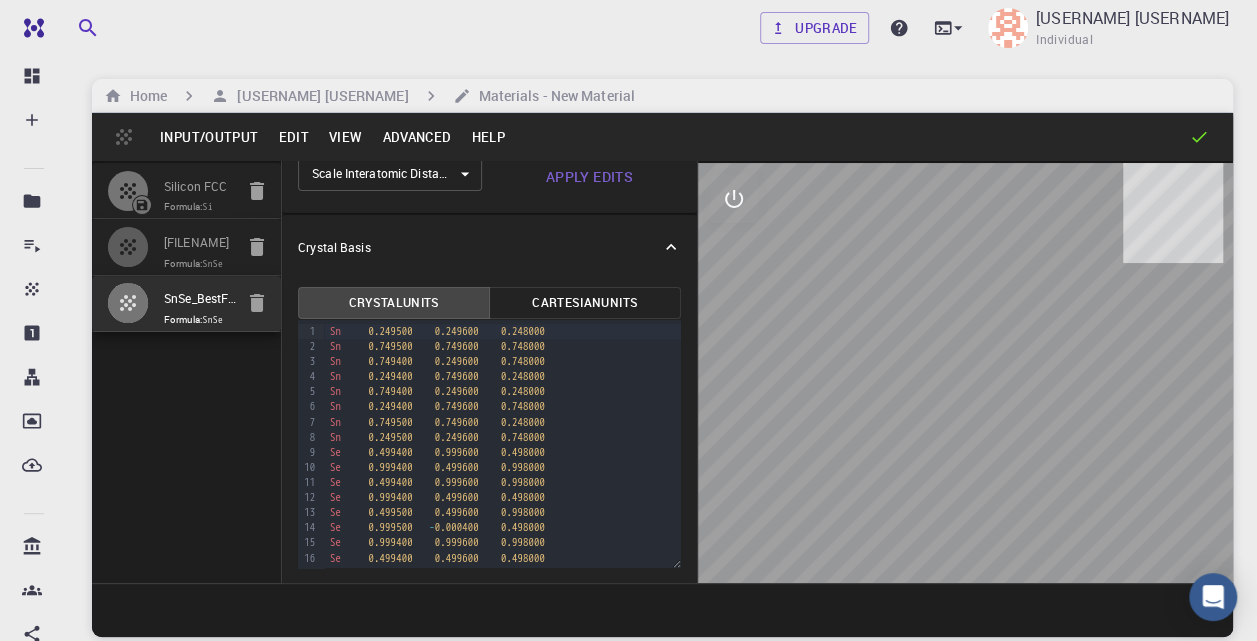 type on "TRI" 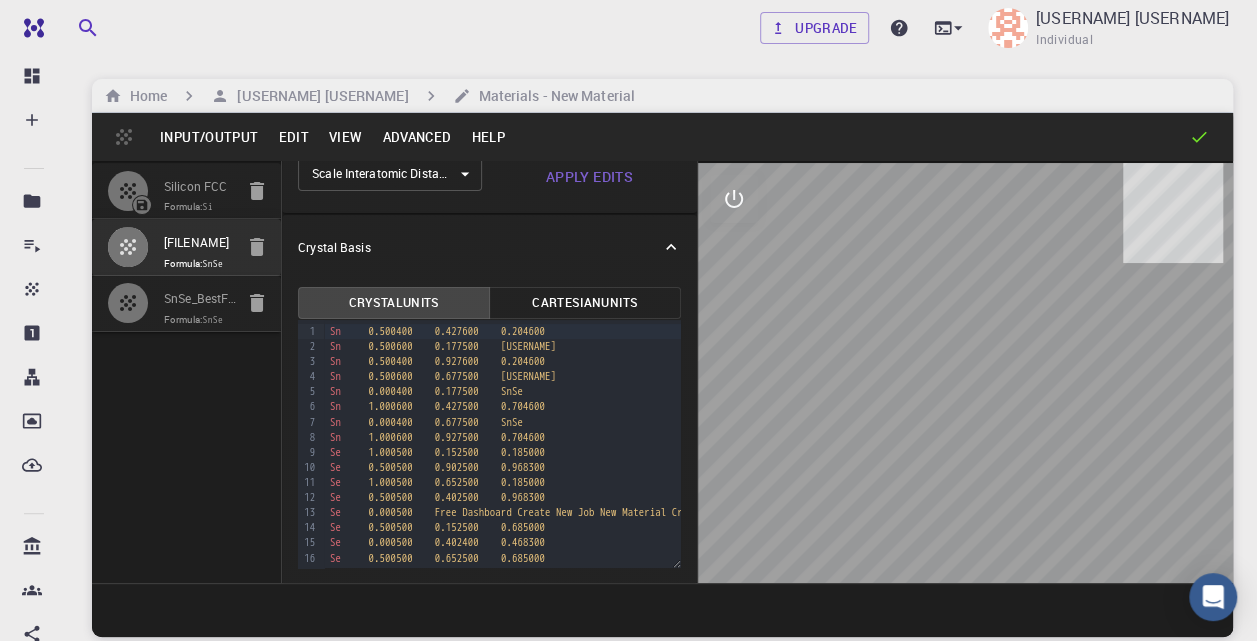 click on "Edit" at bounding box center [293, 137] 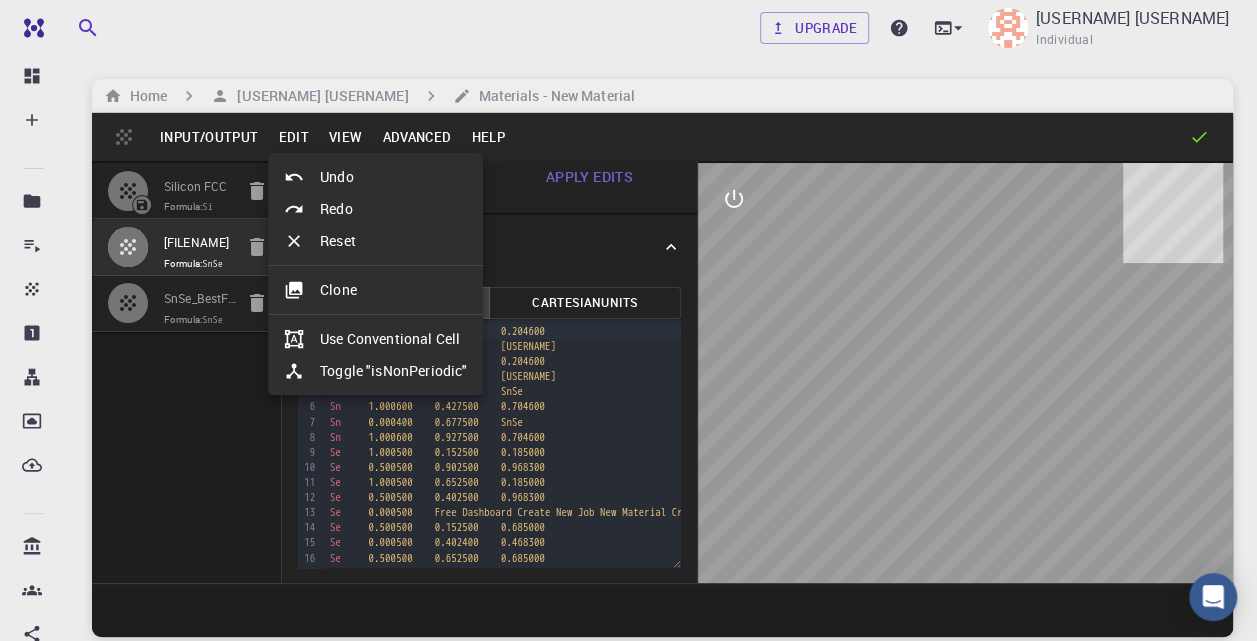 click at bounding box center (628, 320) 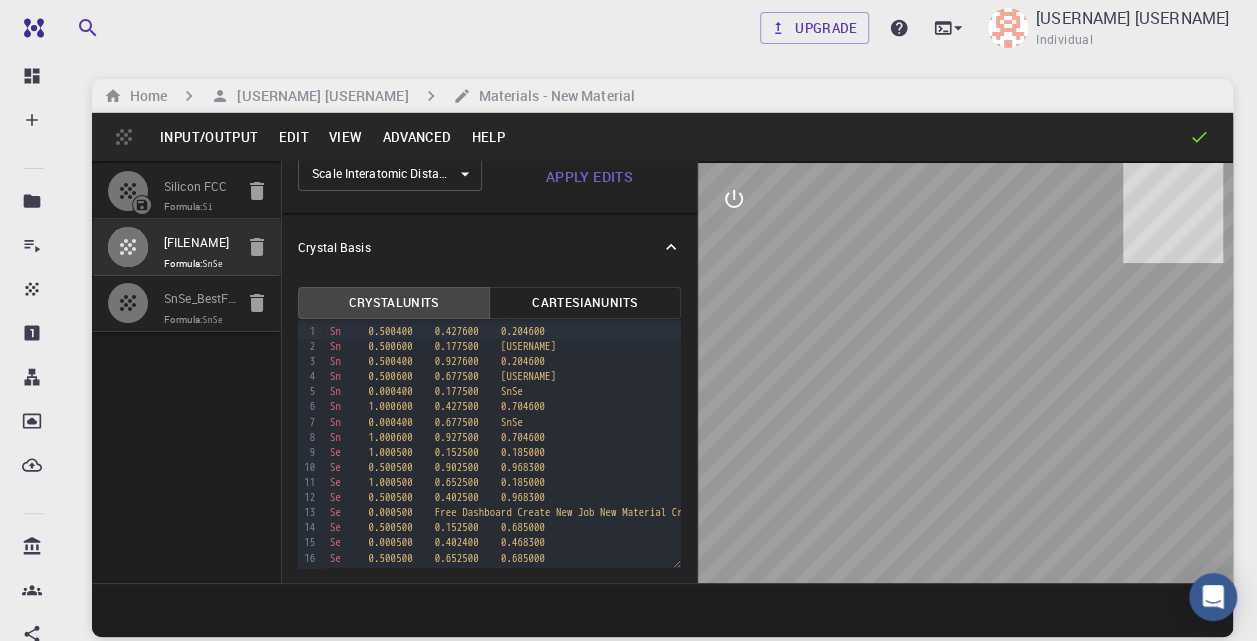 click on "View" at bounding box center [346, 137] 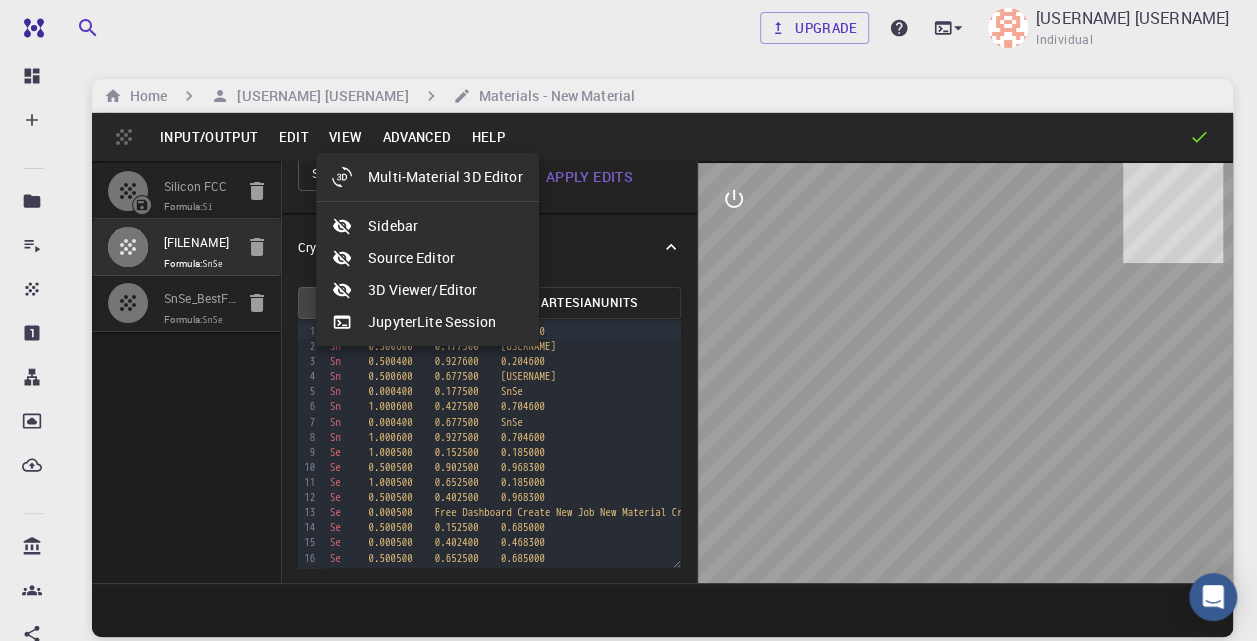 click at bounding box center [628, 320] 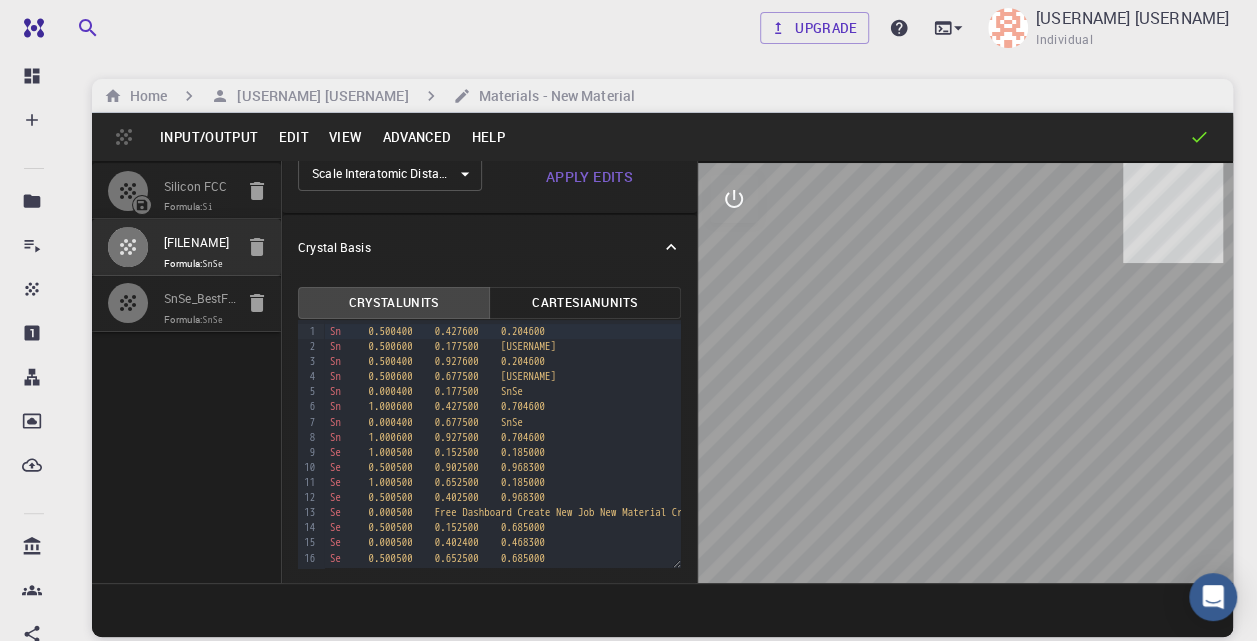 click on "Advanced" at bounding box center [416, 137] 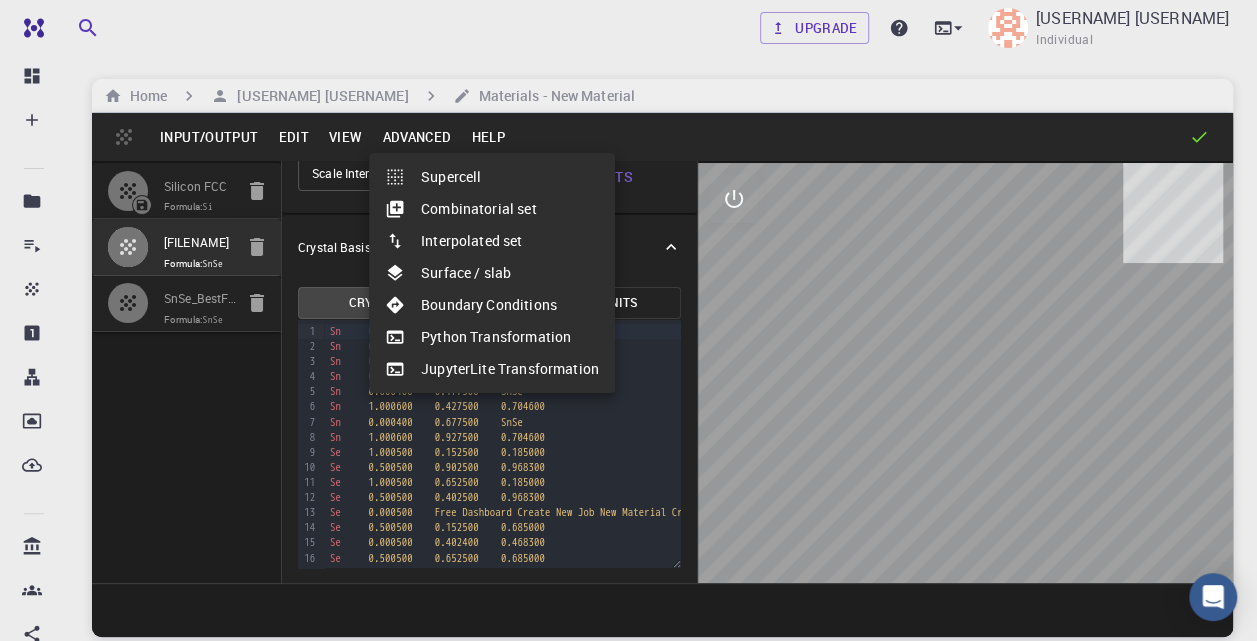click at bounding box center [628, 320] 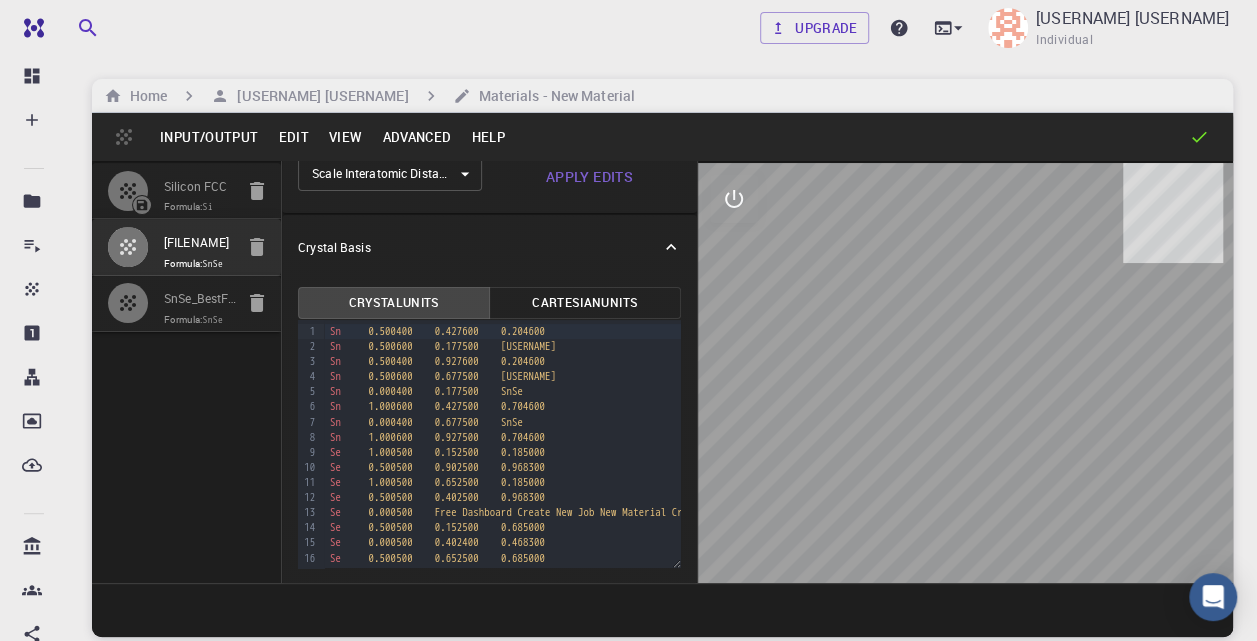 click on "Help" at bounding box center (488, 137) 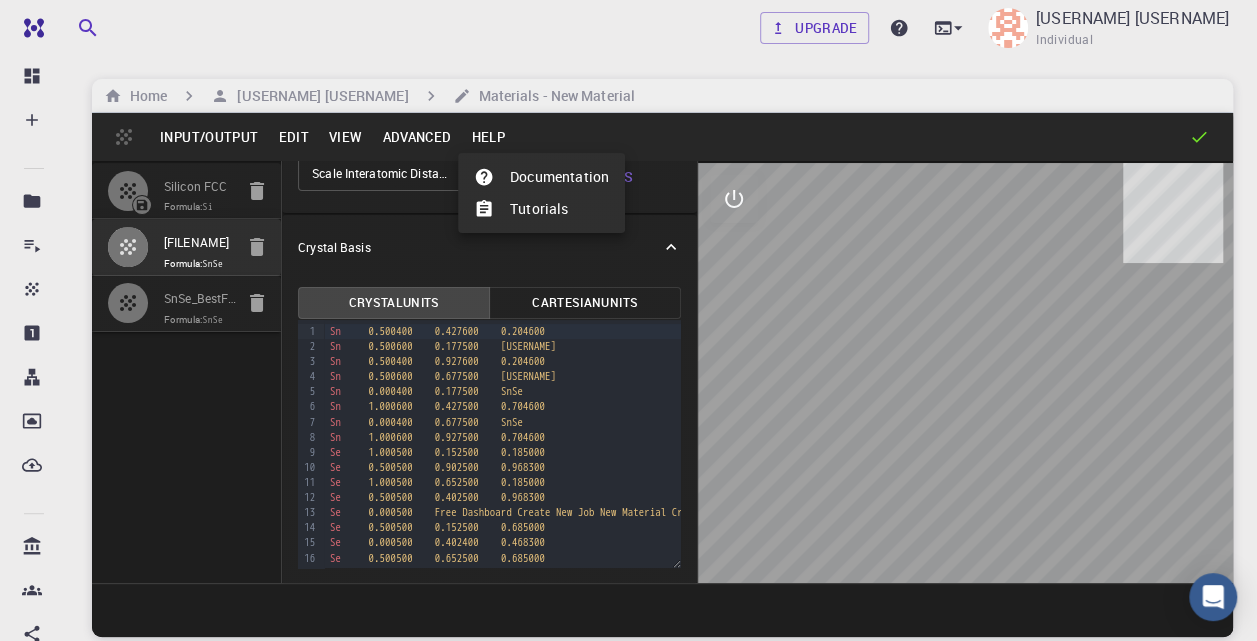 click at bounding box center [628, 320] 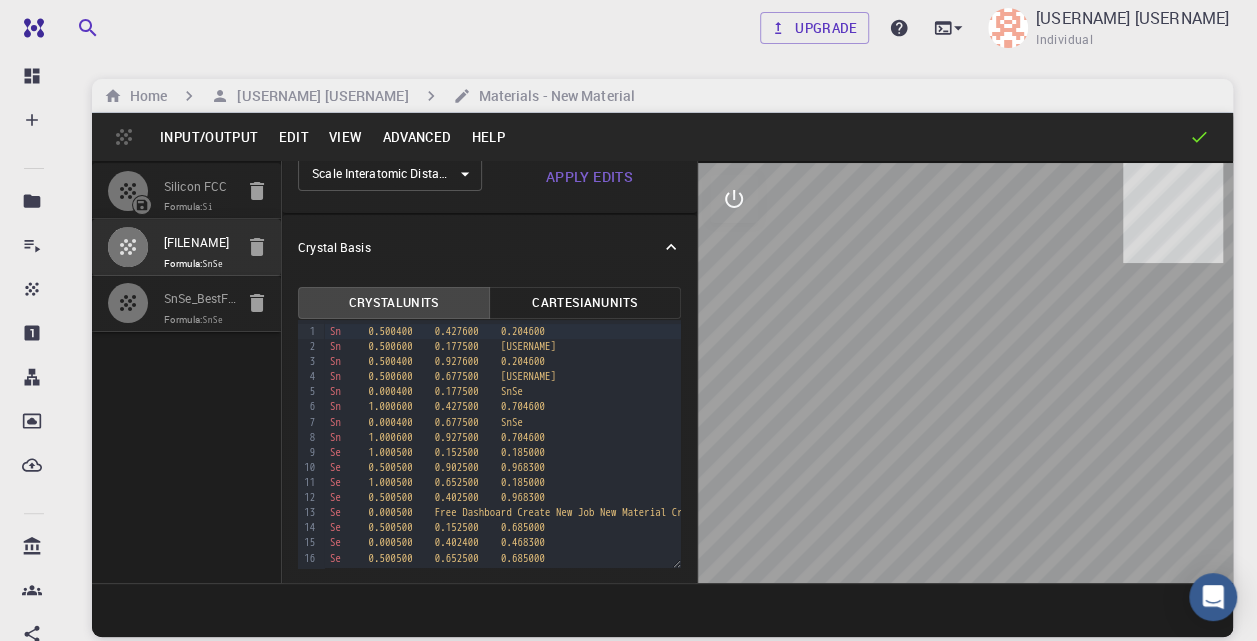 click on "Help" at bounding box center (488, 137) 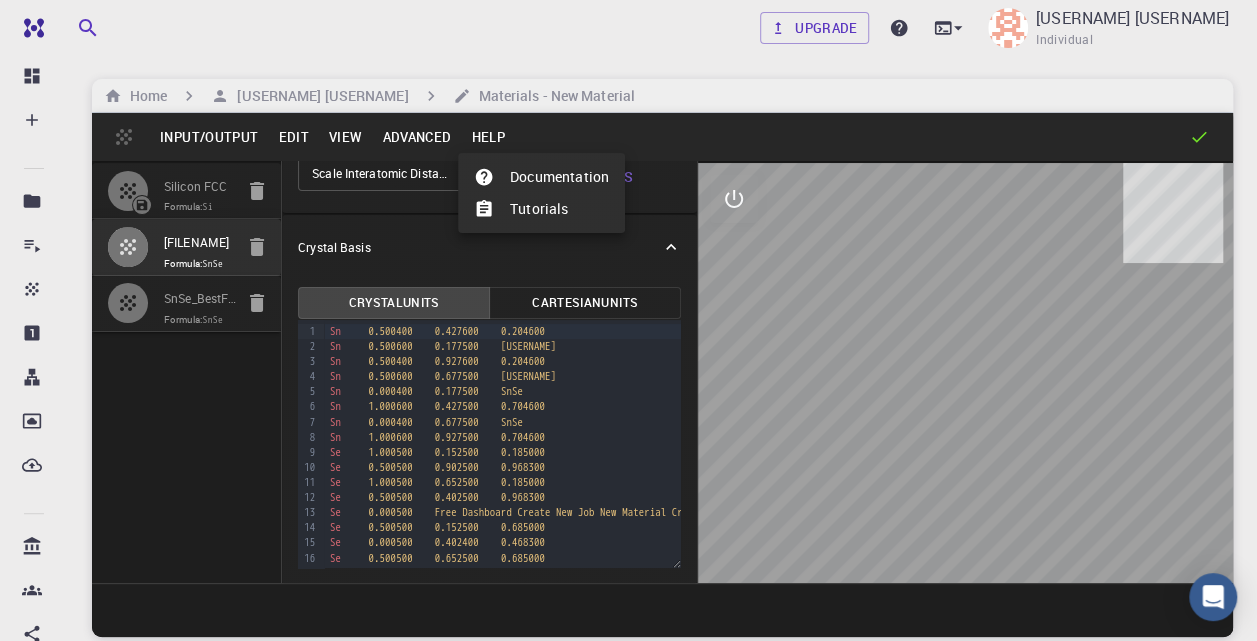 click on "Tutorials" at bounding box center [541, 209] 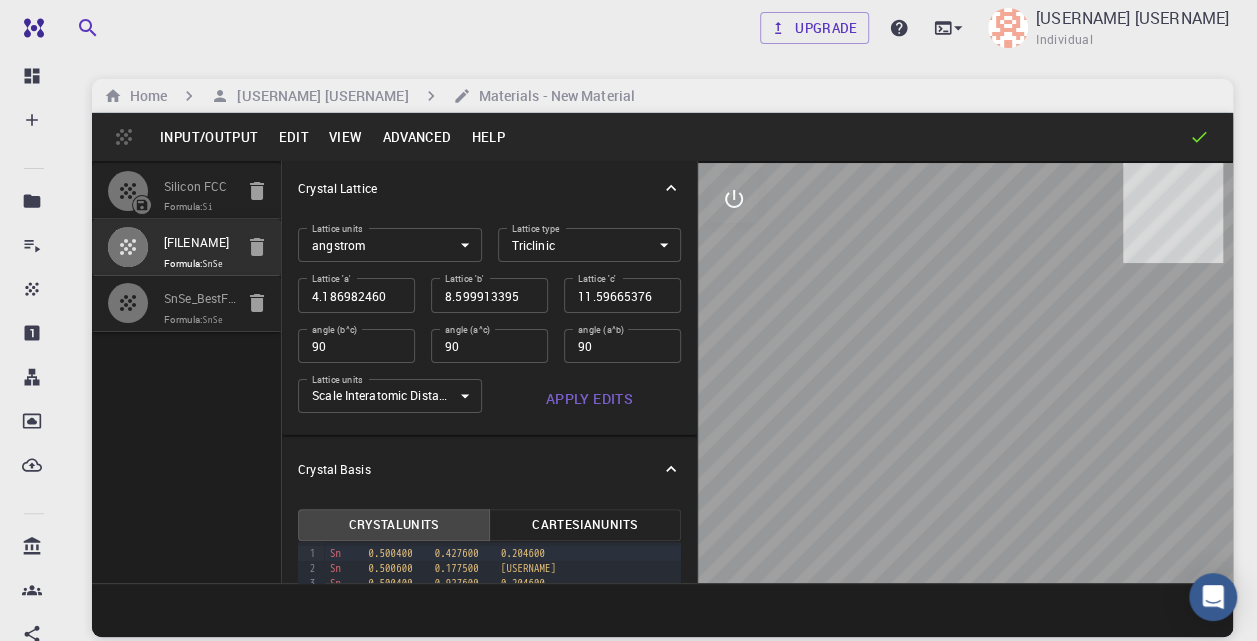 scroll, scrollTop: 0, scrollLeft: 0, axis: both 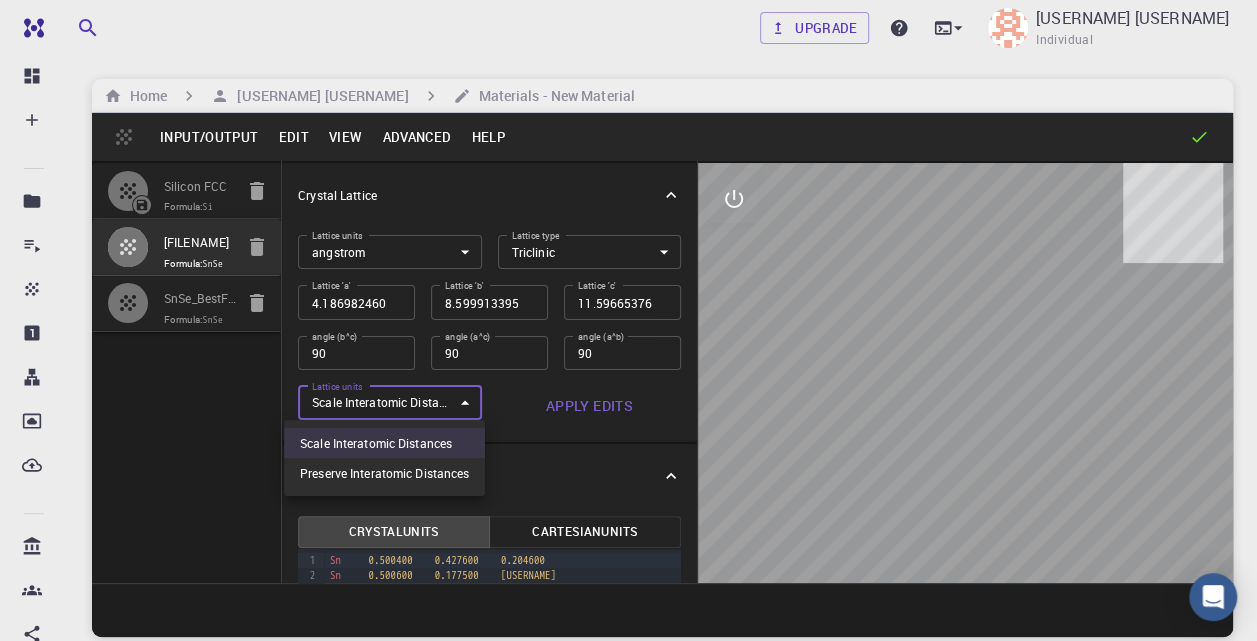 click on "8.528000" at bounding box center [628, 396] 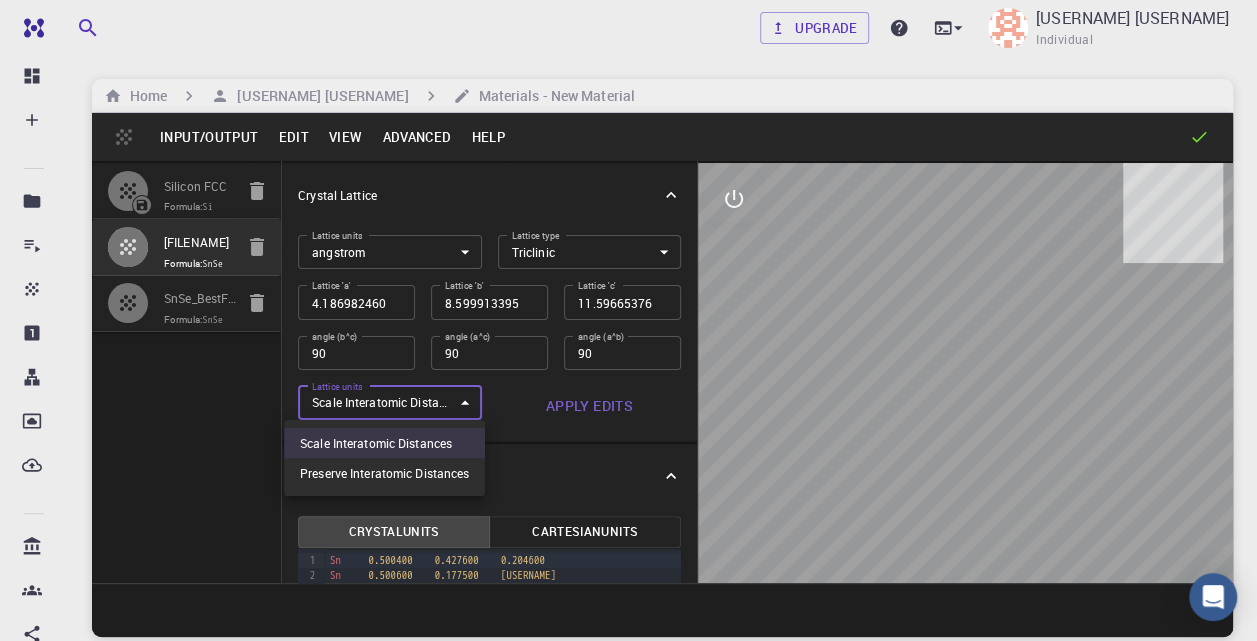 click at bounding box center [628, 320] 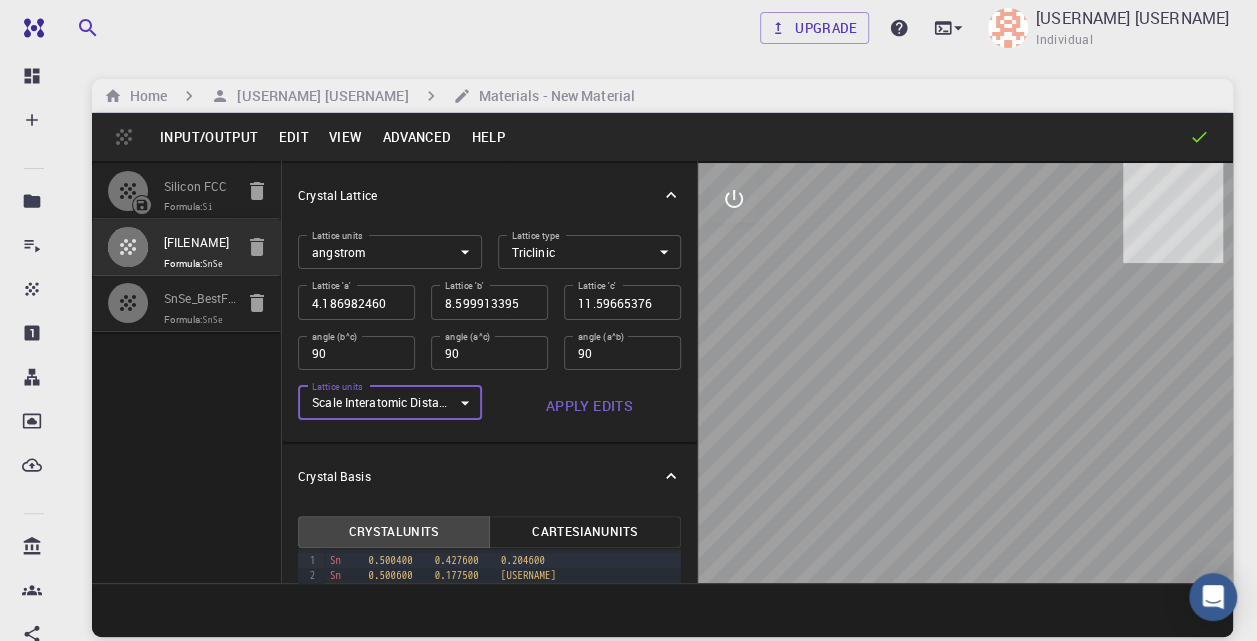 click on "8.528000" at bounding box center (628, 396) 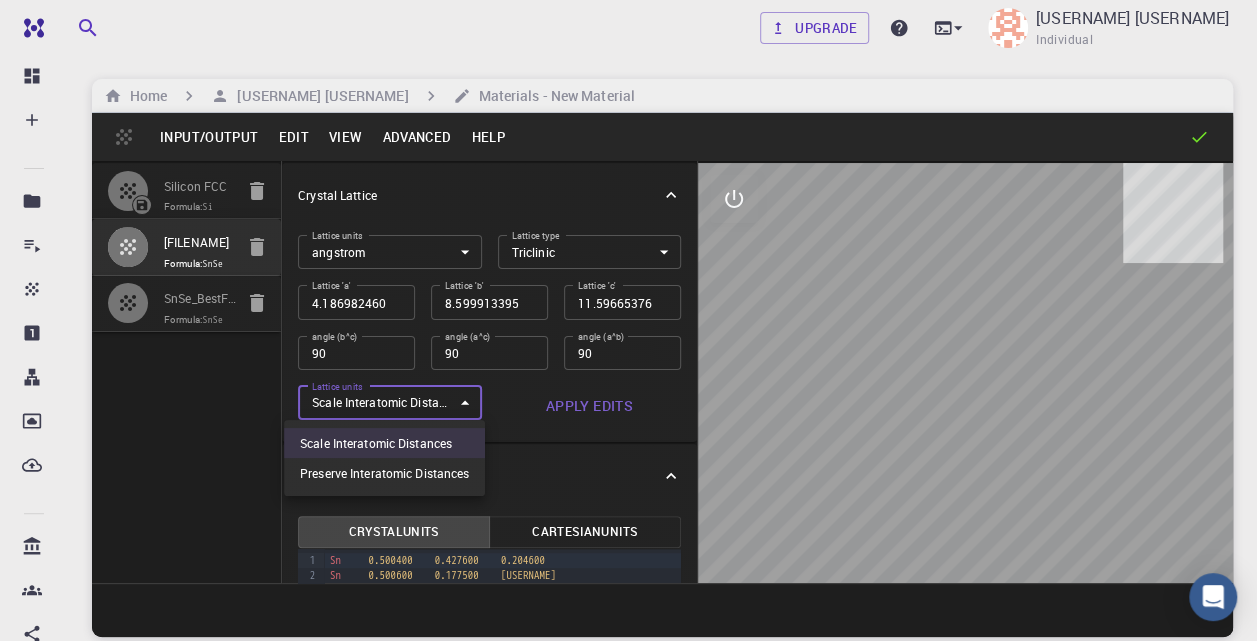click at bounding box center [628, 320] 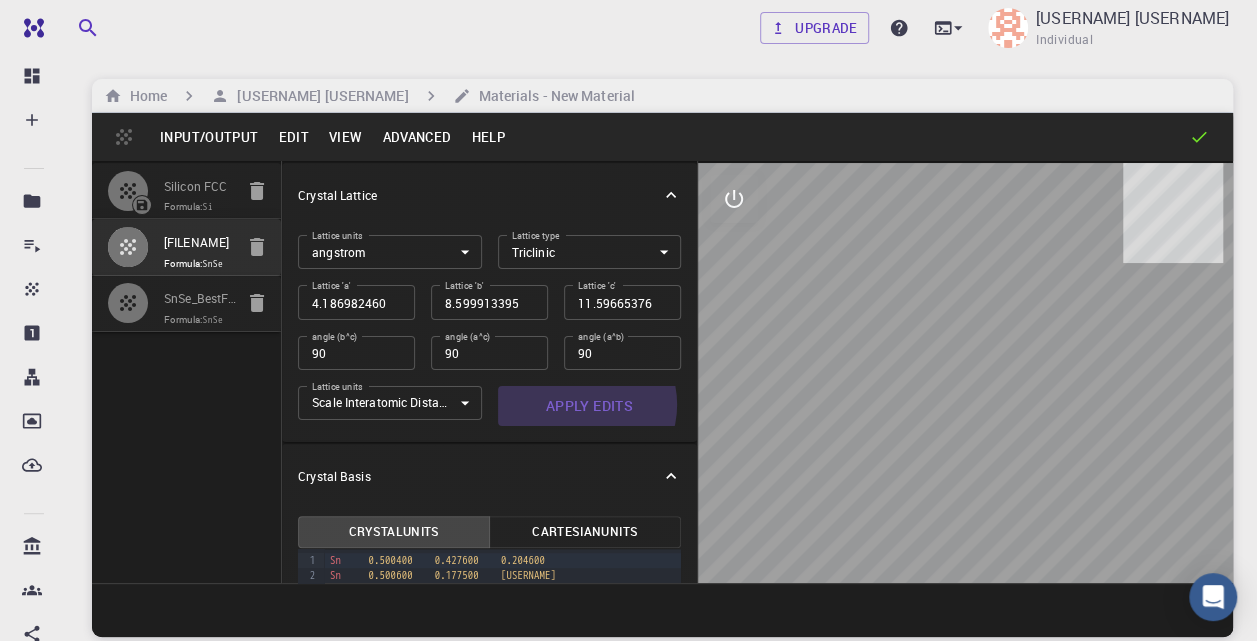 click on "Apply Edits" at bounding box center (589, 406) 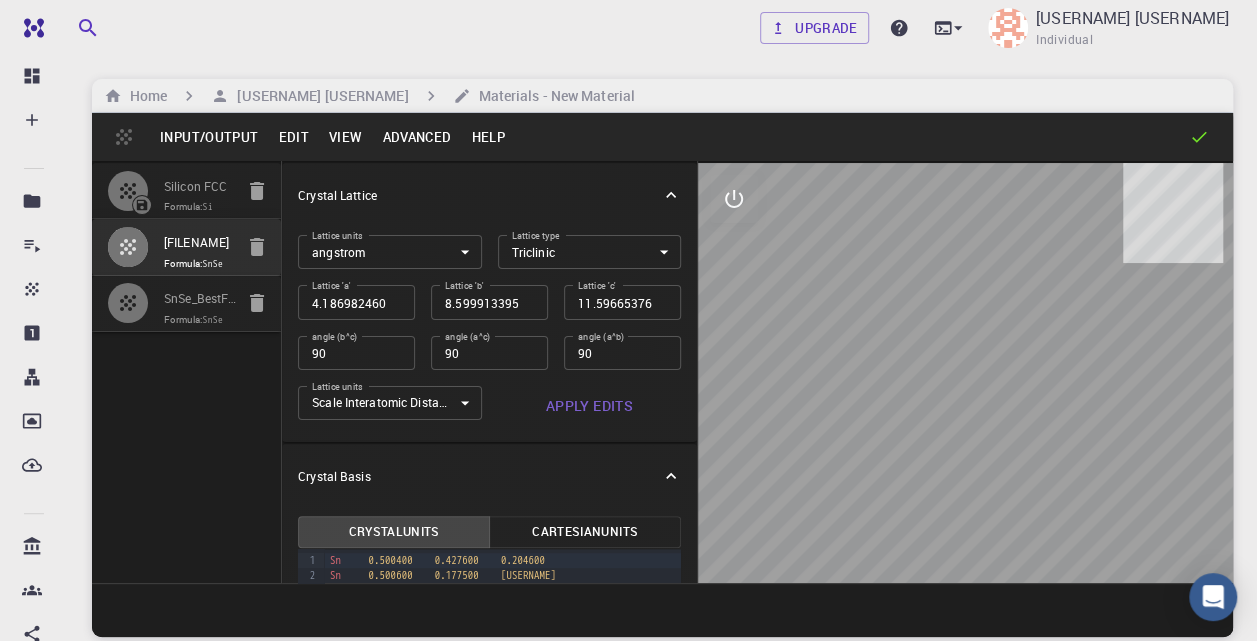 click on "8.528000" at bounding box center (628, 396) 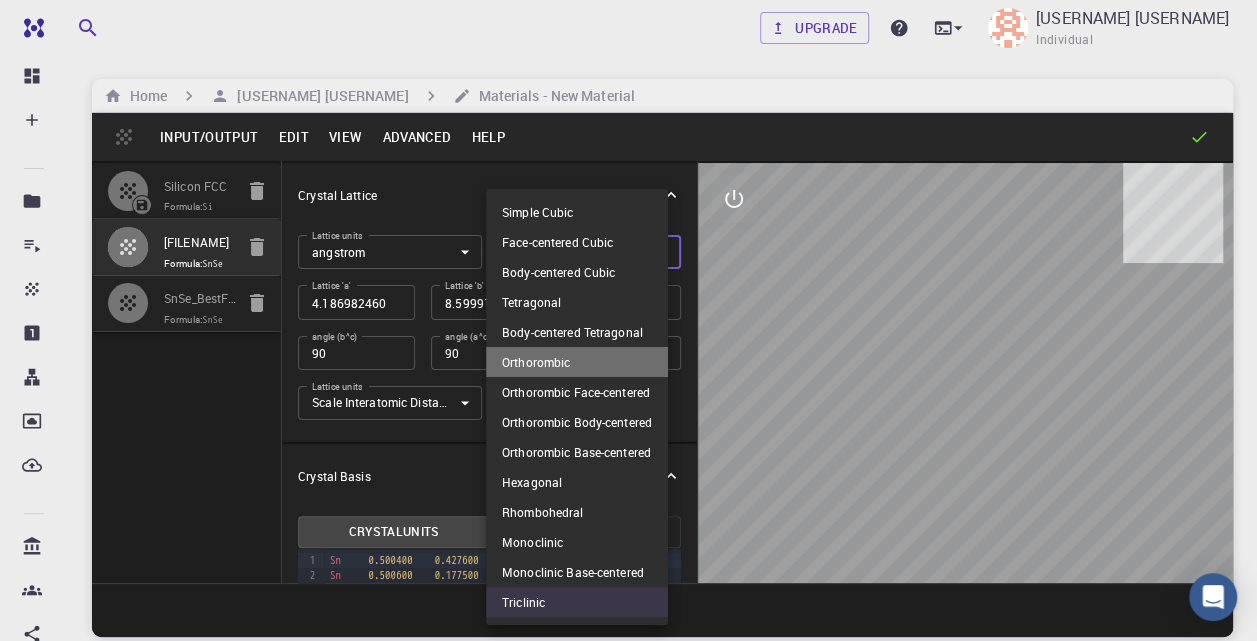 click on "Orthorombic" at bounding box center (577, 362) 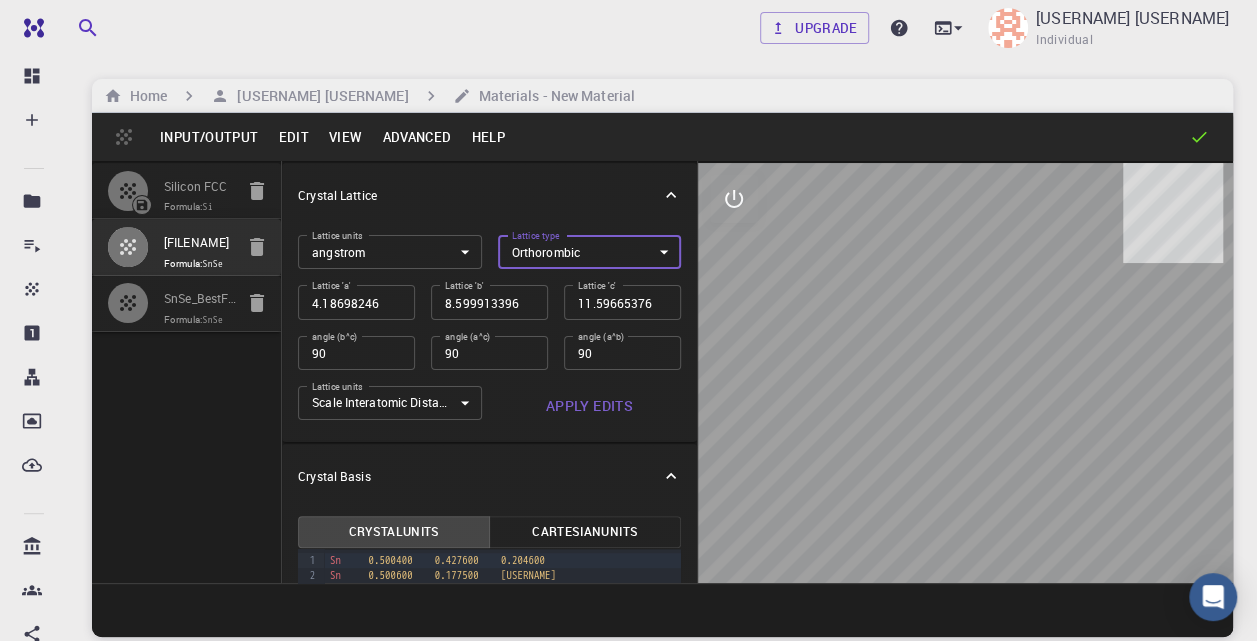 click on "Apply Edits" at bounding box center [589, 406] 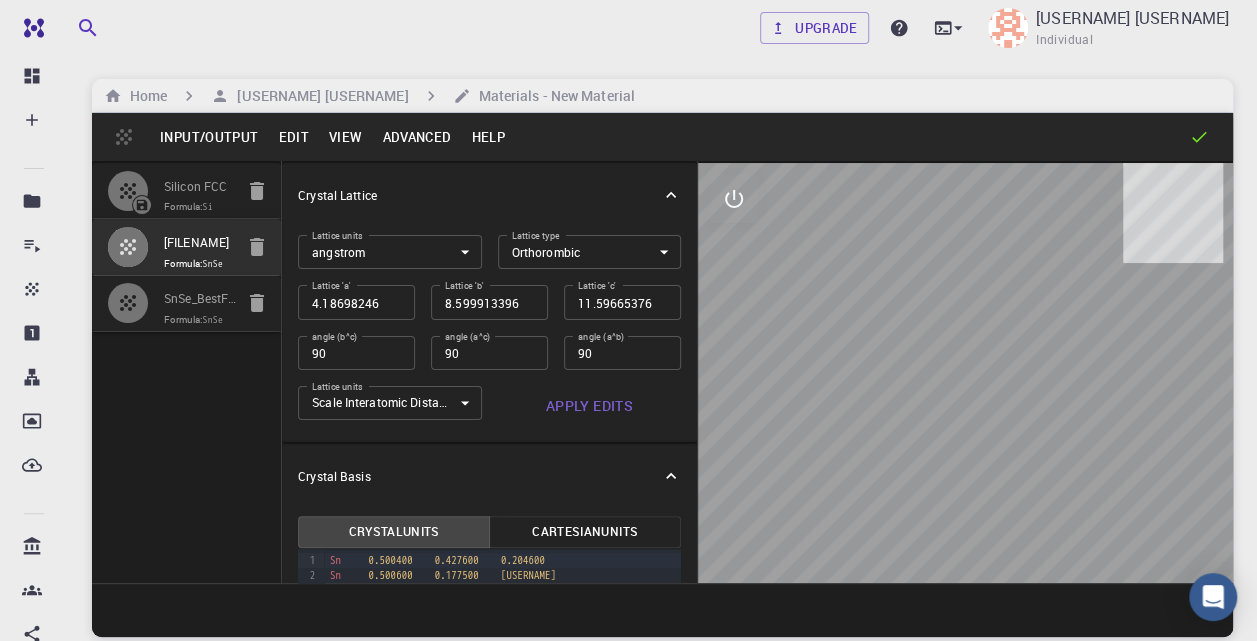 click 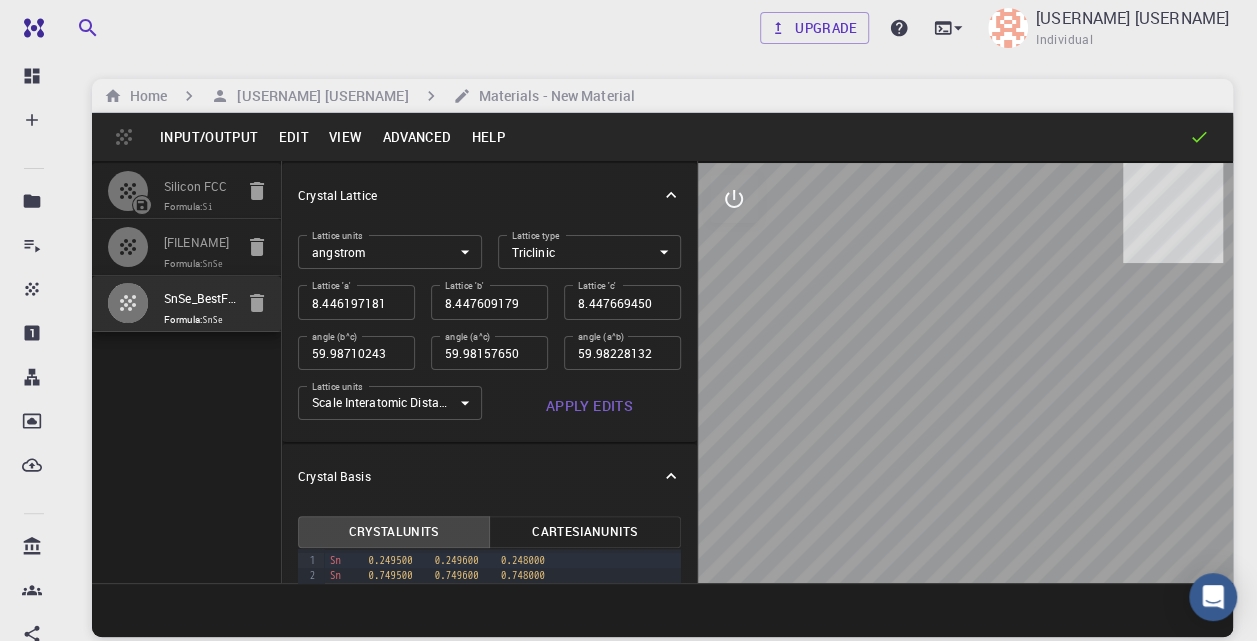 click on "Free Dashboard Create New Job New Material Create Material Upload File Import from Bank Import from 3rd Party New Workflow New Project Projects Jobs Materials Properties Workflows Dropbox External Uploads Bank Materials Workflows Accounts Shared with me Shared publicly Shared externally Documentation Contact Support Compute load: Low Upgrade [USERNAME] [USERNAME] Materials - New Material Input/Output Edit View Advanced Help Silicon FCC Formula:  Si SnSe_BestCmcm Formula:  SnSe SnSe_BestFm3m Formula:  SnSe Crystal Lattice Lattice units angstrom angstrom Lattice units Lattice type Orthorombic ORC Lattice type Lattice 'a' 4.18698246 Lattice 'a' Lattice 'b' 8.599913396 Lattice 'b' Lattice 'c' 11.596653767 Lattice 'c' angle (b^c) 90 angle (b^c) angle (a^c) 90 angle (a^c) angle (a^b) 90 angle (a^b) Lattice units Scale Interatomic Distances 0 Lattice units Apply Edits Crystal Basis Crystal  Units Cartesian  Units 99 1 2 3 4 5 6 7 8 9 10 11 12 13 14 15 16 17 ›" at bounding box center [628, 396] 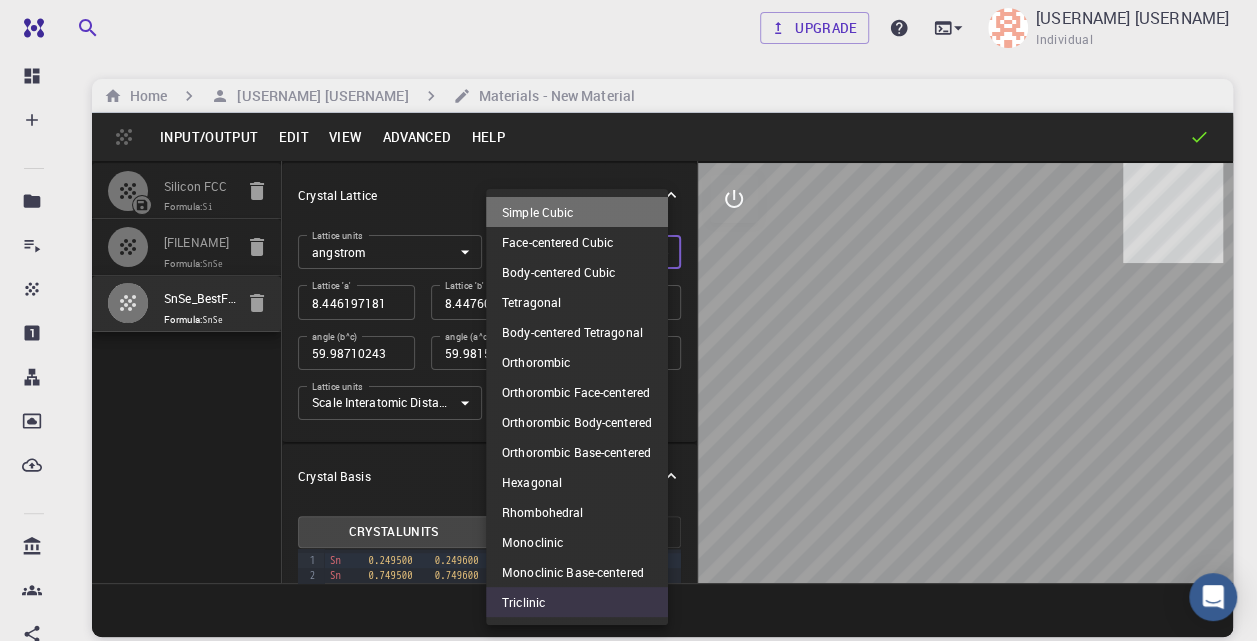 drag, startPoint x: 579, startPoint y: 214, endPoint x: 582, endPoint y: 228, distance: 14.3178215 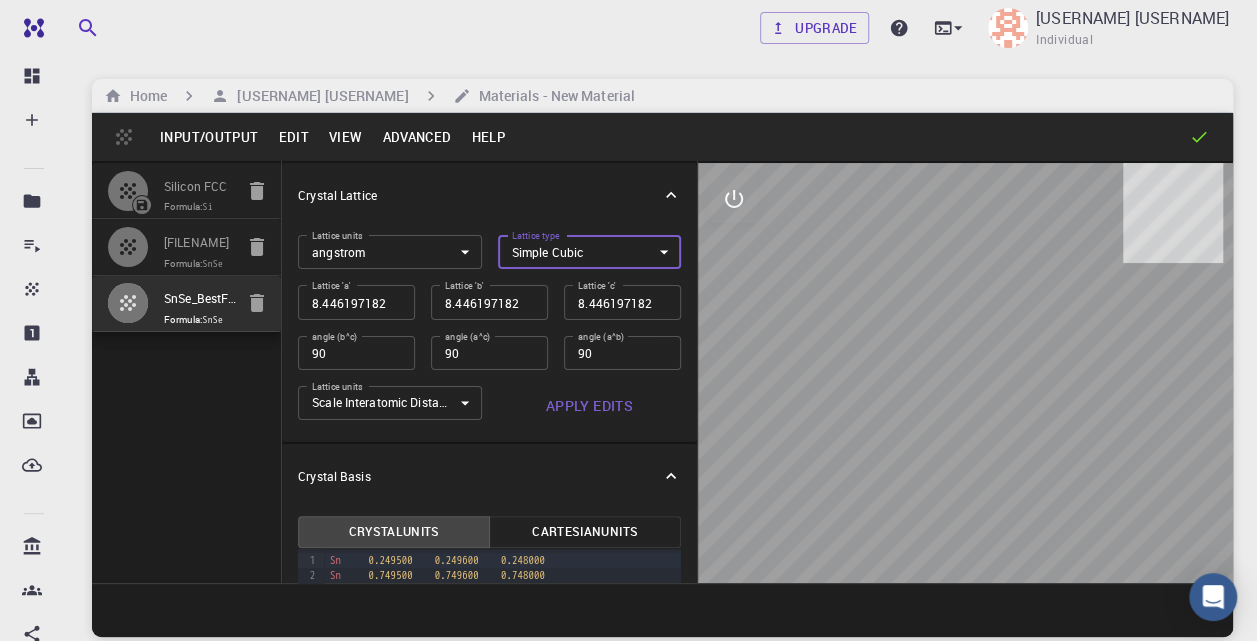click 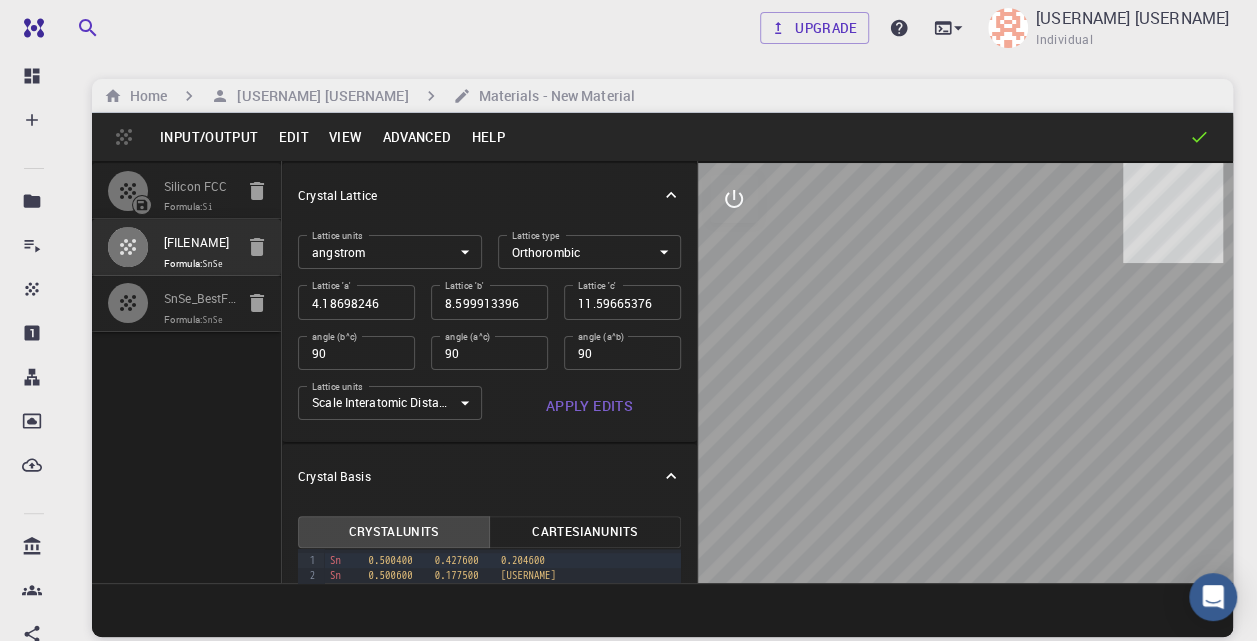 click 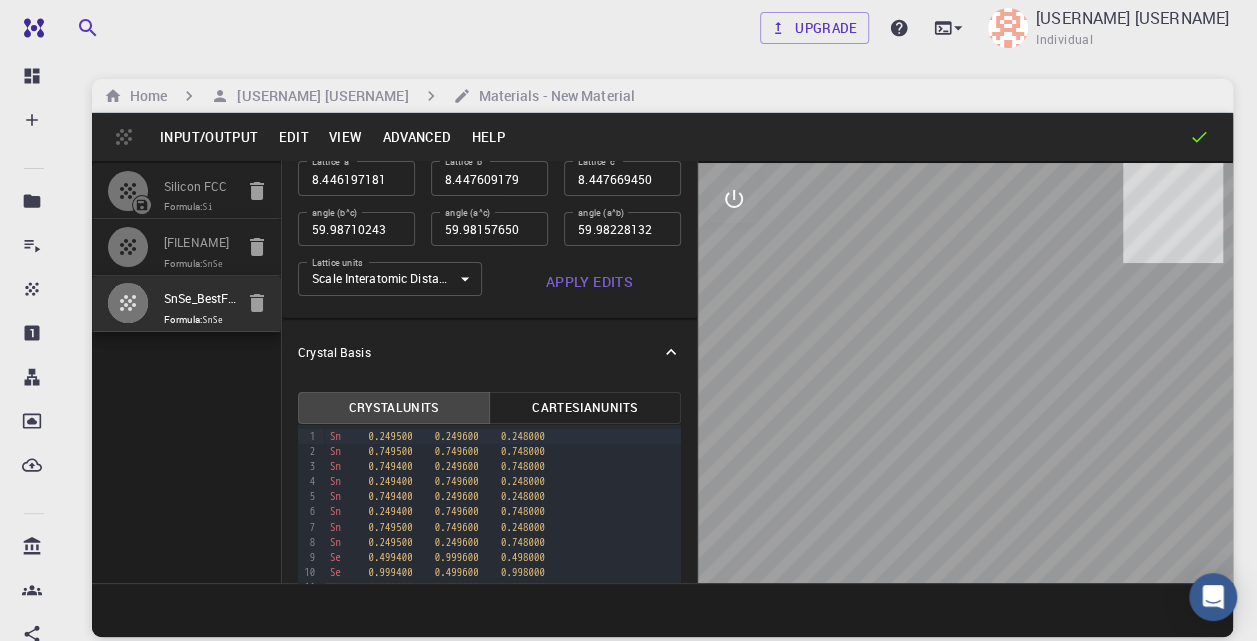 scroll, scrollTop: 0, scrollLeft: 0, axis: both 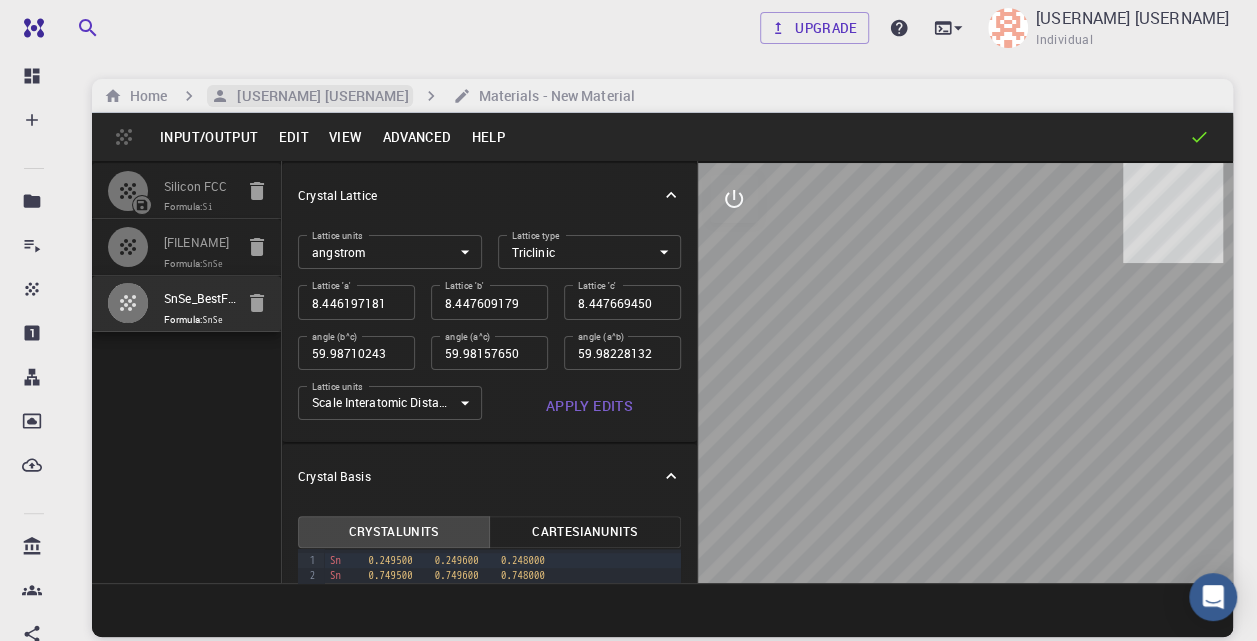 click on "[USERNAME] [USERNAME]" at bounding box center [318, 96] 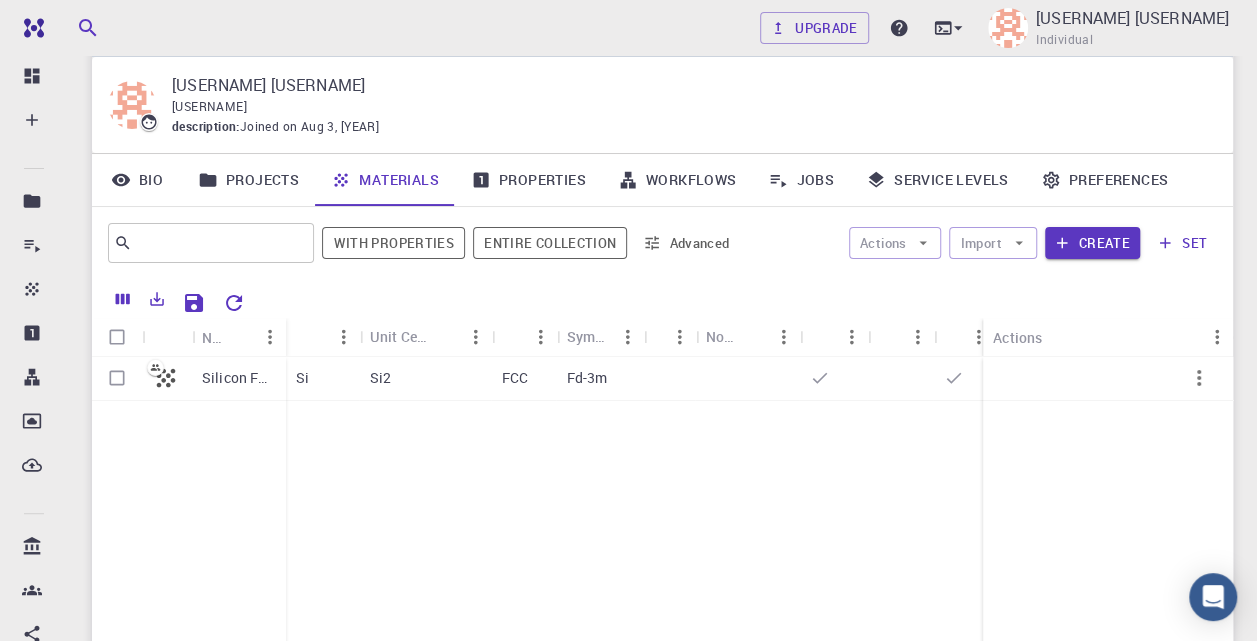 scroll, scrollTop: 100, scrollLeft: 0, axis: vertical 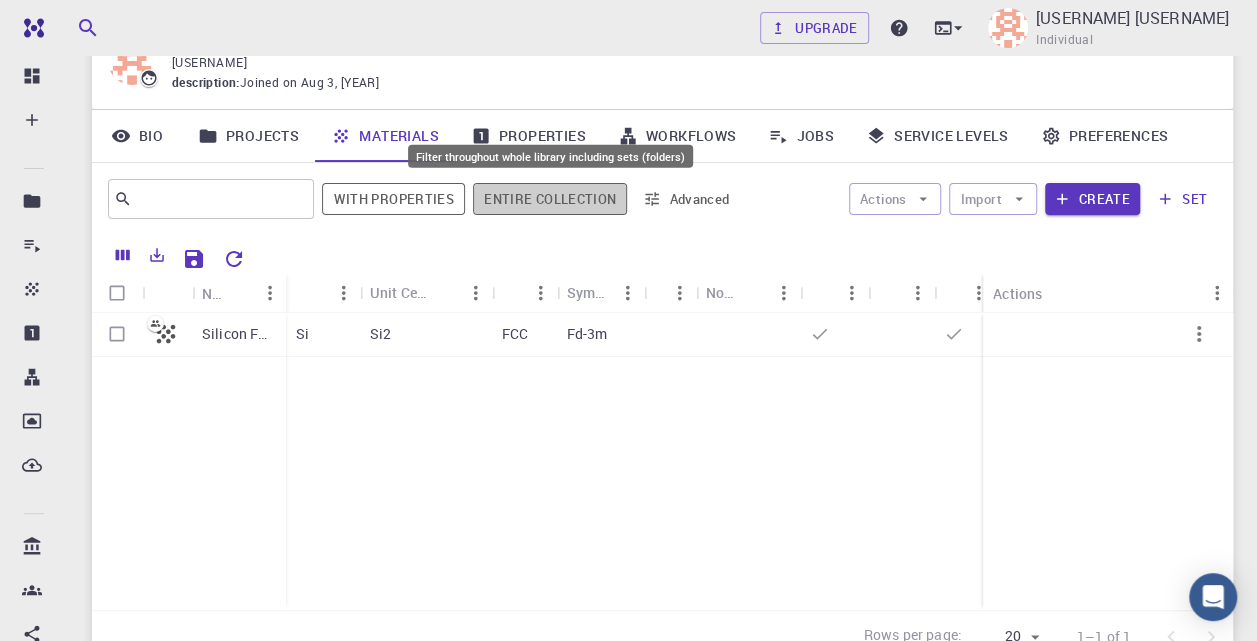 click on "Entire collection" at bounding box center [550, 199] 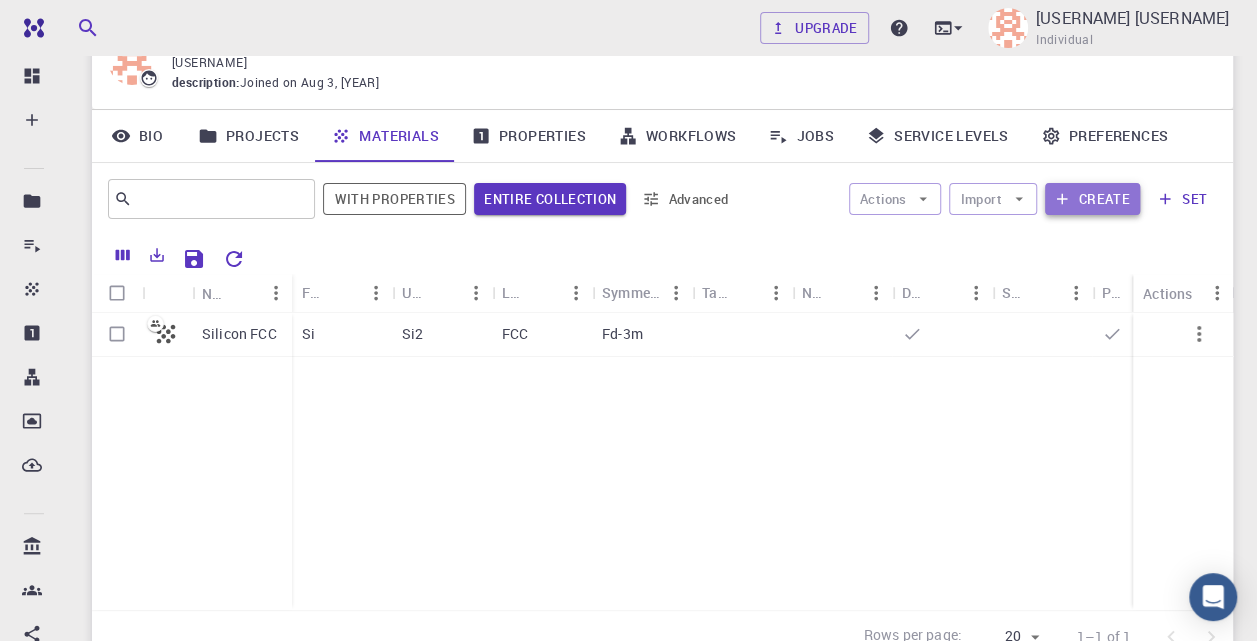click 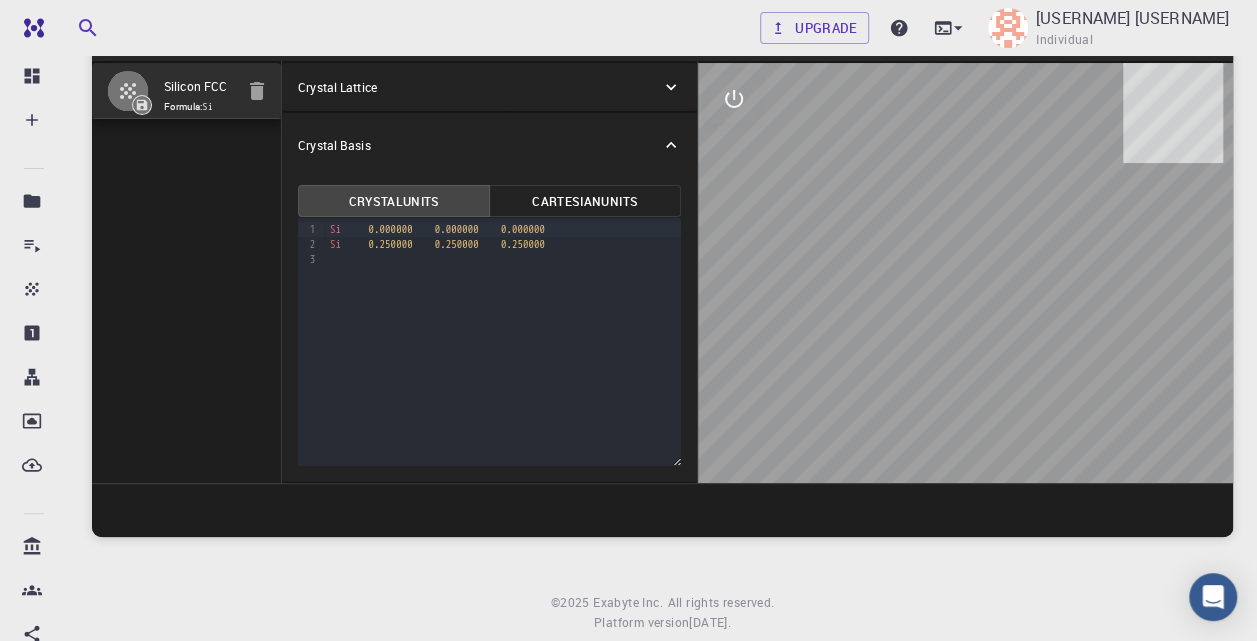 scroll, scrollTop: 0, scrollLeft: 0, axis: both 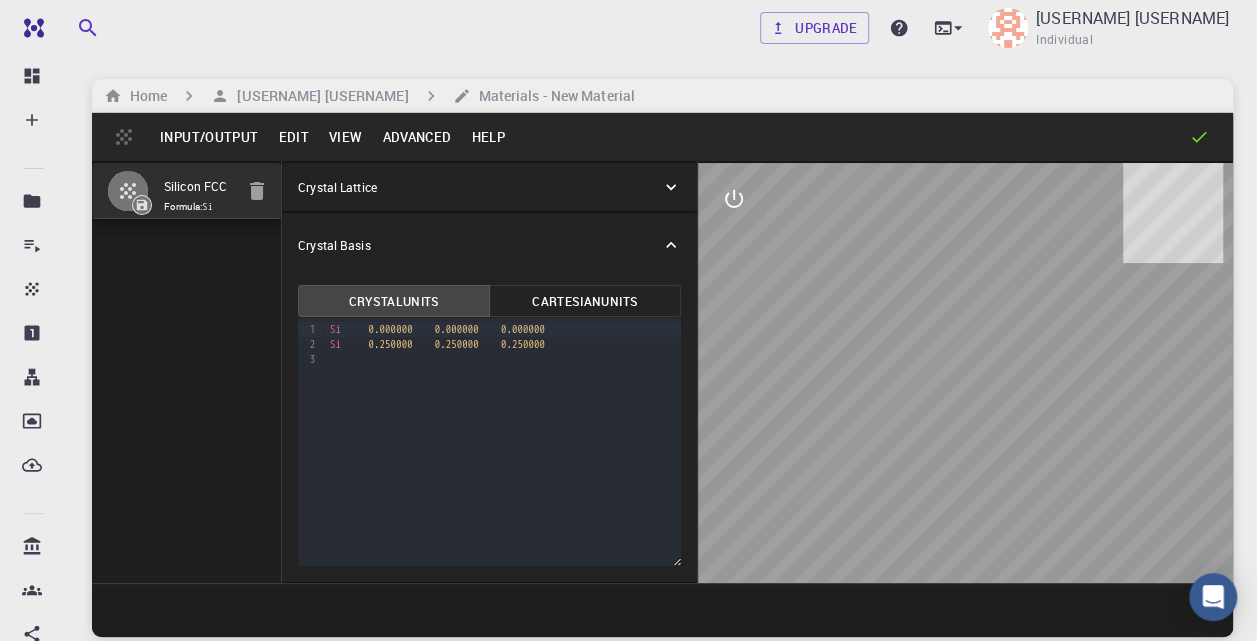 click on "Input/Output Edit View Advanced Help" at bounding box center (662, 137) 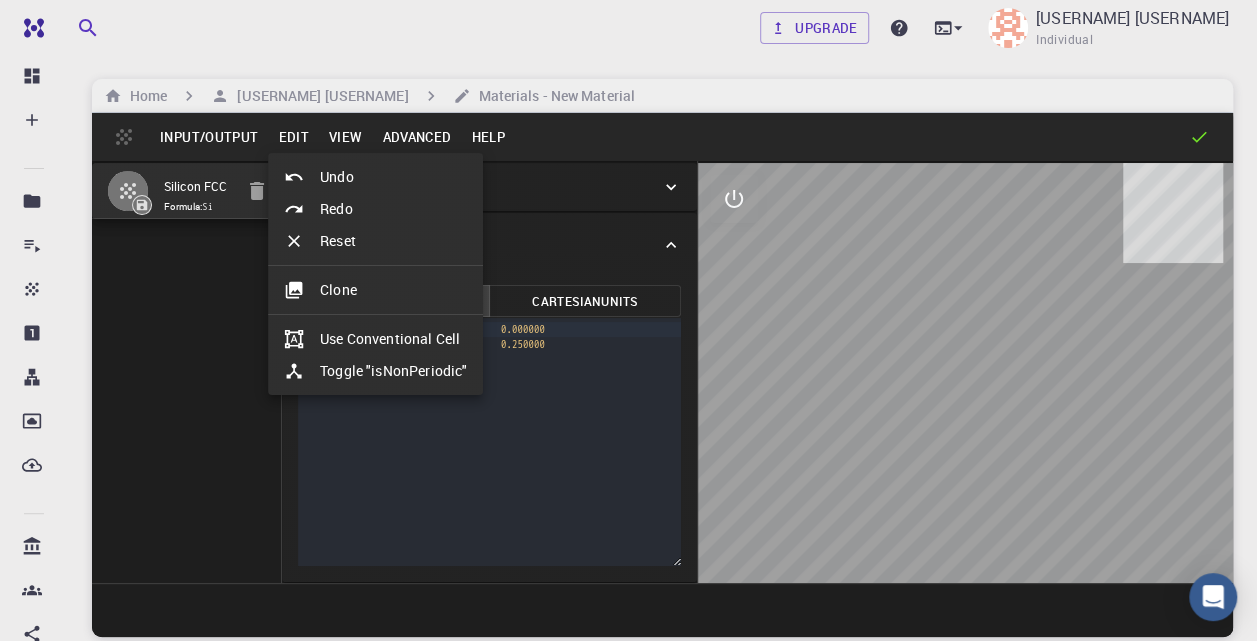 click at bounding box center (628, 320) 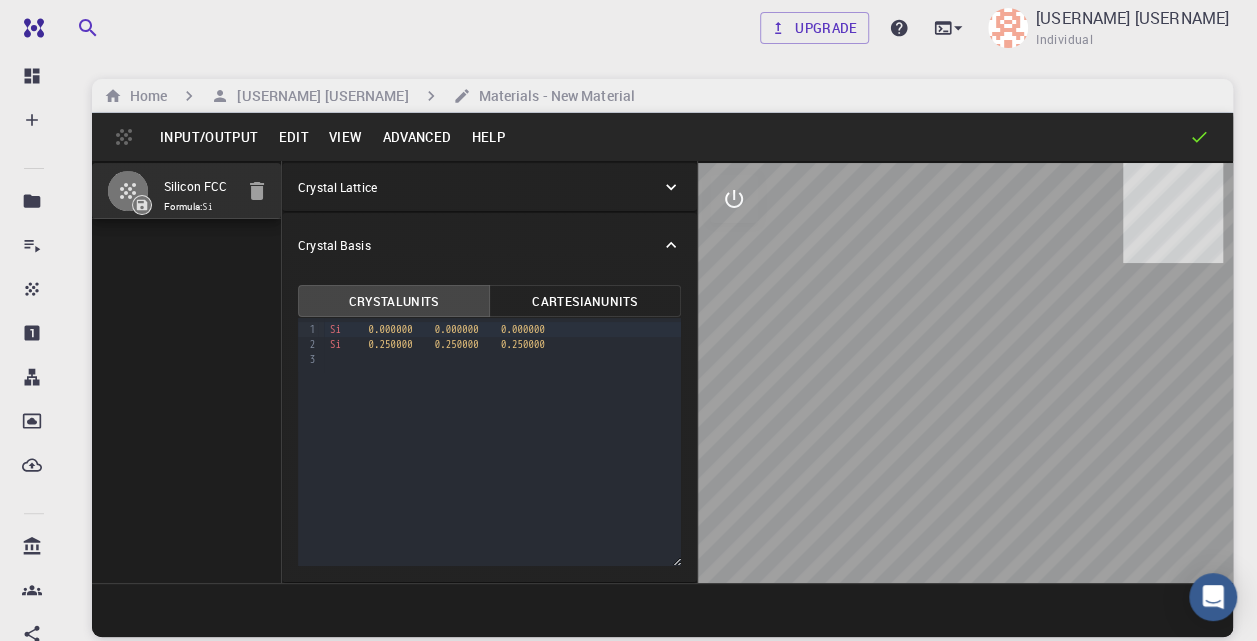 click on "Input/Output" at bounding box center (209, 137) 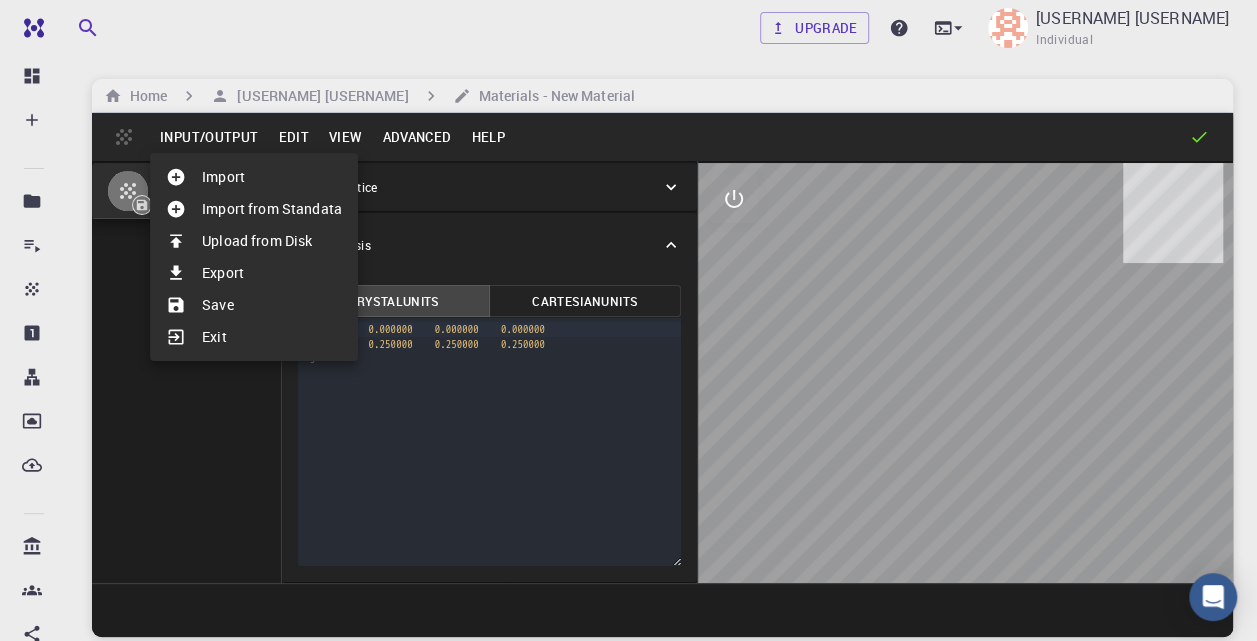 click on "Upload from Disk" at bounding box center (254, 241) 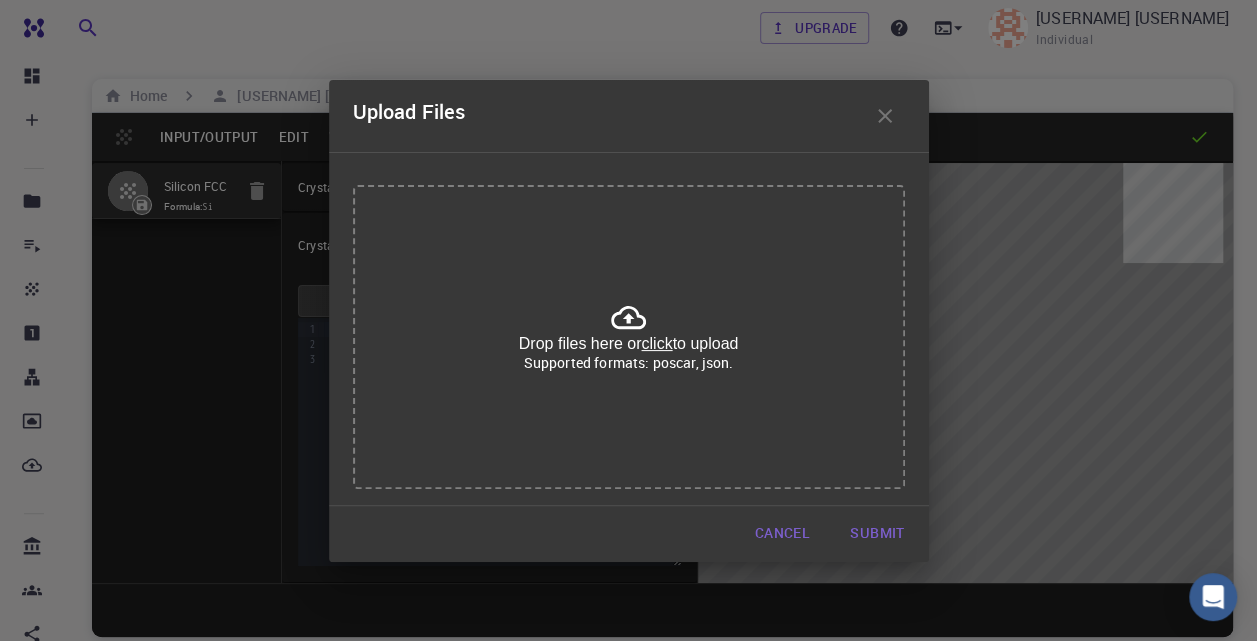 click on "click" at bounding box center [656, 343] 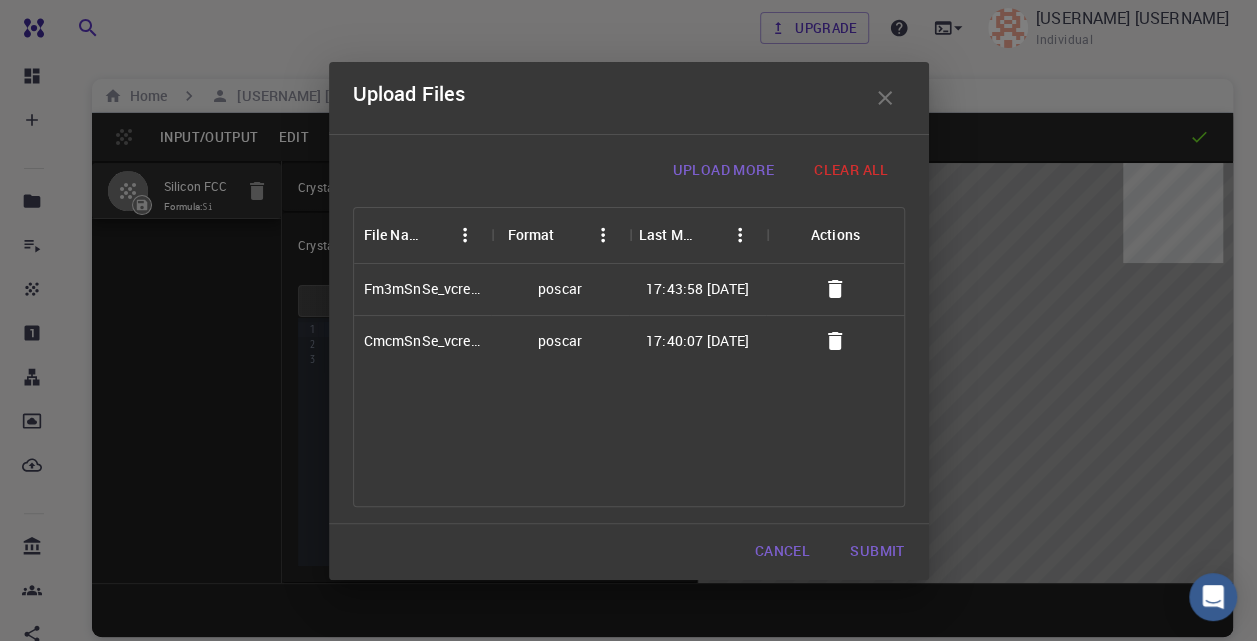 click on "Submit" at bounding box center [877, 552] 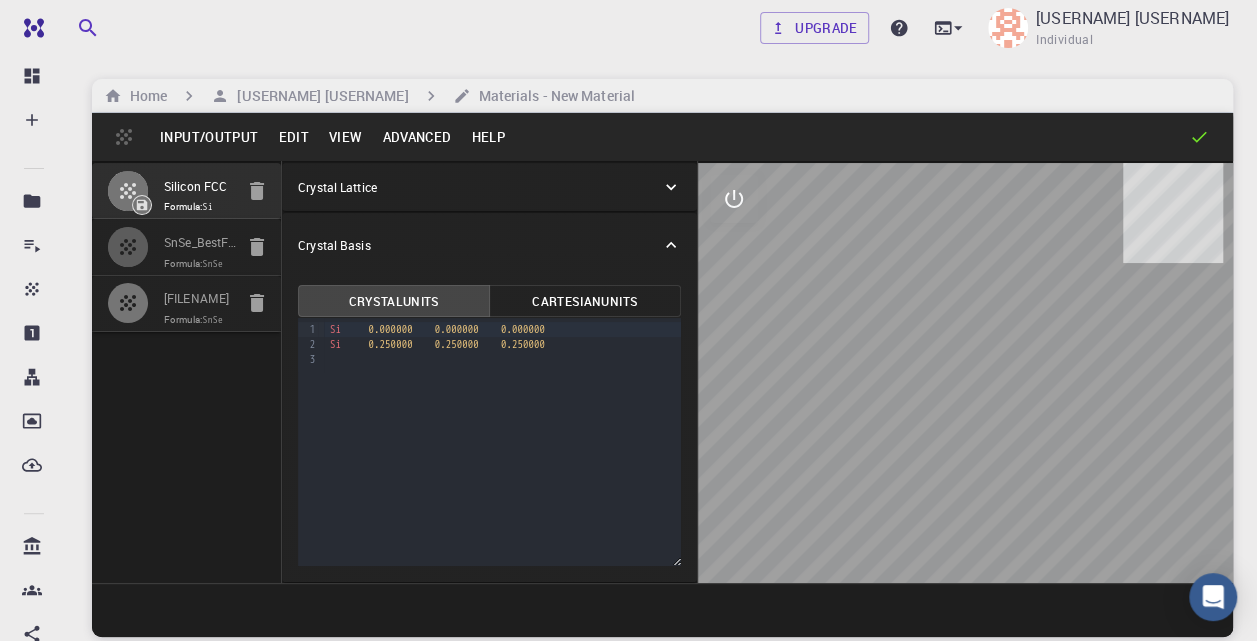 click 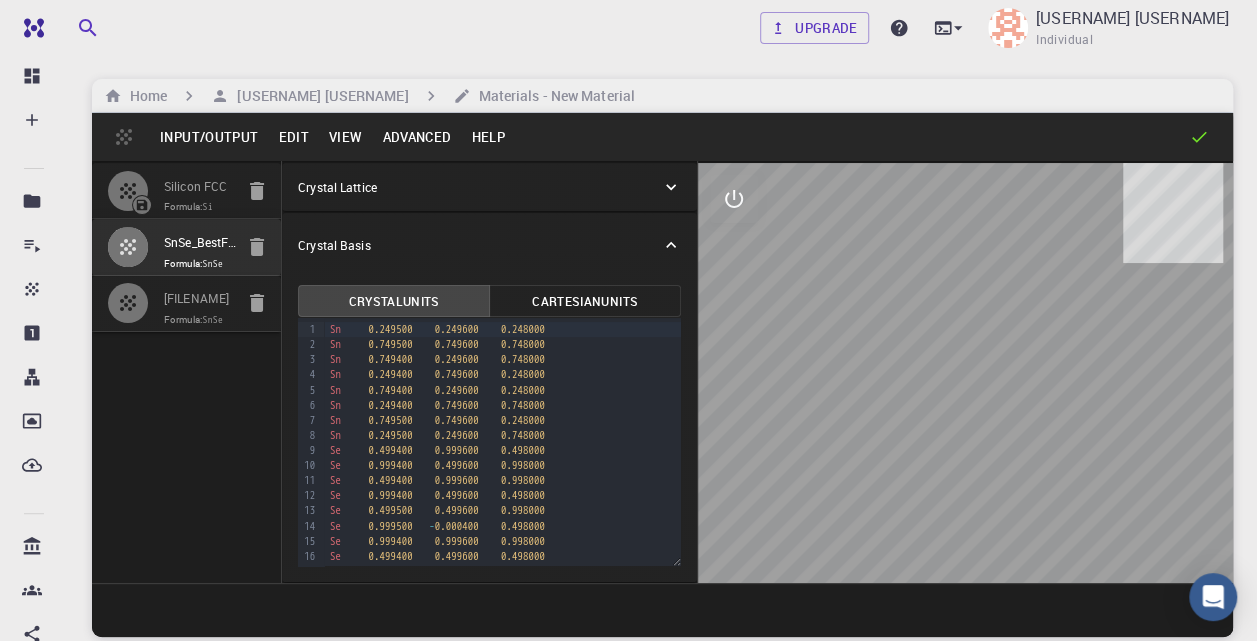 drag, startPoint x: 132, startPoint y: 246, endPoint x: 115, endPoint y: 251, distance: 17.720045 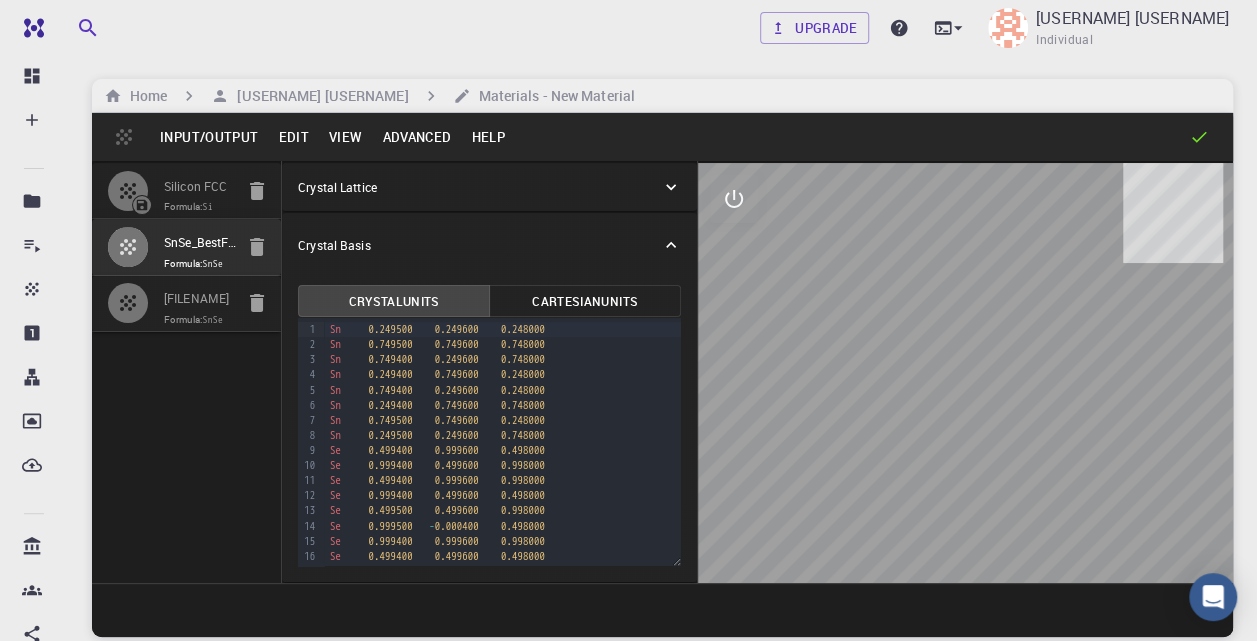 click at bounding box center [128, 247] 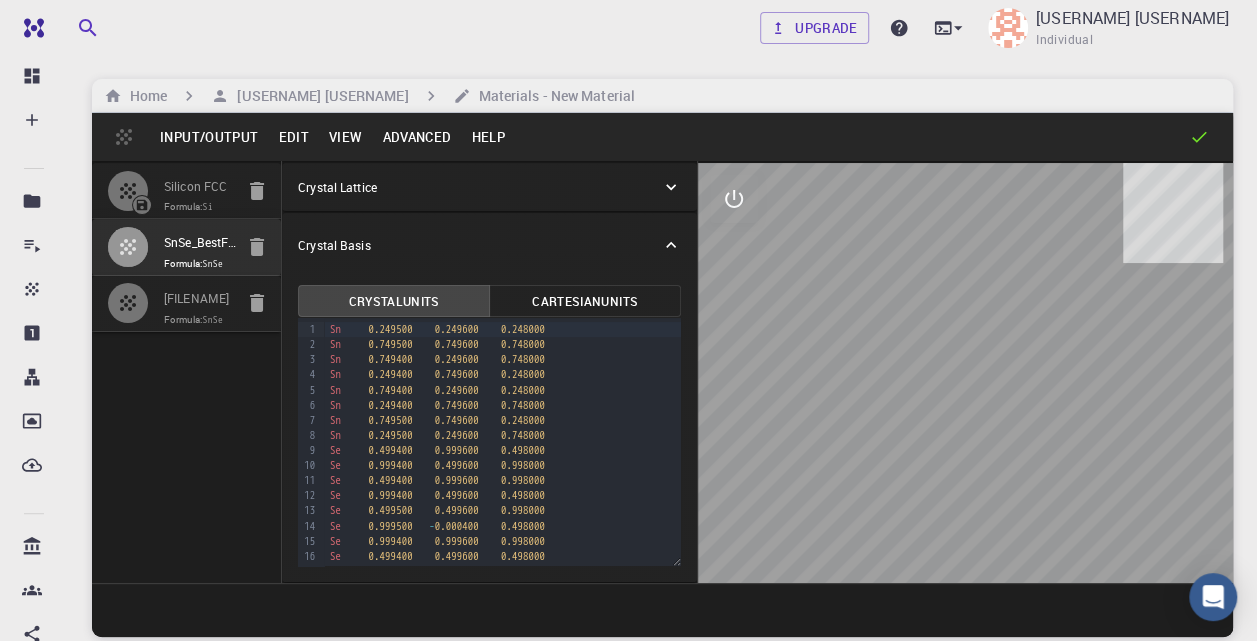 click at bounding box center [128, 247] 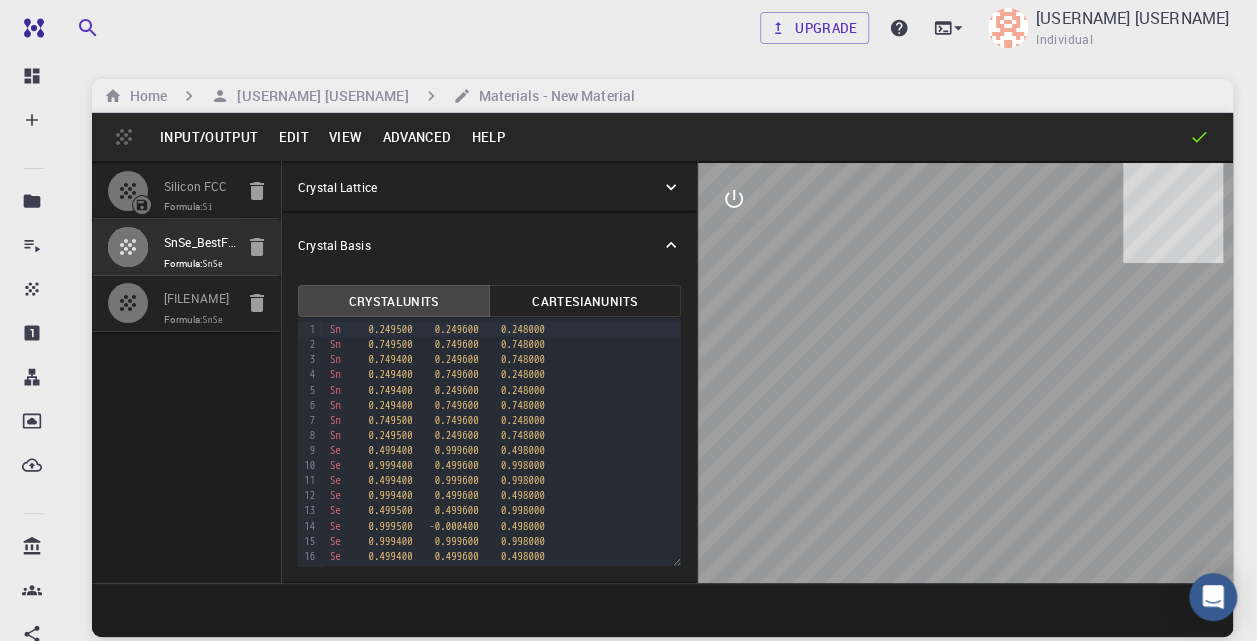 click on "Crystal Lattice" at bounding box center (479, 187) 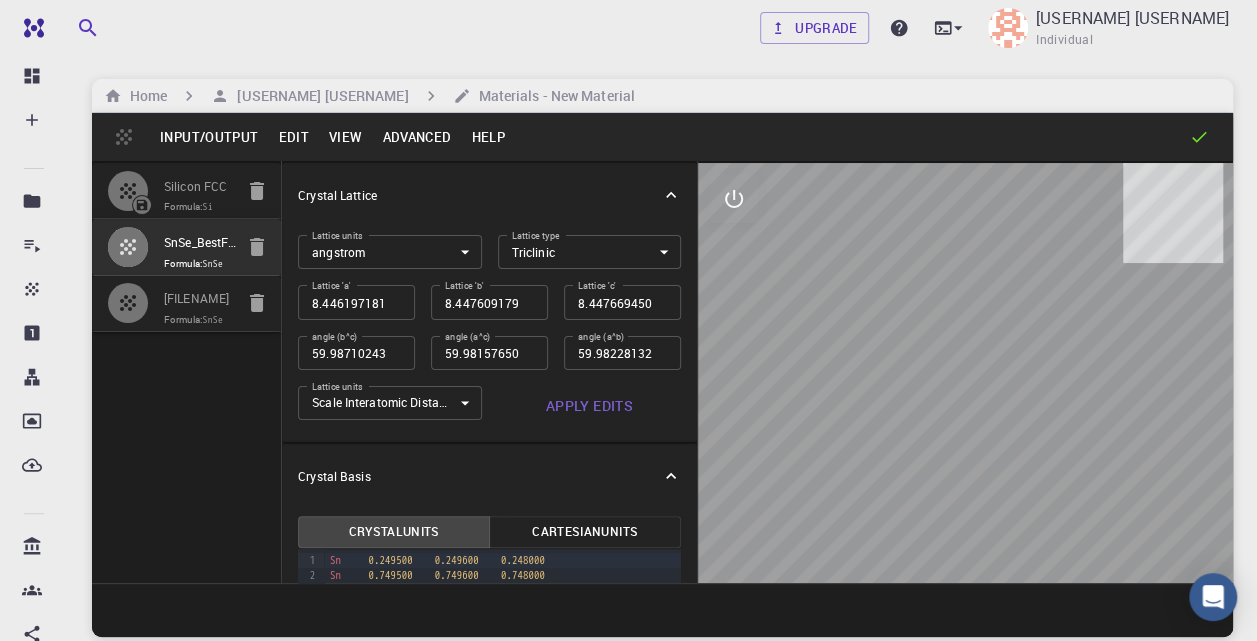 click 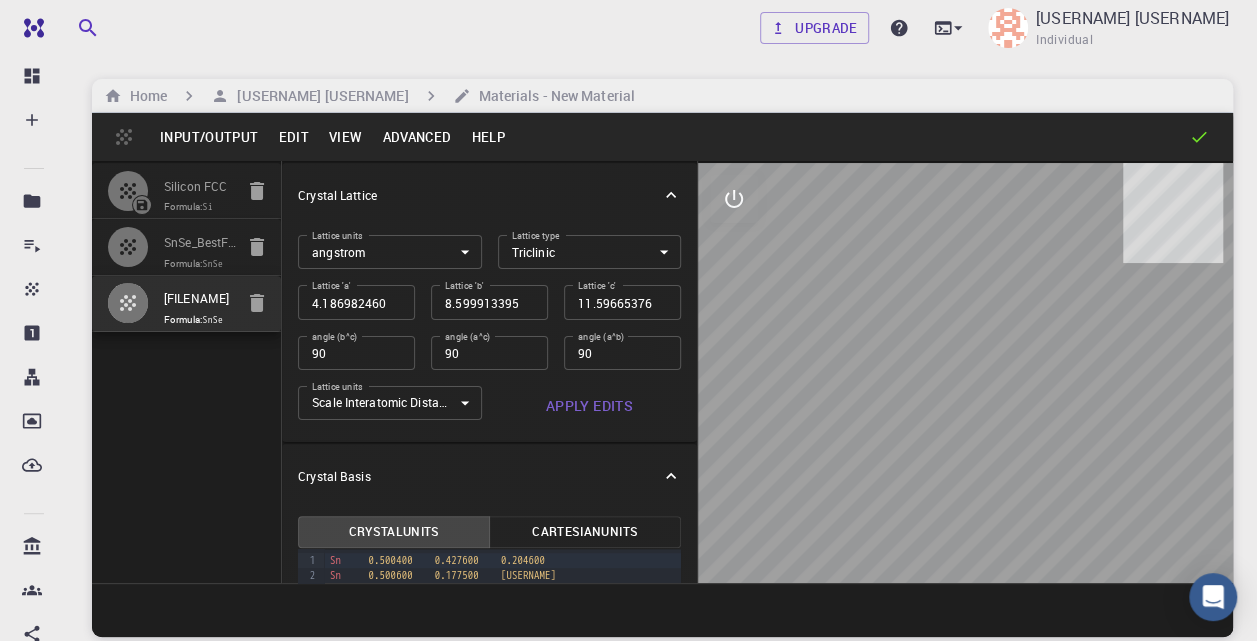 click on "Free Dashboard Create New Job New Material Create Material Upload File Import from Bank Import from 3rd Party New Workflow New Project Projects Jobs Materials Properties Workflows Dropbox External Uploads Bank Materials Workflows Accounts Shared with me Shared publicly Shared externally Documentation Contact Support Compute load: Low Upgrade [USERNAME] [USERNAME] Materials - New Material Input/Output Edit View Advanced Help Silicon FCC Formula:  Si SnSe_BestCmcm Formula:  SnSe SnSe_BestFm3m Formula:  SnSe Crystal Lattice Lattice units angstrom angstrom Lattice units Lattice type Triclinic TRI Lattice type Lattice 'a' 8.44619718151909 Lattice 'a' Lattice 'b' 8.447609179226703 Lattice 'b' Lattice 'c' 8.44766945055548 Lattice 'c' angle (b^c) 59.98710243800773 angle (b^c) angle (a^c) 59.98157650849246 angle (a^c) angle (a^b) 59.98228132339036 angle (a^b) Lattice units Scale Interatomic Distances 0 Lattice units Apply Edits Crystal Basis Crystal  Units  Units 1" at bounding box center [628, 396] 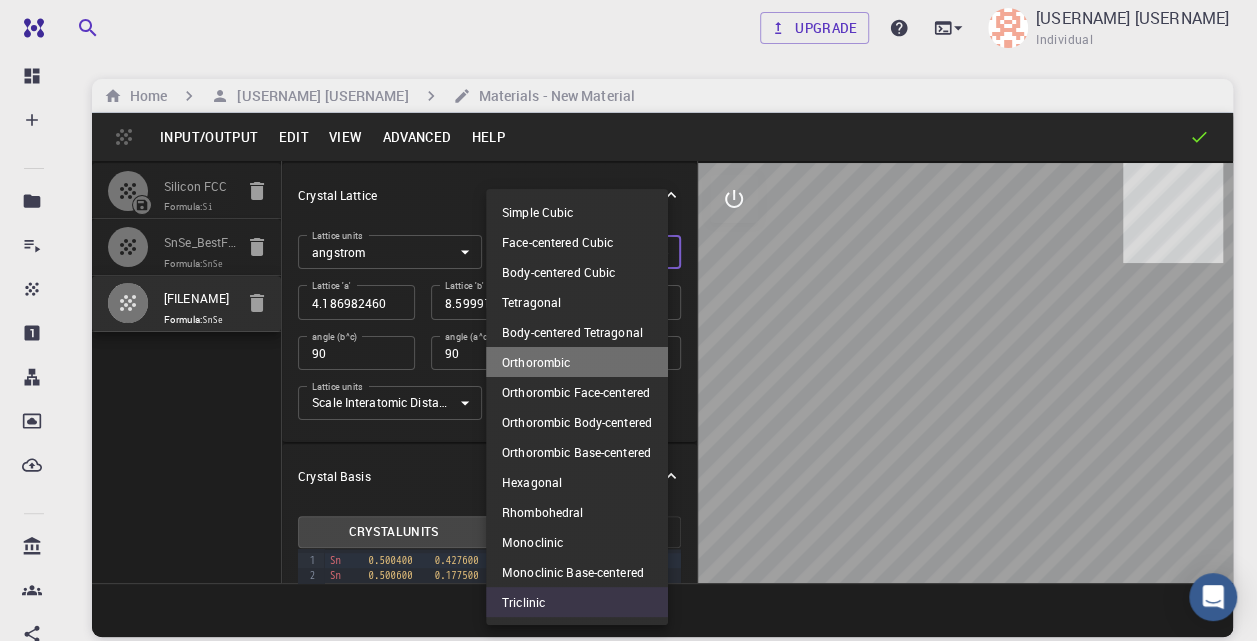 click on "Orthorombic" at bounding box center (577, 362) 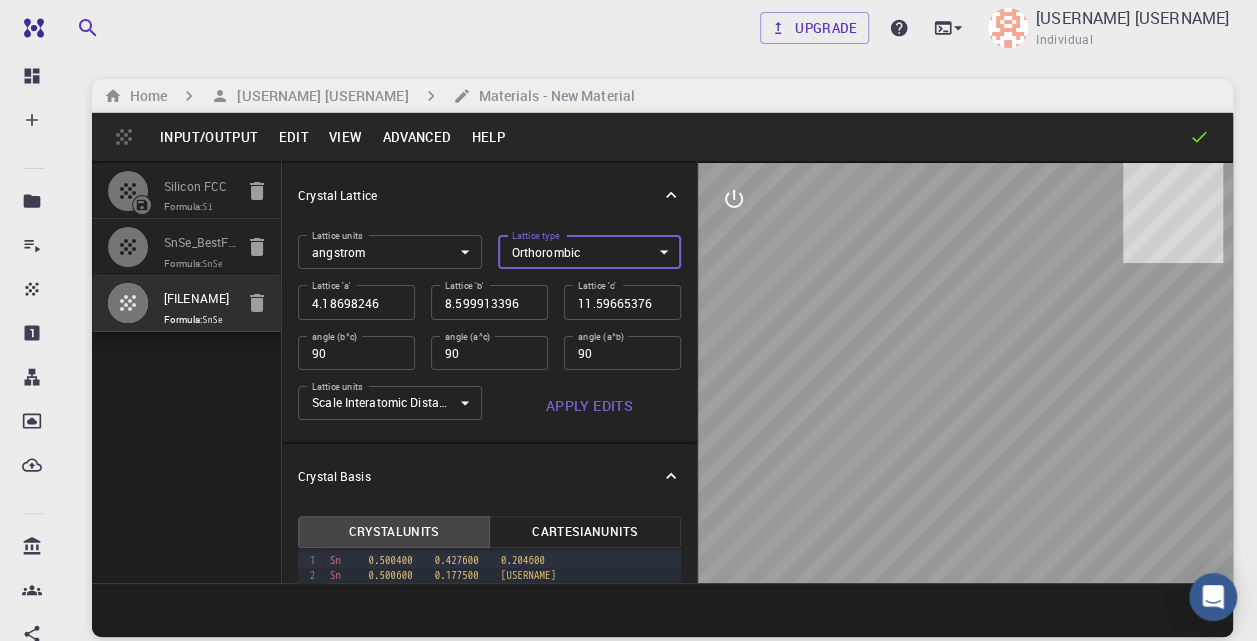 scroll, scrollTop: 100, scrollLeft: 0, axis: vertical 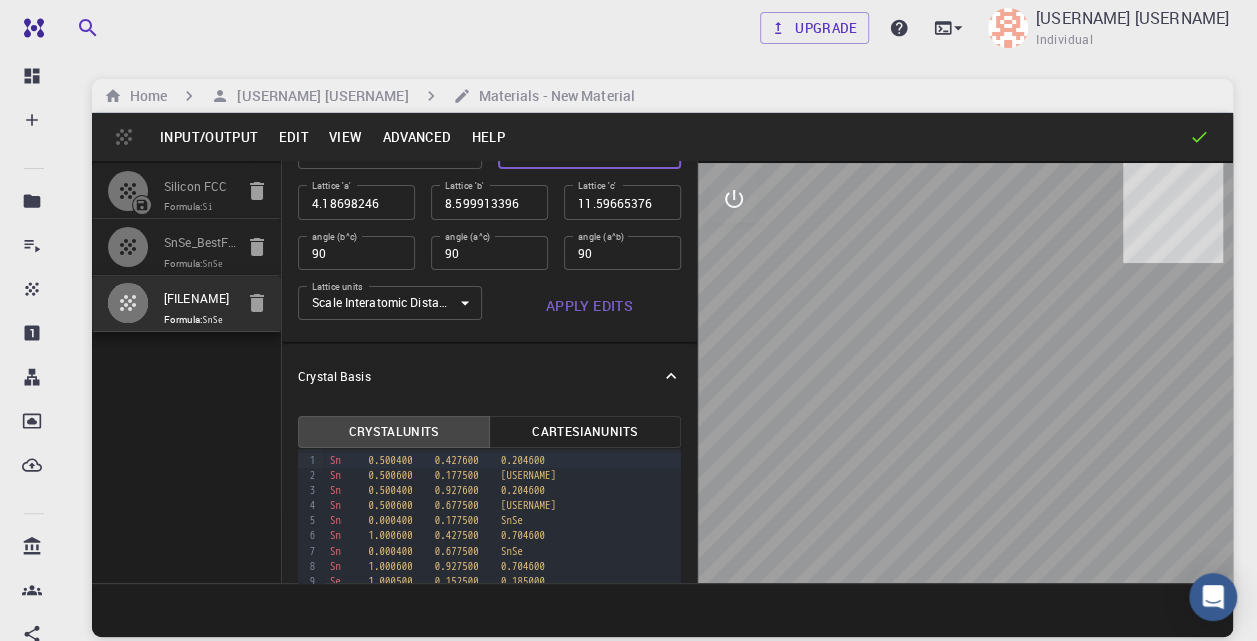 click on "Apply Edits" at bounding box center [589, 306] 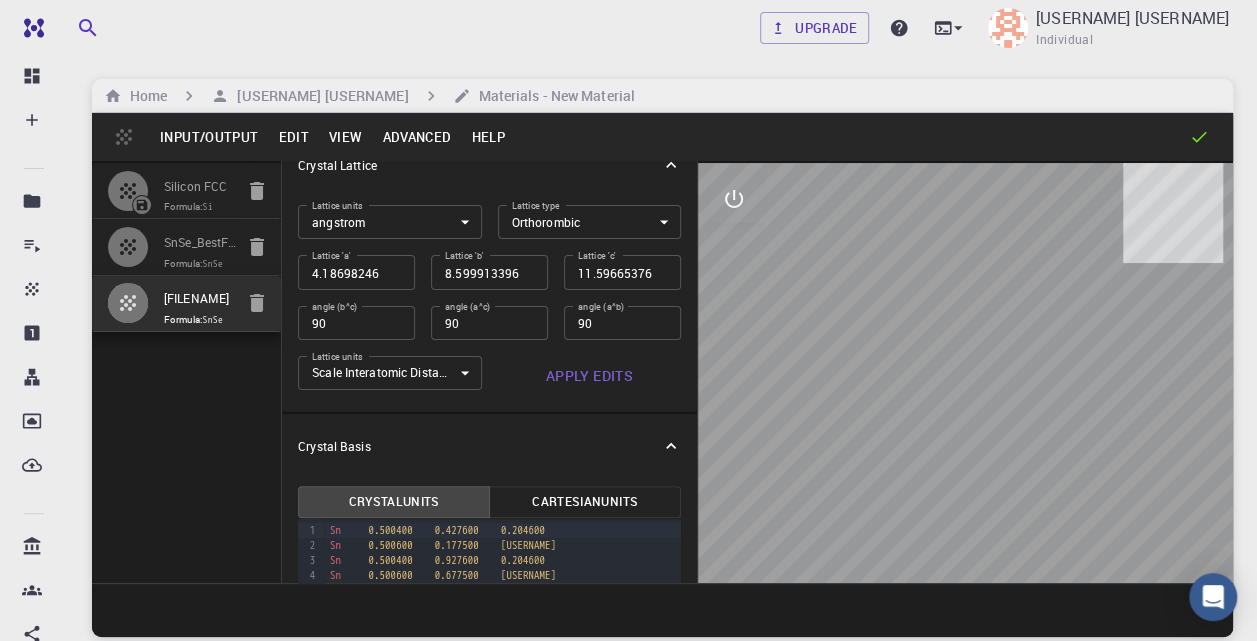 scroll, scrollTop: 0, scrollLeft: 0, axis: both 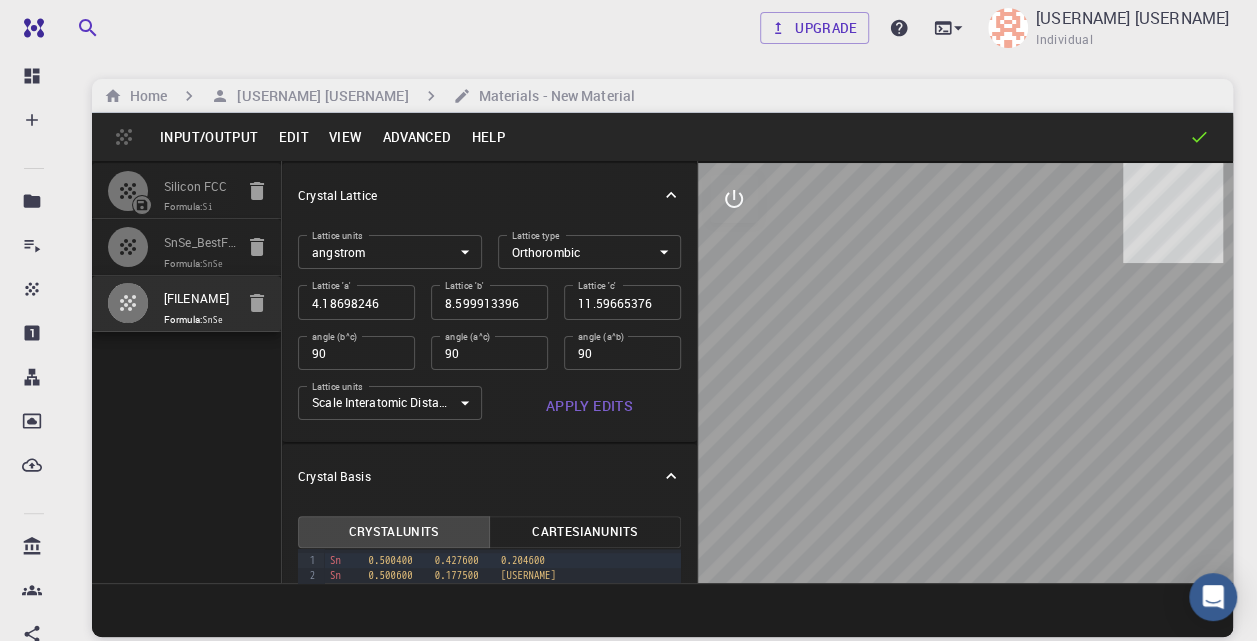 click on "View" at bounding box center [346, 137] 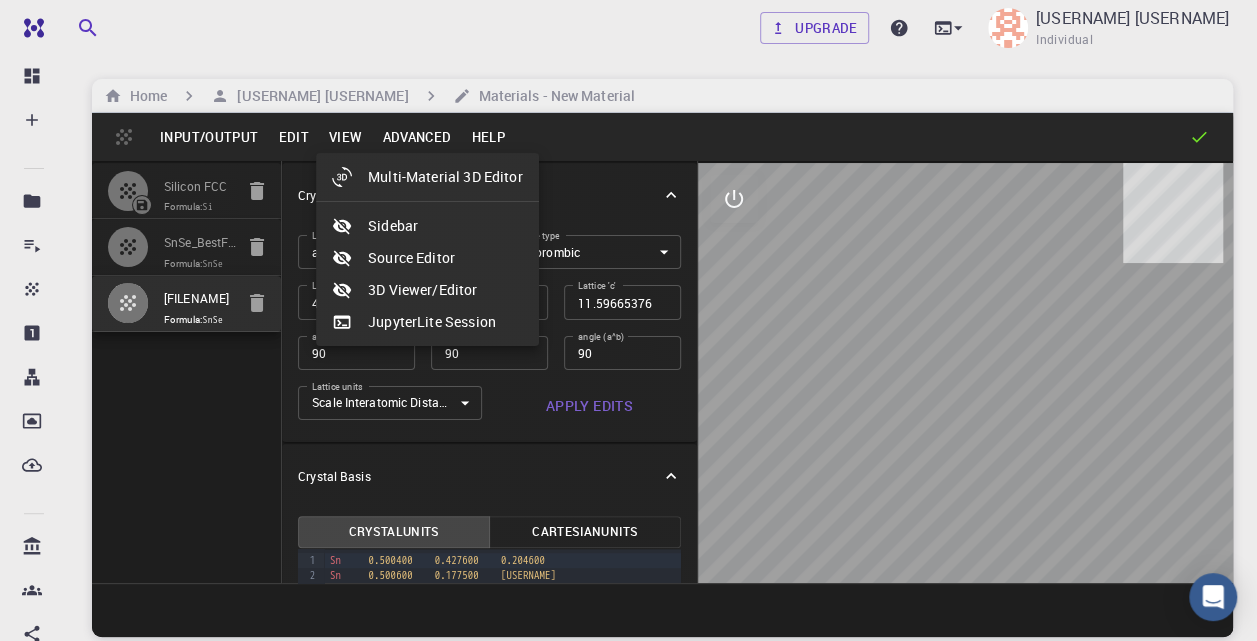 click at bounding box center [628, 320] 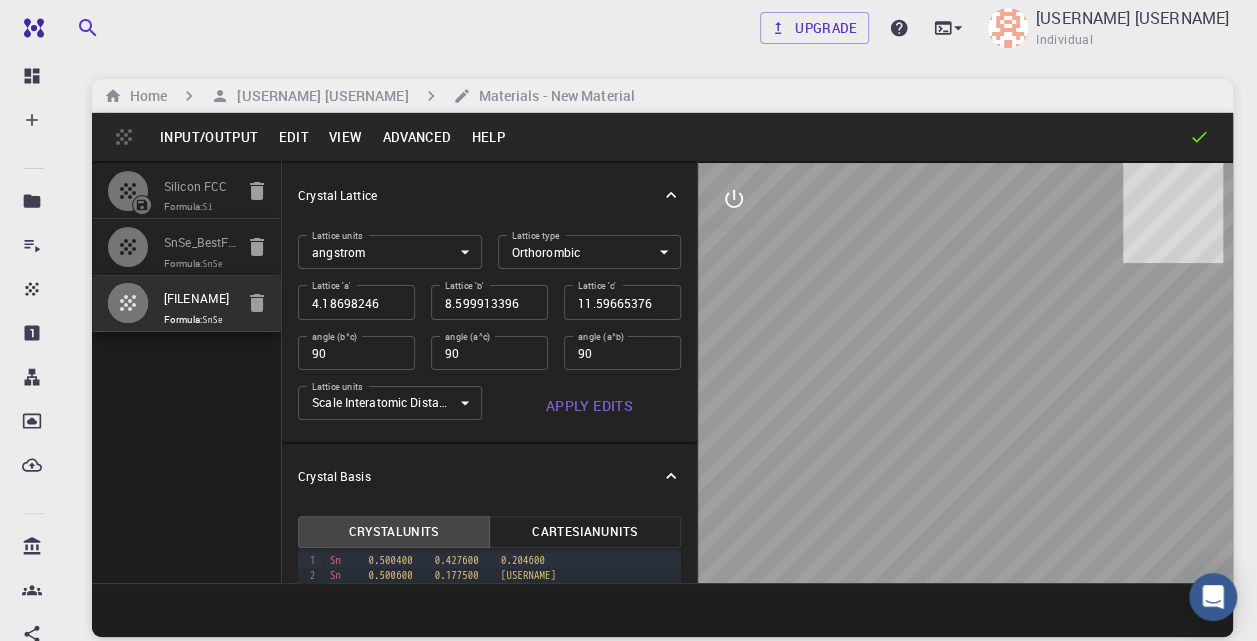 click on "Input/Output" at bounding box center (209, 137) 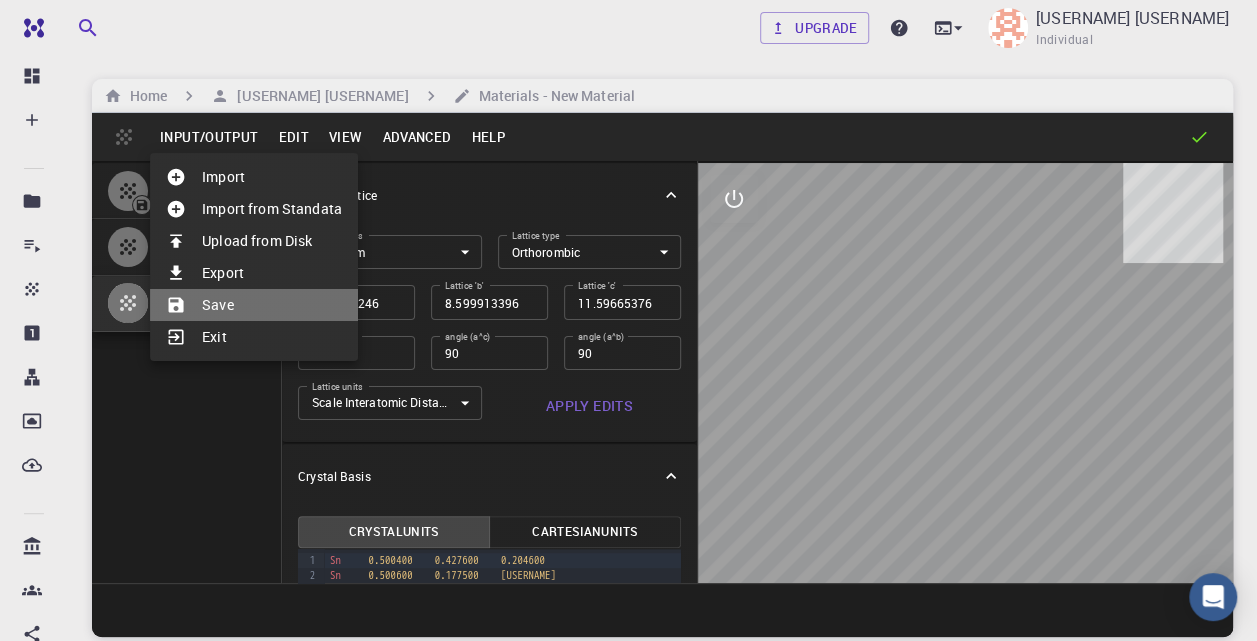 click on "Save" at bounding box center [254, 305] 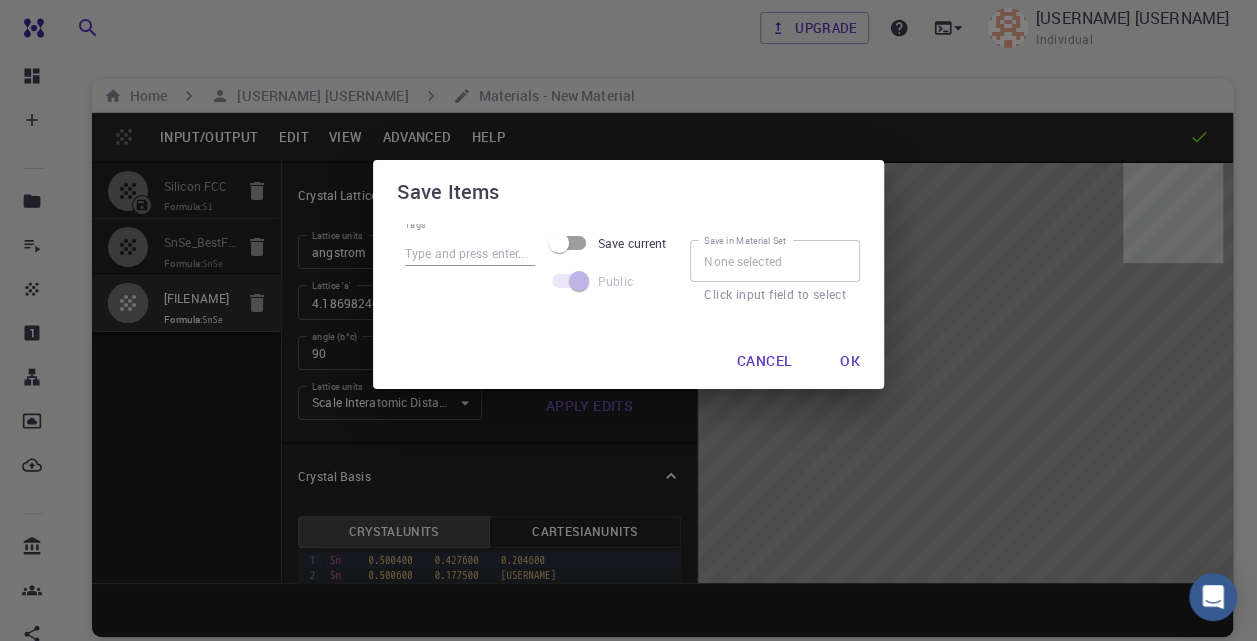 click on "Save current" at bounding box center [559, 243] 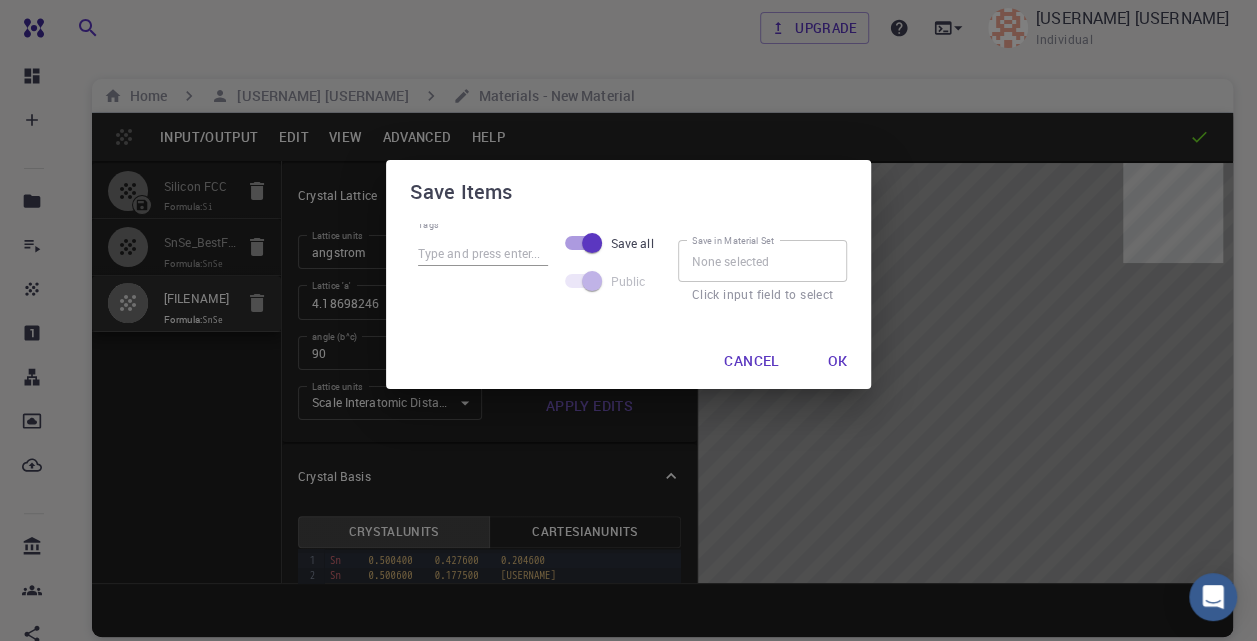 click on "Tags" at bounding box center [483, 253] 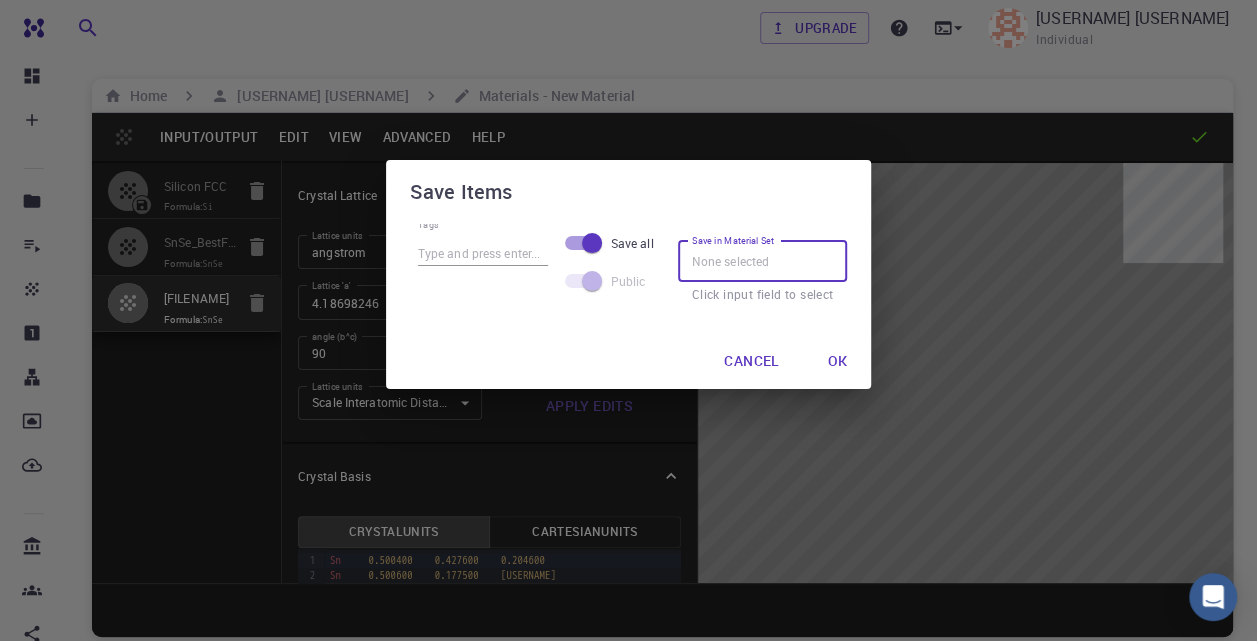 click on "Save in Material Set" at bounding box center [763, 261] 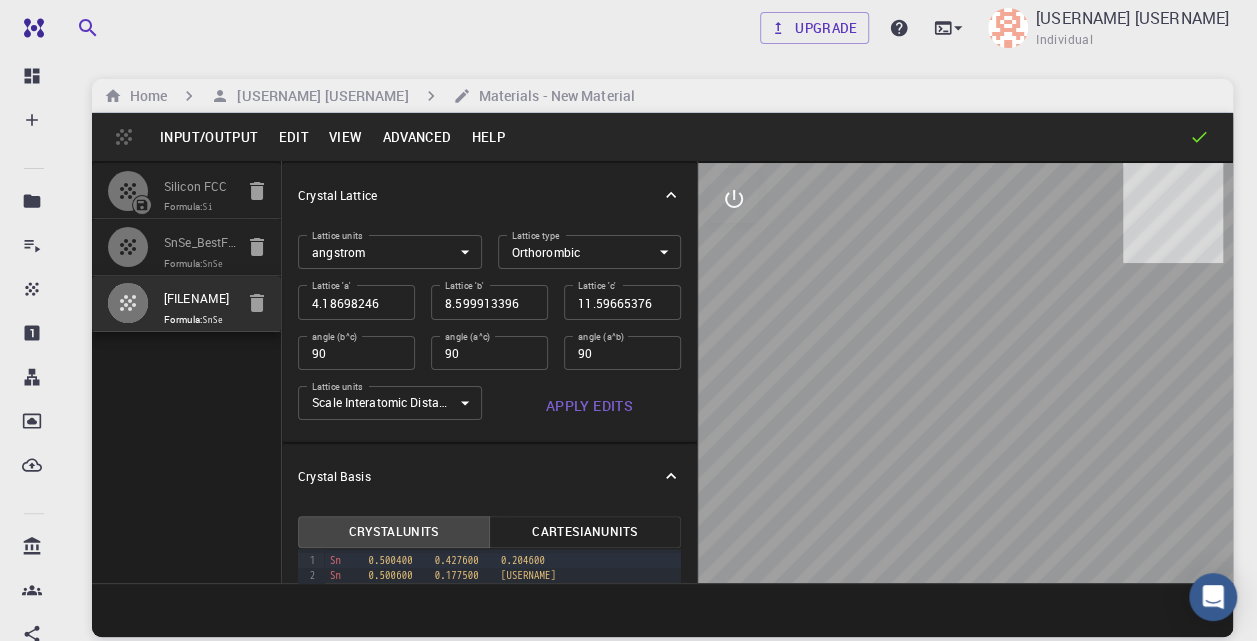 click on "Input/Output" at bounding box center (209, 137) 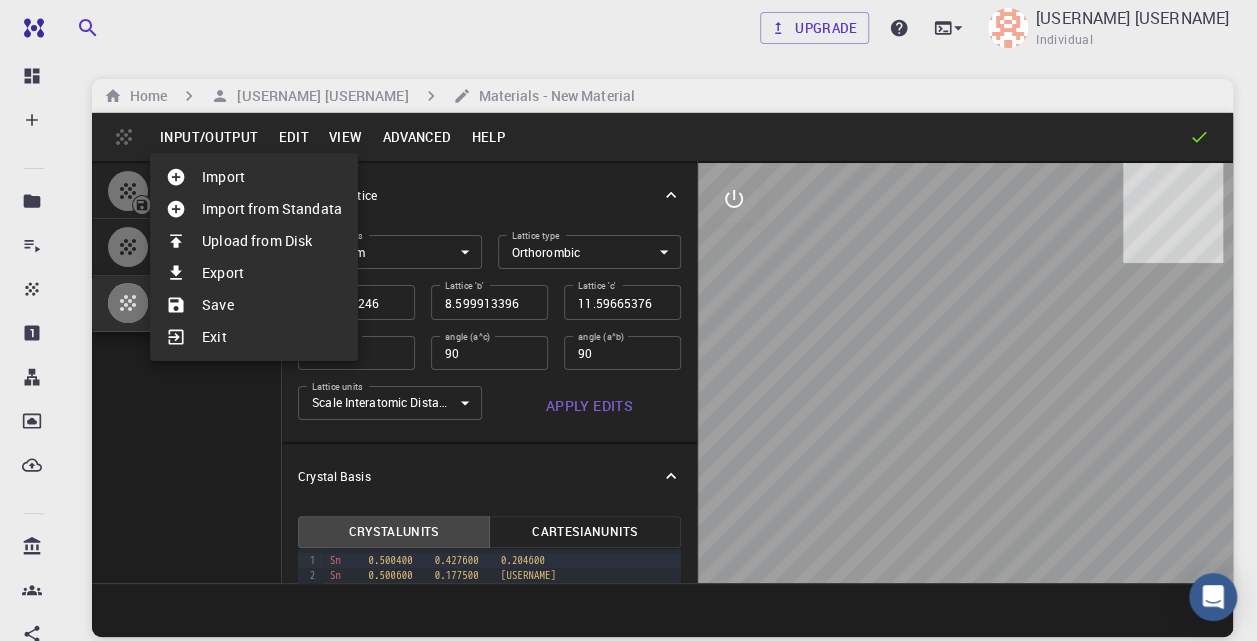 click at bounding box center [628, 320] 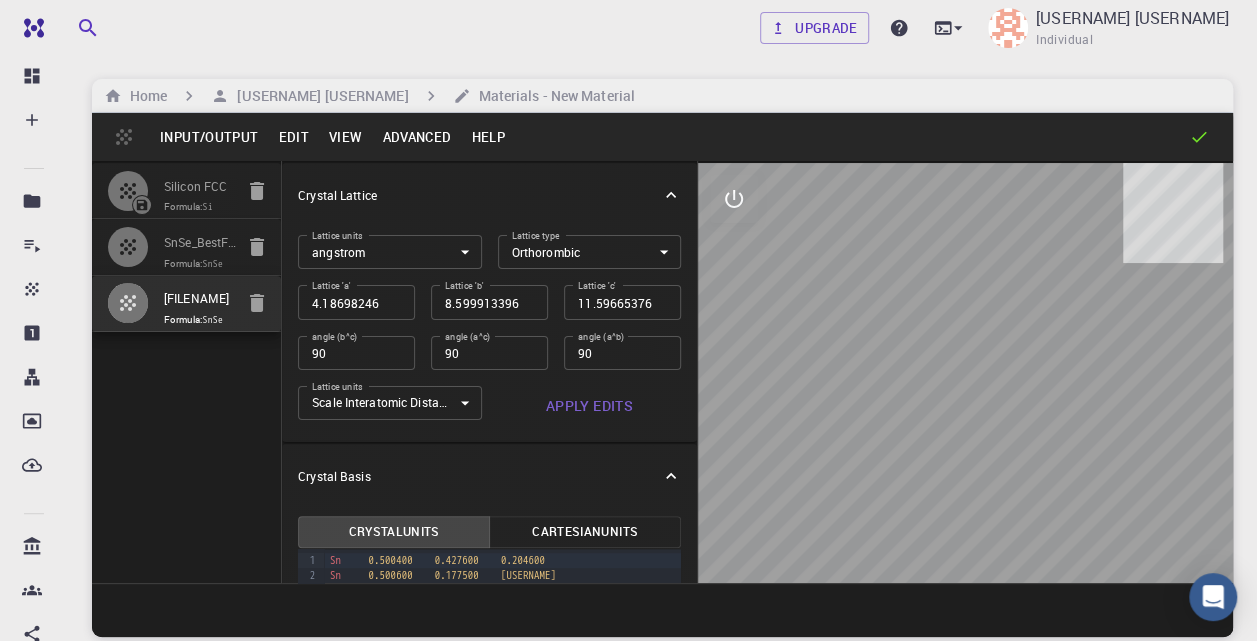 click at bounding box center [142, 205] 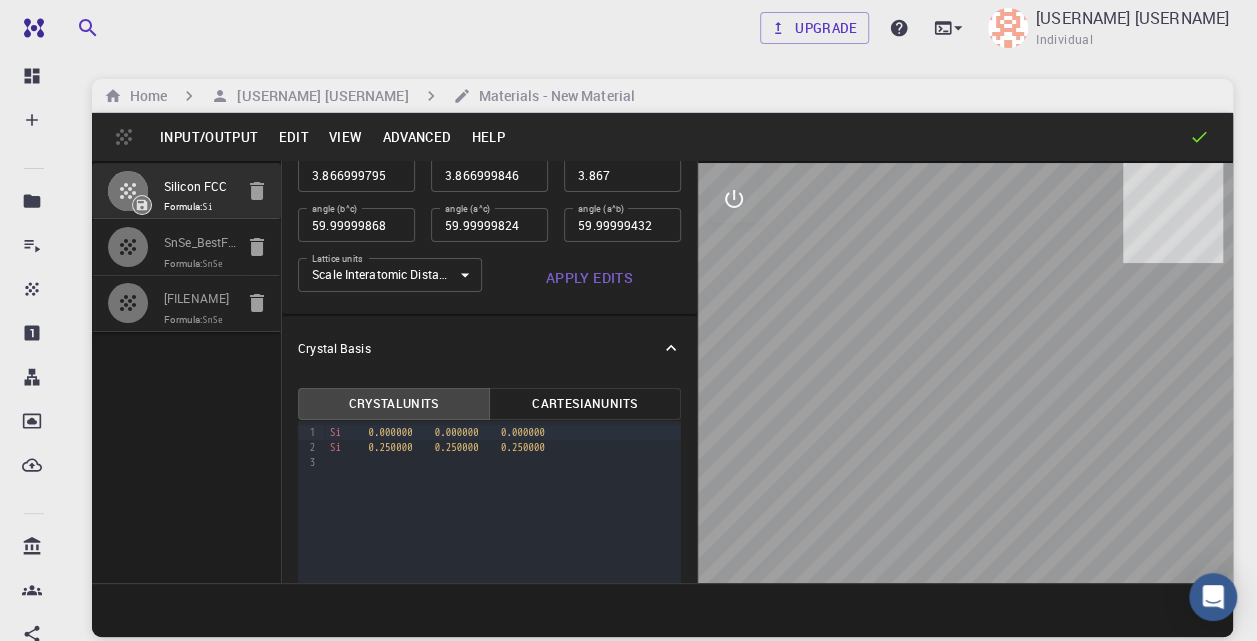 scroll, scrollTop: 0, scrollLeft: 0, axis: both 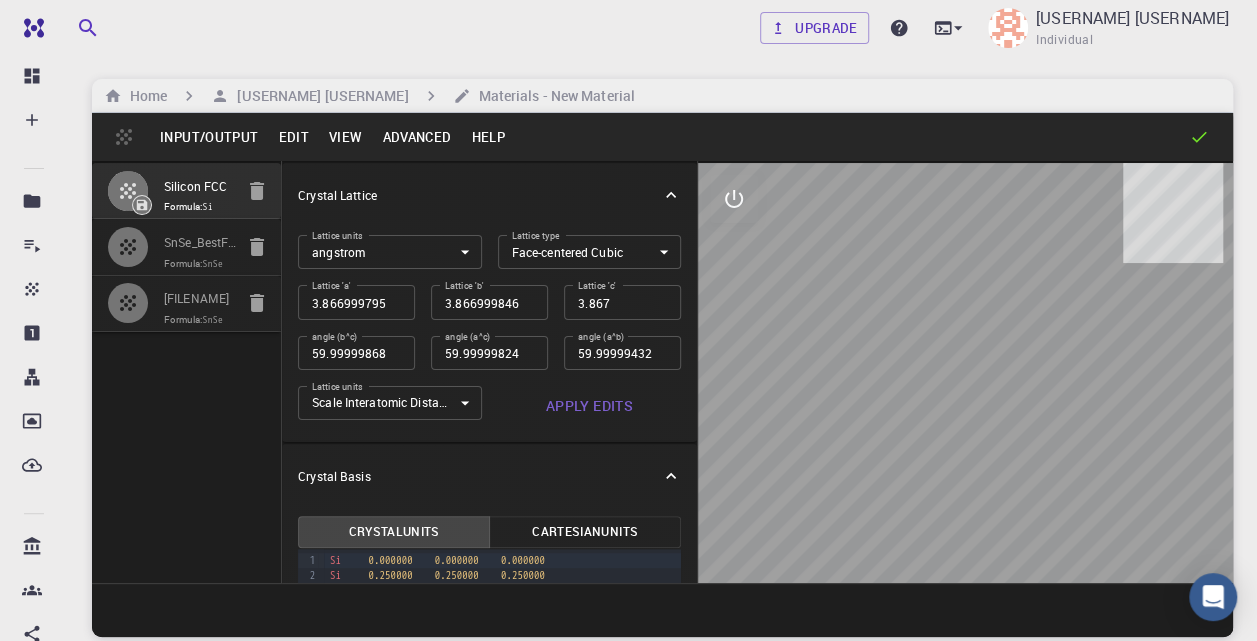 click 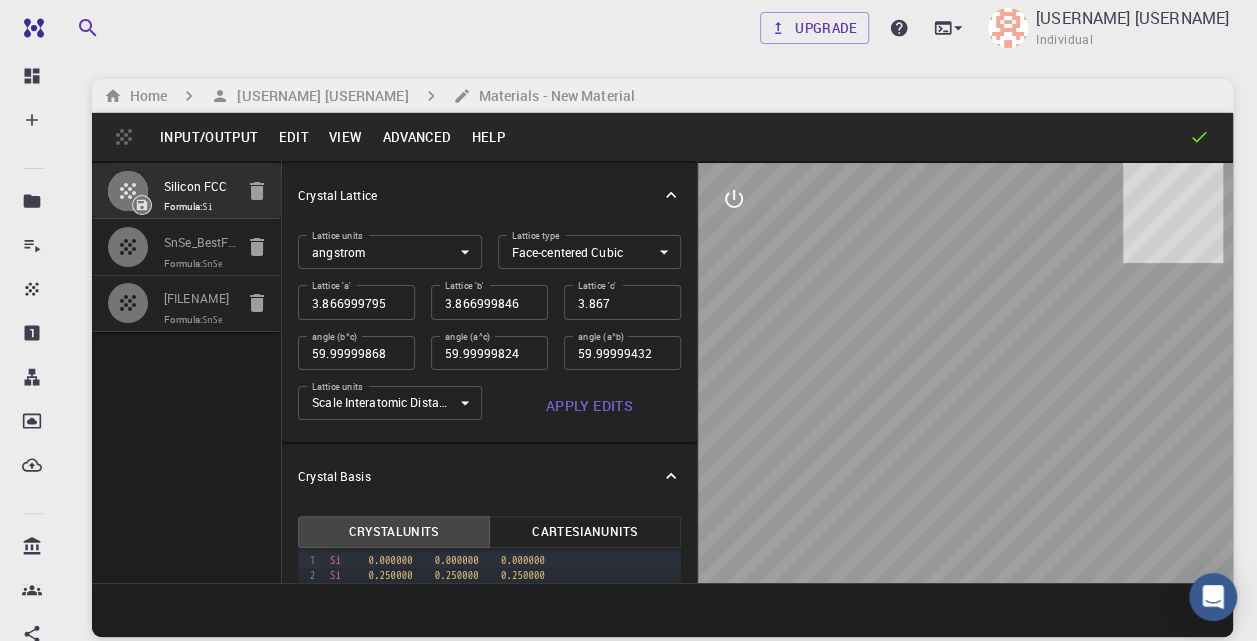 type on "TRI" 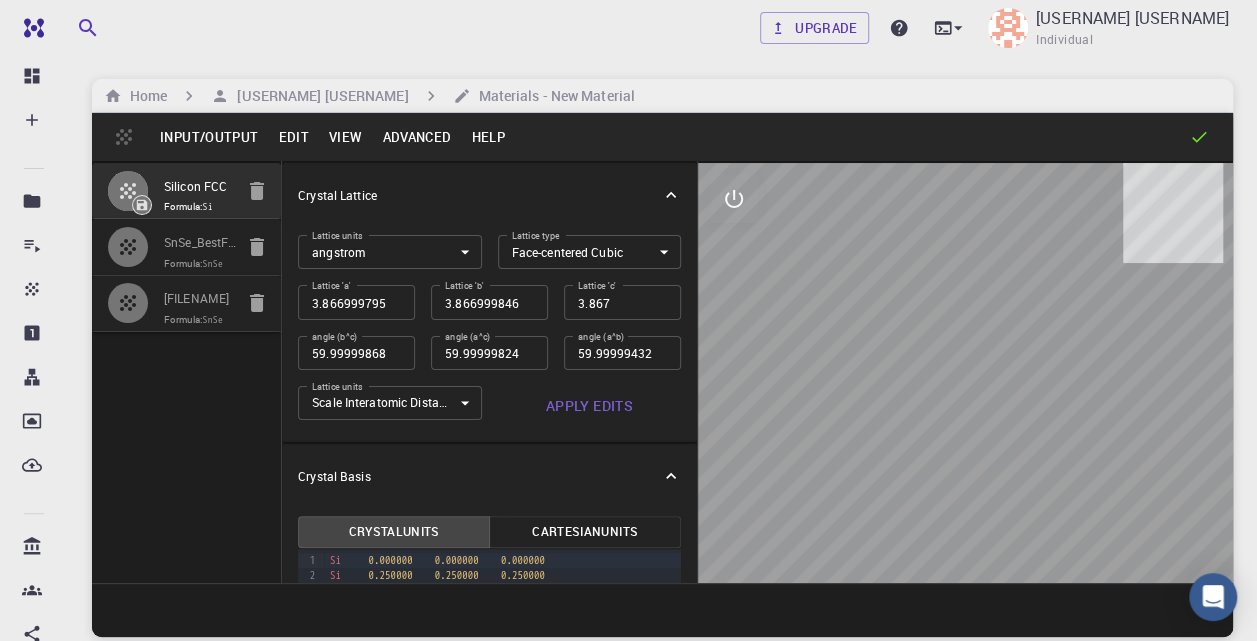 type on "8.44619718151909" 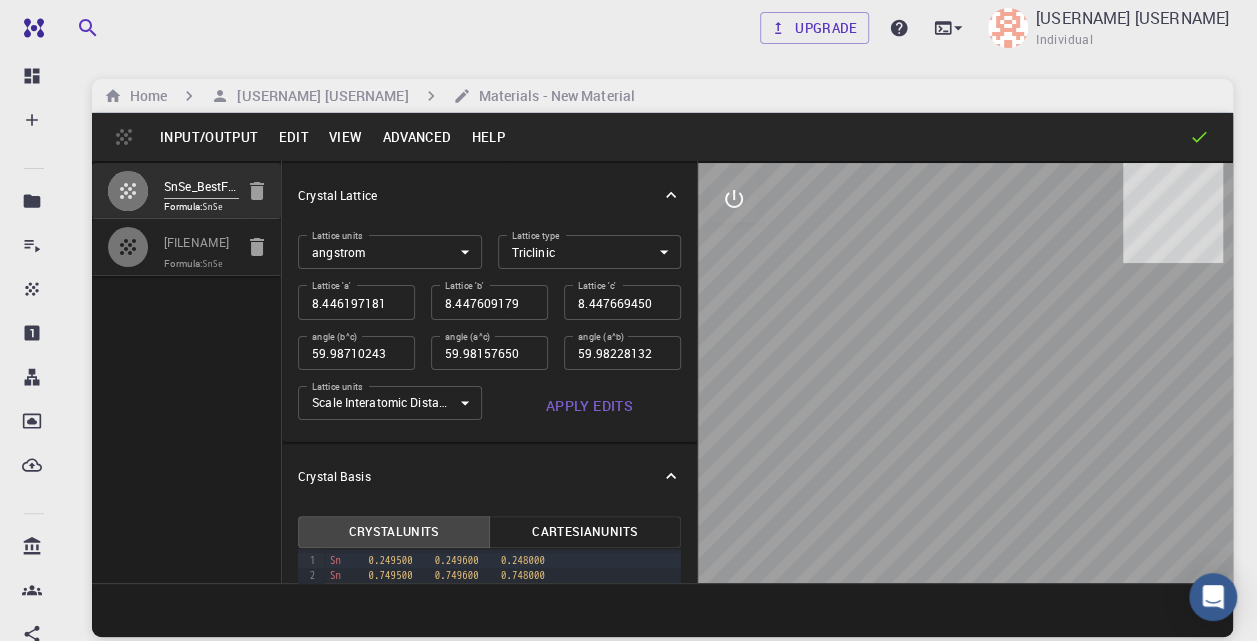 click on "Input/Output" at bounding box center [209, 137] 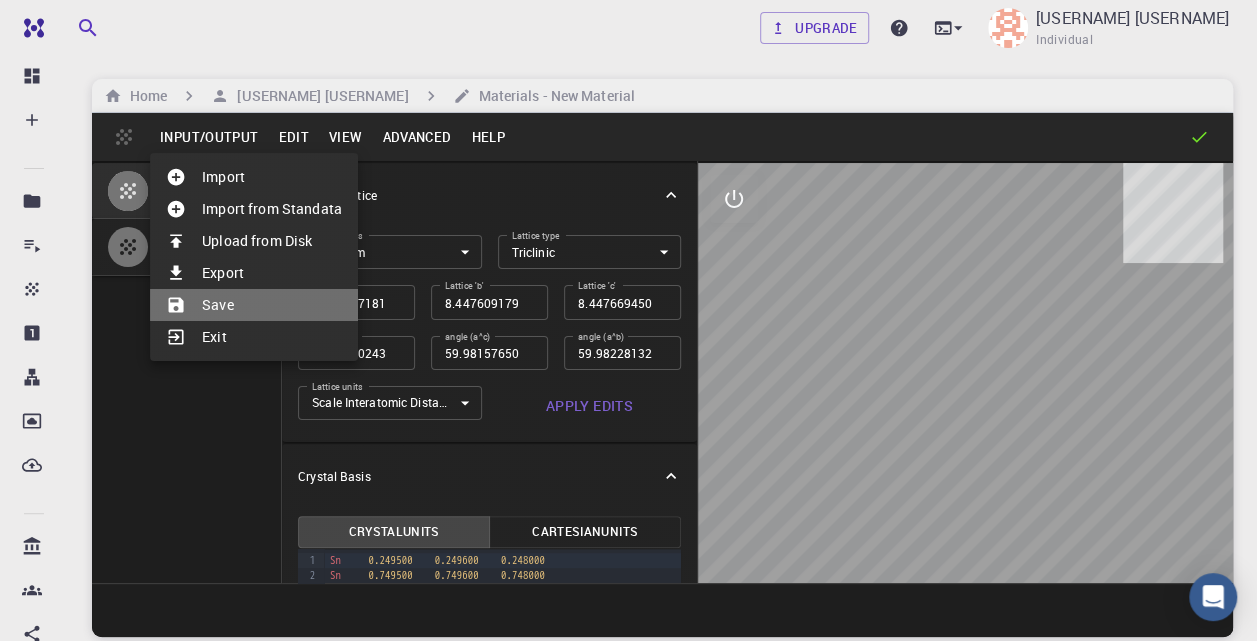 click on "Save" at bounding box center [254, 305] 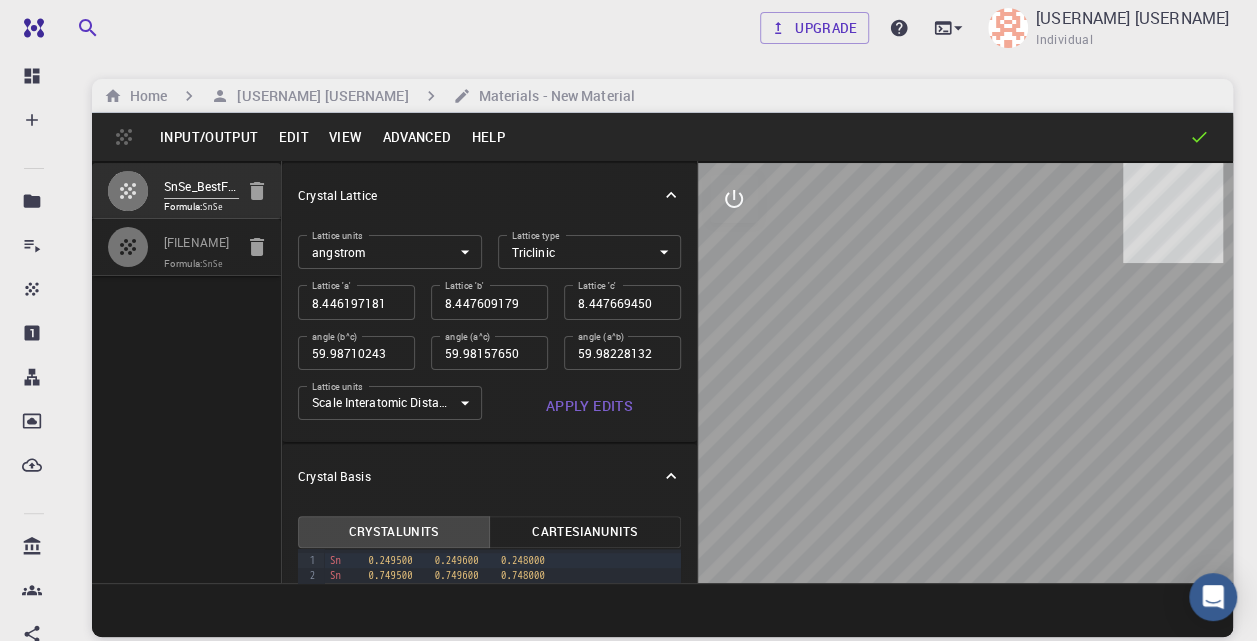 click on "Input/Output" at bounding box center (209, 137) 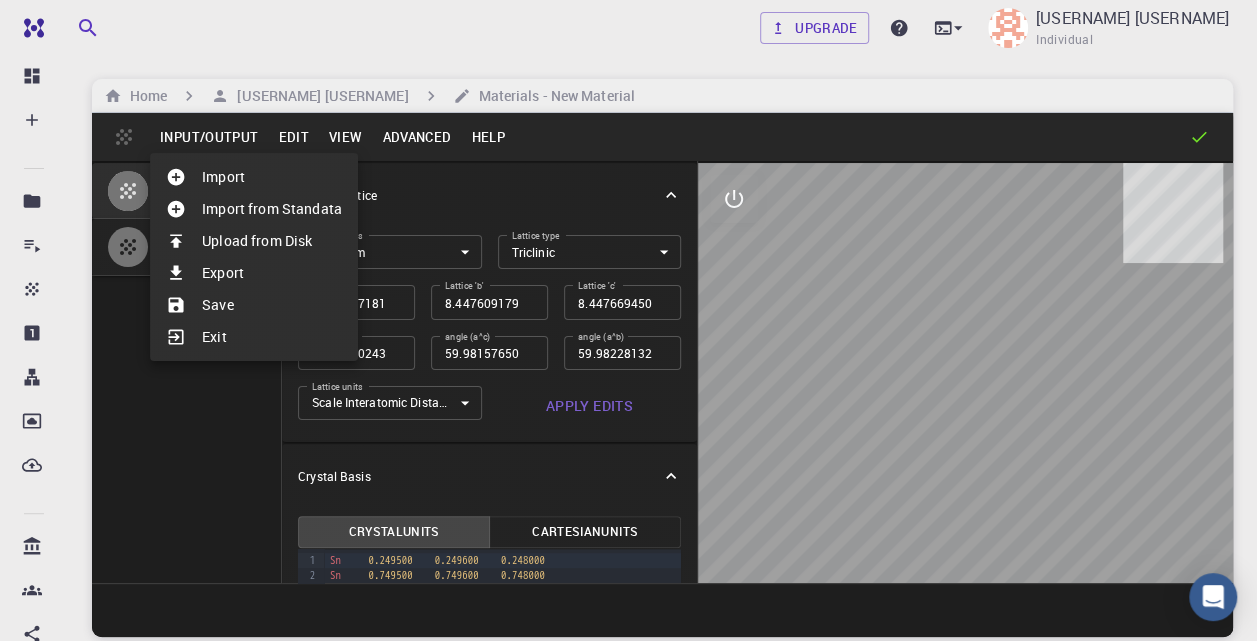 click on "Save" at bounding box center [254, 305] 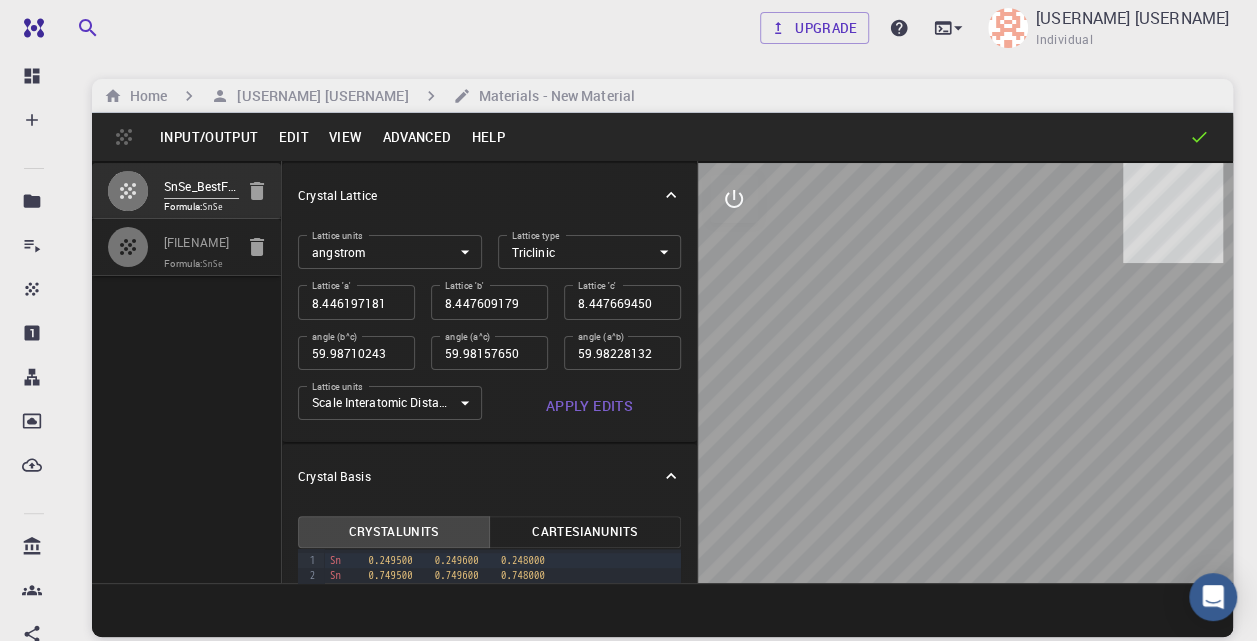 click on "SnSe_BestFm3m Formula:  SnSe SnSe_BestCmcm Formula:  SnSe" at bounding box center [187, 372] 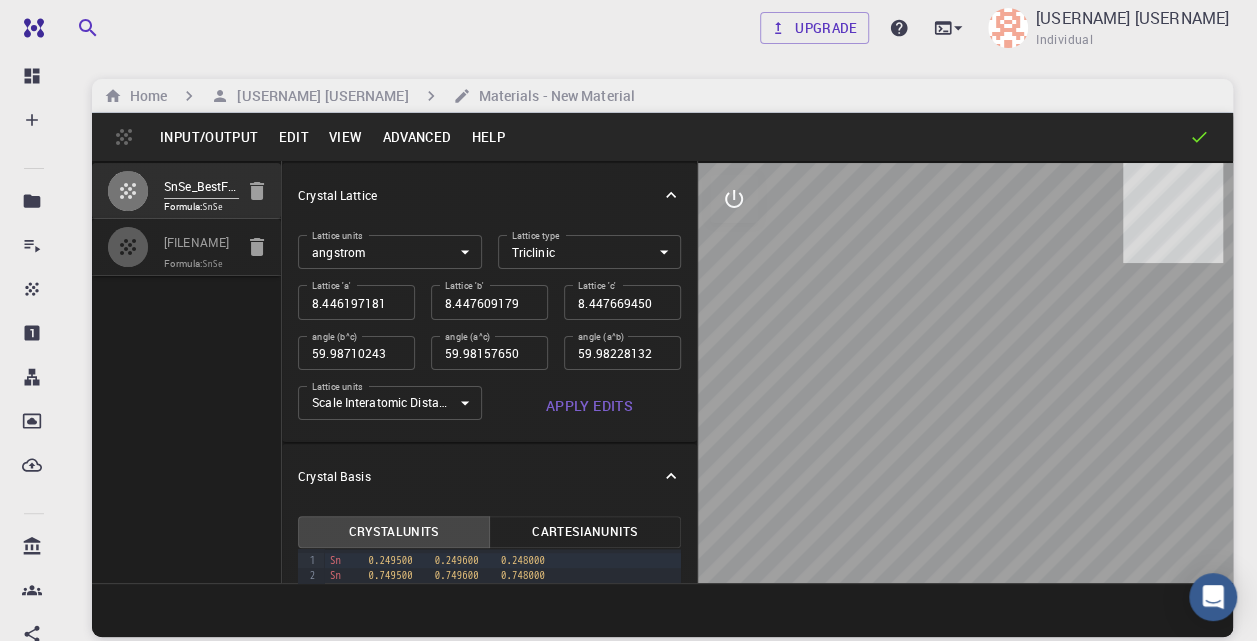 click 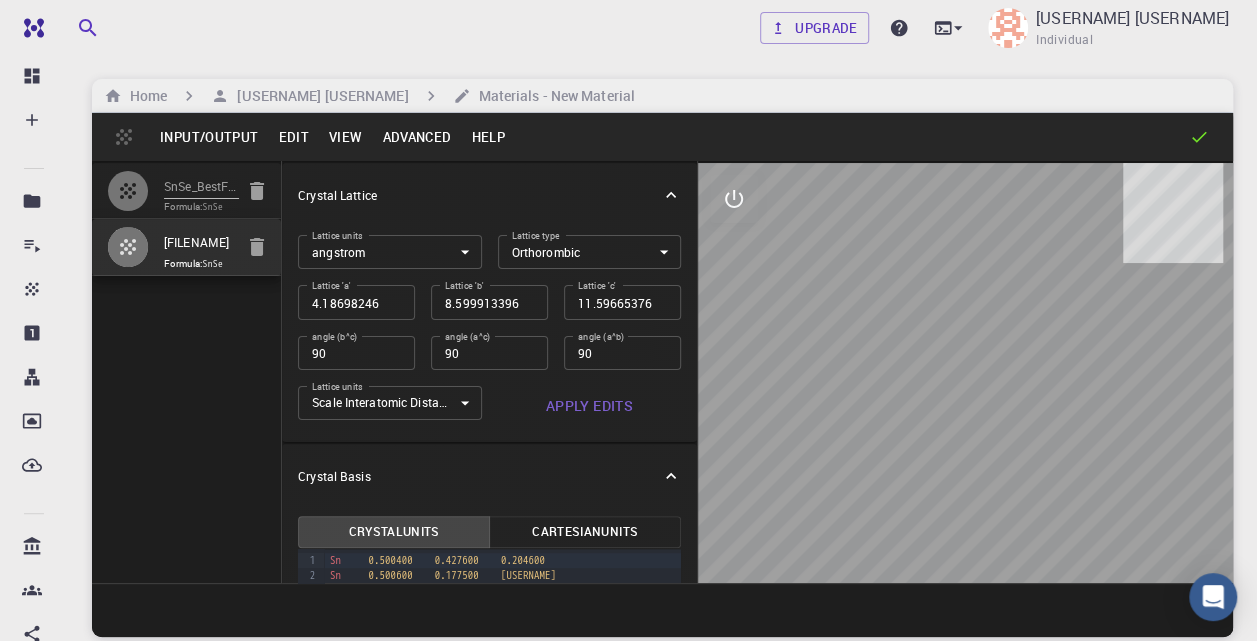 click 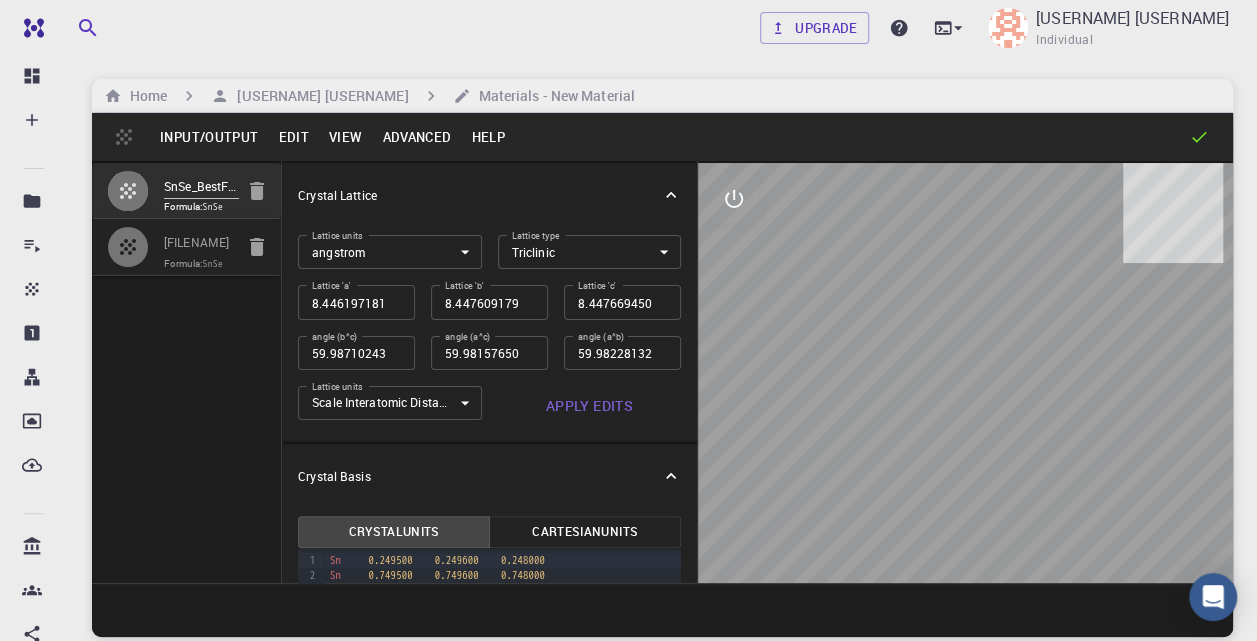 click on "Input/Output" at bounding box center (209, 137) 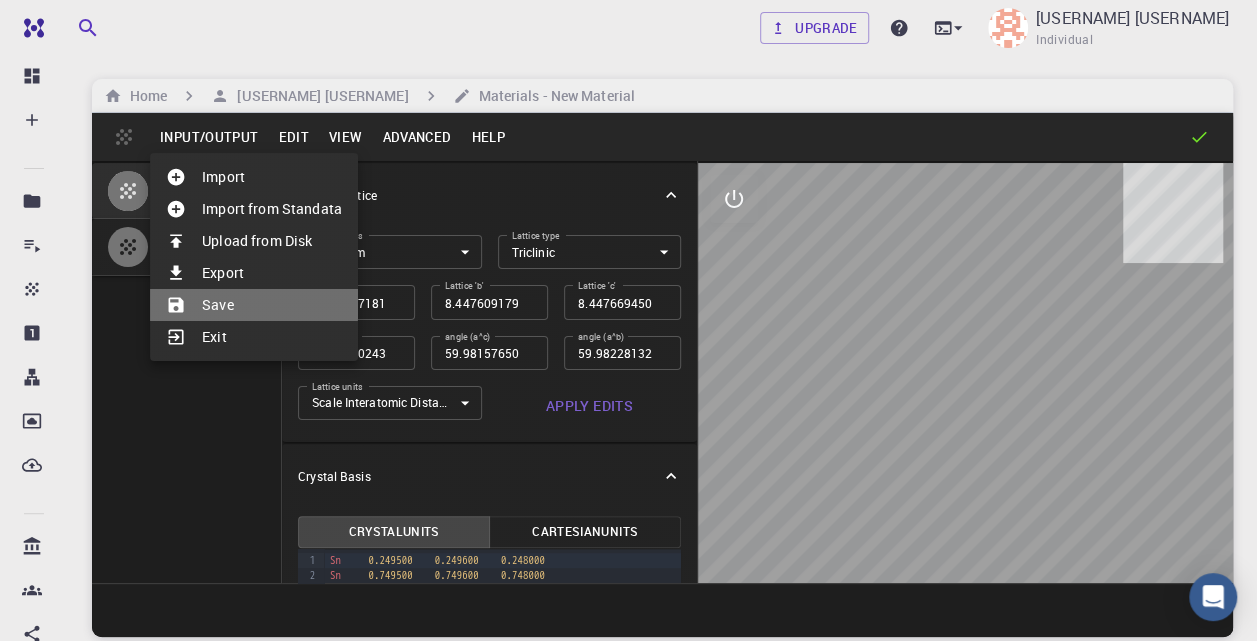 click on "Save" at bounding box center [254, 305] 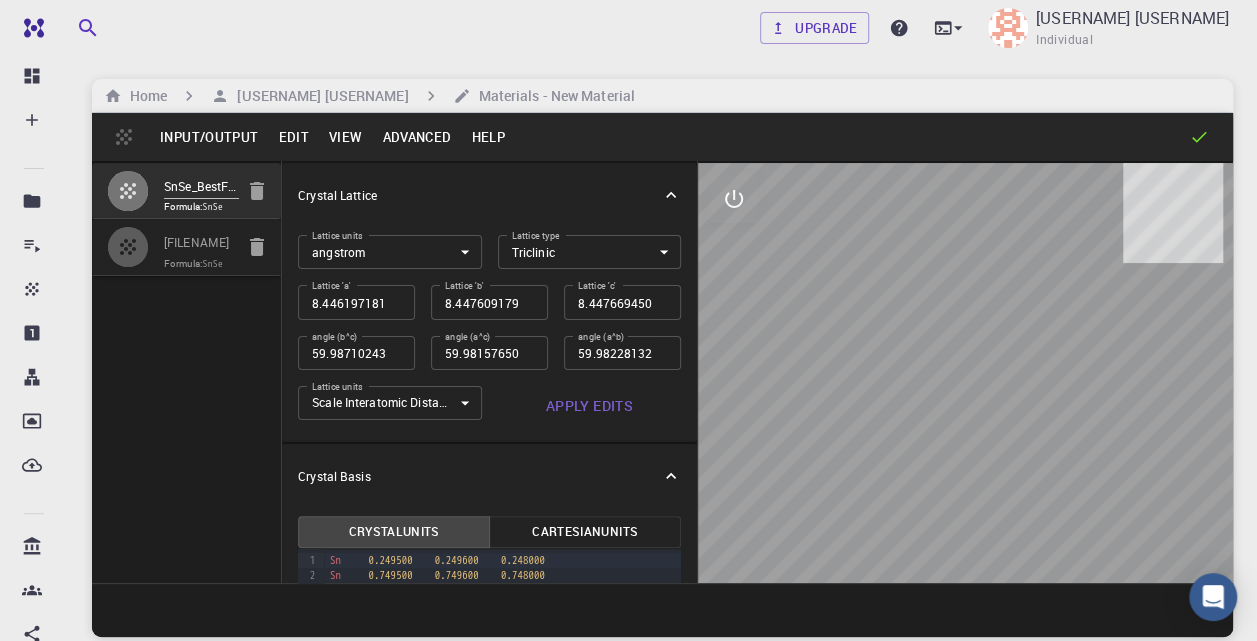click at bounding box center [128, 247] 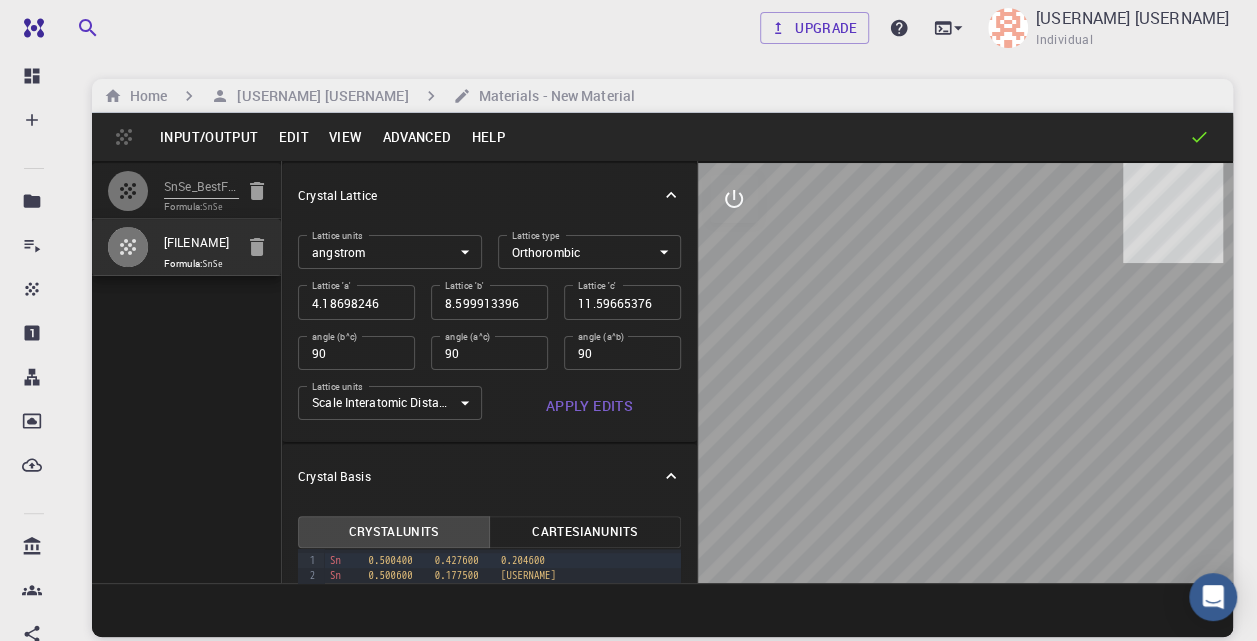 click on "Input/Output" at bounding box center [209, 137] 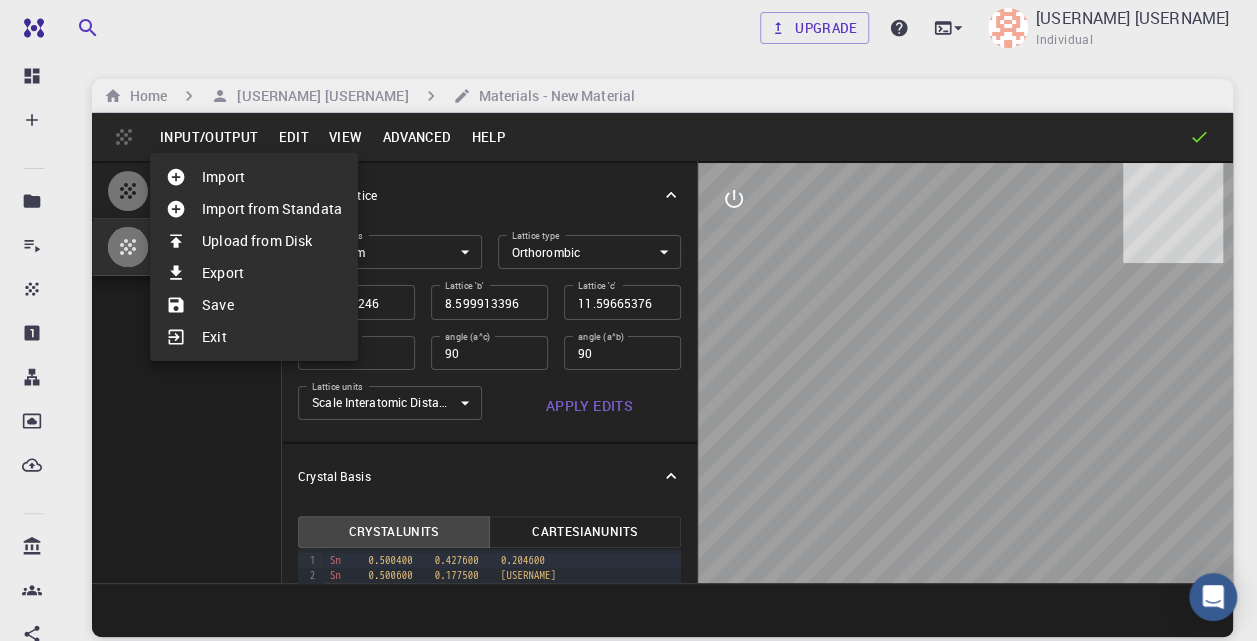 click on "Save" at bounding box center [254, 305] 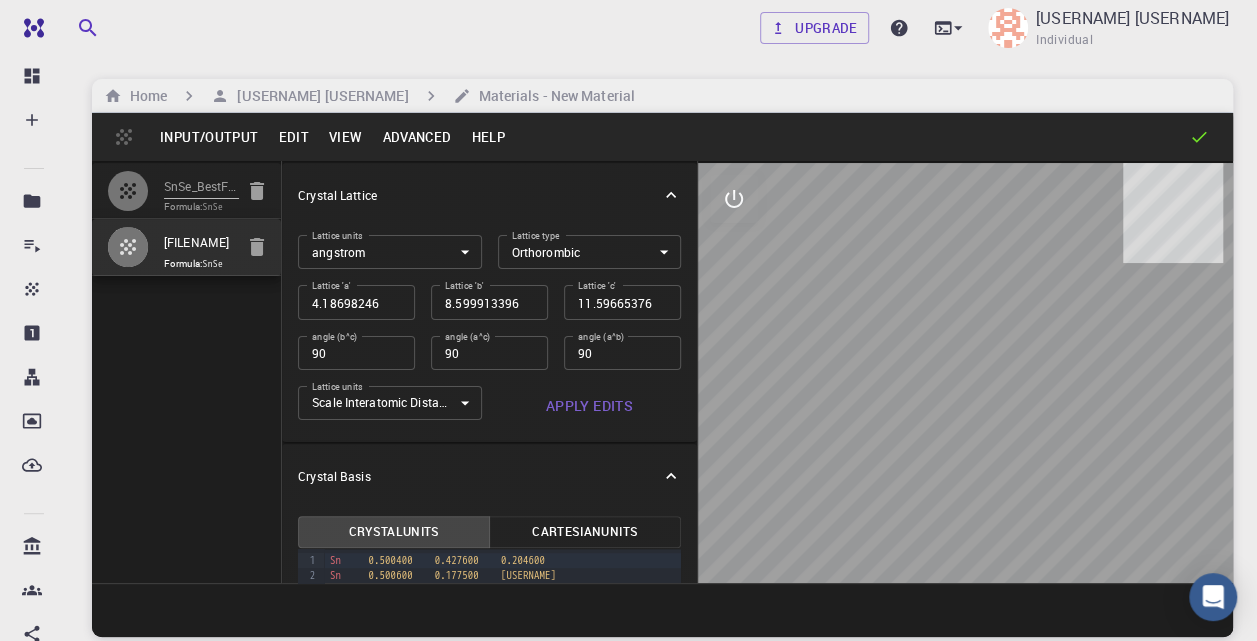click on "View" at bounding box center [346, 137] 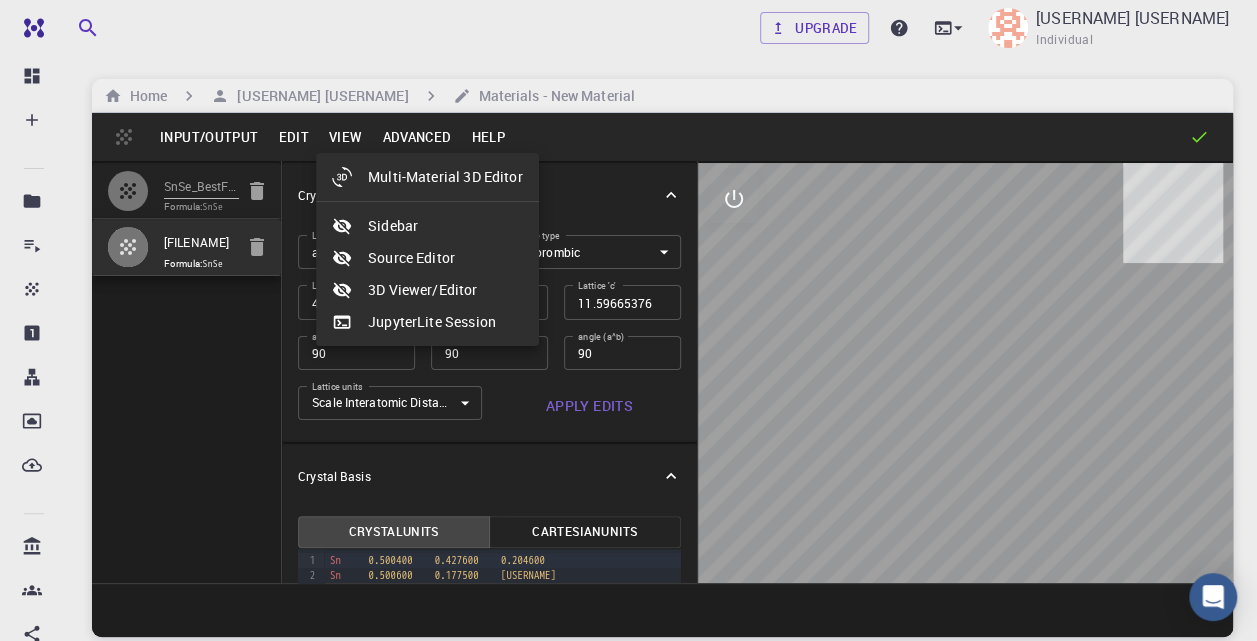 click at bounding box center [628, 320] 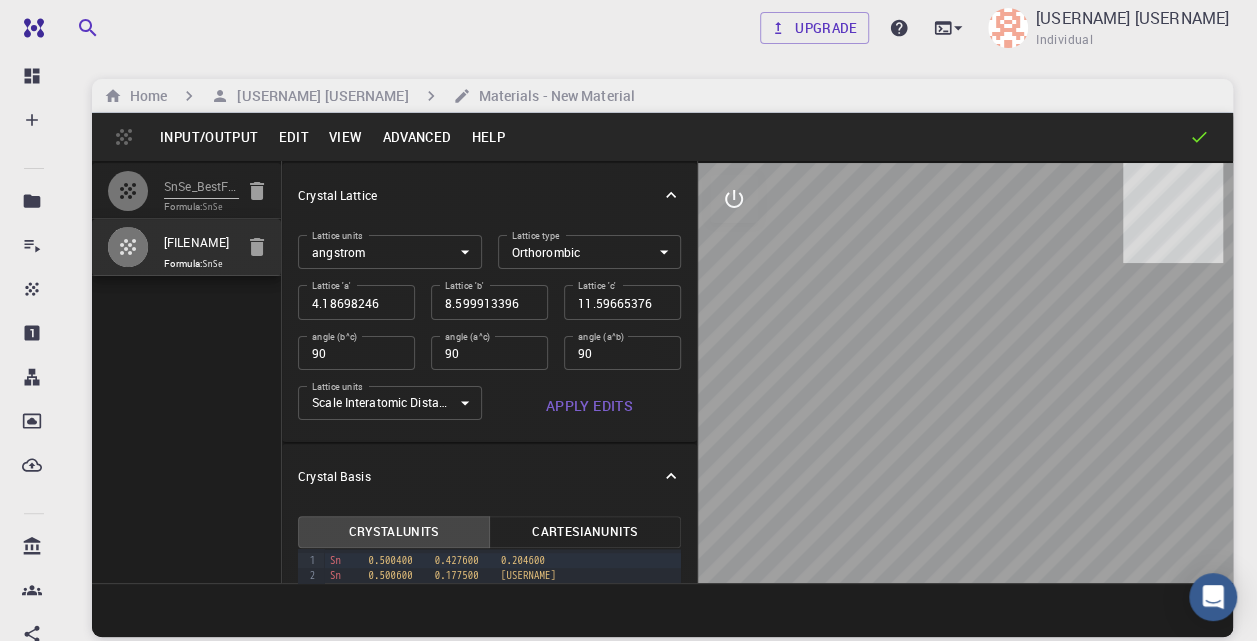 click on "Advanced" at bounding box center (416, 137) 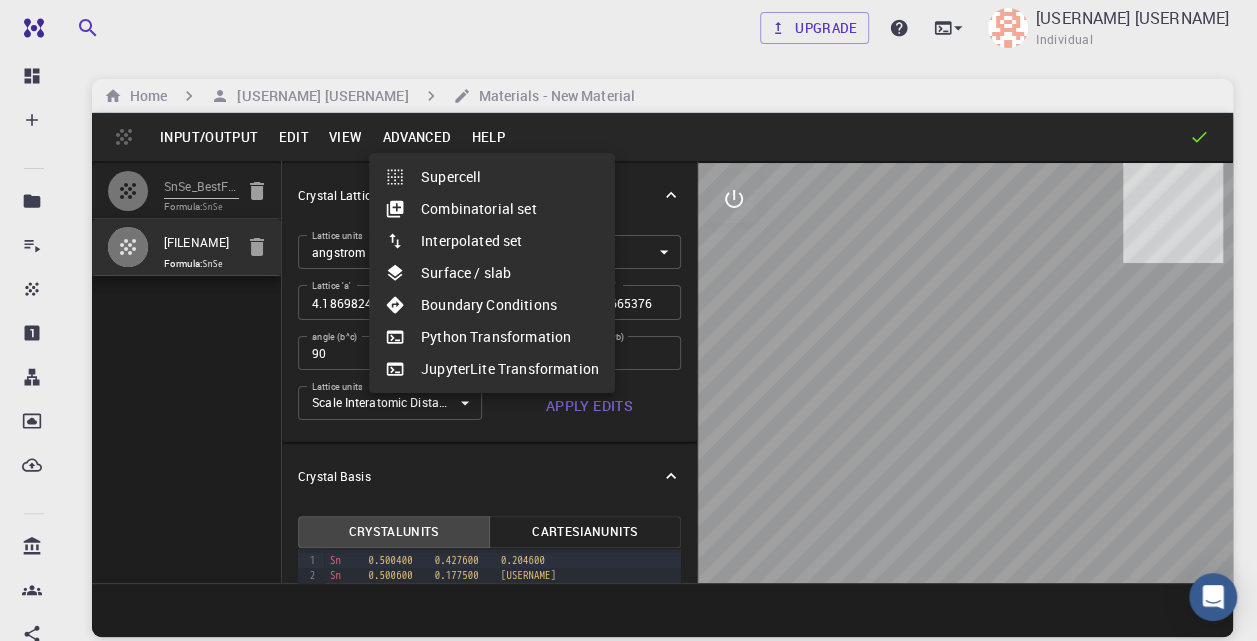 click at bounding box center [628, 320] 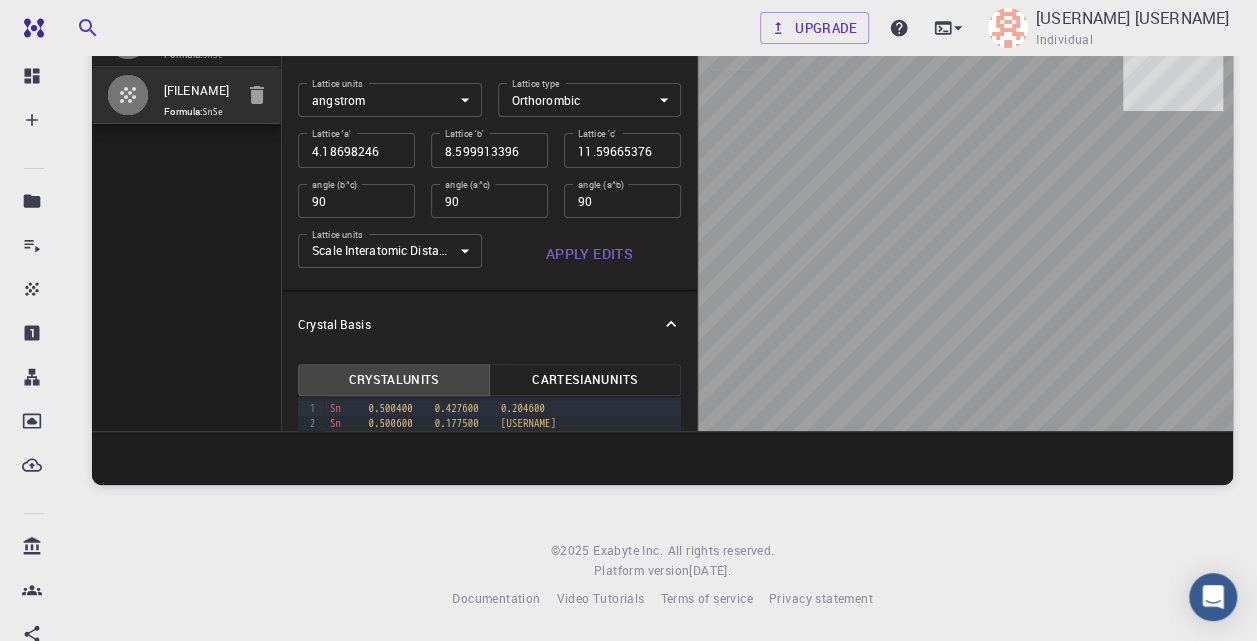 scroll, scrollTop: 0, scrollLeft: 0, axis: both 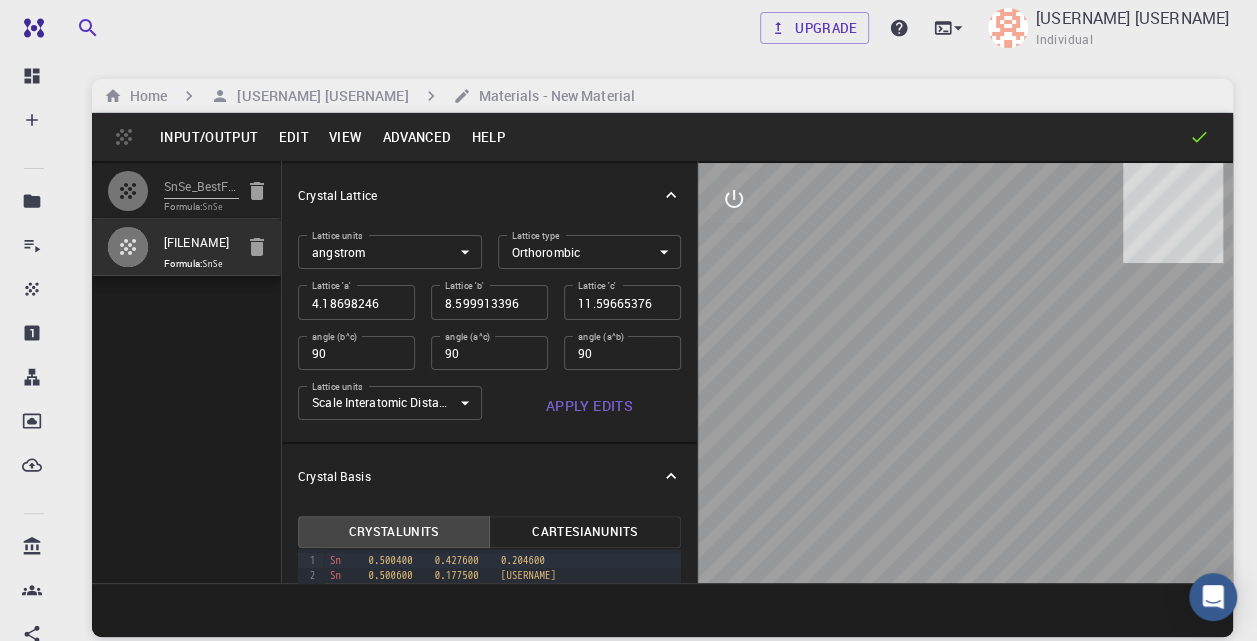 click 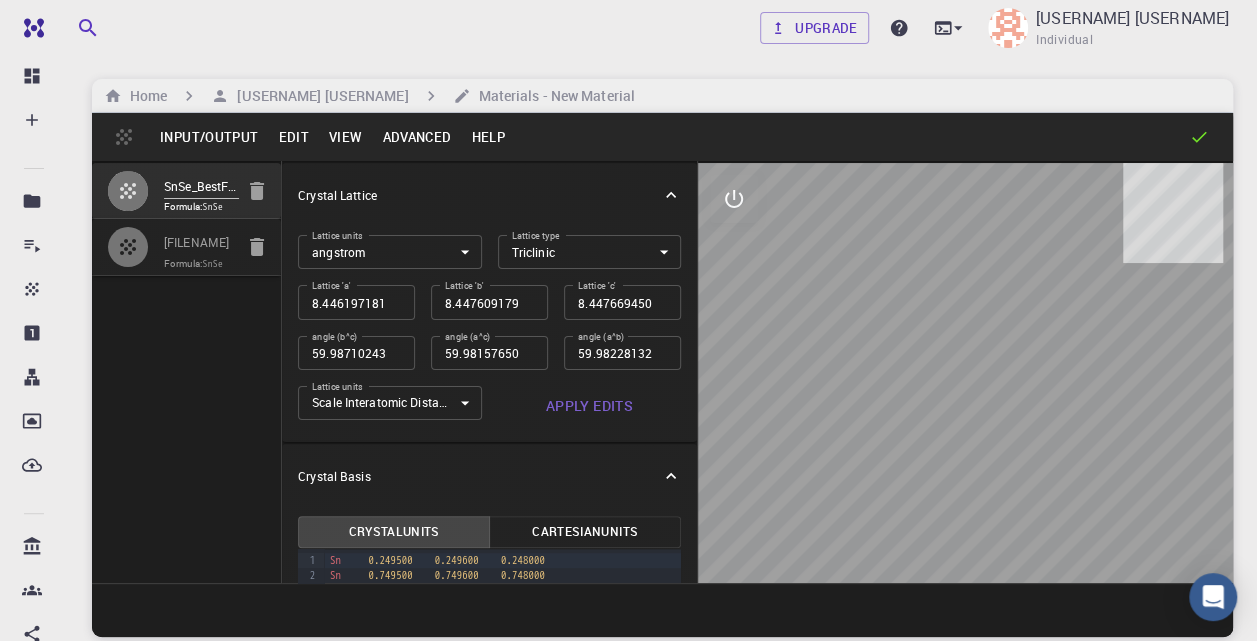 click on "Input/Output Edit View Advanced Help" at bounding box center [662, 137] 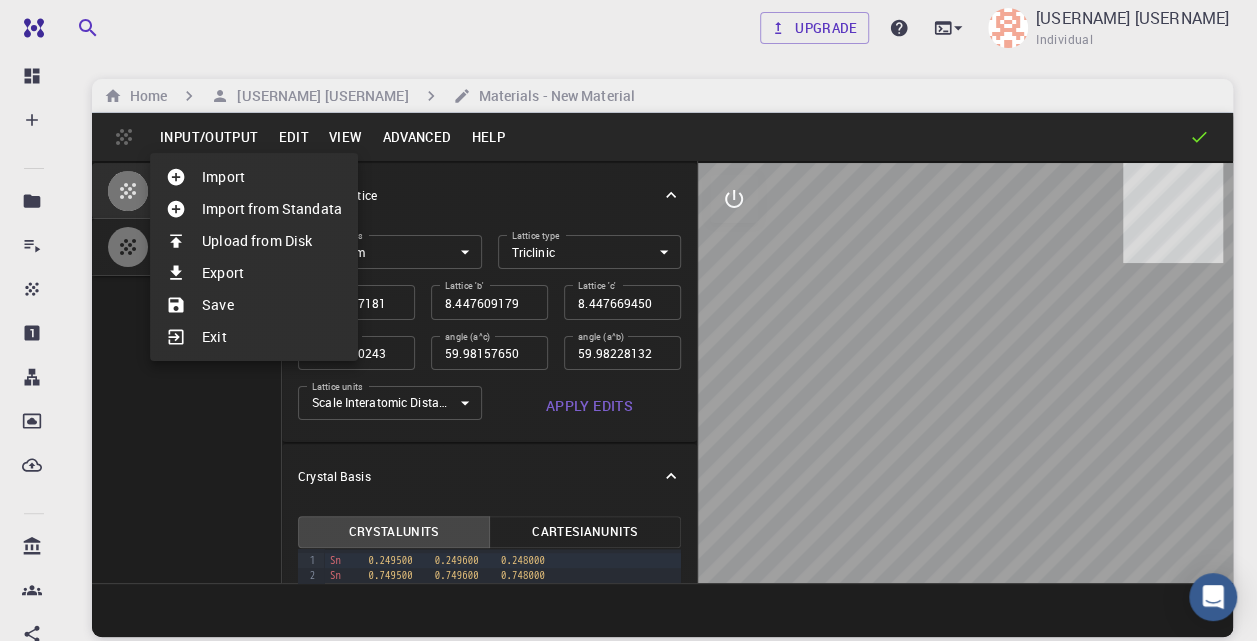 click on "Save" at bounding box center [254, 305] 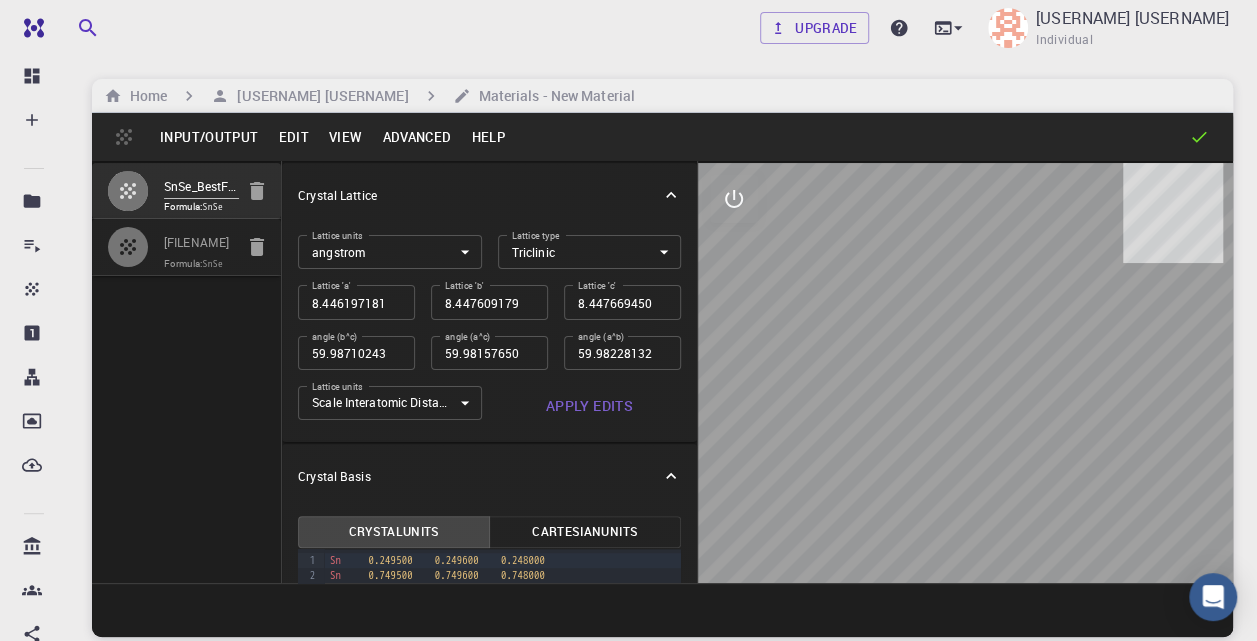 click at bounding box center [128, 247] 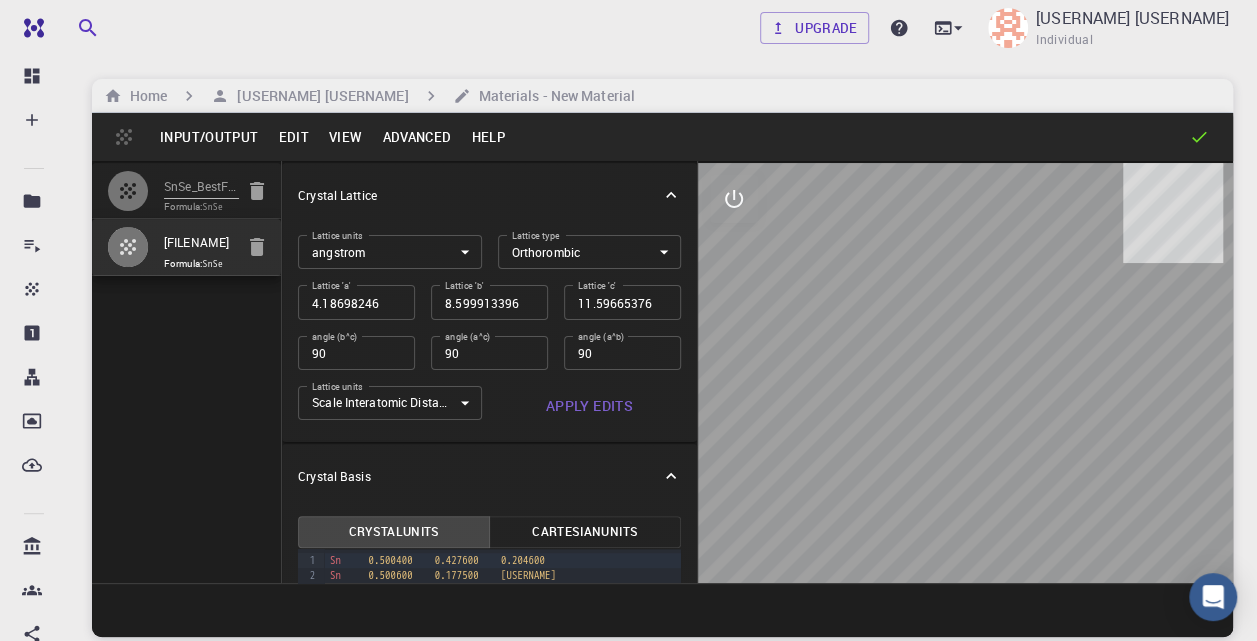 click on "Input/Output" at bounding box center (209, 137) 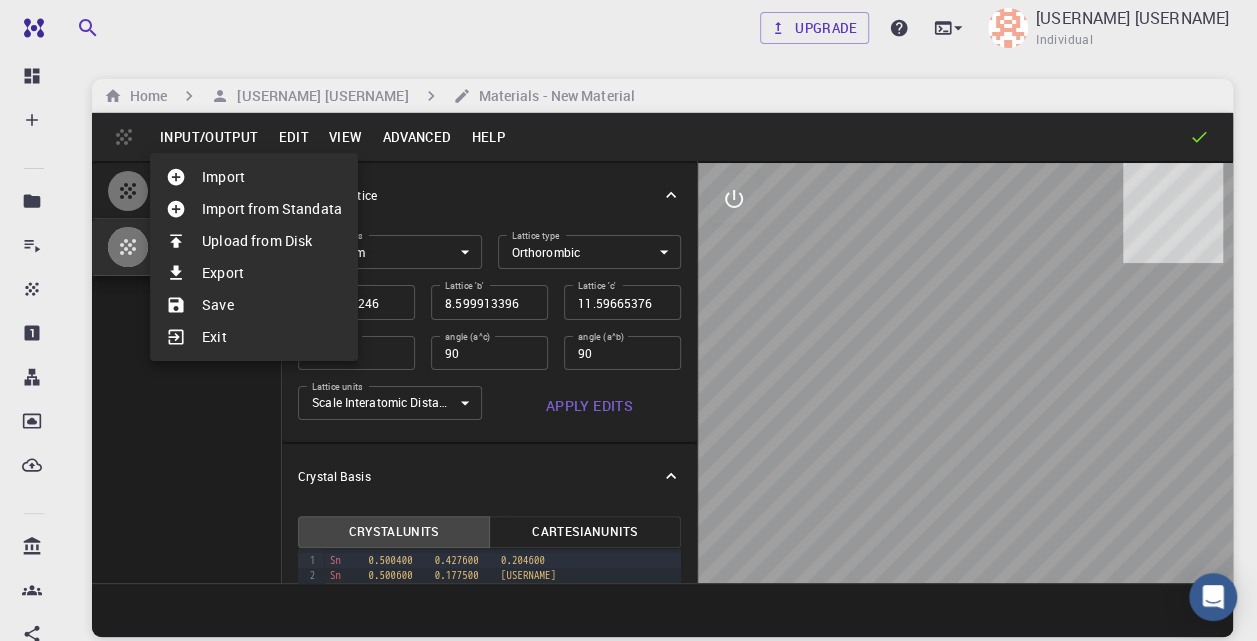 click on "Save" at bounding box center (254, 305) 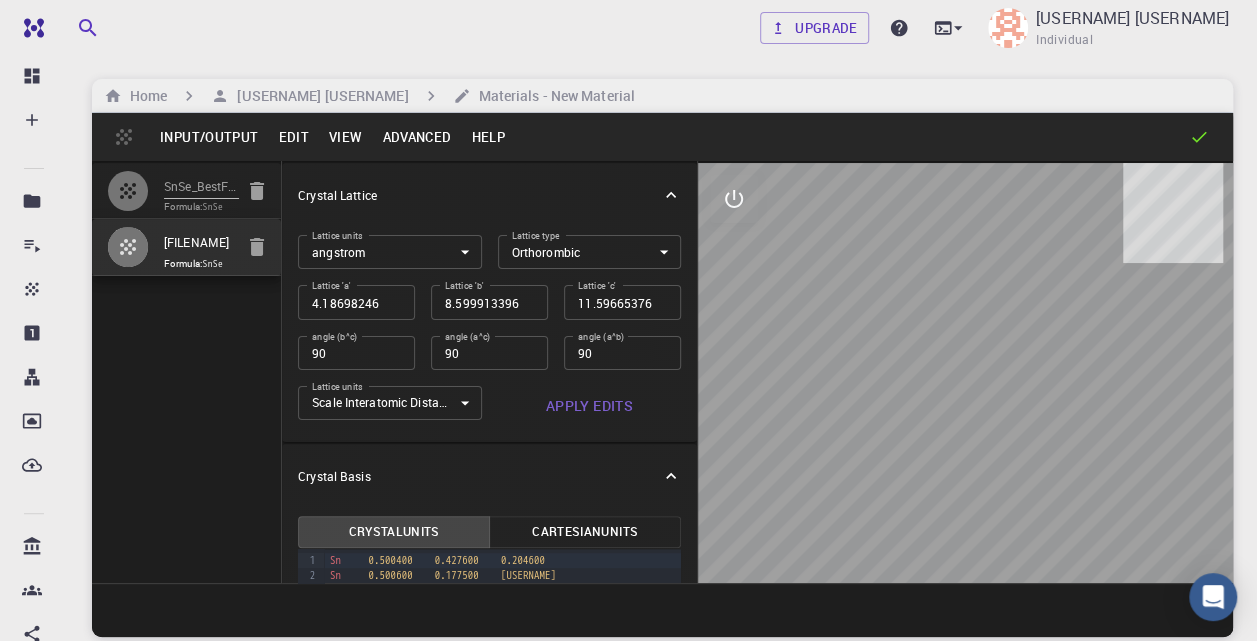 click on "Advanced" at bounding box center [416, 137] 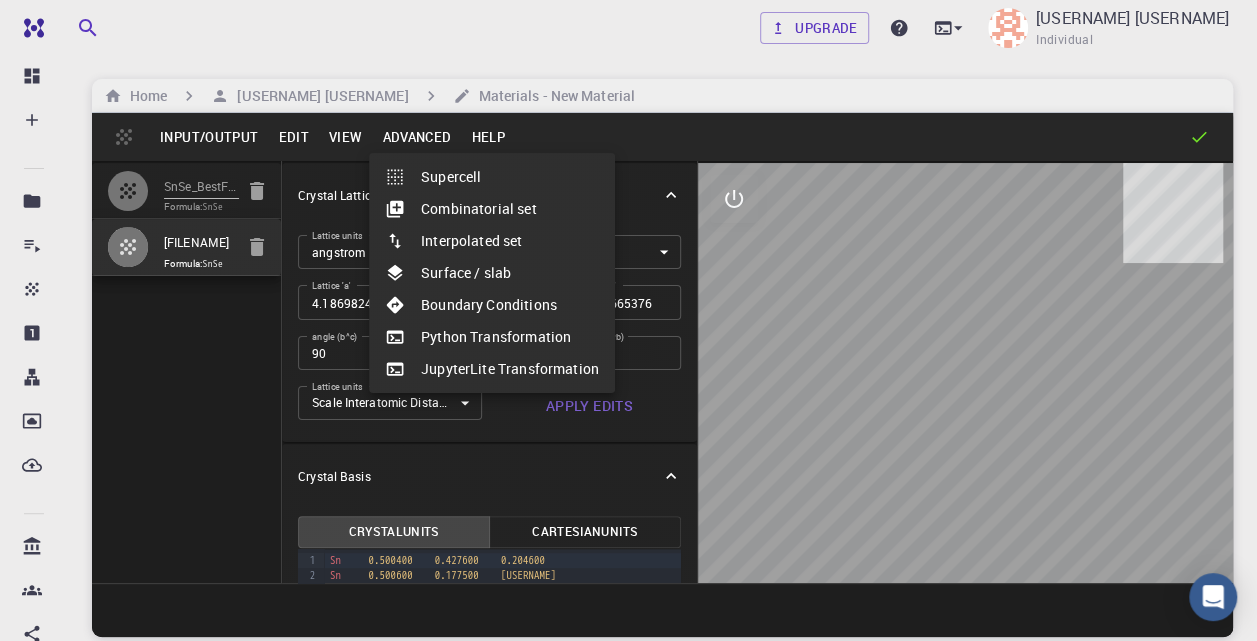 click at bounding box center (628, 320) 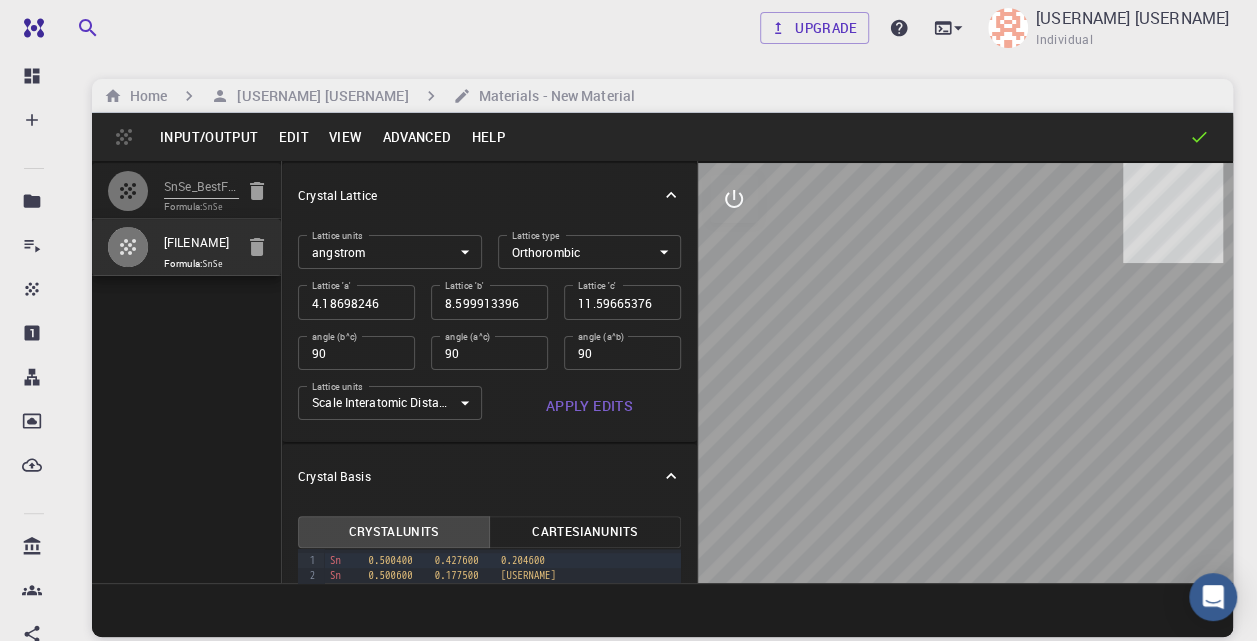 drag, startPoint x: 924, startPoint y: 314, endPoint x: 864, endPoint y: 346, distance: 68 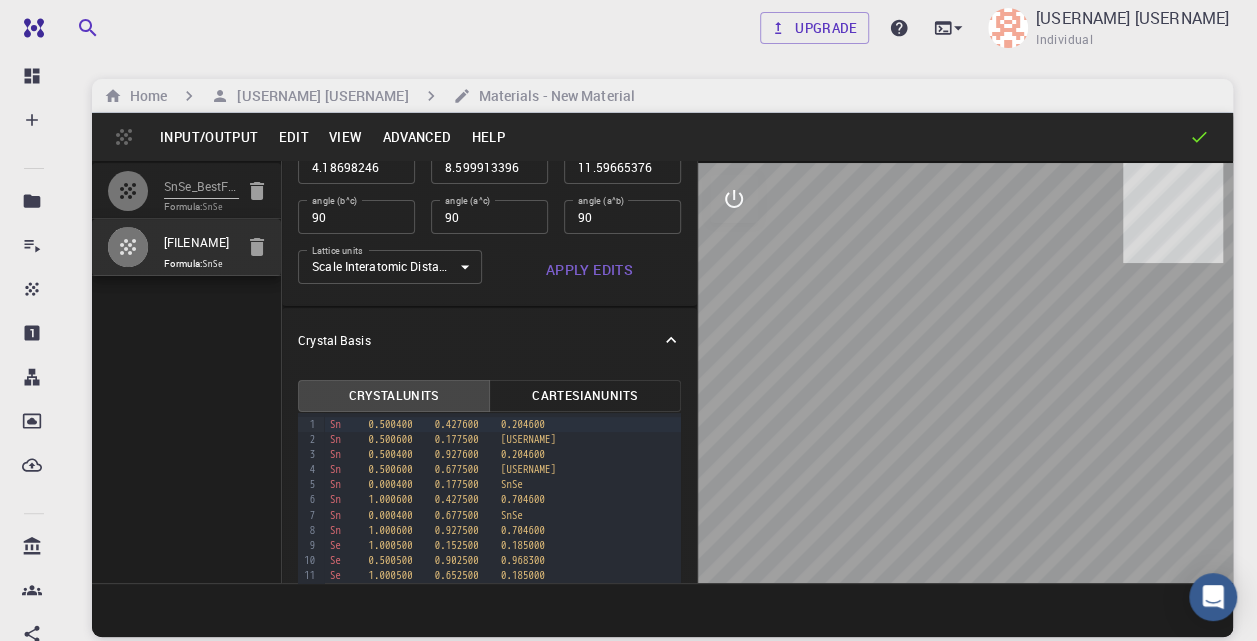 scroll, scrollTop: 0, scrollLeft: 0, axis: both 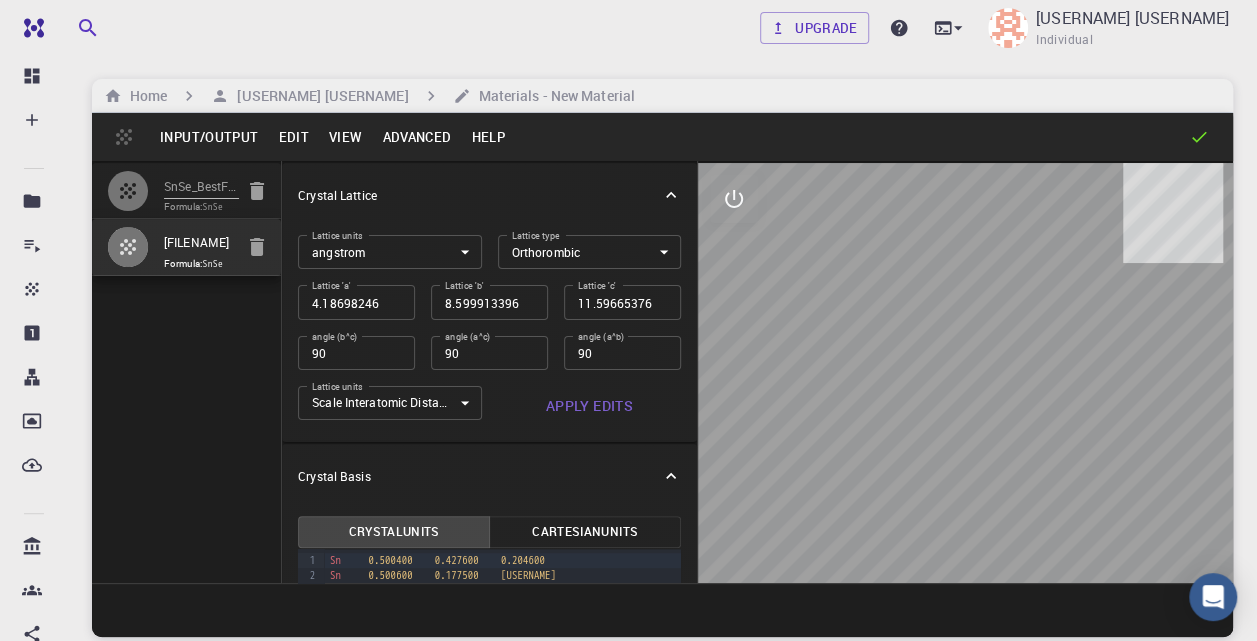 click on "Input/Output" at bounding box center (209, 137) 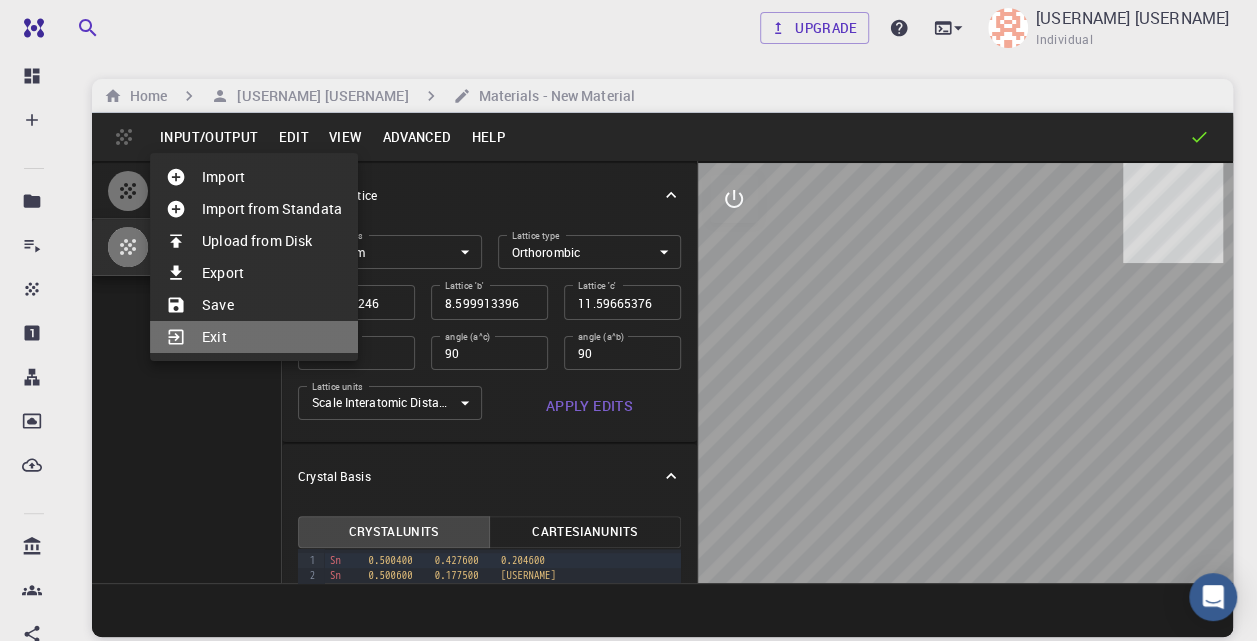 click on "Exit" at bounding box center [254, 337] 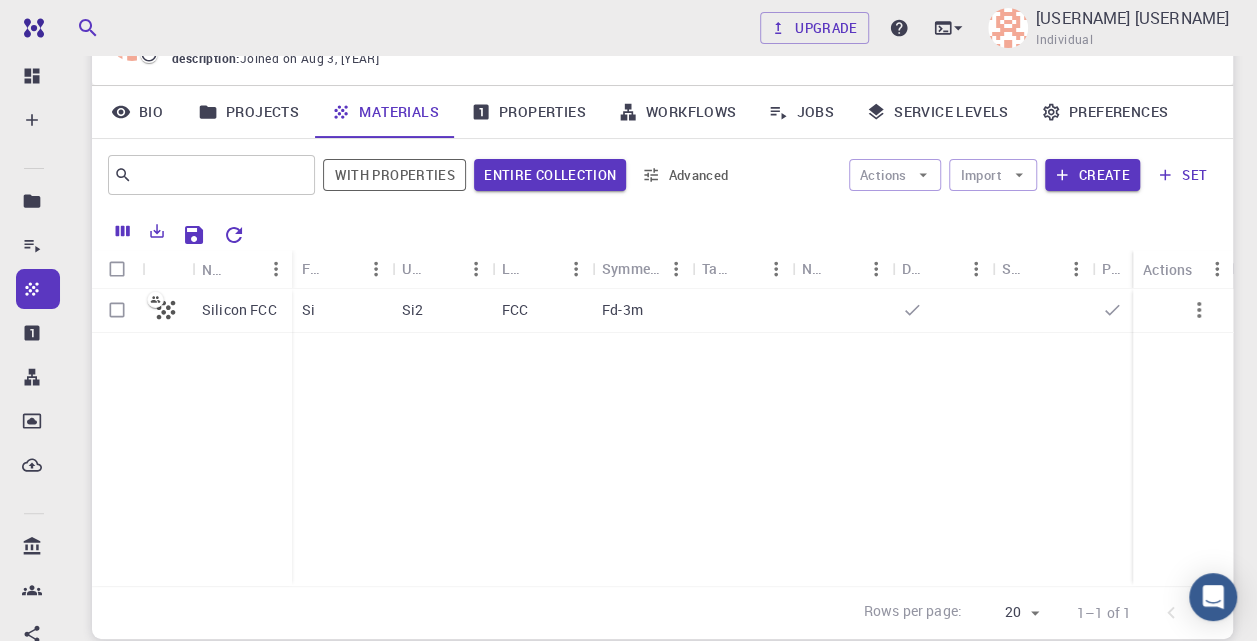 scroll, scrollTop: 0, scrollLeft: 0, axis: both 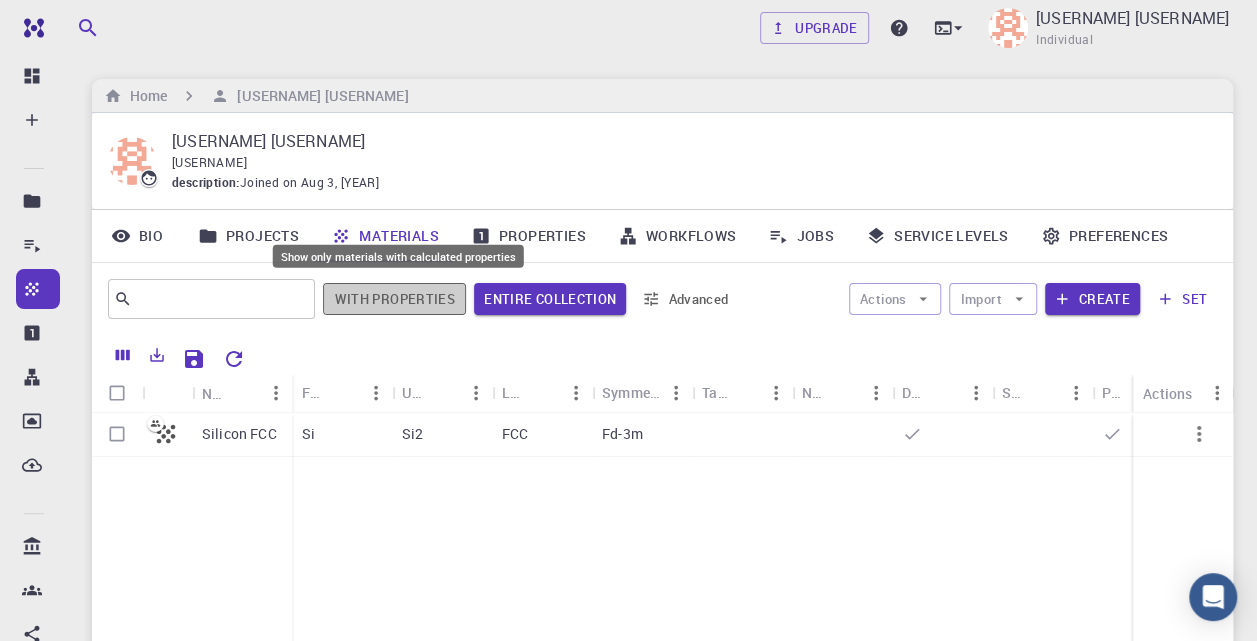 click on "With properties" at bounding box center [394, 299] 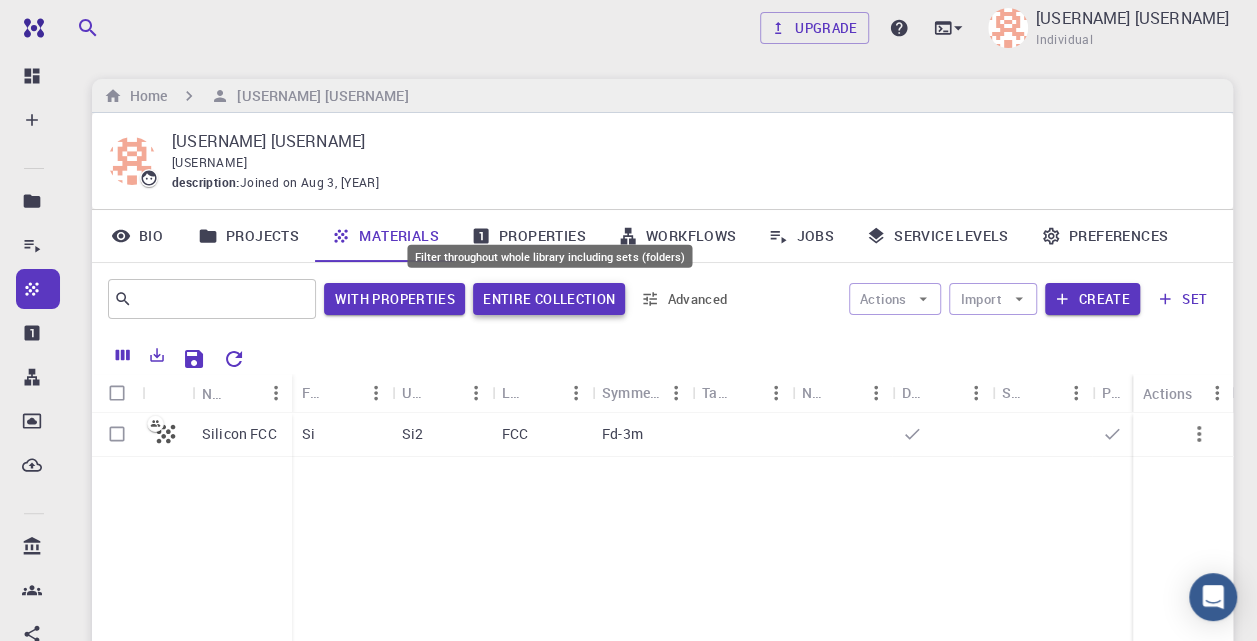 click on "Entire collection" at bounding box center [549, 299] 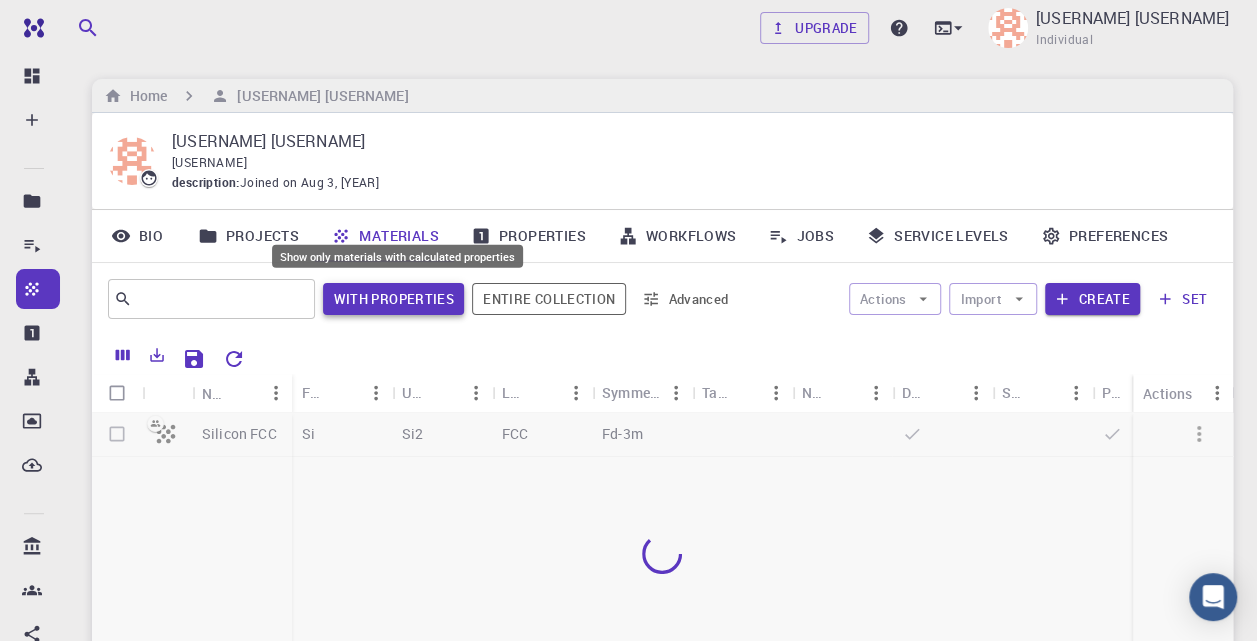 click on "With properties" at bounding box center [393, 299] 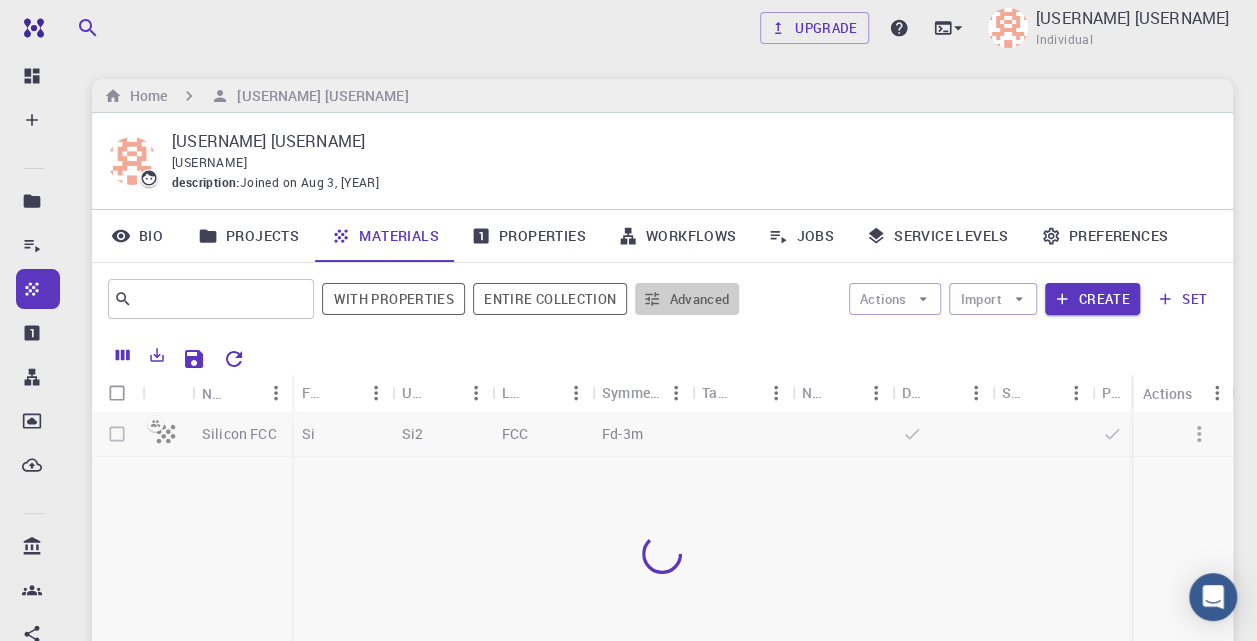 click on "Advanced" at bounding box center (687, 299) 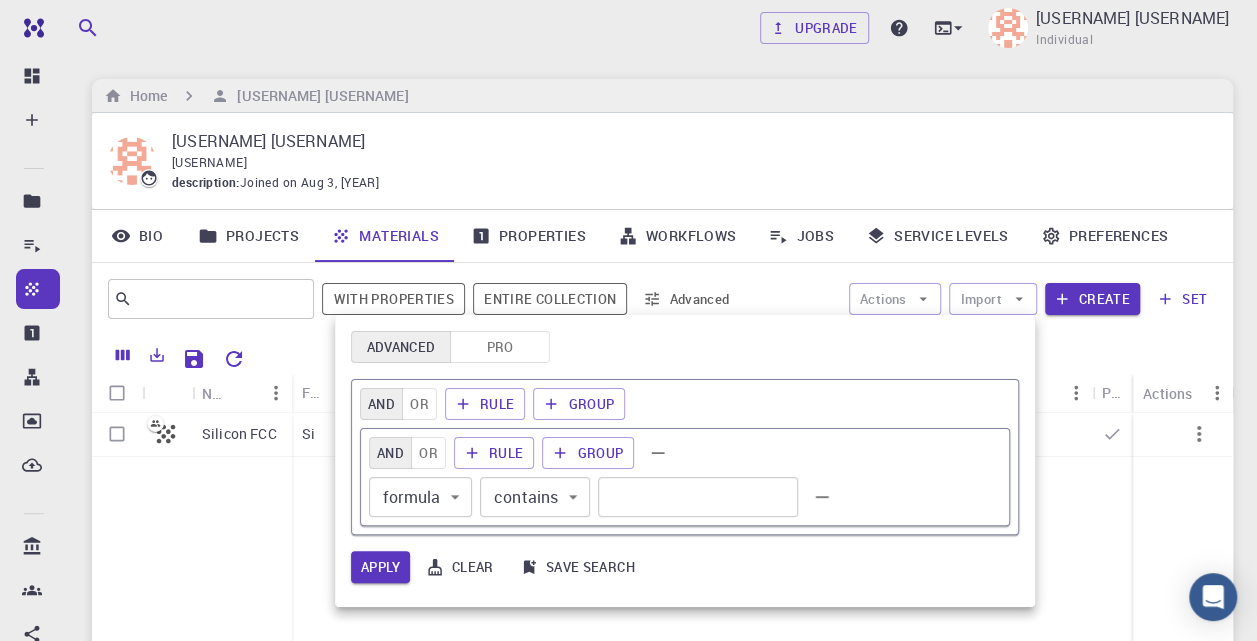 click at bounding box center [628, 320] 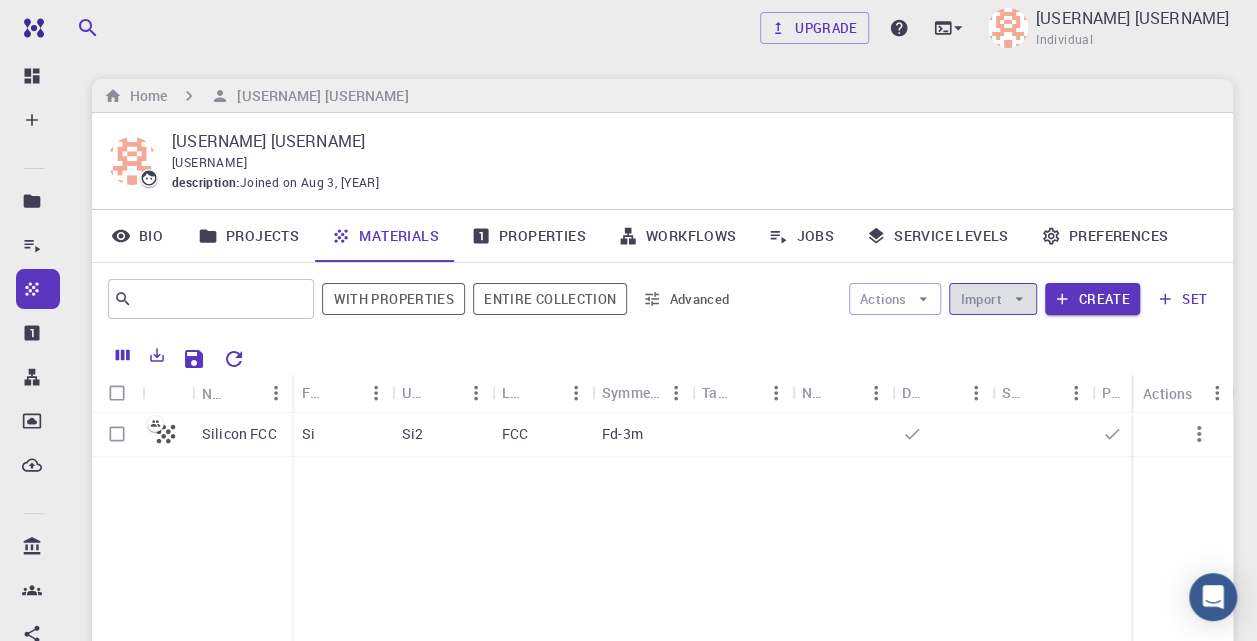 click 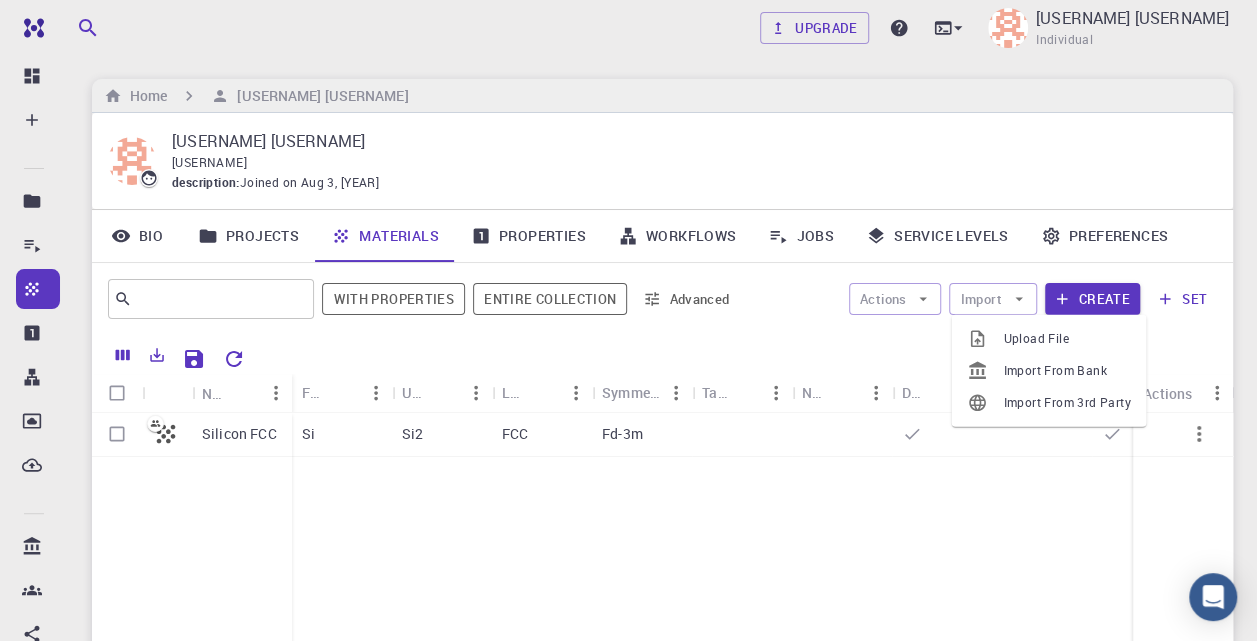 click at bounding box center [985, 339] 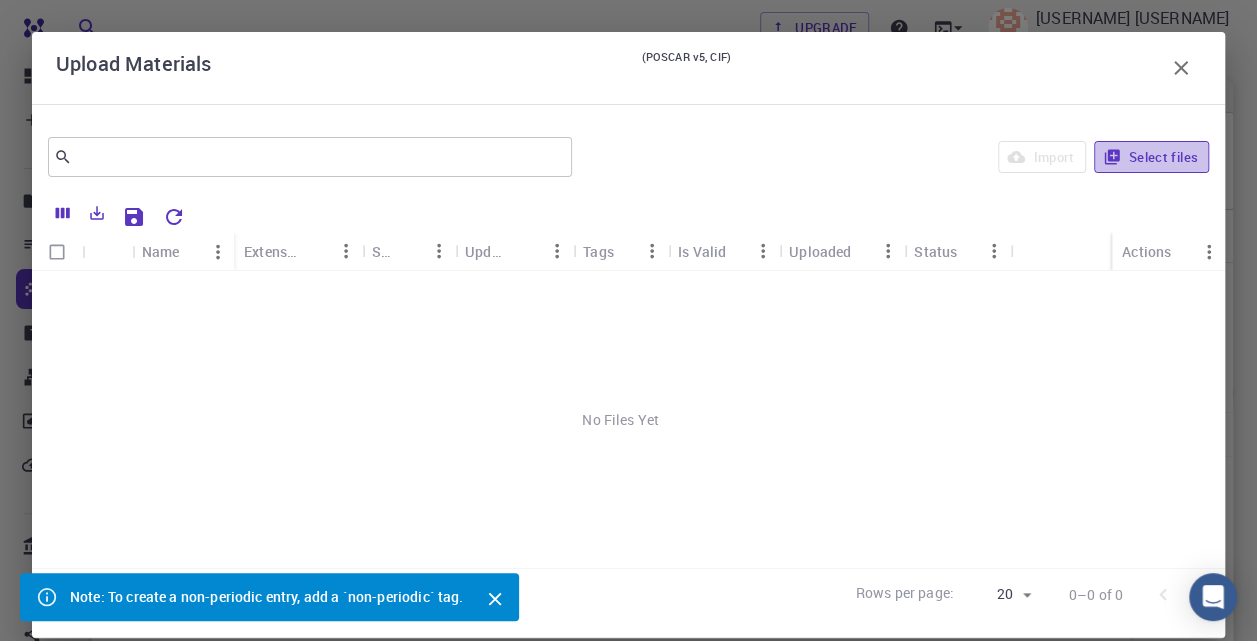 click 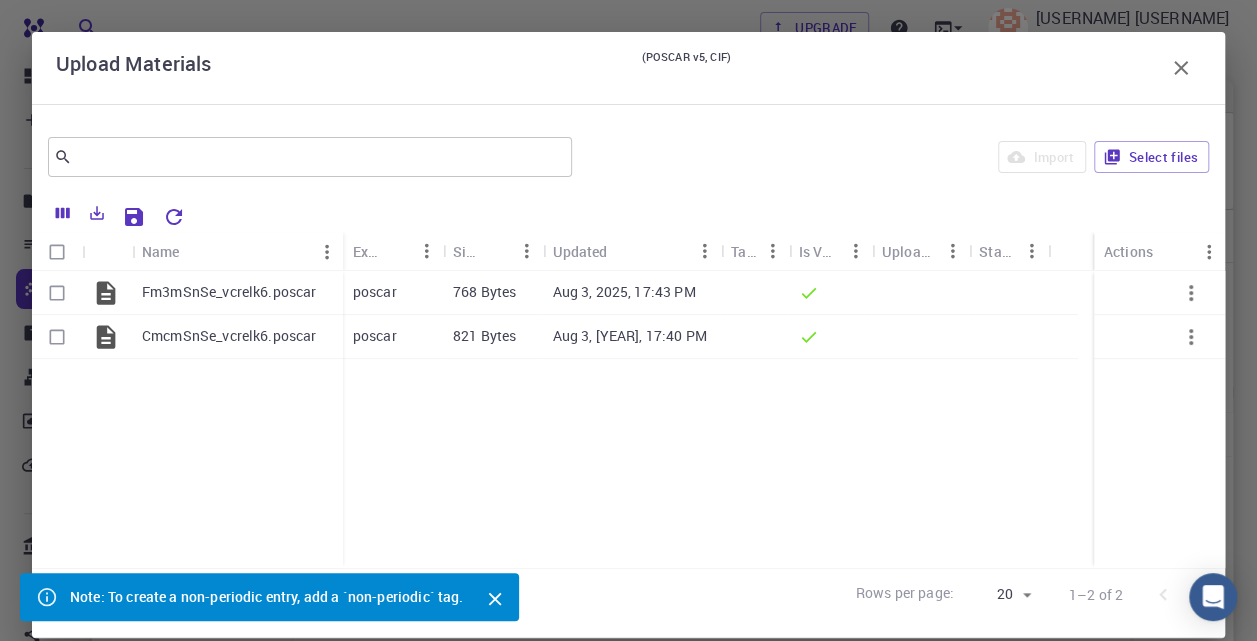 scroll, scrollTop: 28, scrollLeft: 0, axis: vertical 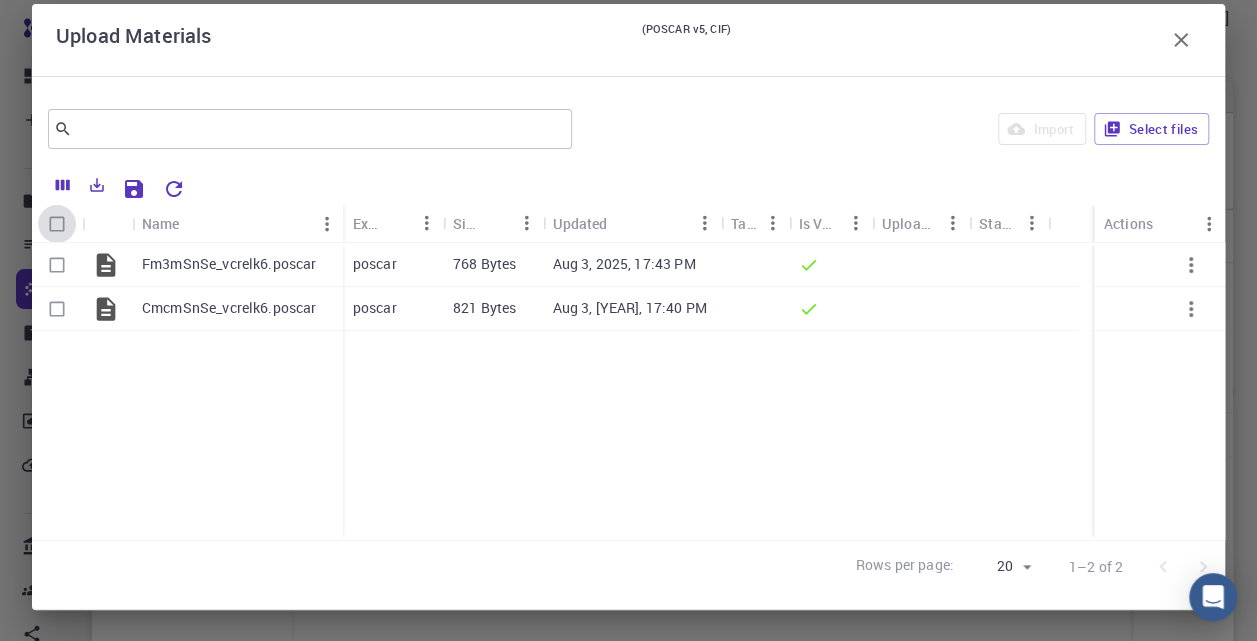 click at bounding box center [57, 224] 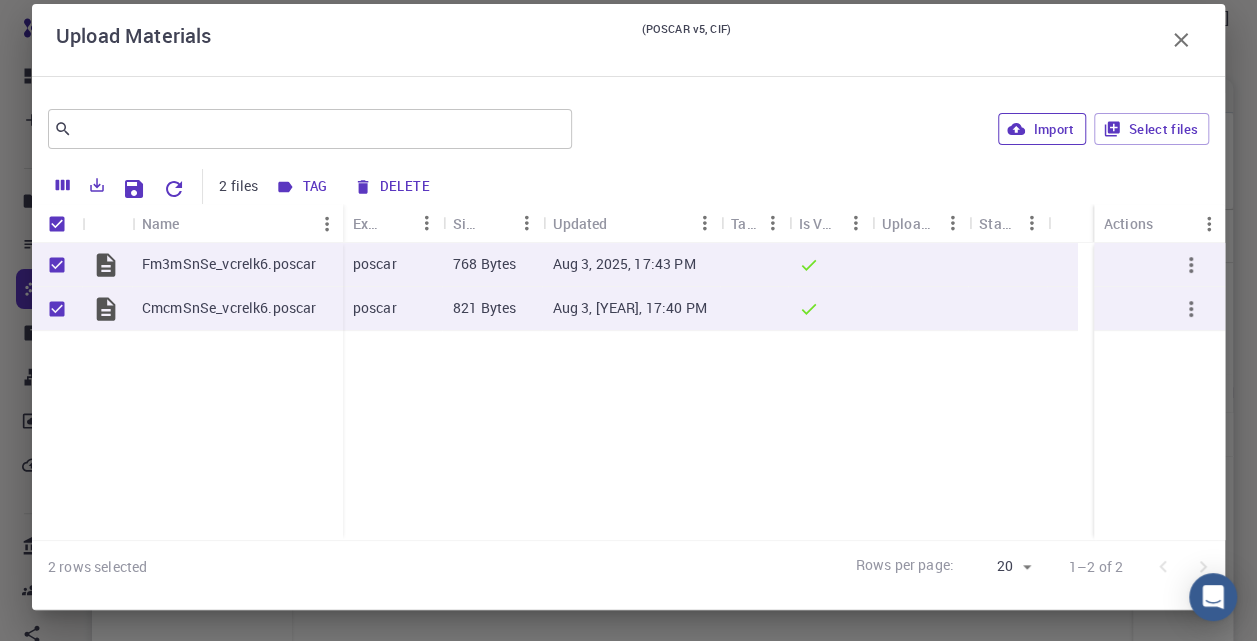 click on "Import" at bounding box center [1041, 129] 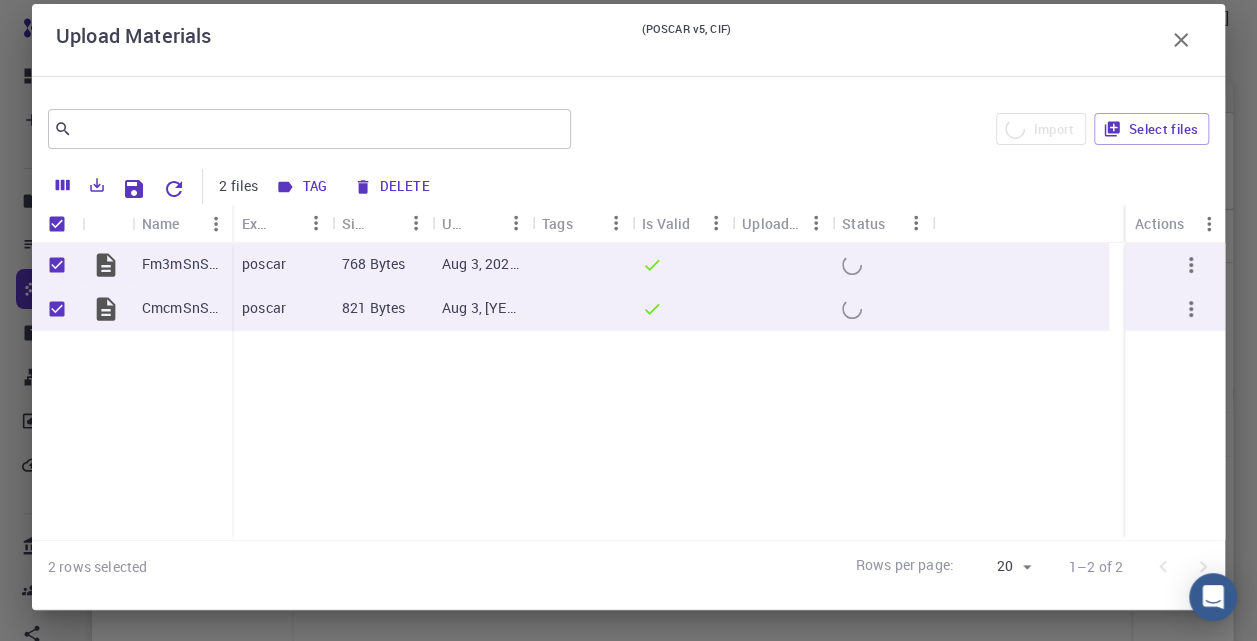 checkbox on "false" 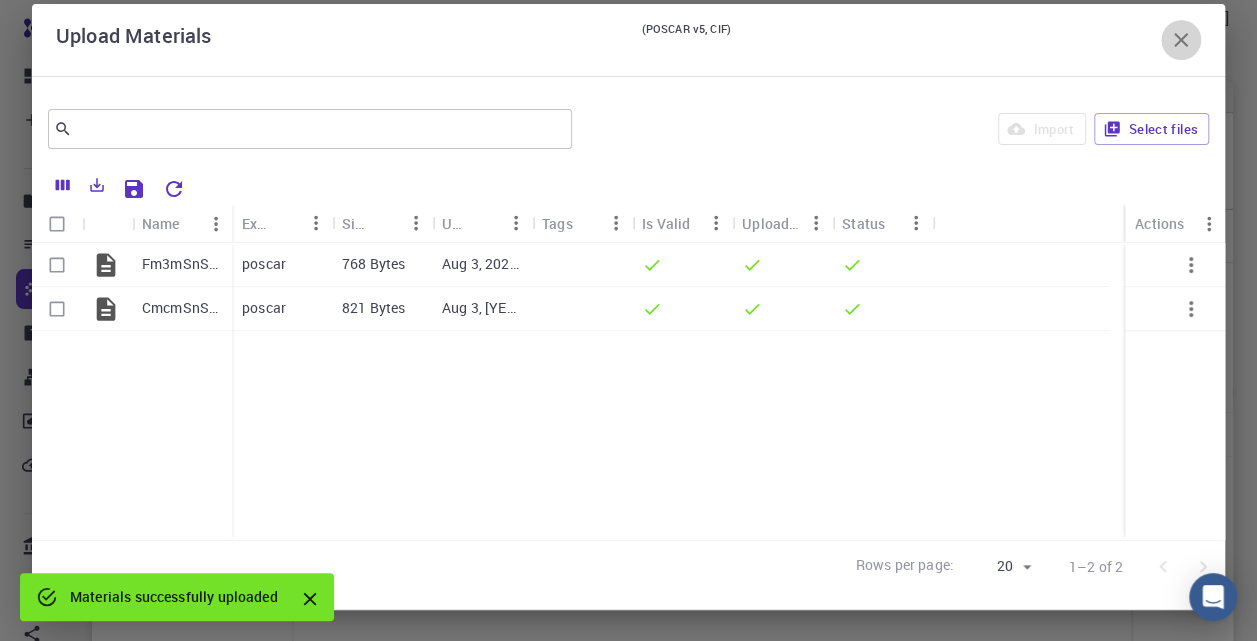 click 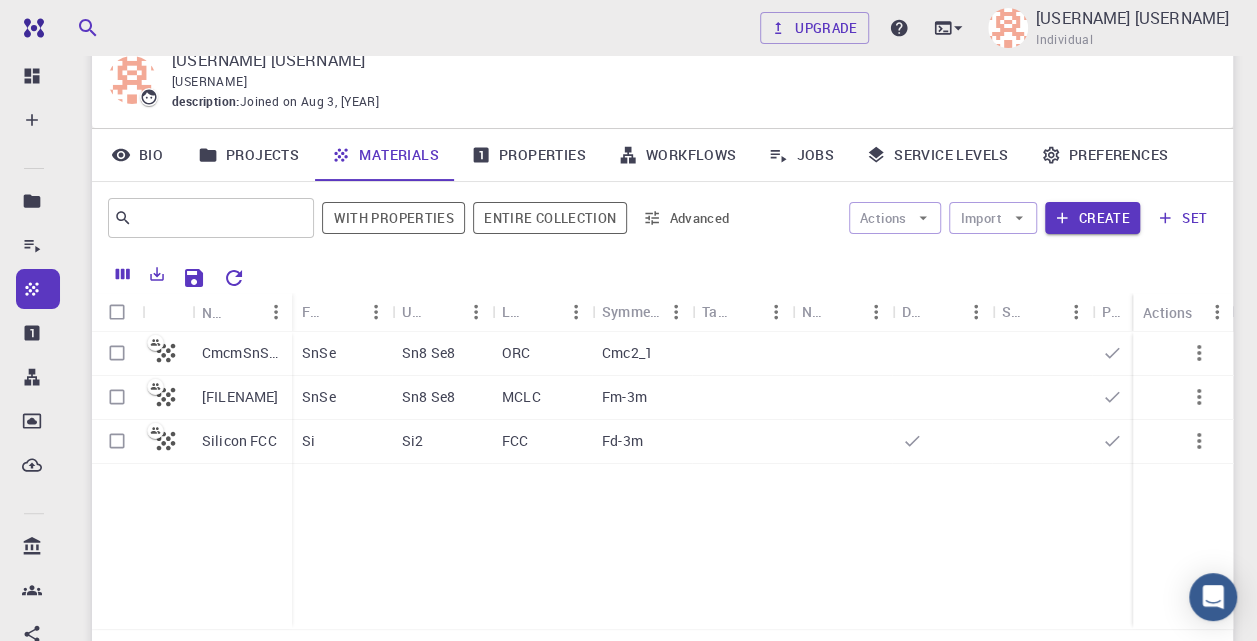 scroll, scrollTop: 78, scrollLeft: 0, axis: vertical 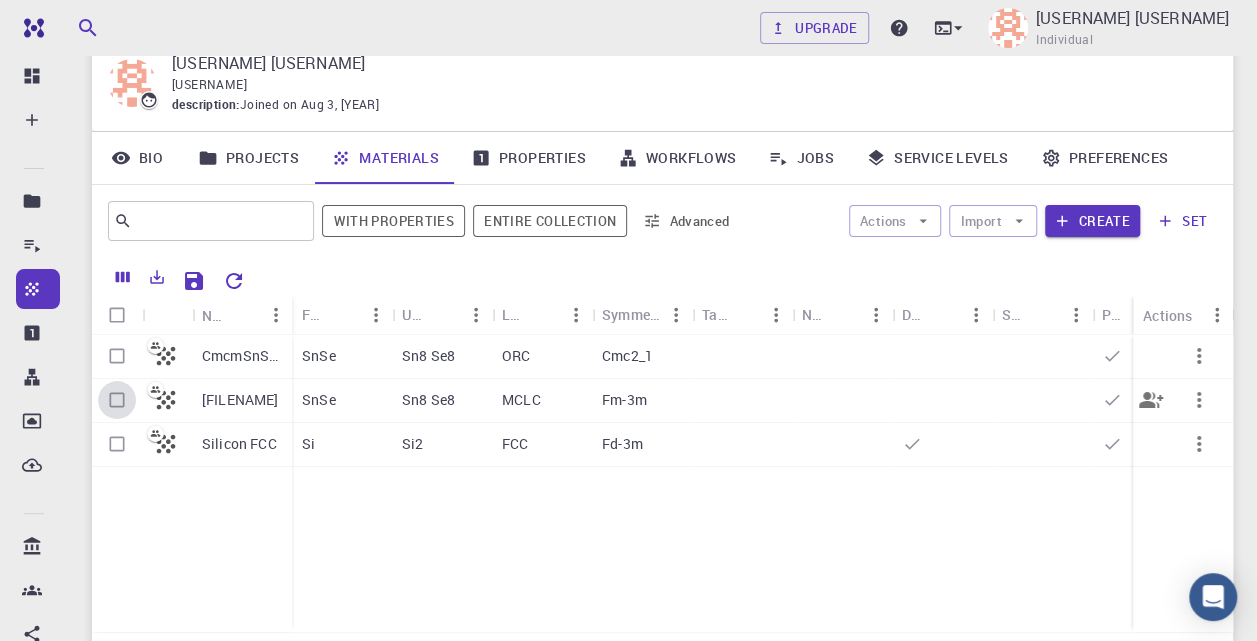 click at bounding box center (117, 400) 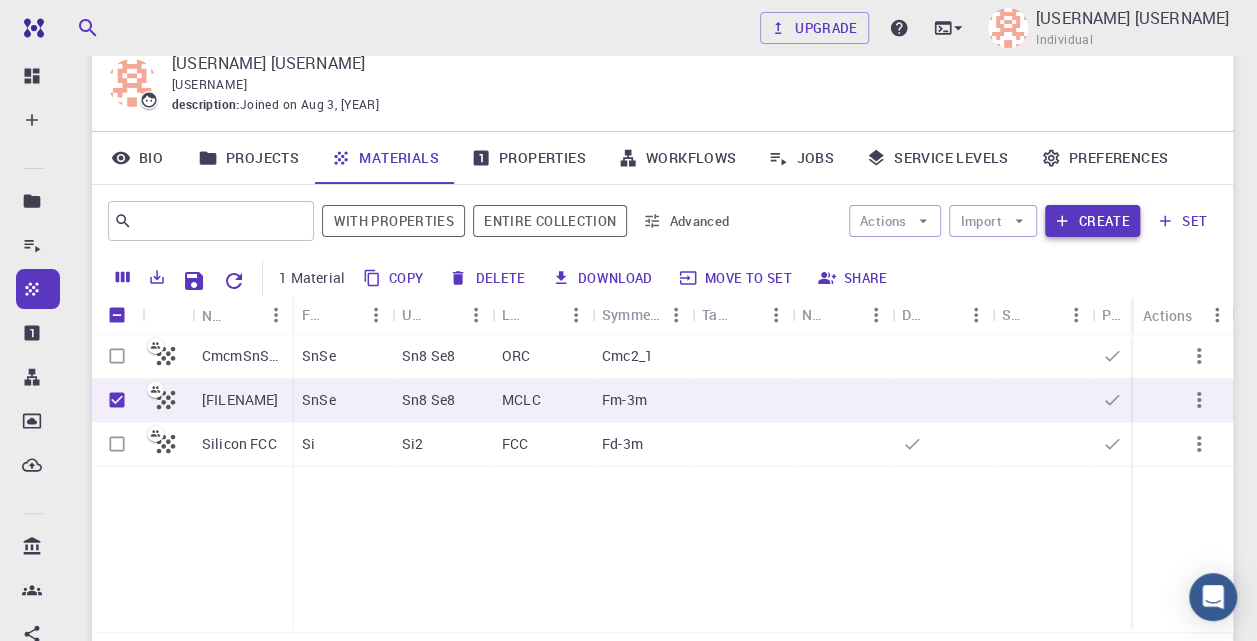 click on "Create" at bounding box center [1092, 221] 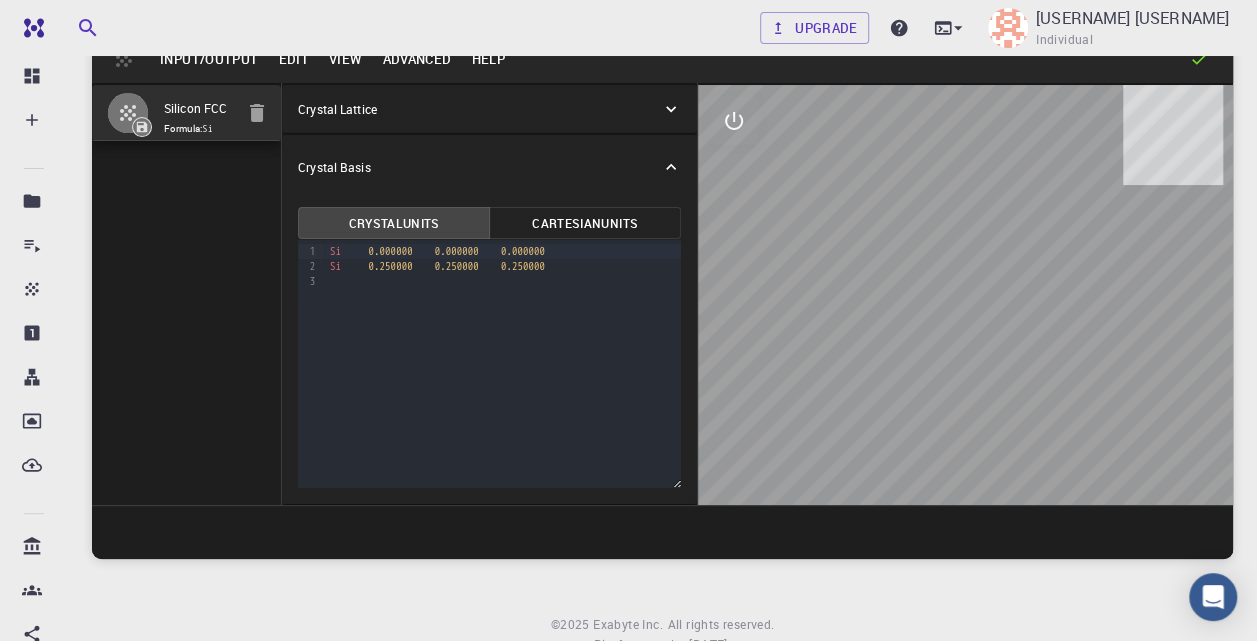 scroll, scrollTop: 0, scrollLeft: 0, axis: both 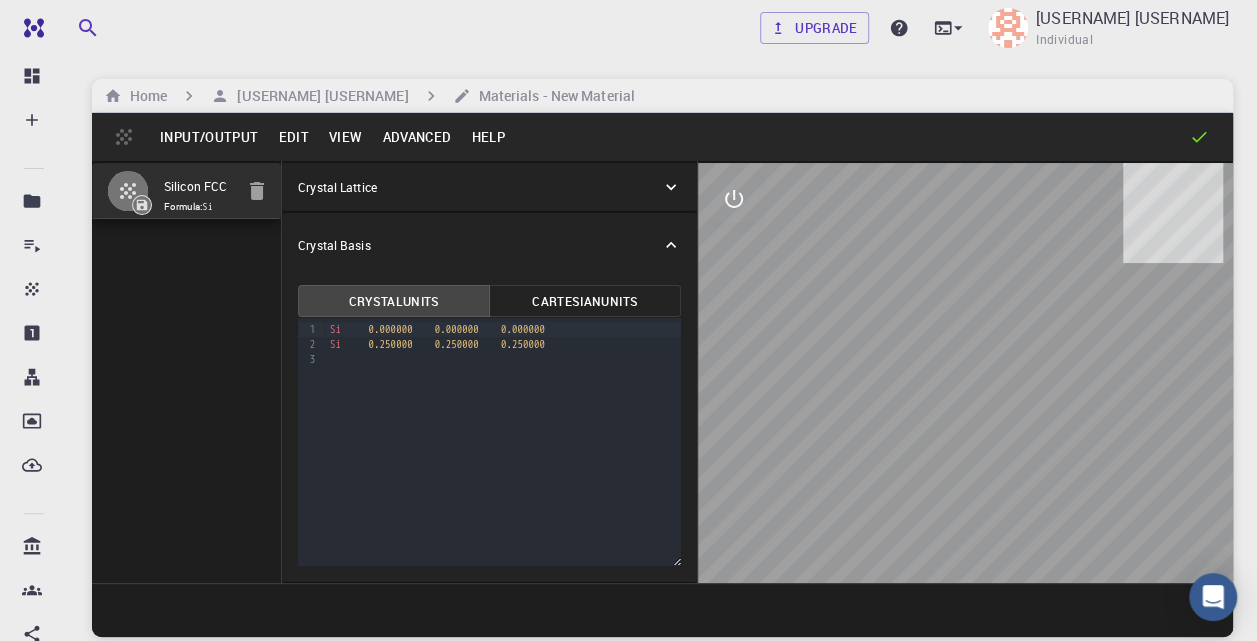 click on "Input/Output" at bounding box center [209, 137] 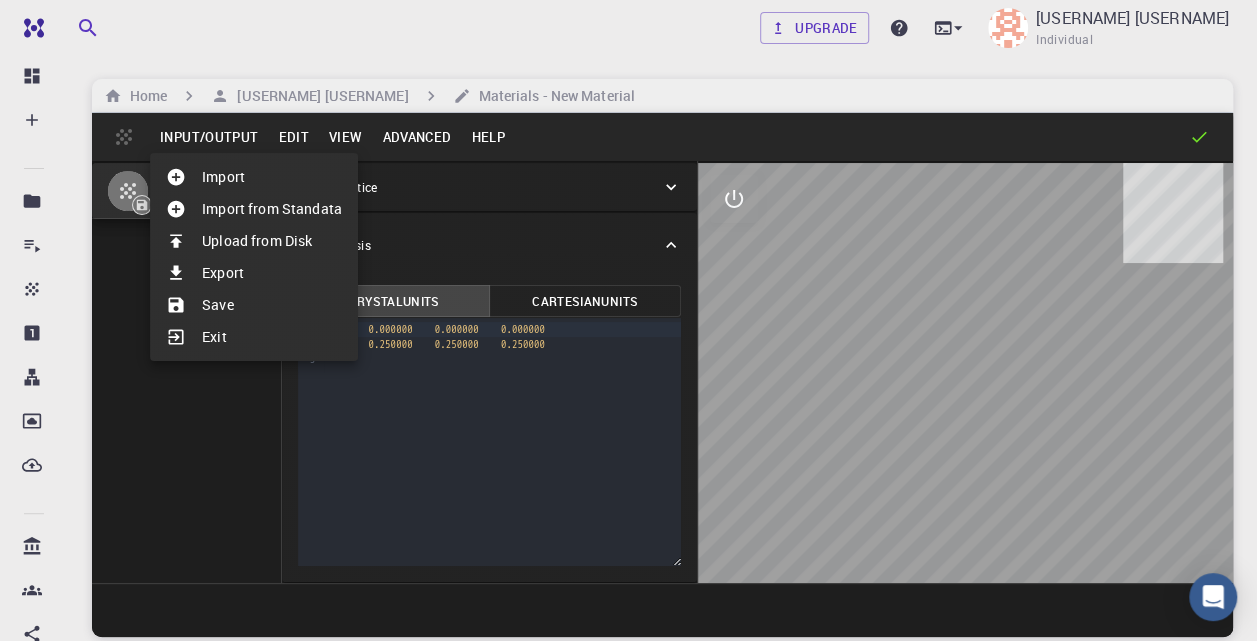 click on "Exit" at bounding box center [254, 337] 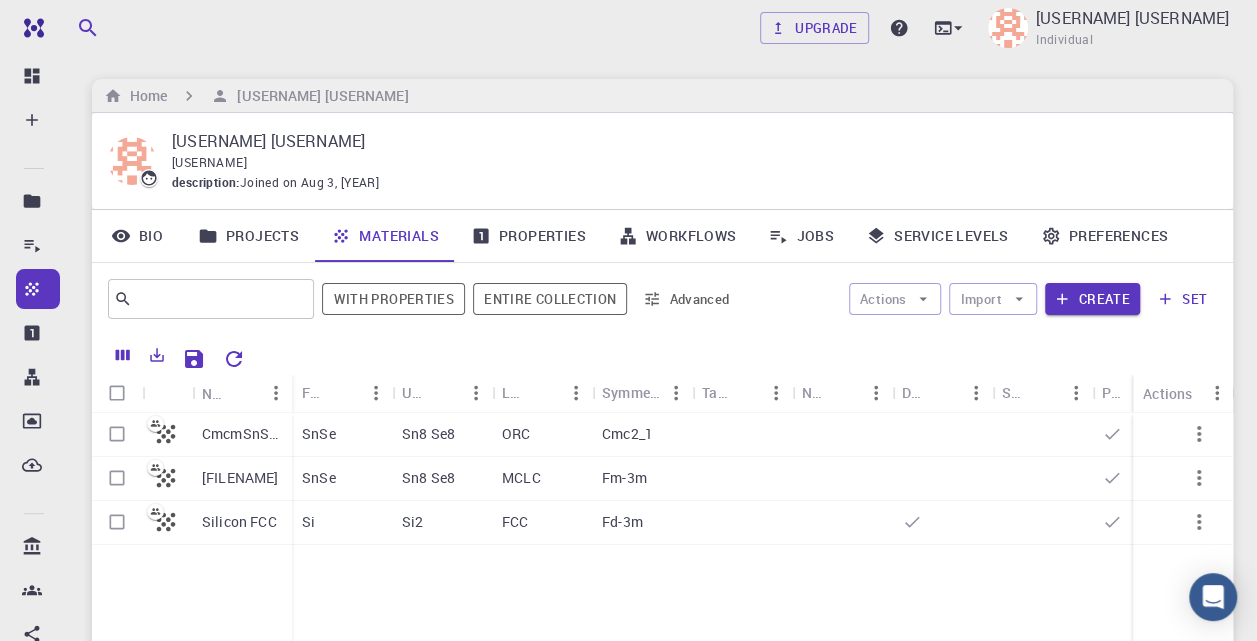 click on "Projects" at bounding box center [248, 236] 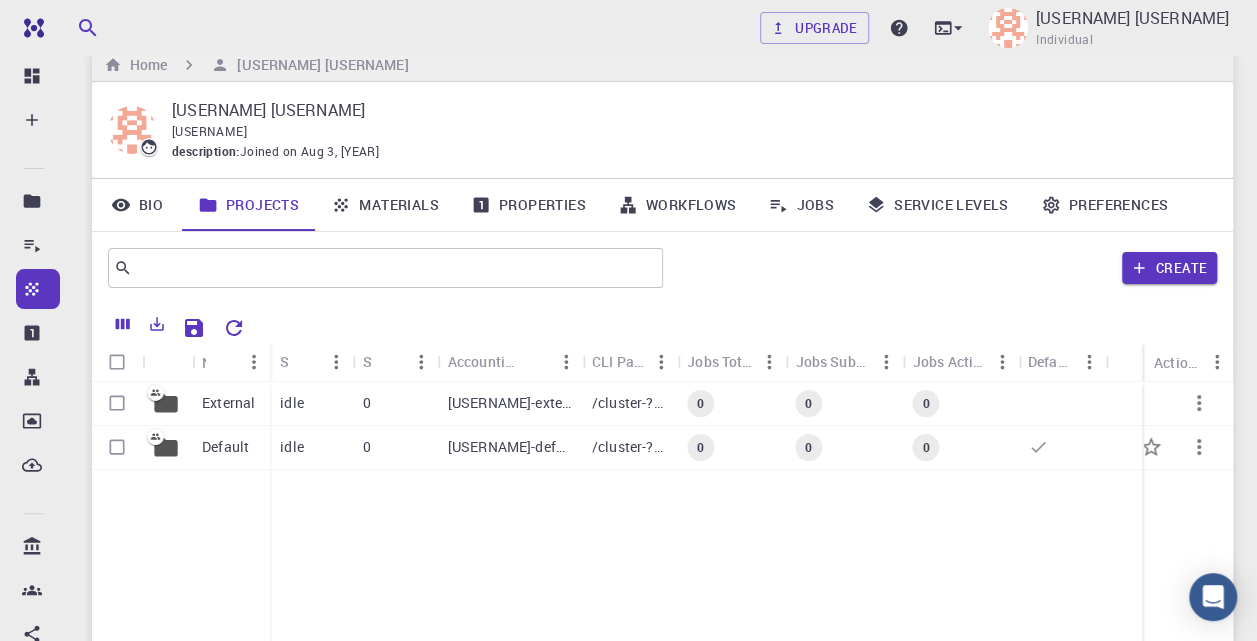 scroll, scrollTop: 0, scrollLeft: 0, axis: both 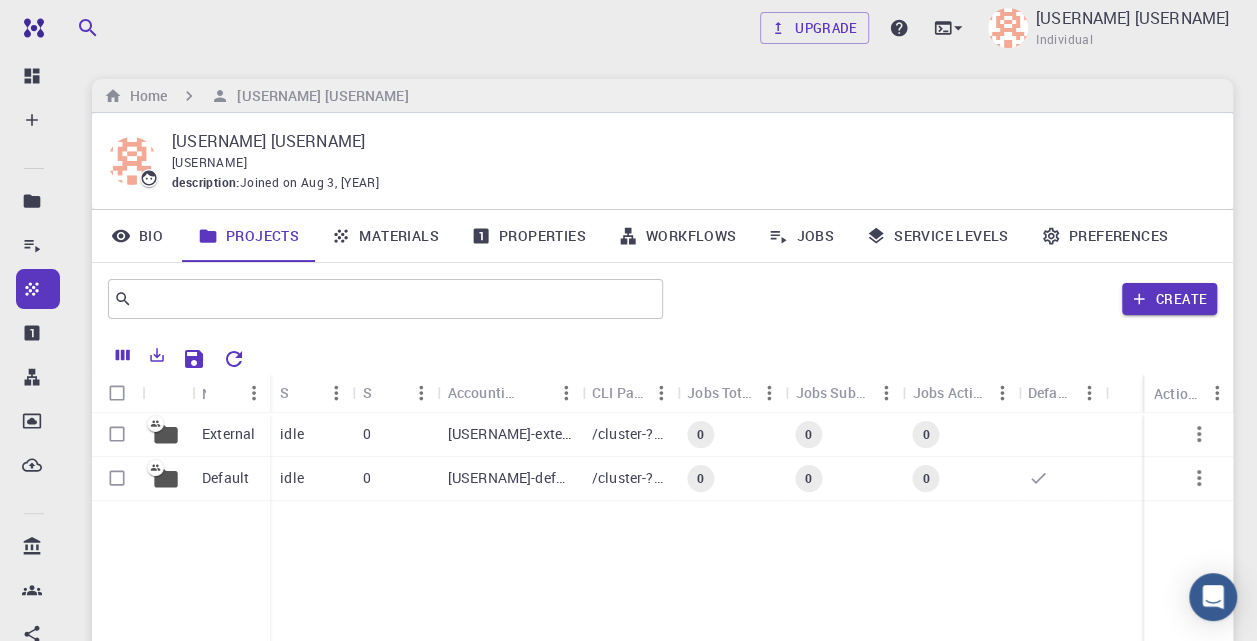 click on "Properties" at bounding box center [528, 236] 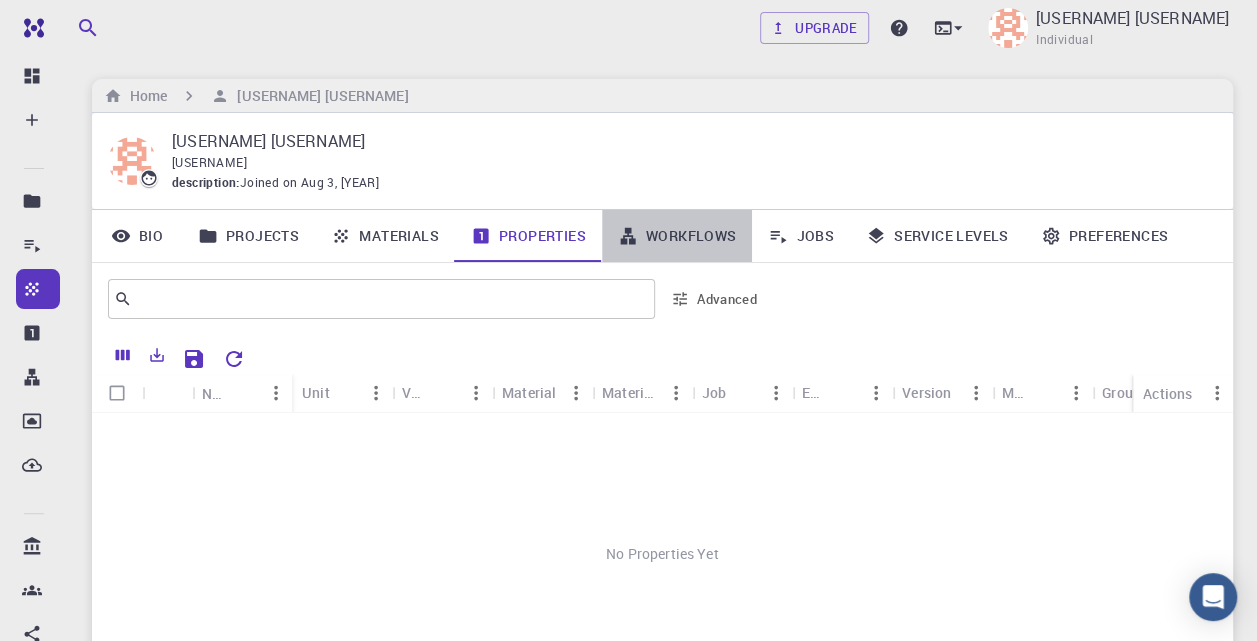 click on "Workflows" at bounding box center (677, 236) 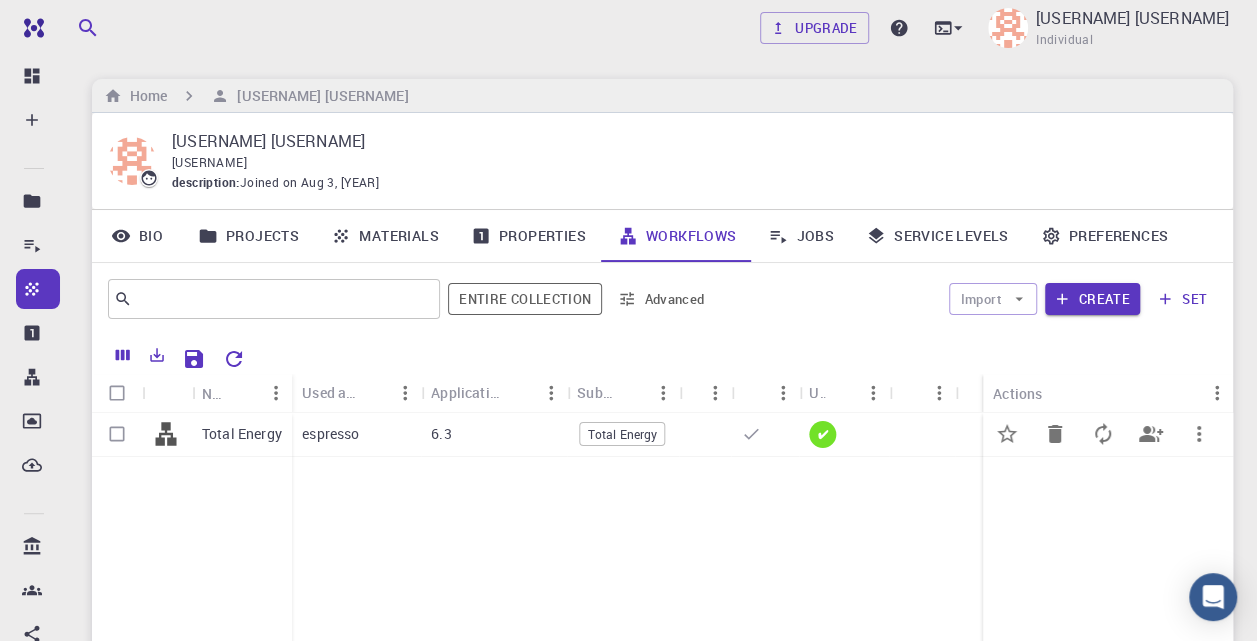 click on "Total Energy" at bounding box center [242, 434] 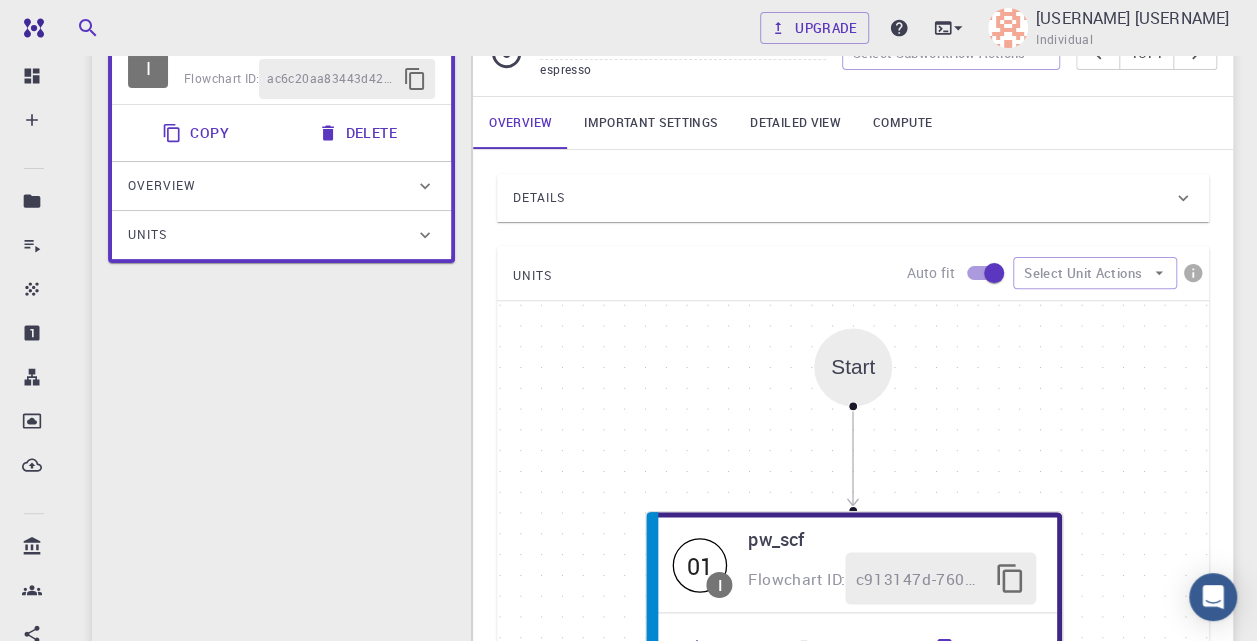 scroll, scrollTop: 100, scrollLeft: 0, axis: vertical 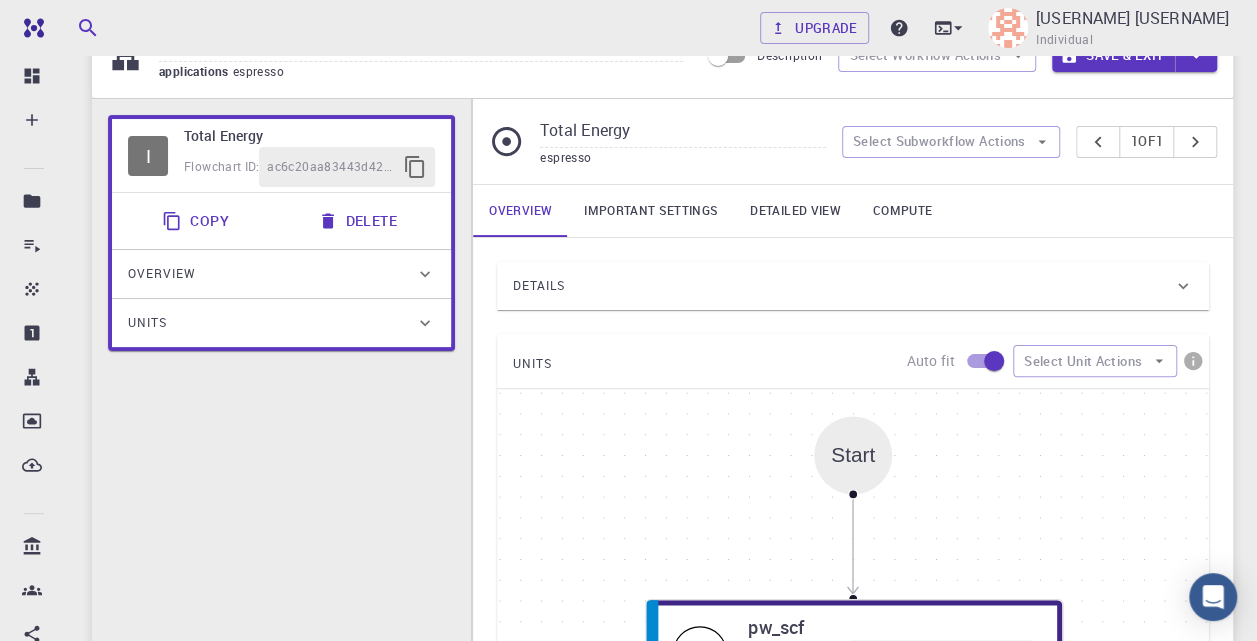 click on "Important settings" at bounding box center (651, 211) 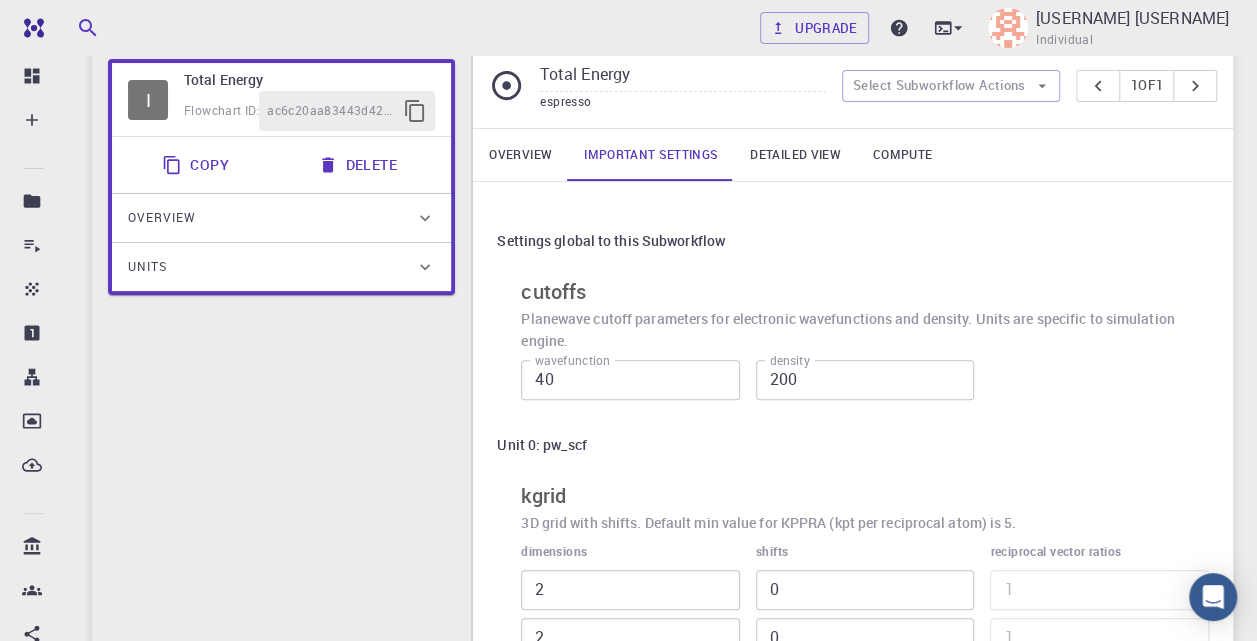 scroll, scrollTop: 200, scrollLeft: 0, axis: vertical 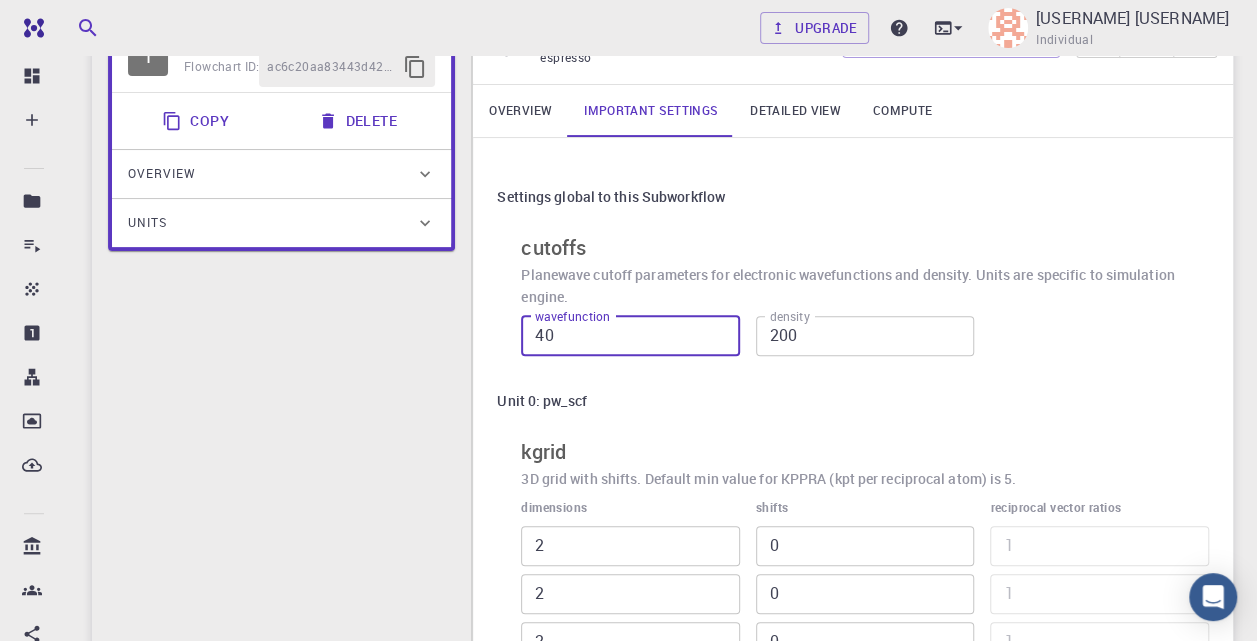 click on "40" at bounding box center (630, 336) 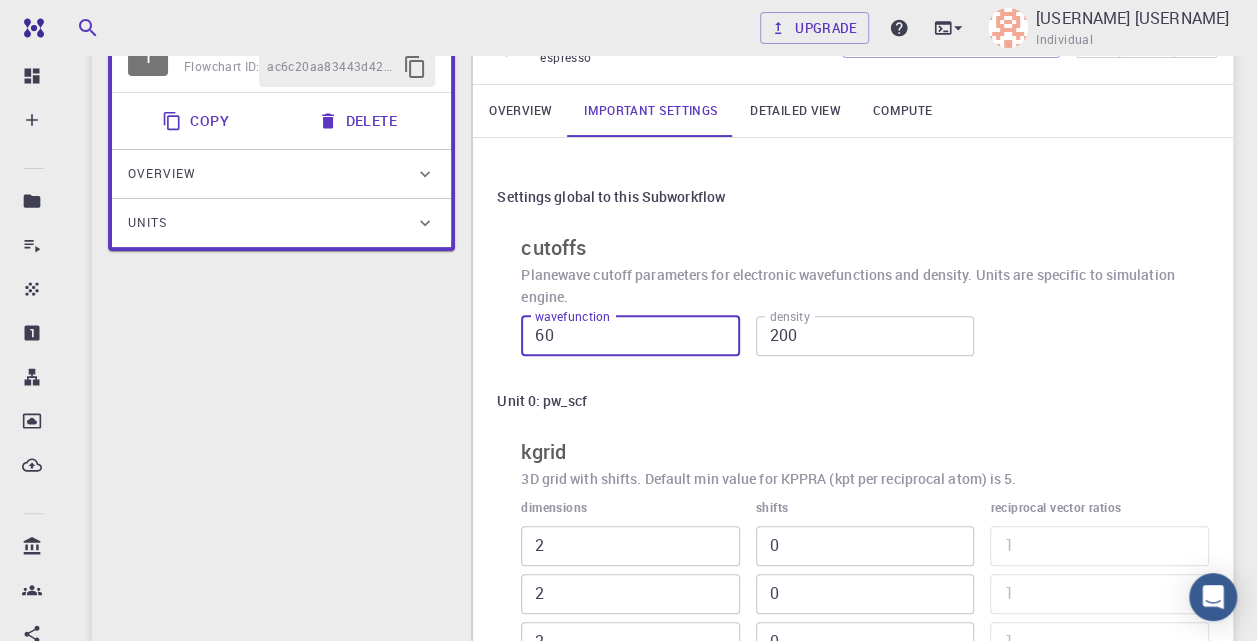 type on "60" 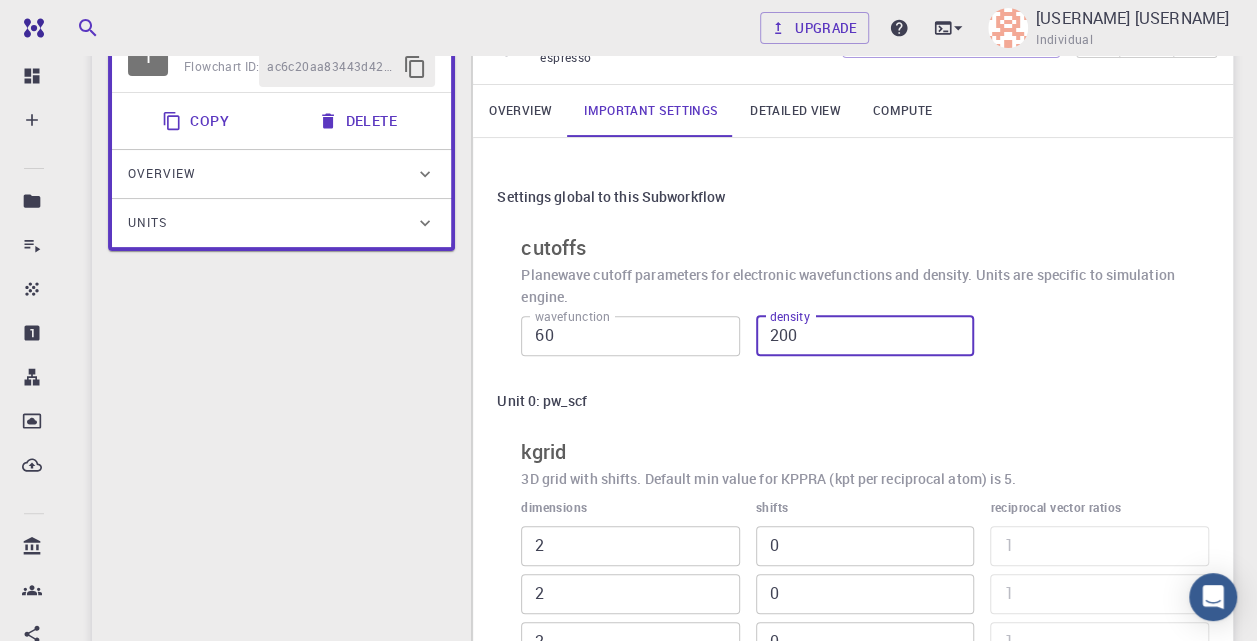 click on "200" at bounding box center [865, 336] 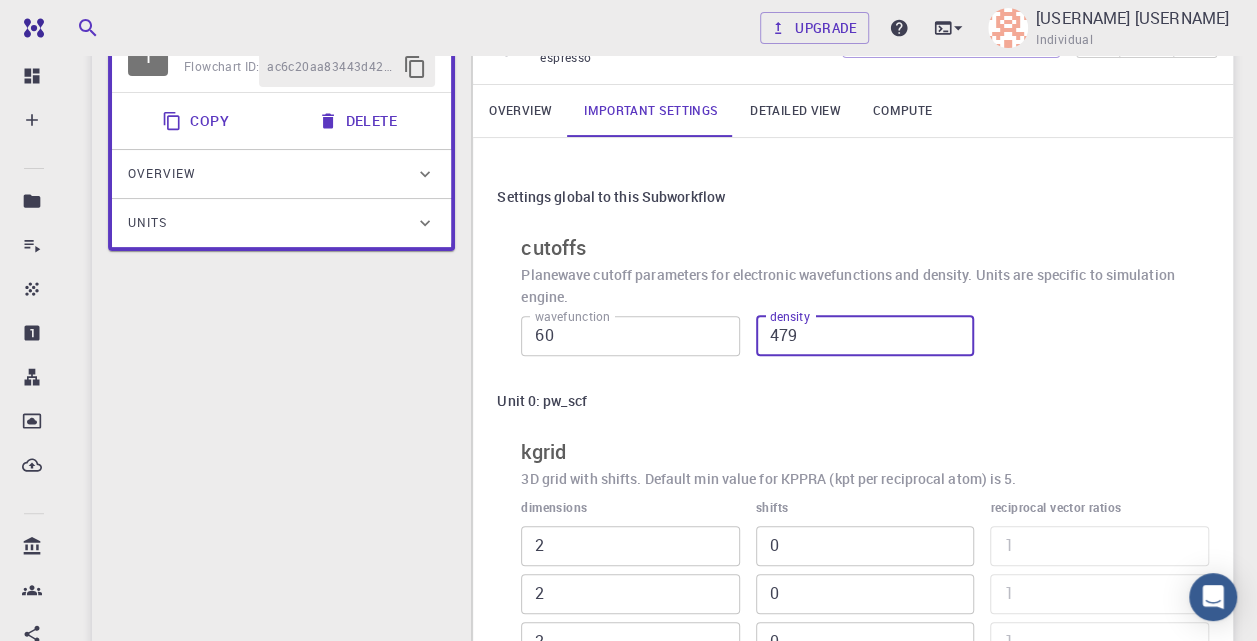 scroll, scrollTop: 400, scrollLeft: 0, axis: vertical 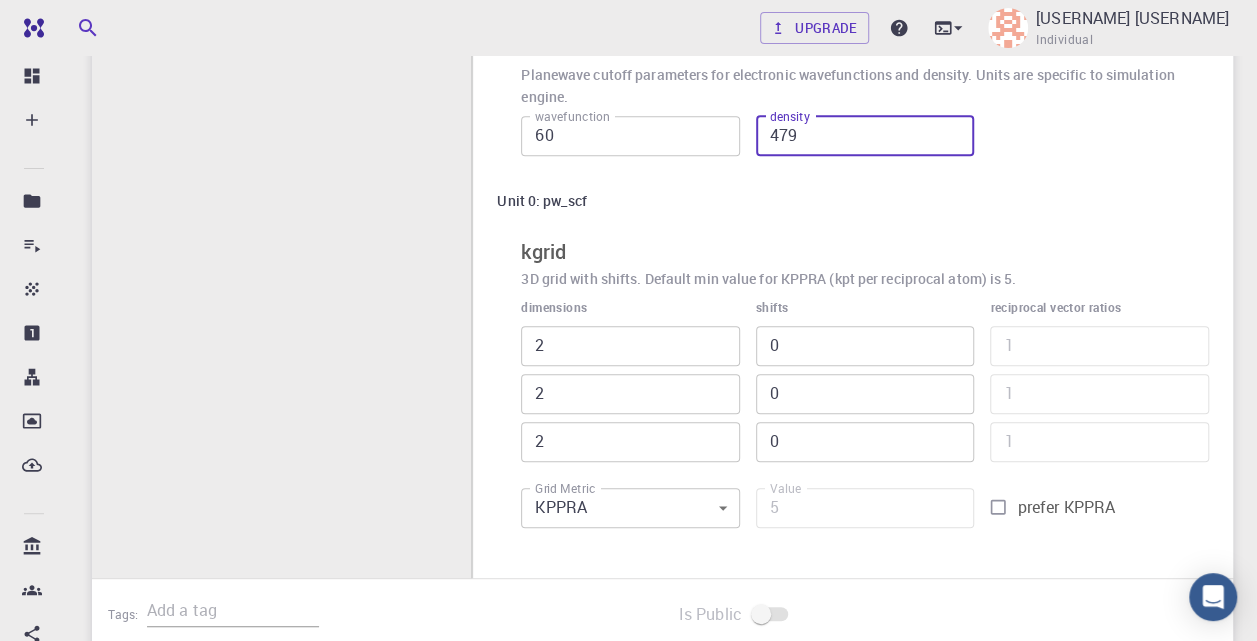 type on "479" 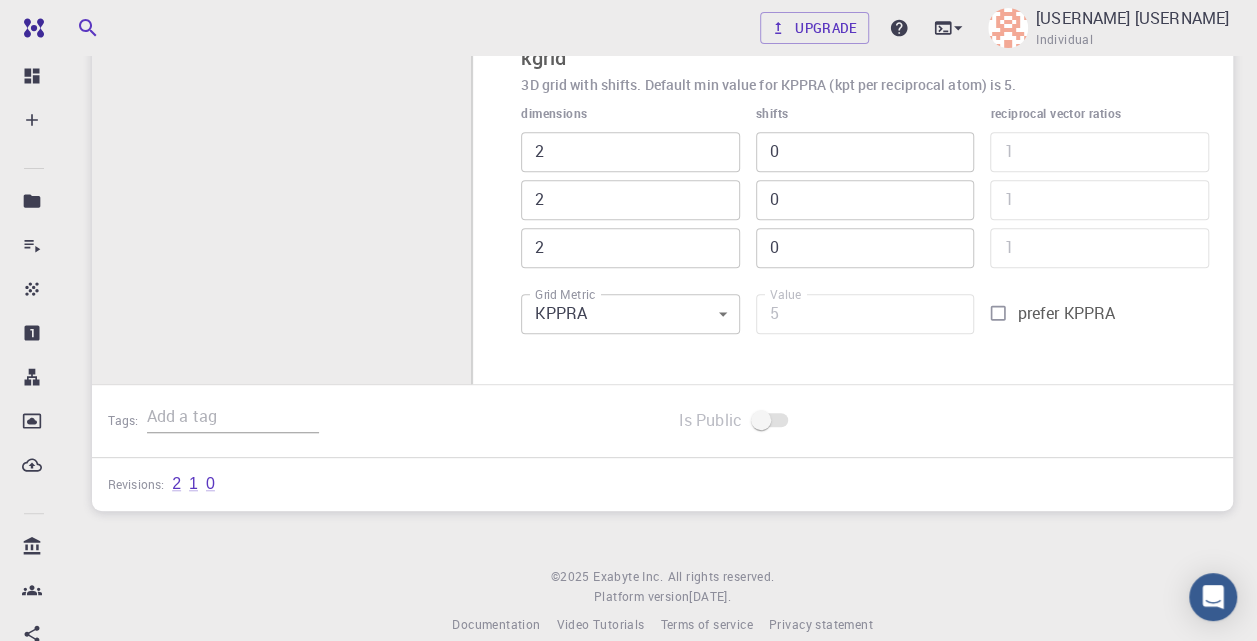 scroll, scrollTop: 600, scrollLeft: 0, axis: vertical 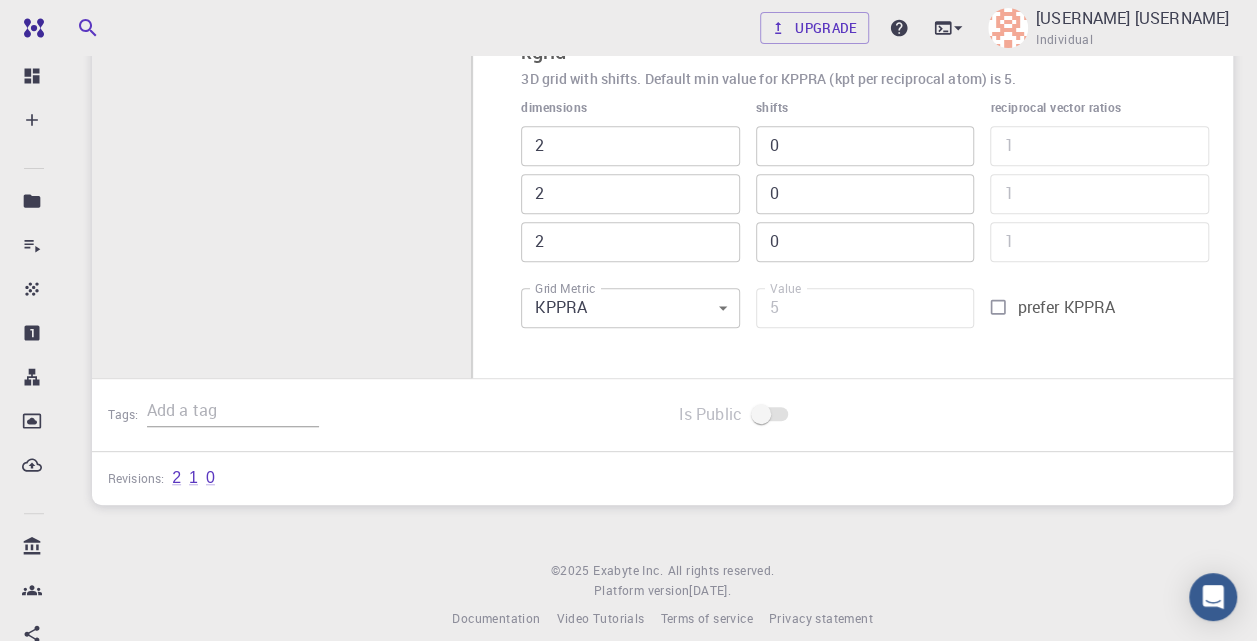 click on "2" at bounding box center [630, 146] 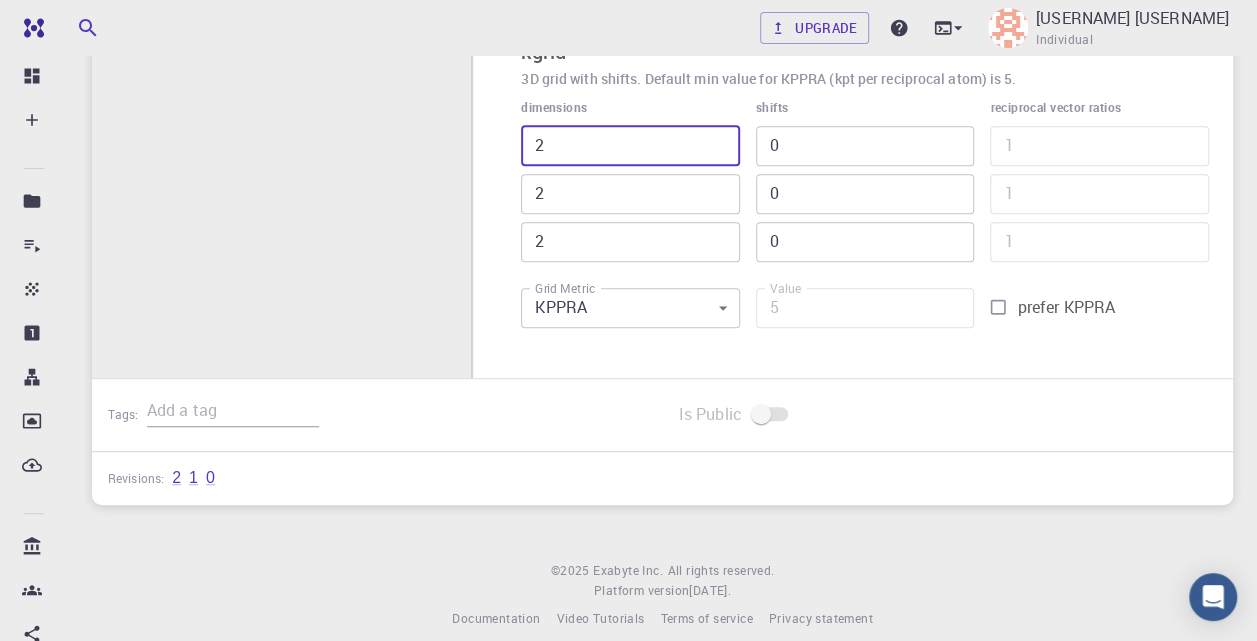 click on "2" at bounding box center (630, 146) 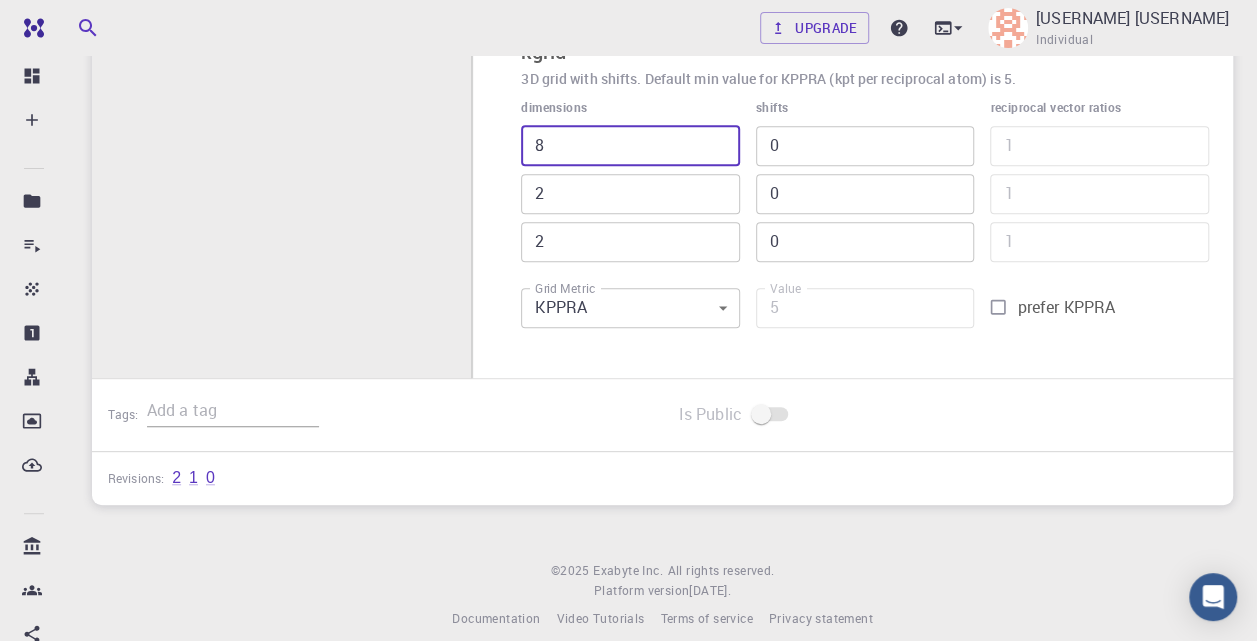 type on "64" 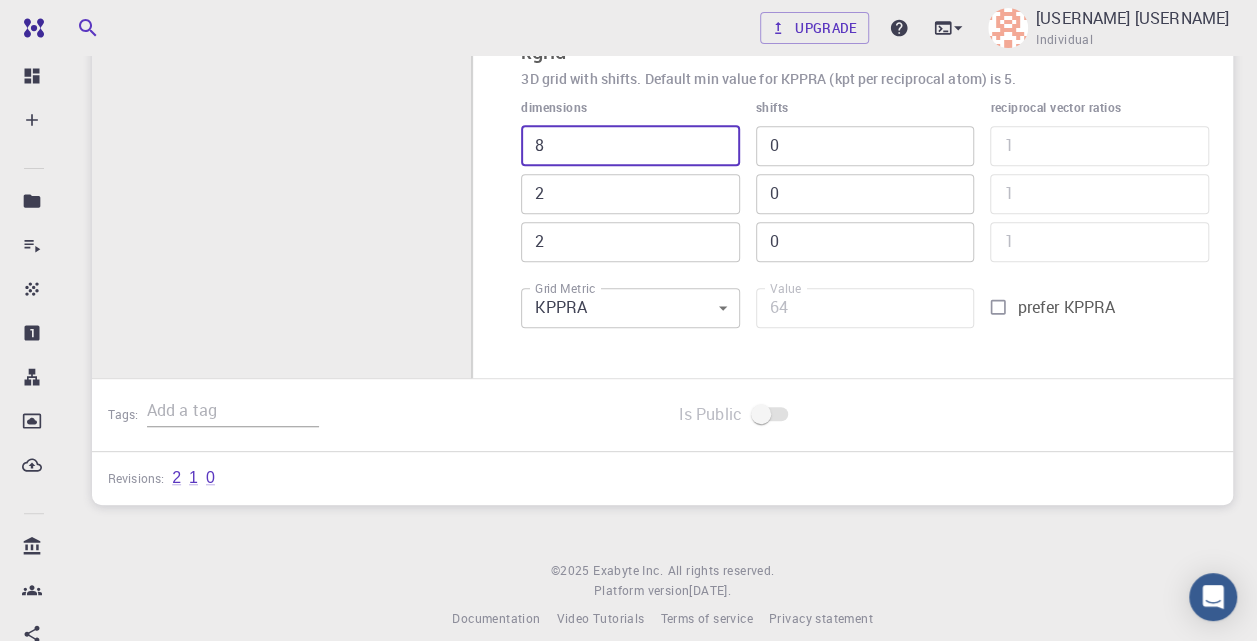type on "8" 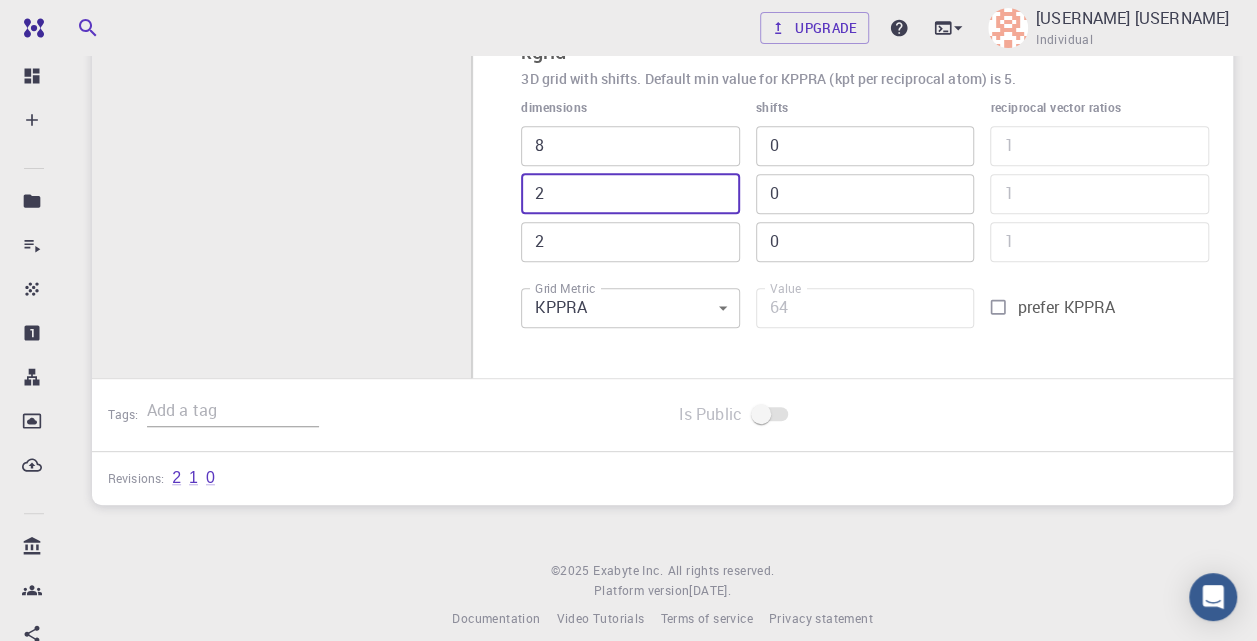 type on "8" 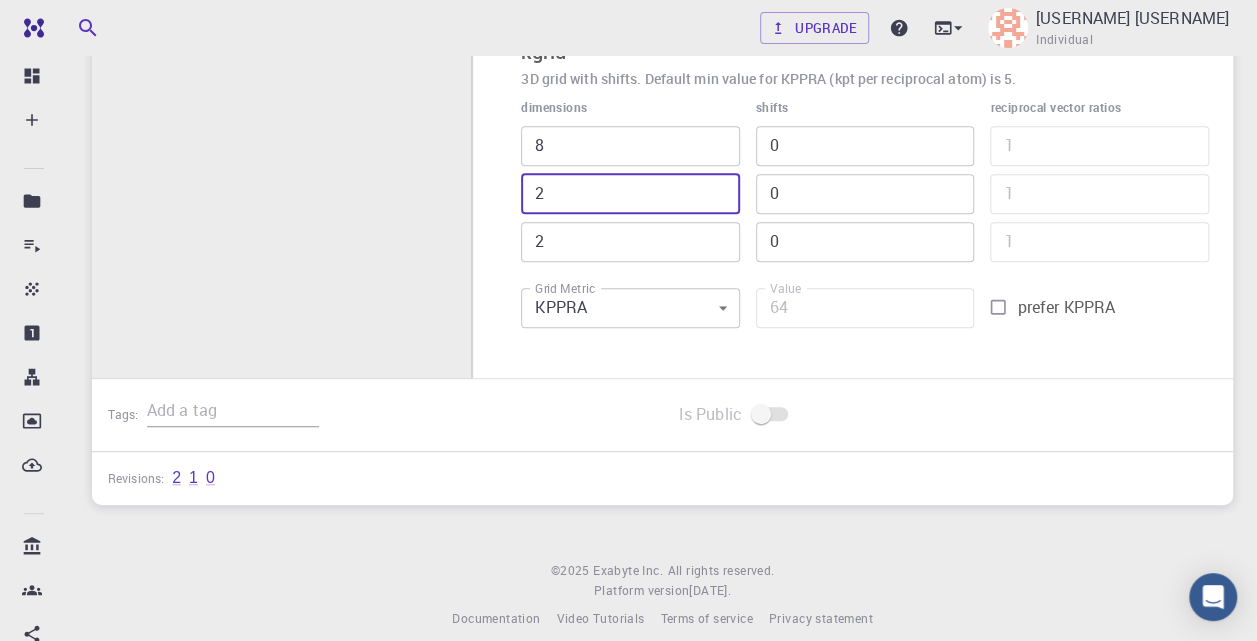 type on "256" 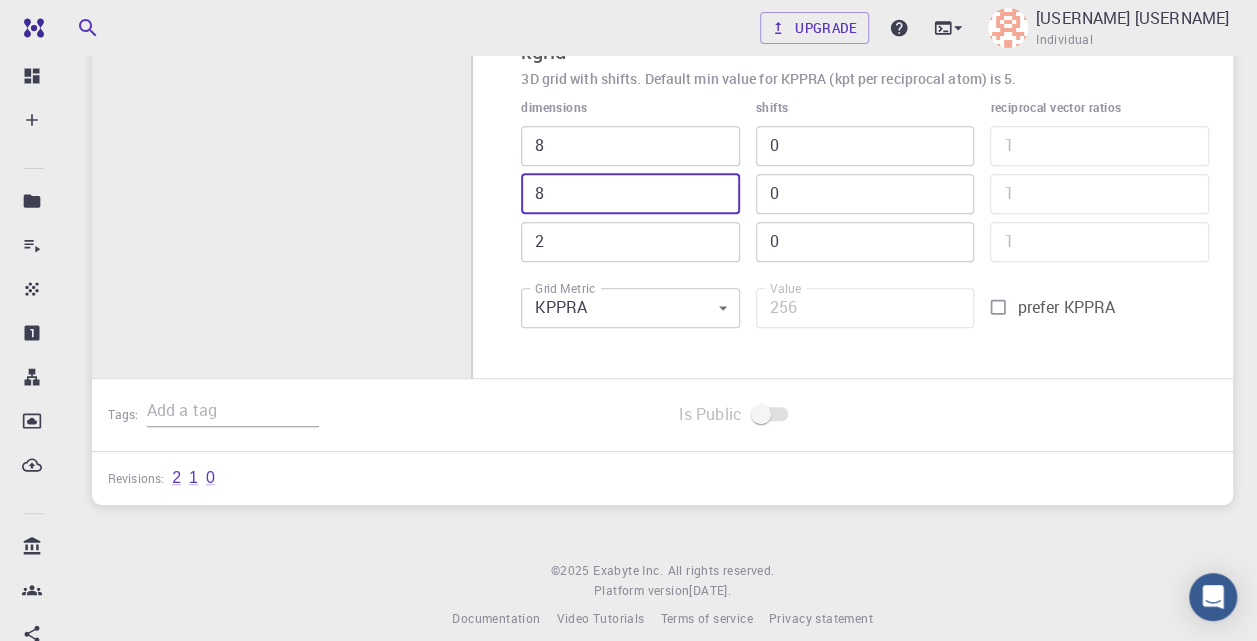 type on "8" 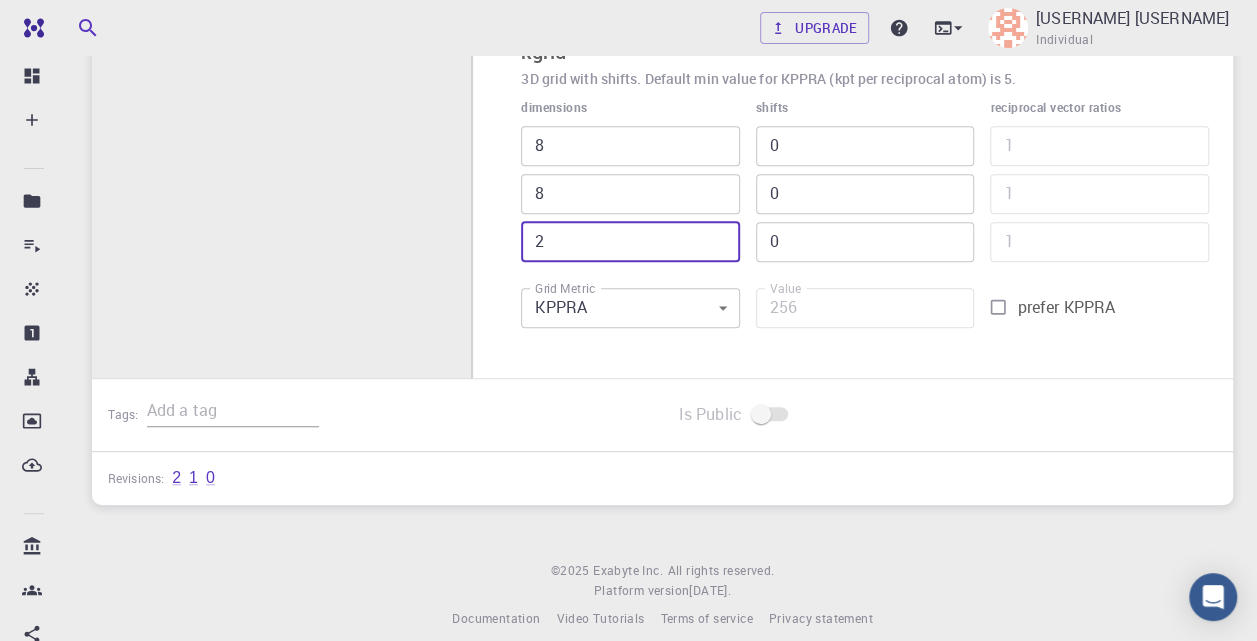 type on "8" 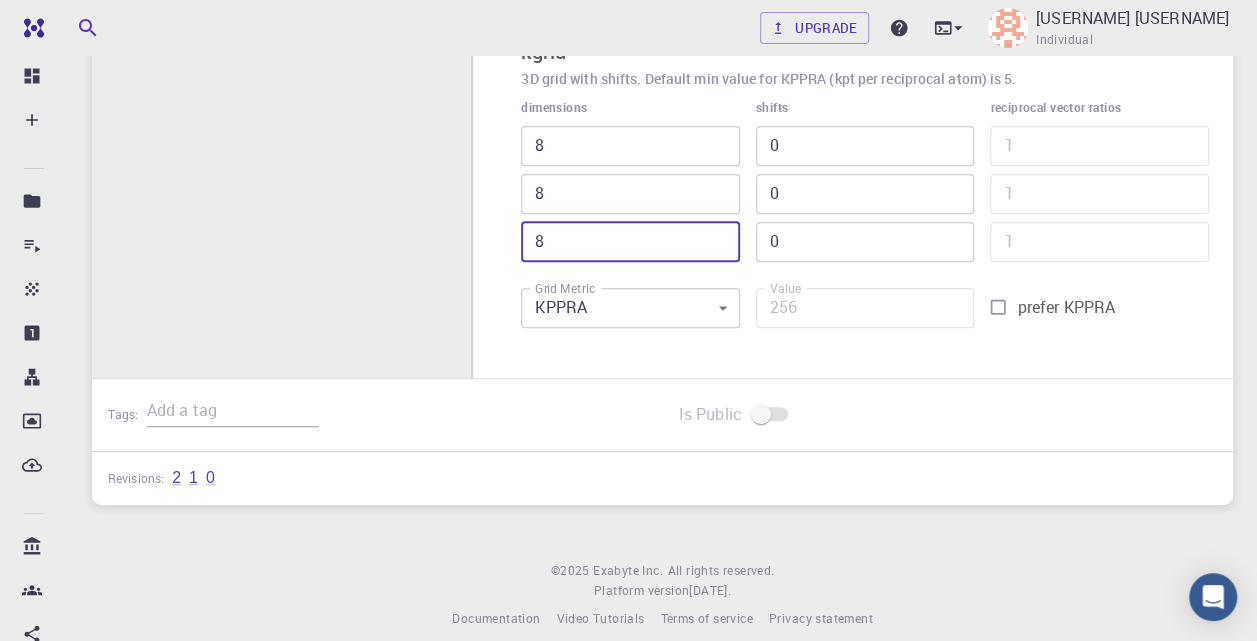 type on "1024" 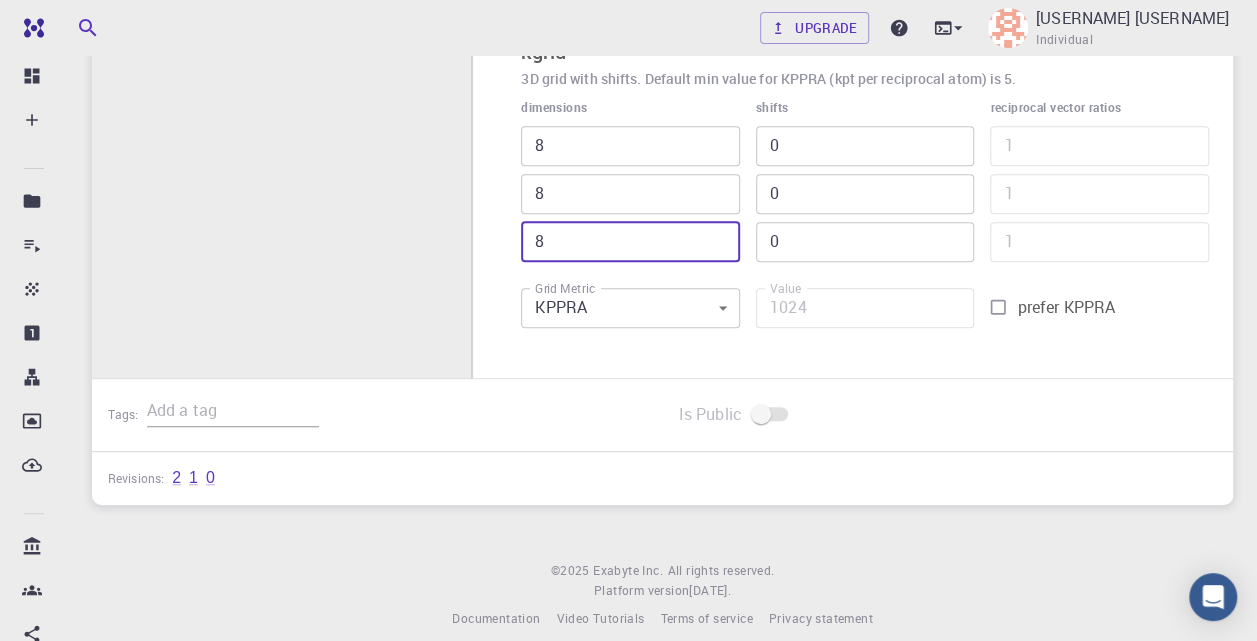 type on "8" 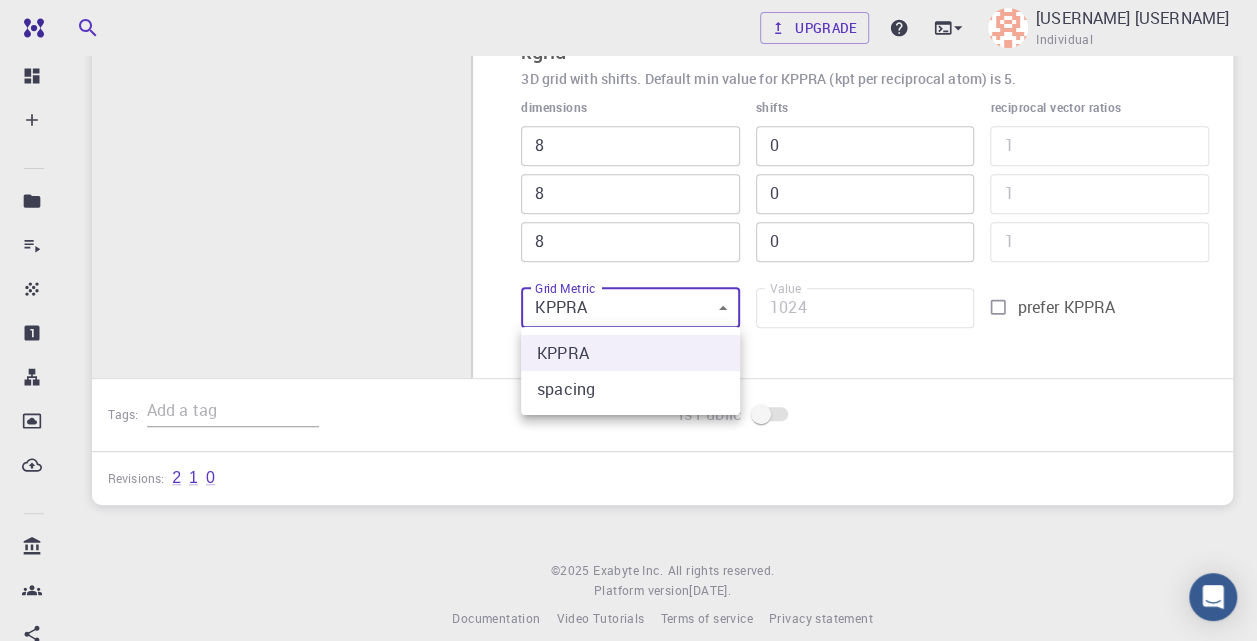 click at bounding box center (628, 320) 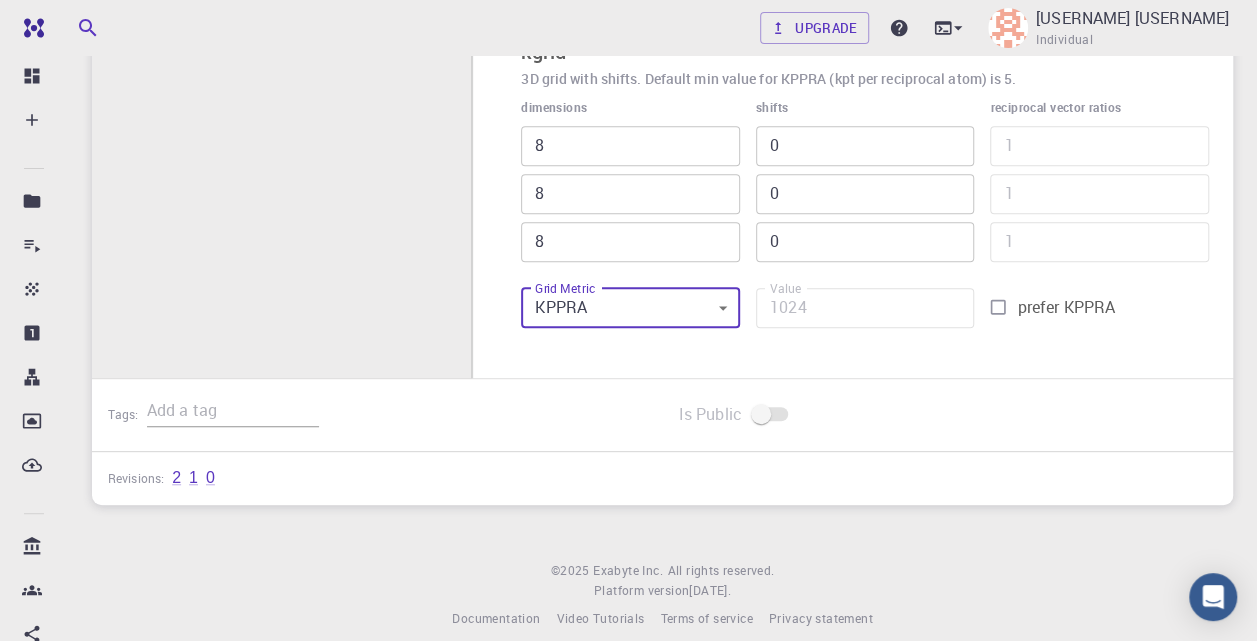 scroll, scrollTop: 620, scrollLeft: 0, axis: vertical 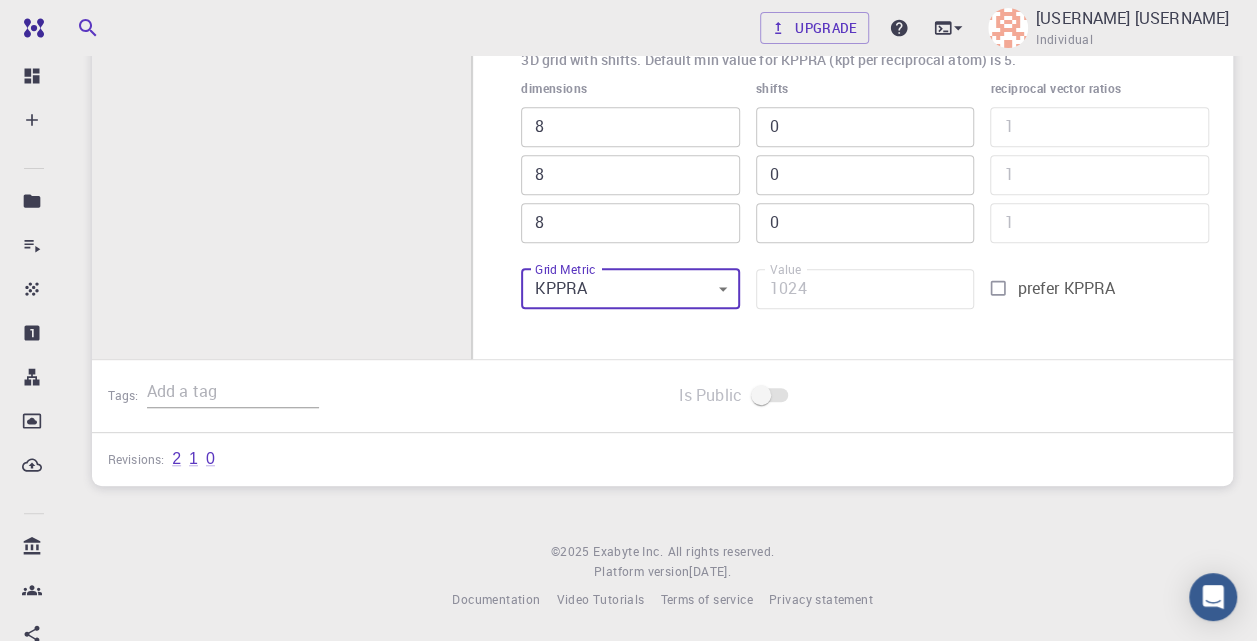 click on "Free Dashboard Create New Job New Material Create Material Upload File Import from Bank Import from 3rd Party New Workflow New Project Projects Jobs Materials Properties Workflows Dropbox External Uploads Bank Materials Workflows Accounts Shared with me Shared publicly Shared externally Documentation Contact Support Compute load: Low Upgrade [USERNAME] [USERNAME] Workflows - Total Energy Total Energy applications espresso Description Select Workflow Actions Save & Exit I Total Energy Flowchart ID:  [UUID] Copy Delete Overview Properties atomic-forces fermi-energy pressure stress-tensor total-energy total-energy-contributions total-force Draft Application Name Quantum Espresso espresso Name Version 6.3 6.3 Version Build Default Default Build Units 01 I pw_scf [UUID] Total Energy espresso Select Subworkflow Actions 1  of  1 Overview Important settings Detailed view Compute Settings global to this Subworkflow" at bounding box center [628, 11] 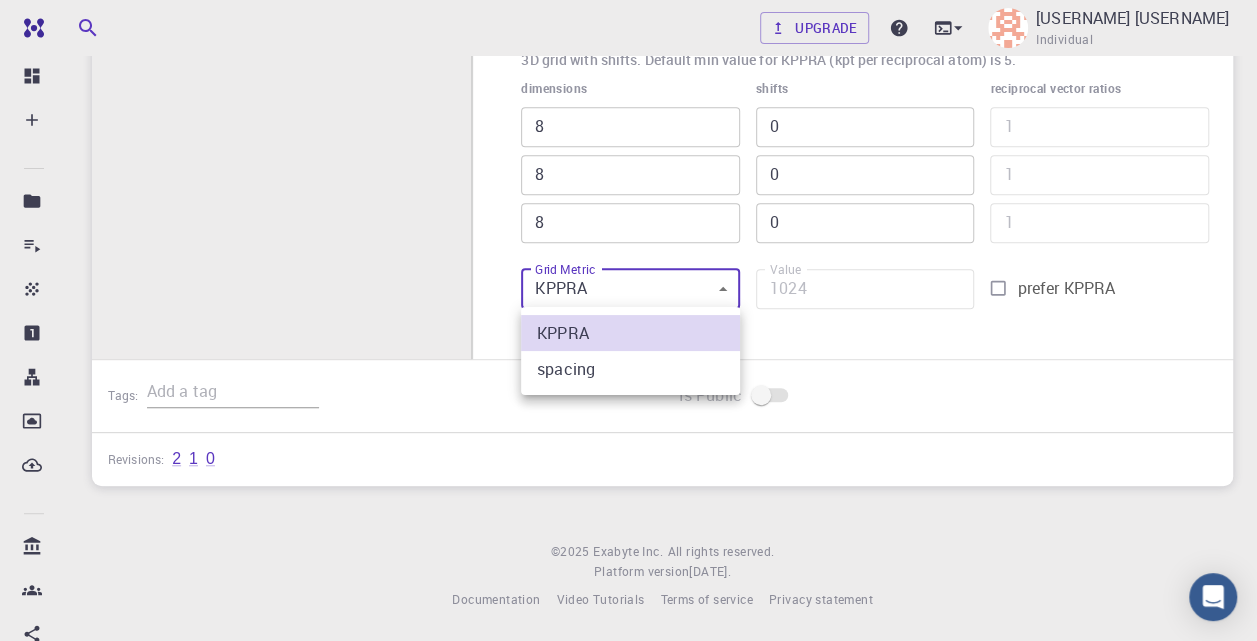 click at bounding box center [628, 320] 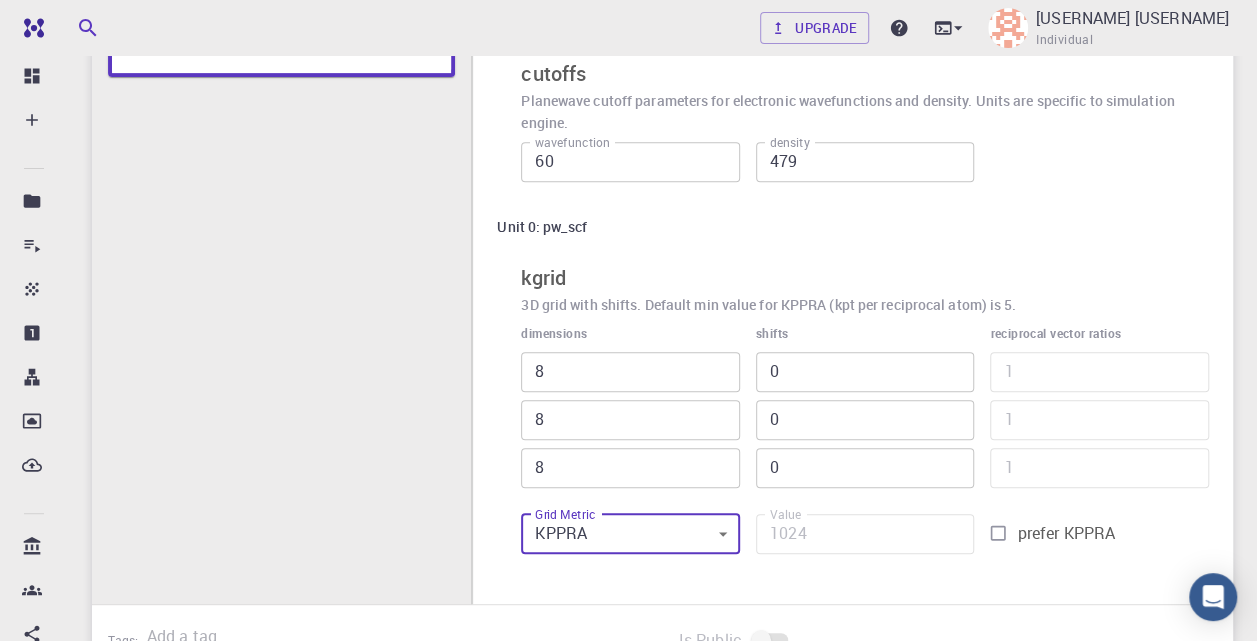 scroll, scrollTop: 320, scrollLeft: 0, axis: vertical 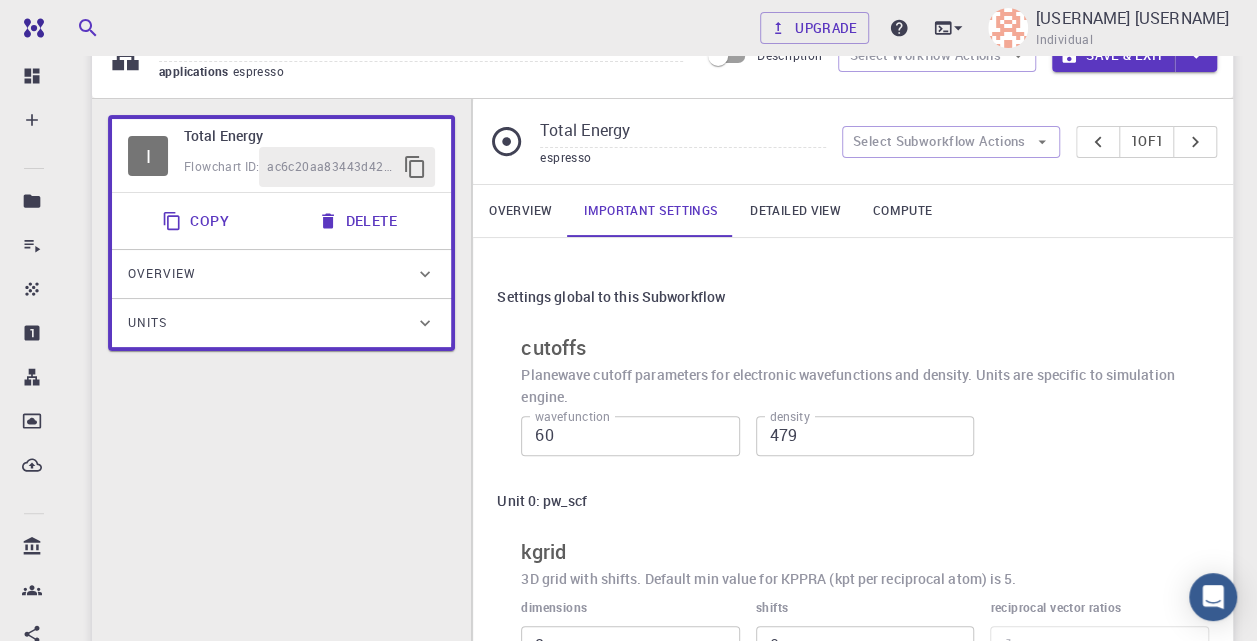 click 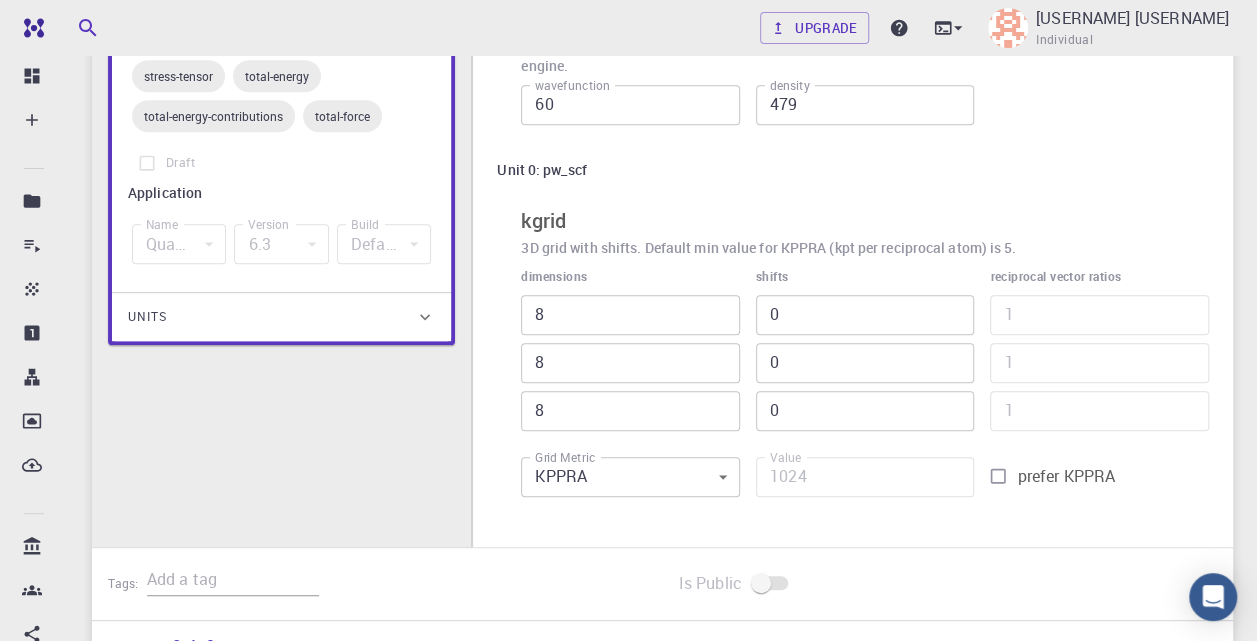 scroll, scrollTop: 400, scrollLeft: 0, axis: vertical 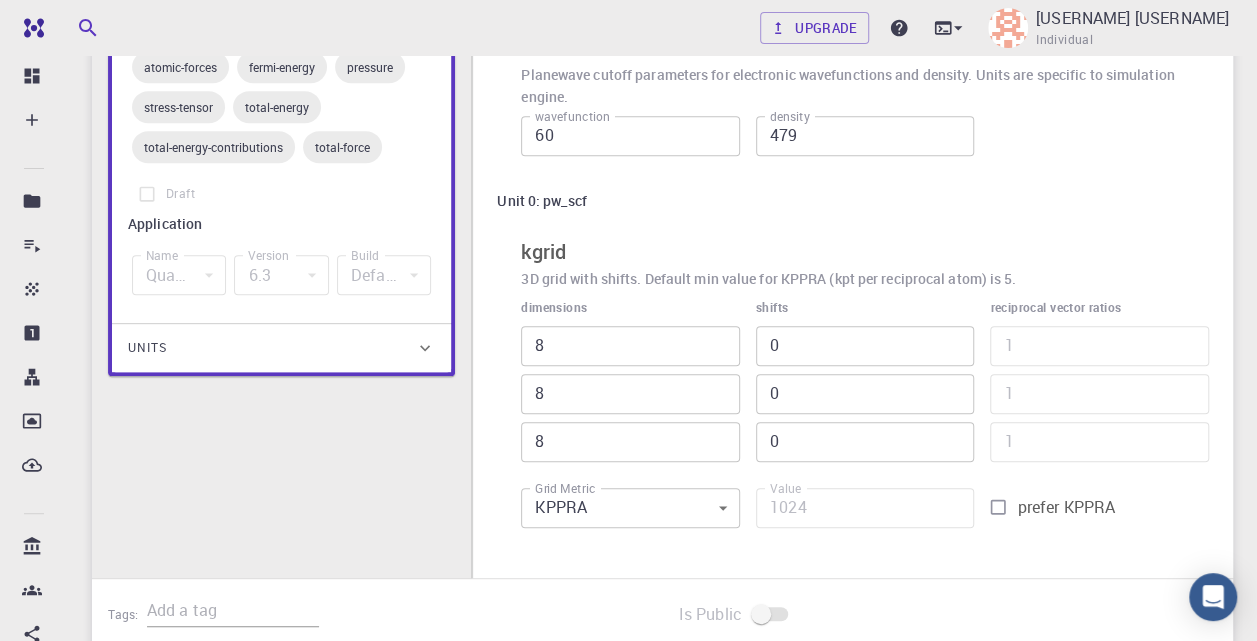 click 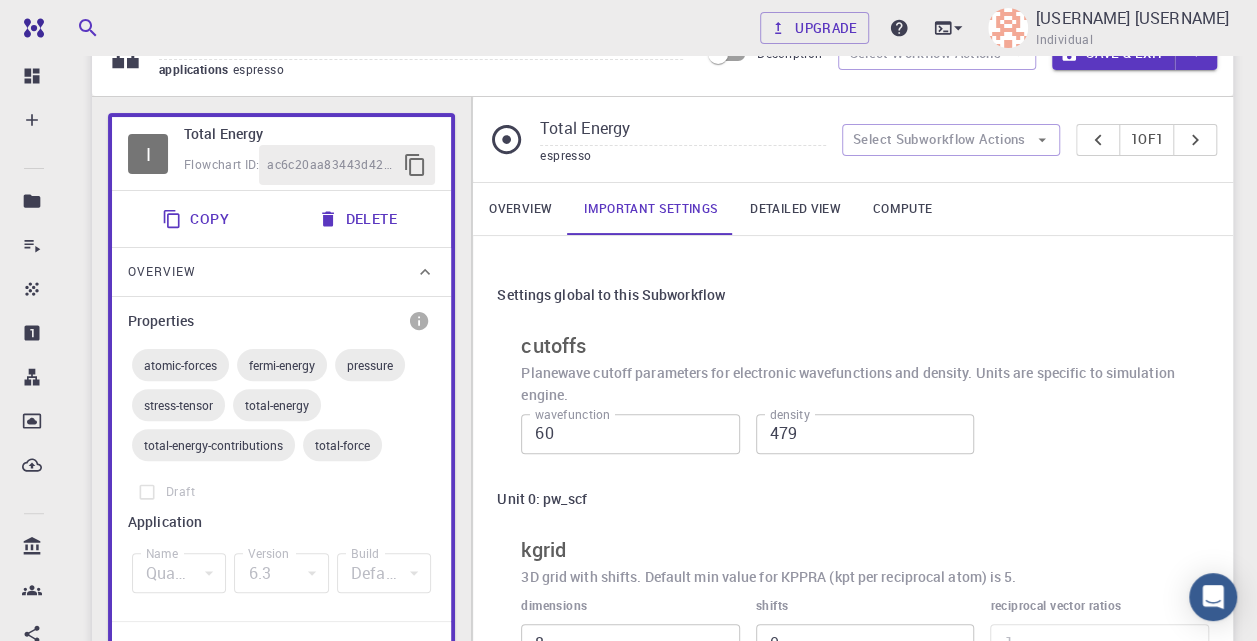 scroll, scrollTop: 200, scrollLeft: 0, axis: vertical 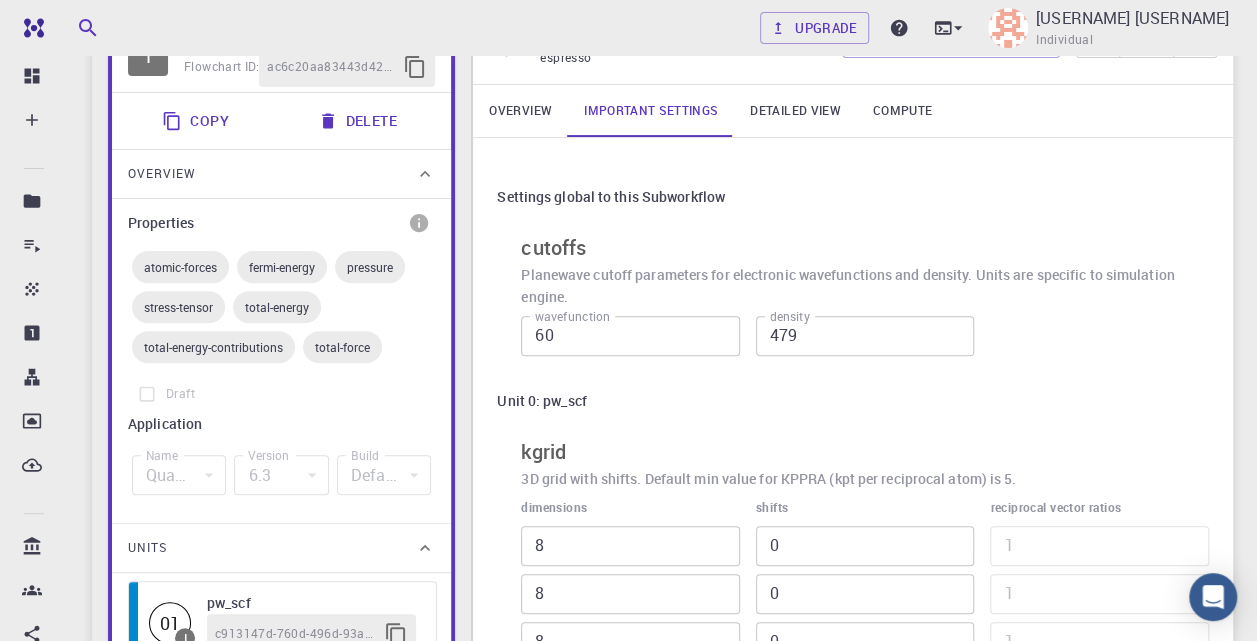 click on "Detailed view" at bounding box center [795, 111] 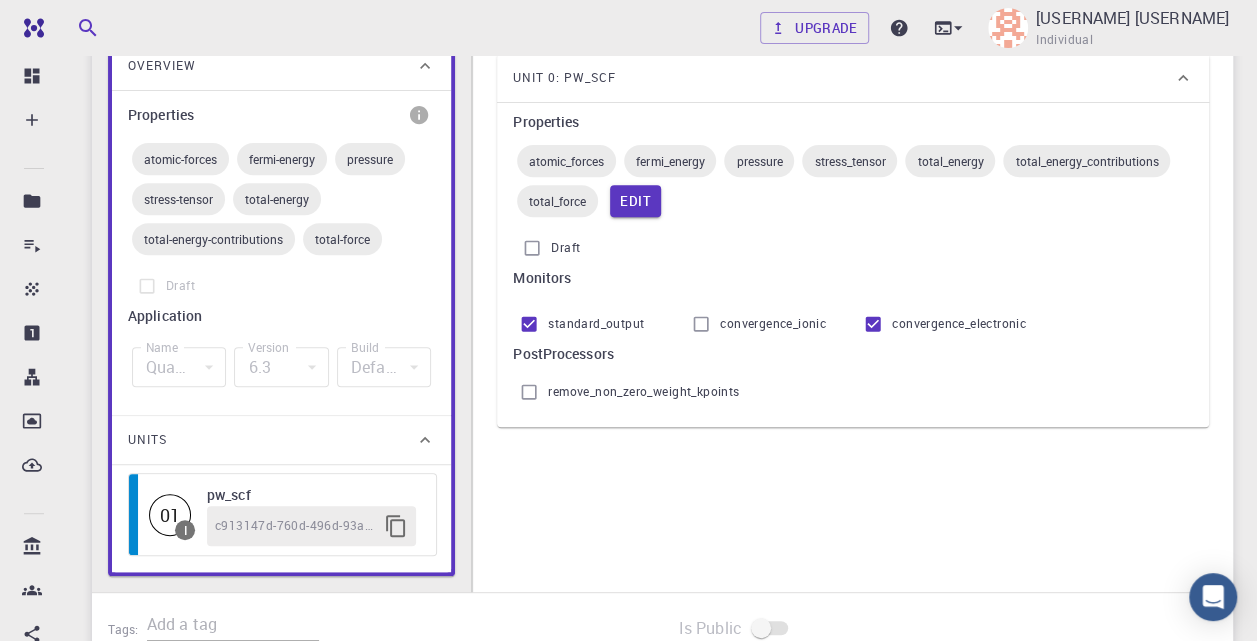 scroll, scrollTop: 300, scrollLeft: 0, axis: vertical 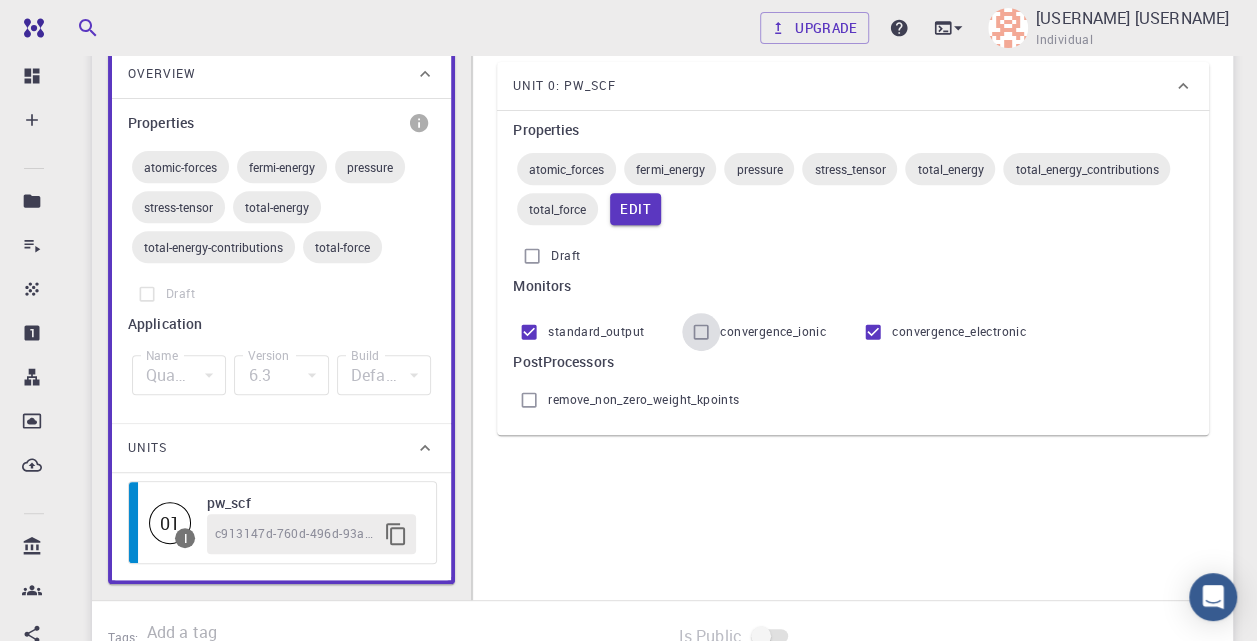 click on "convergence_ionic" at bounding box center [701, 332] 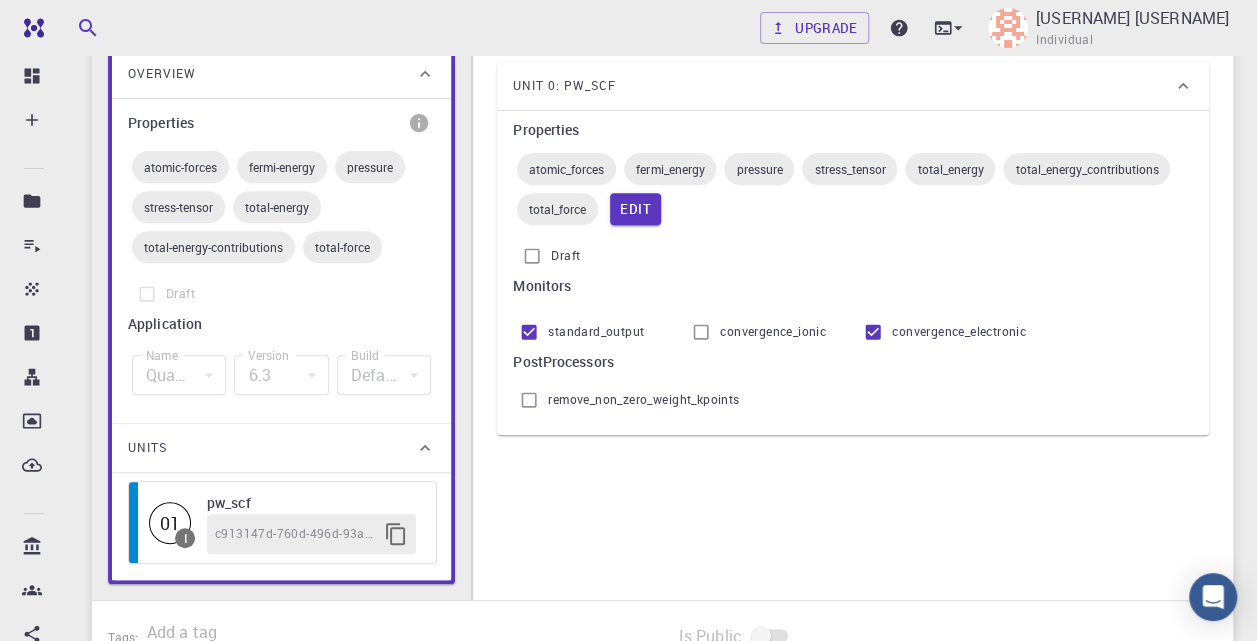 click on "convergence_ionic" at bounding box center (701, 332) 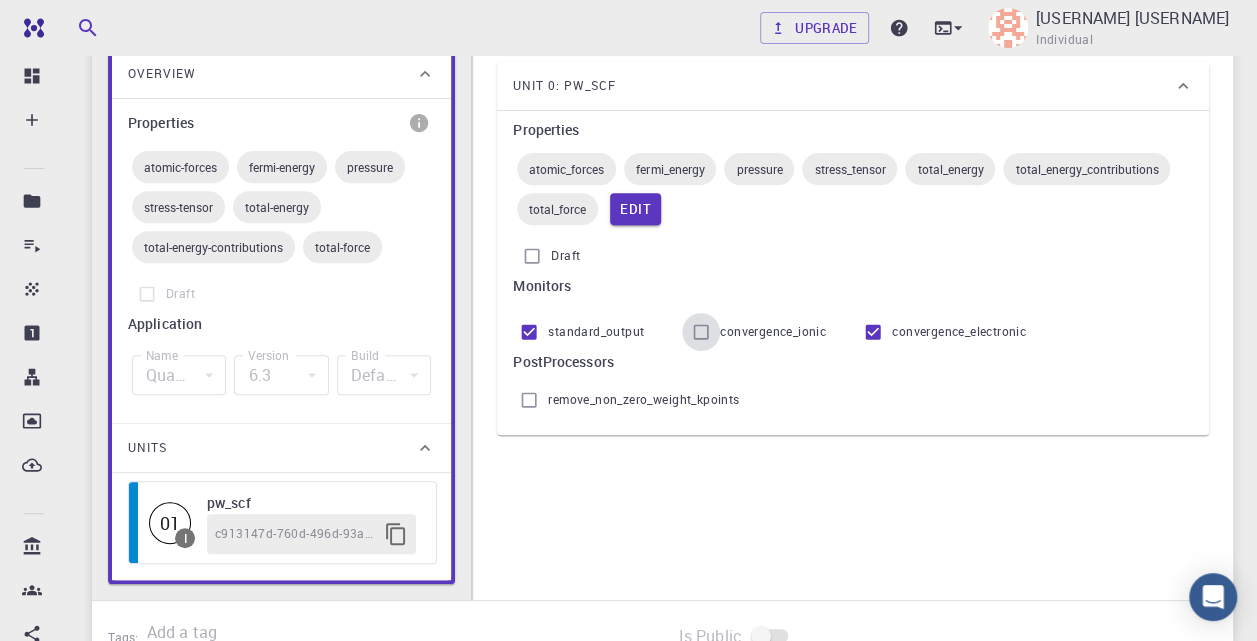 click on "convergence_ionic" at bounding box center [701, 332] 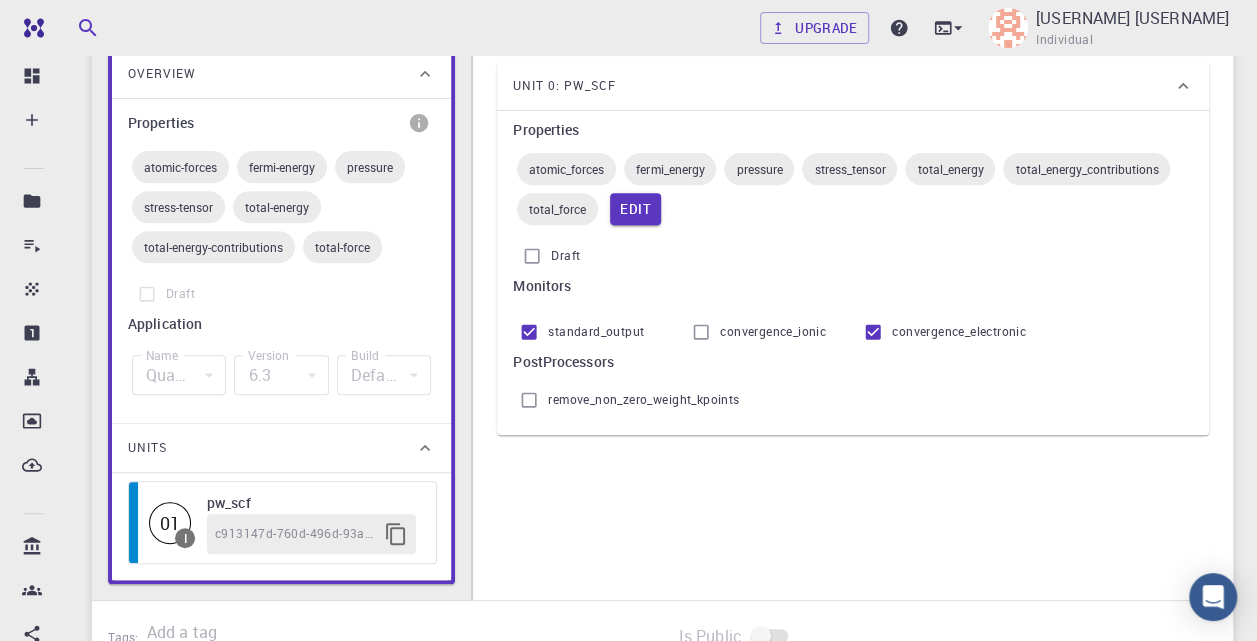 click on "convergence_ionic" at bounding box center [701, 332] 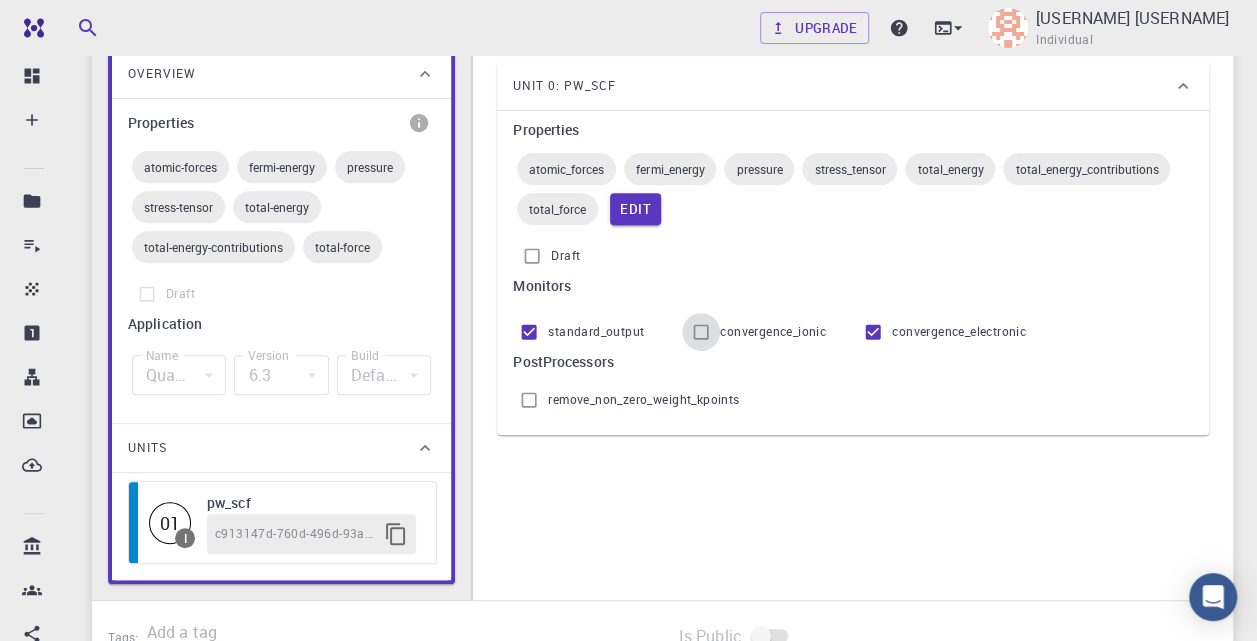 click on "convergence_ionic" at bounding box center [701, 332] 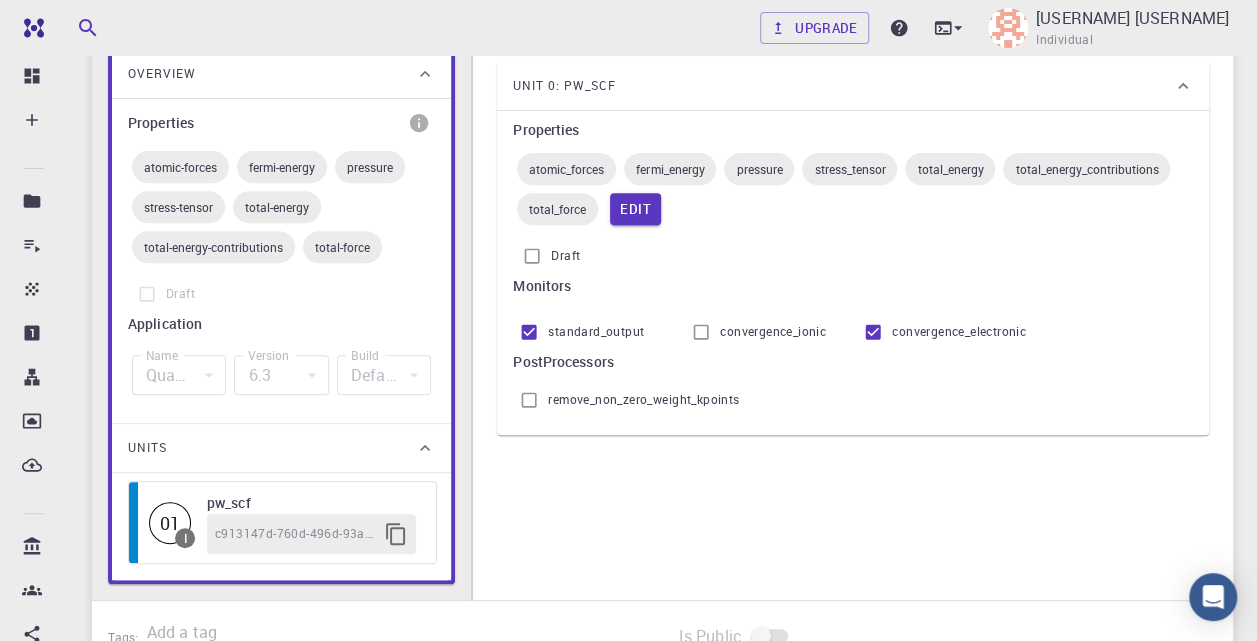 click on "convergence_ionic" at bounding box center [701, 332] 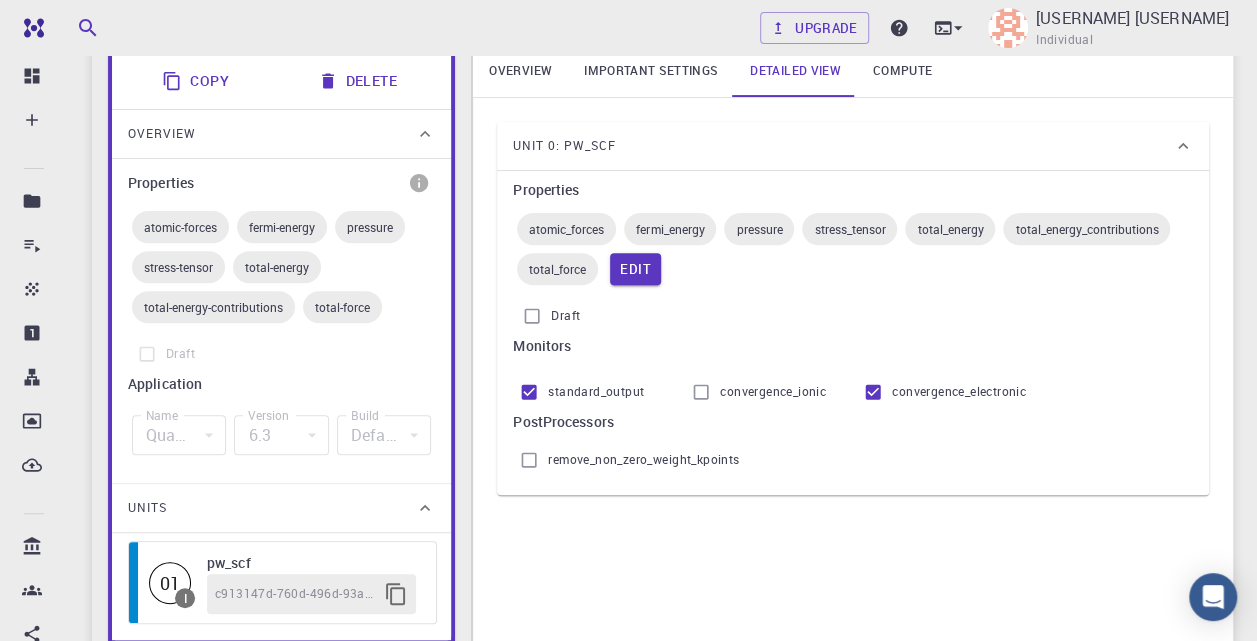 scroll, scrollTop: 200, scrollLeft: 0, axis: vertical 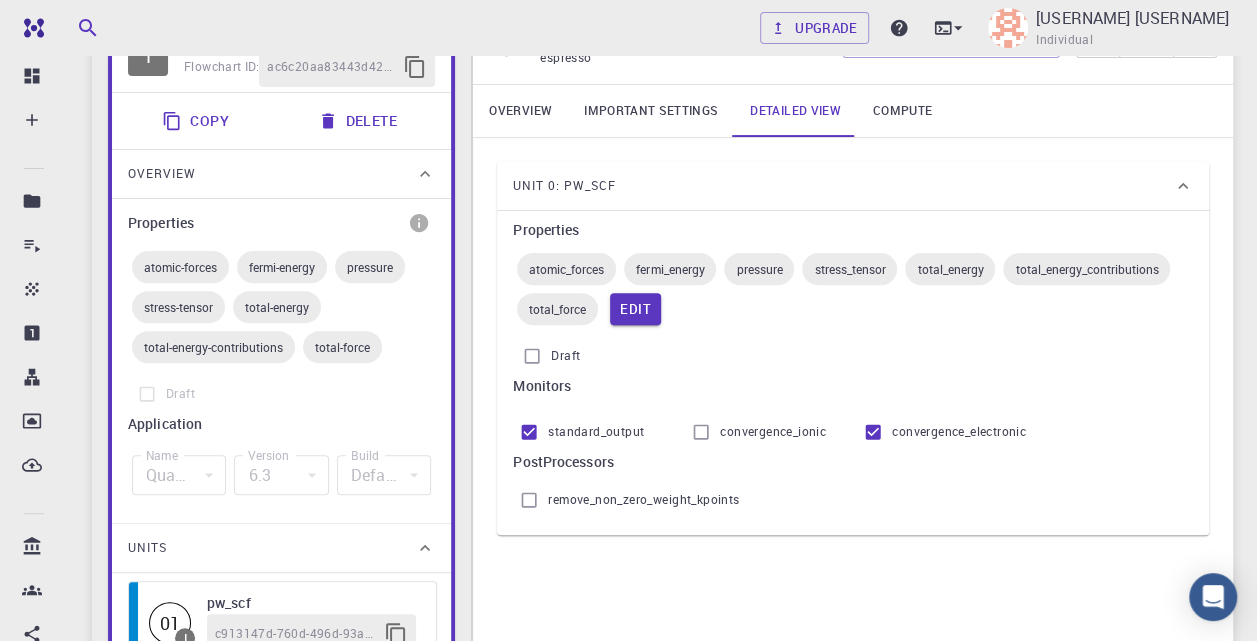 click on "total_energy" at bounding box center [950, 269] 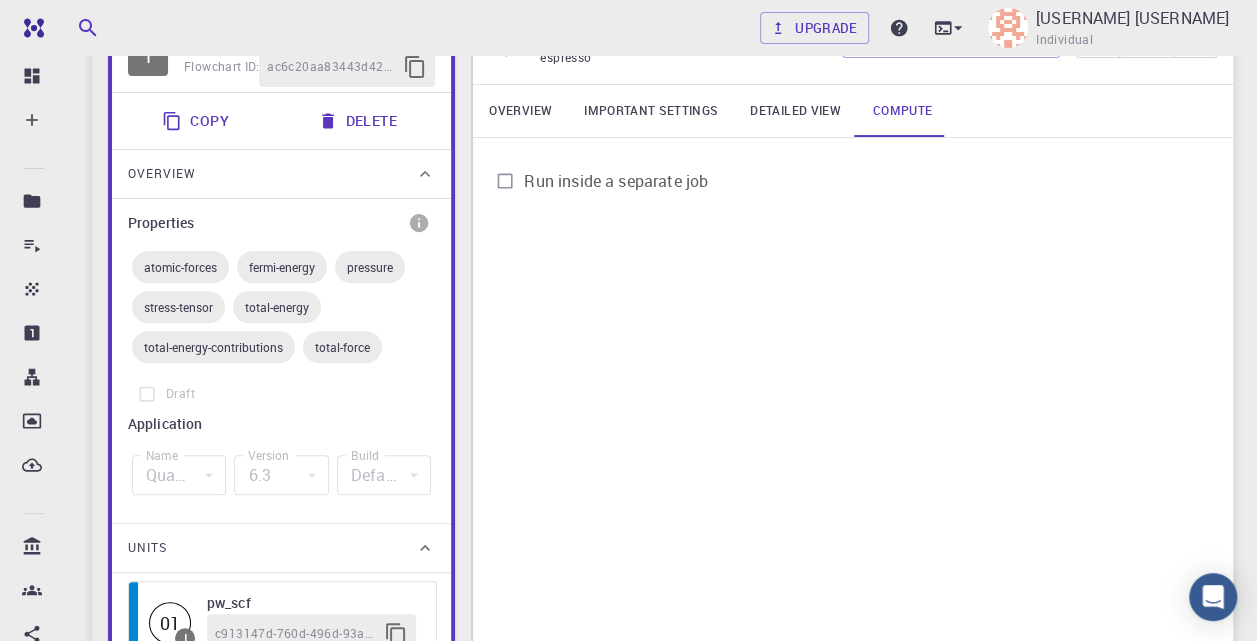 click on "Detailed view" at bounding box center [795, 111] 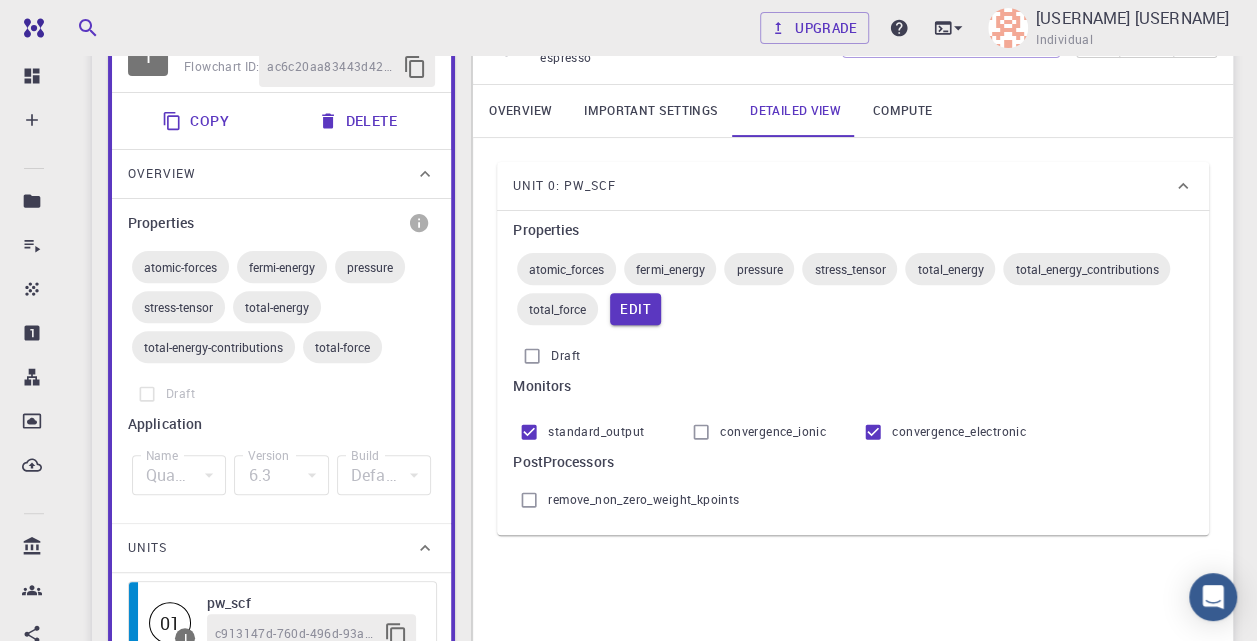 click on "Important settings" at bounding box center [651, 111] 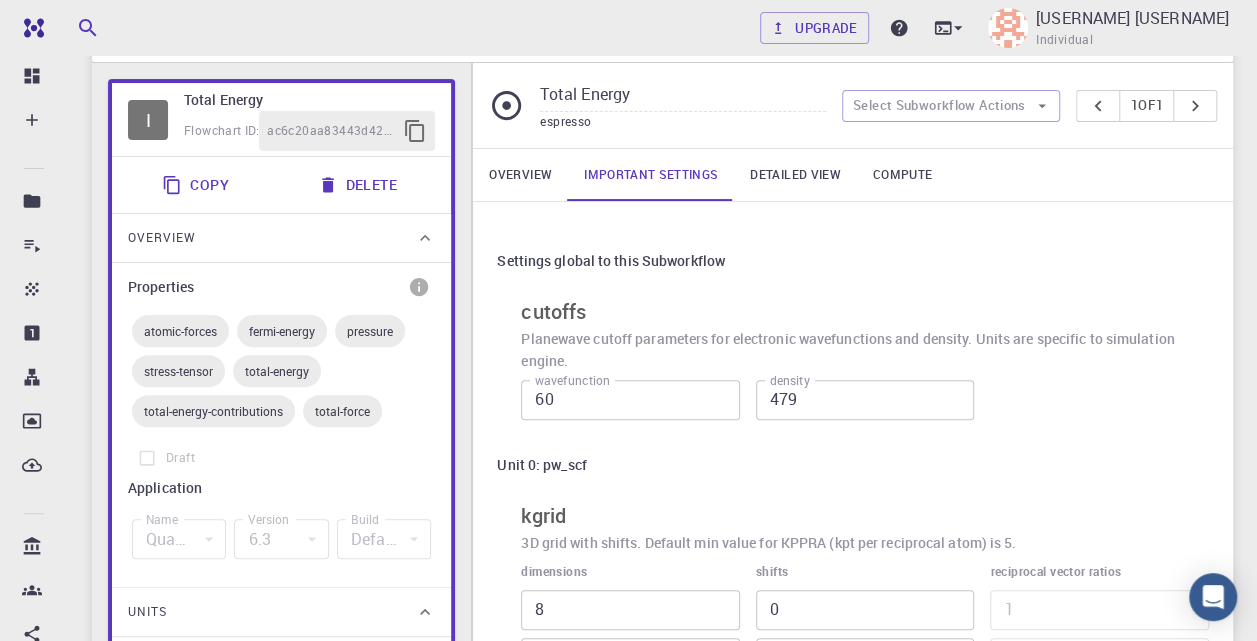 scroll, scrollTop: 120, scrollLeft: 0, axis: vertical 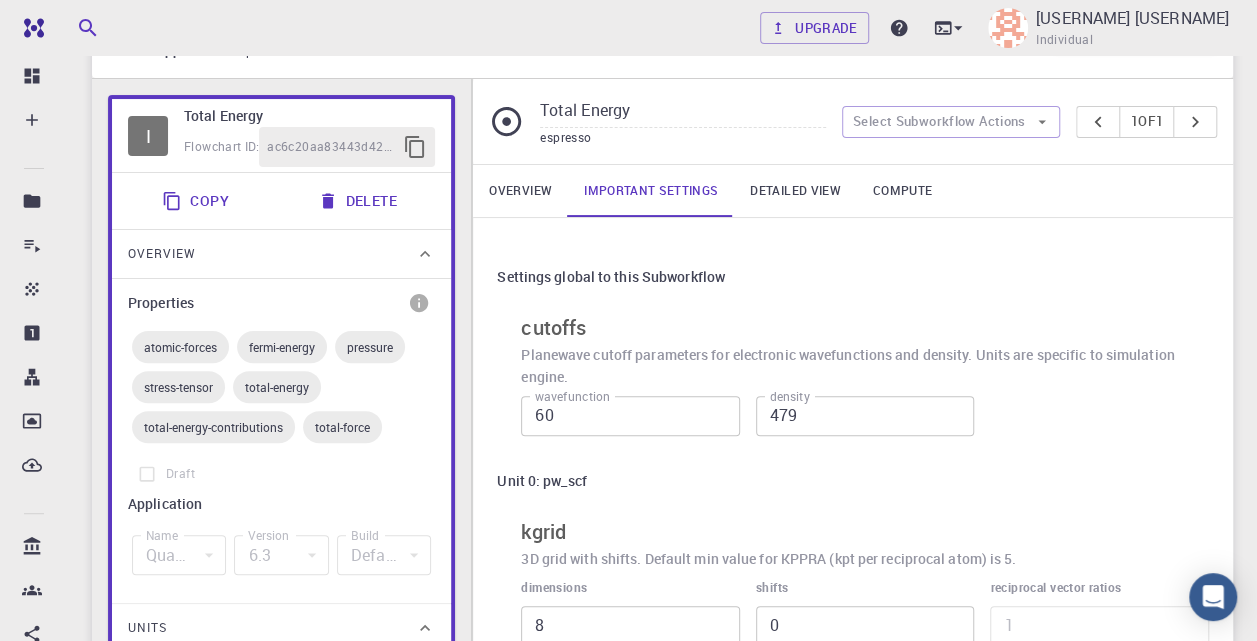 click on "Overview" at bounding box center (520, 191) 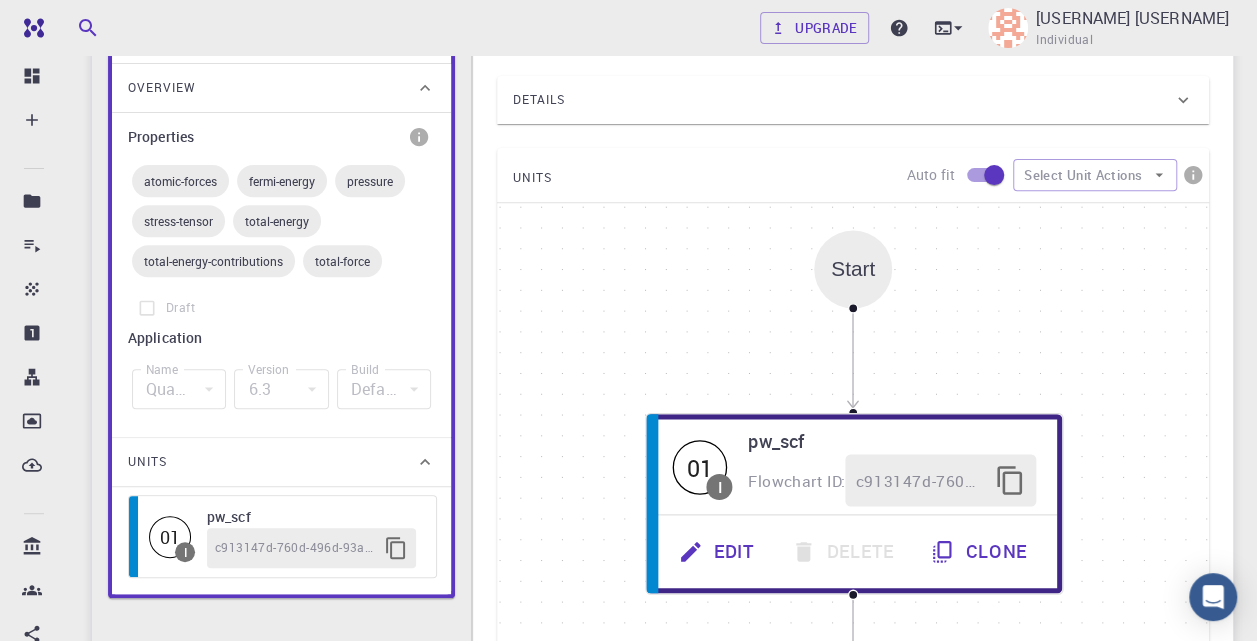 scroll, scrollTop: 0, scrollLeft: 0, axis: both 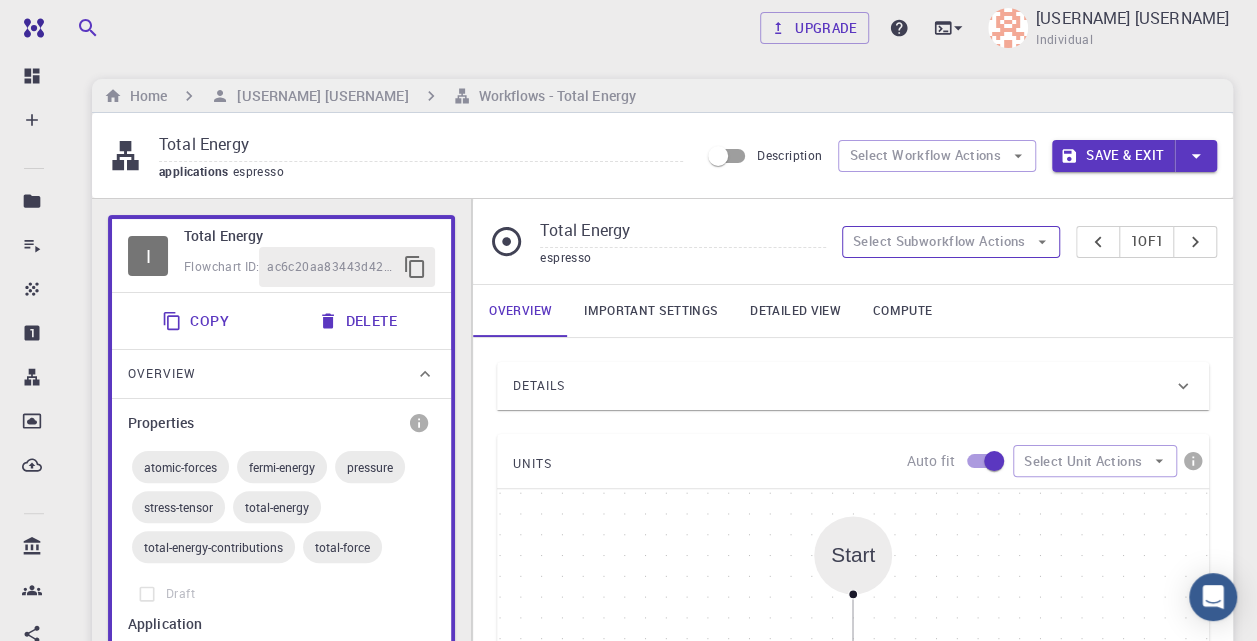 click on "Select Subworkflow Actions" at bounding box center (951, 242) 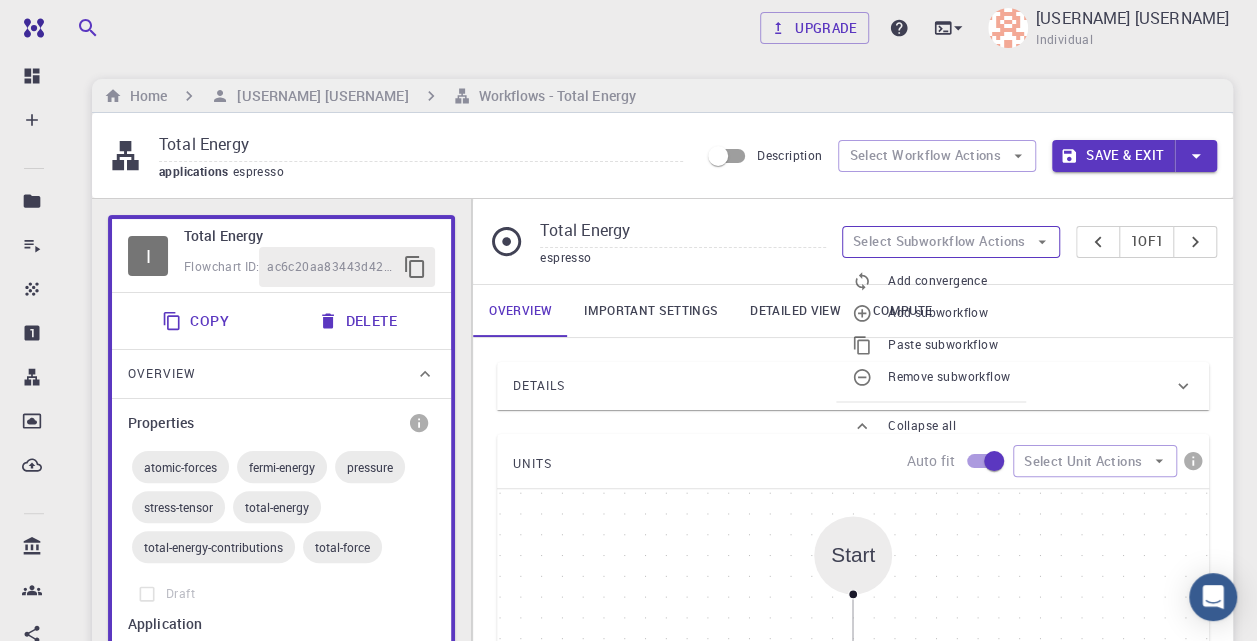 click on "Select Subworkflow Actions" at bounding box center (951, 242) 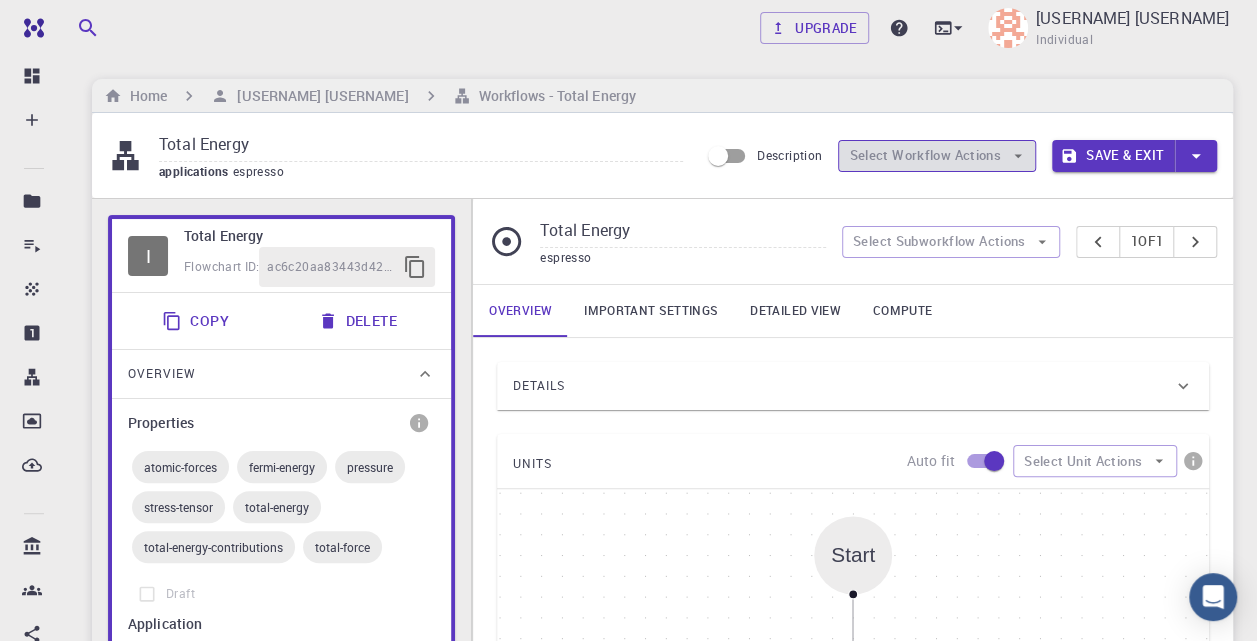 click on "Select Workflow Actions" at bounding box center [937, 156] 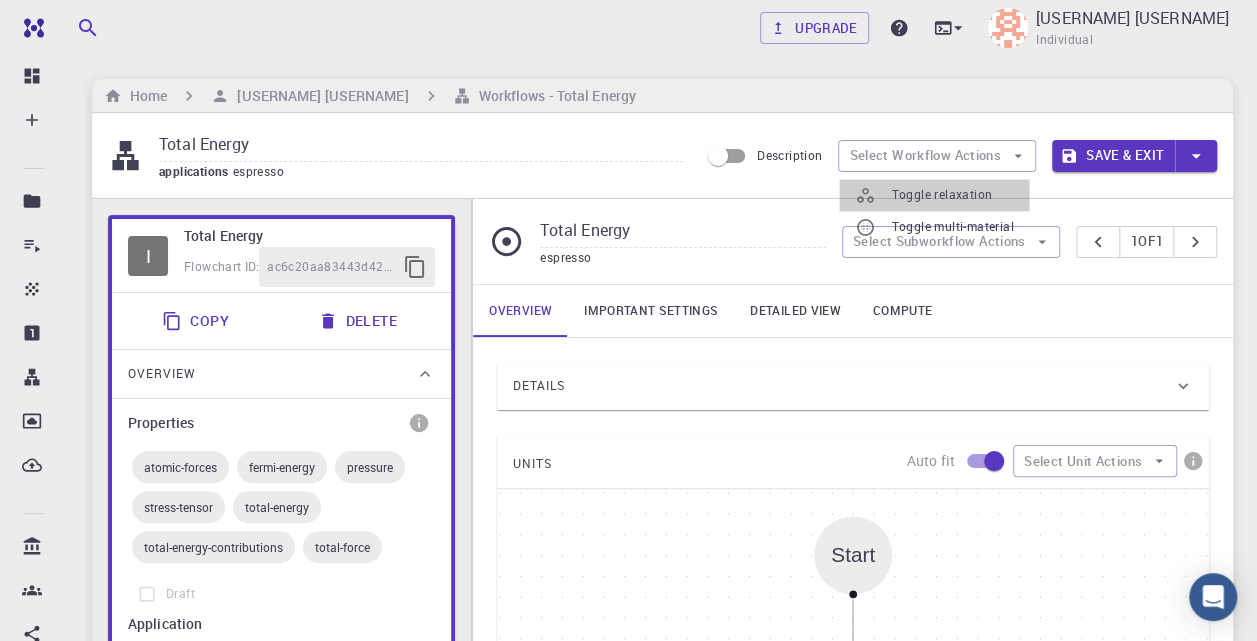 click on "Toggle relaxation" at bounding box center (952, 195) 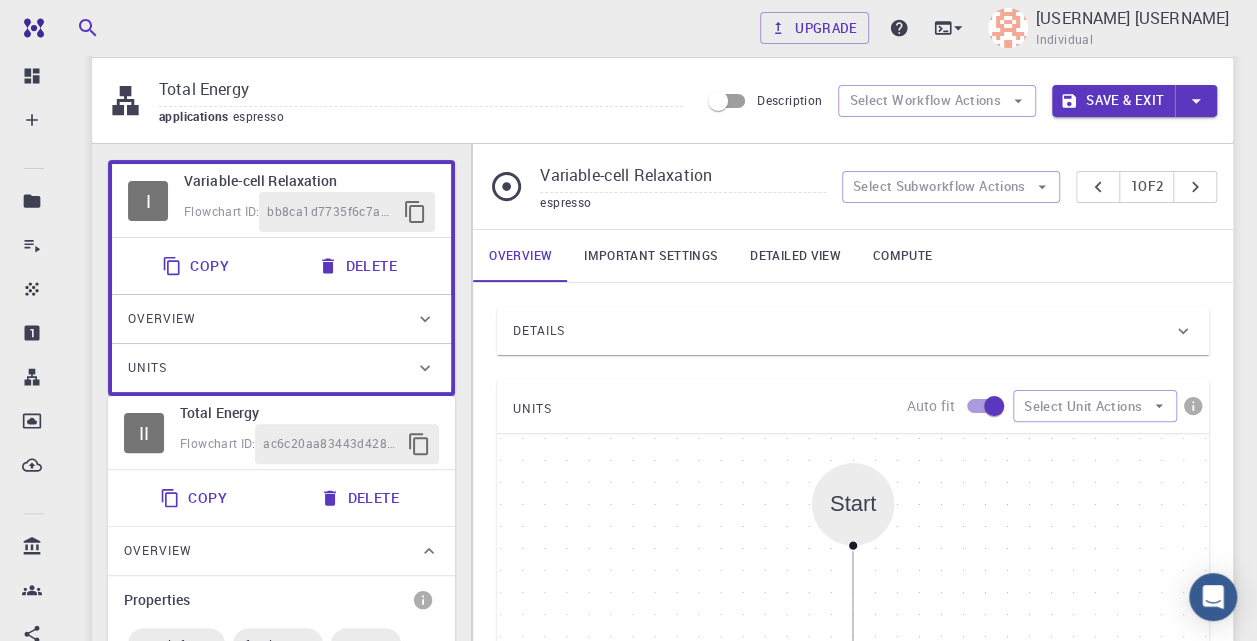 scroll, scrollTop: 100, scrollLeft: 0, axis: vertical 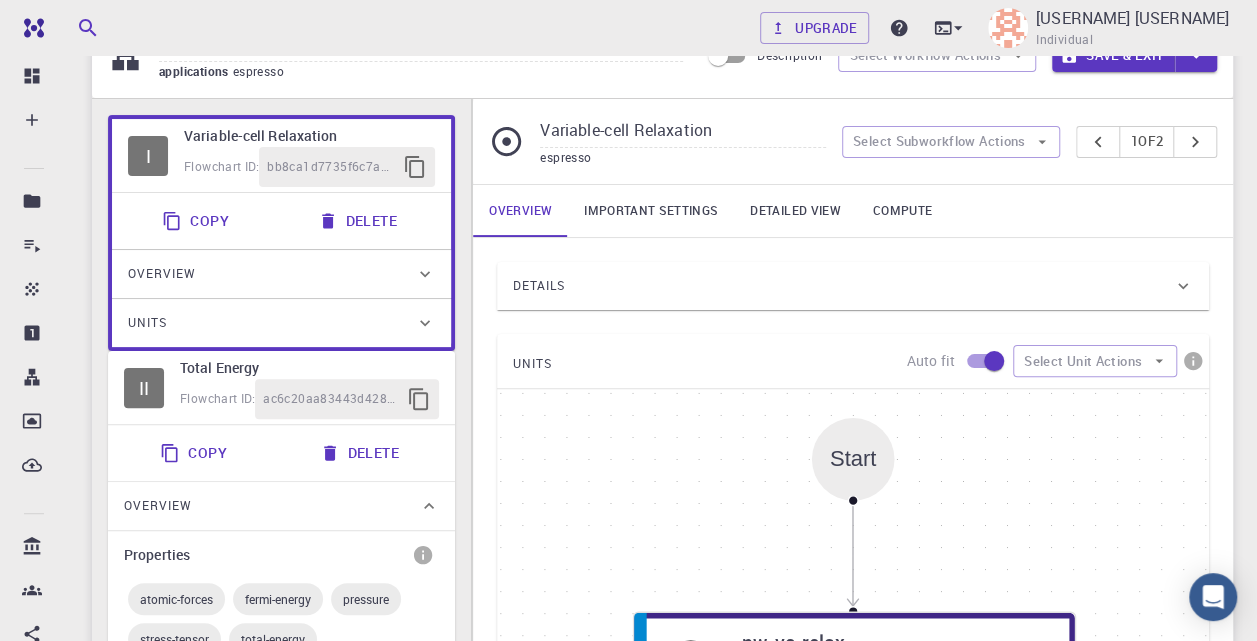 click on "Overview" at bounding box center (520, 211) 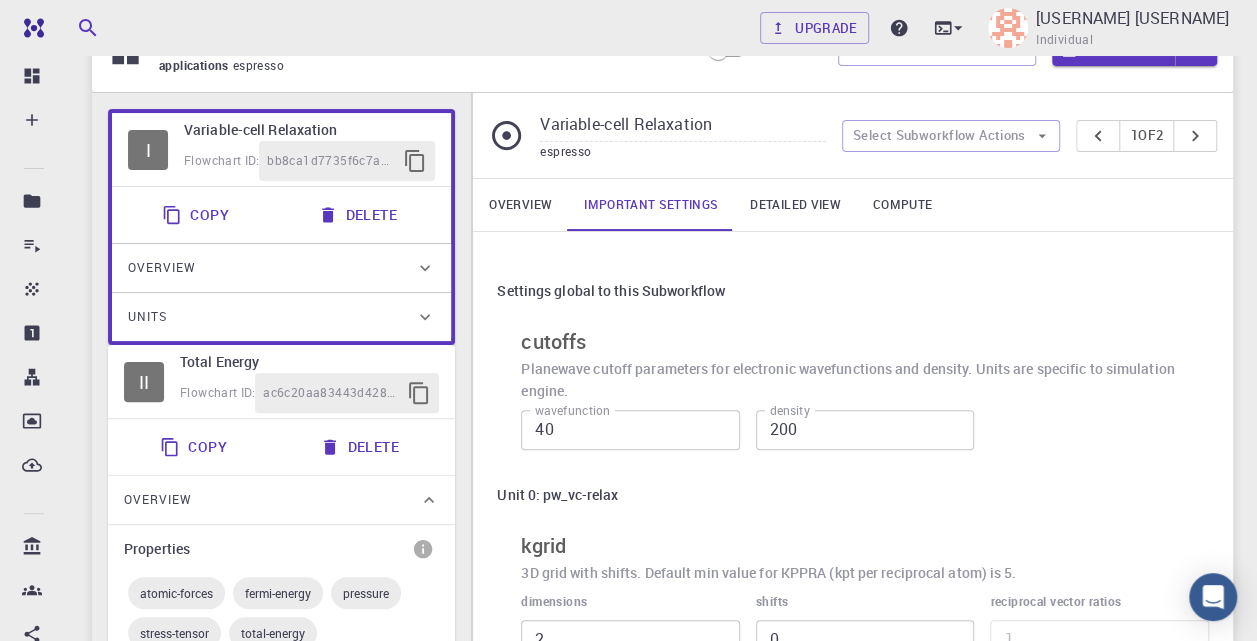 scroll, scrollTop: 400, scrollLeft: 0, axis: vertical 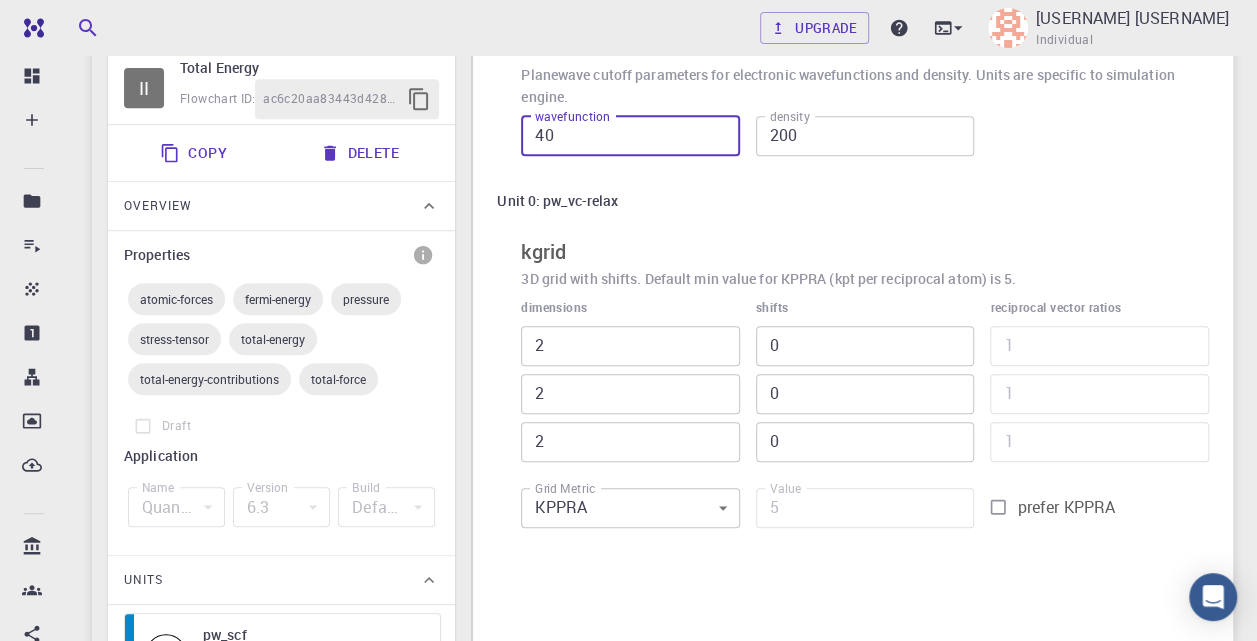 click on "40" at bounding box center (630, 136) 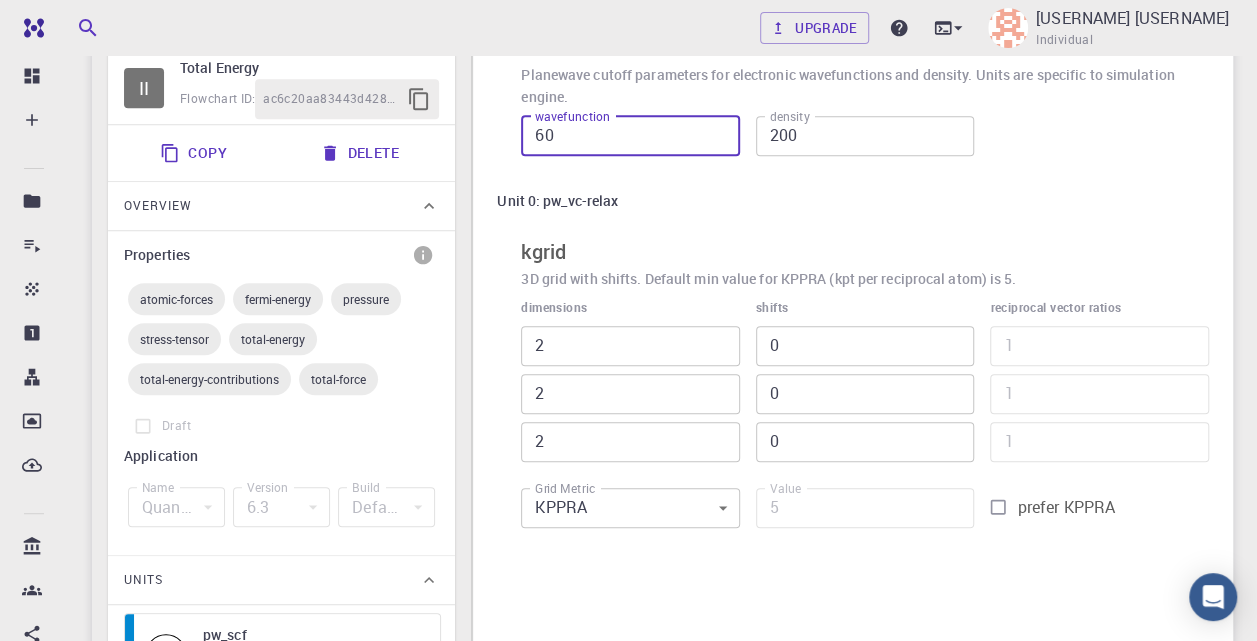type on "60" 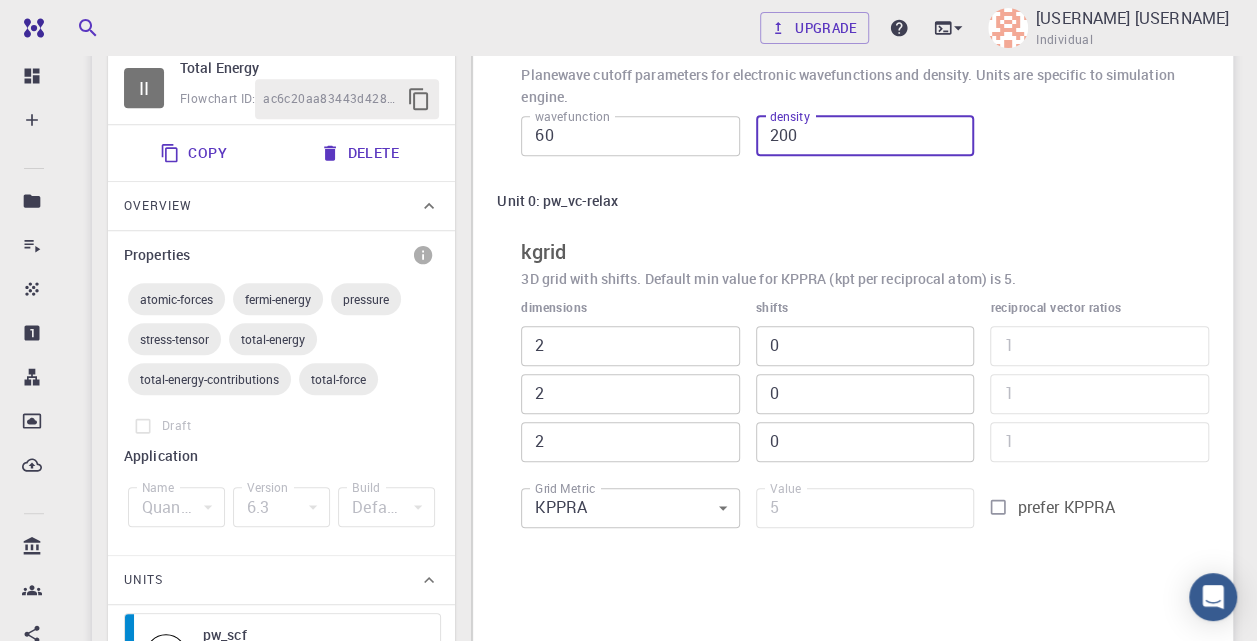 drag, startPoint x: 772, startPoint y: 133, endPoint x: 788, endPoint y: 133, distance: 16 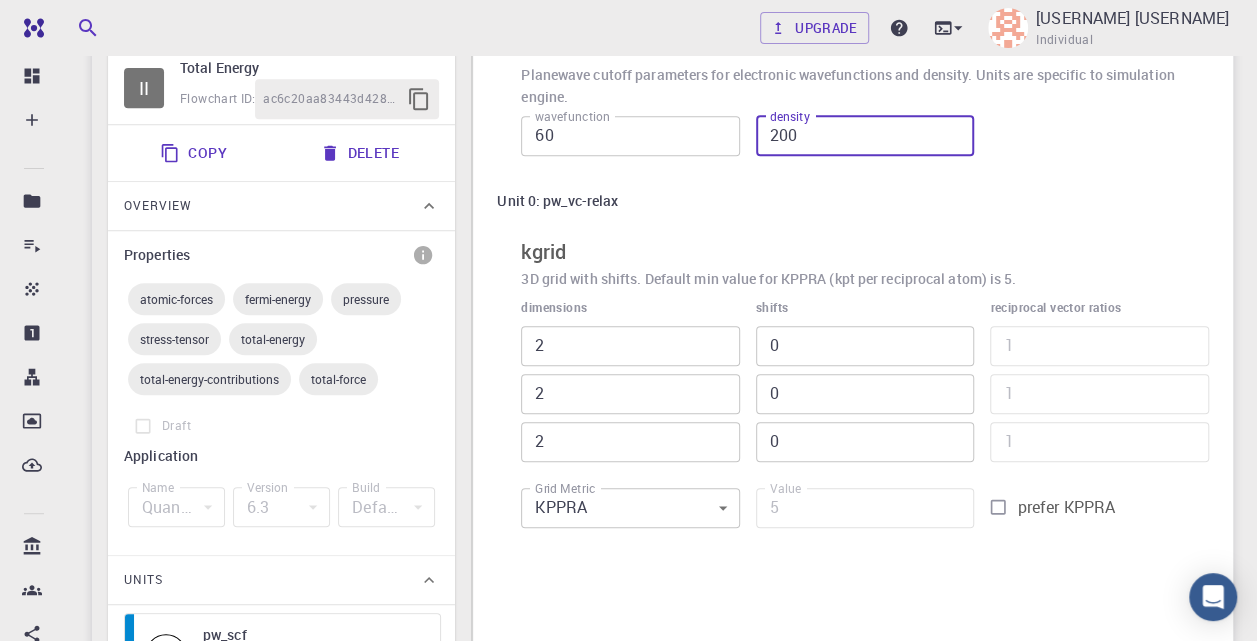 click on "200" at bounding box center (865, 136) 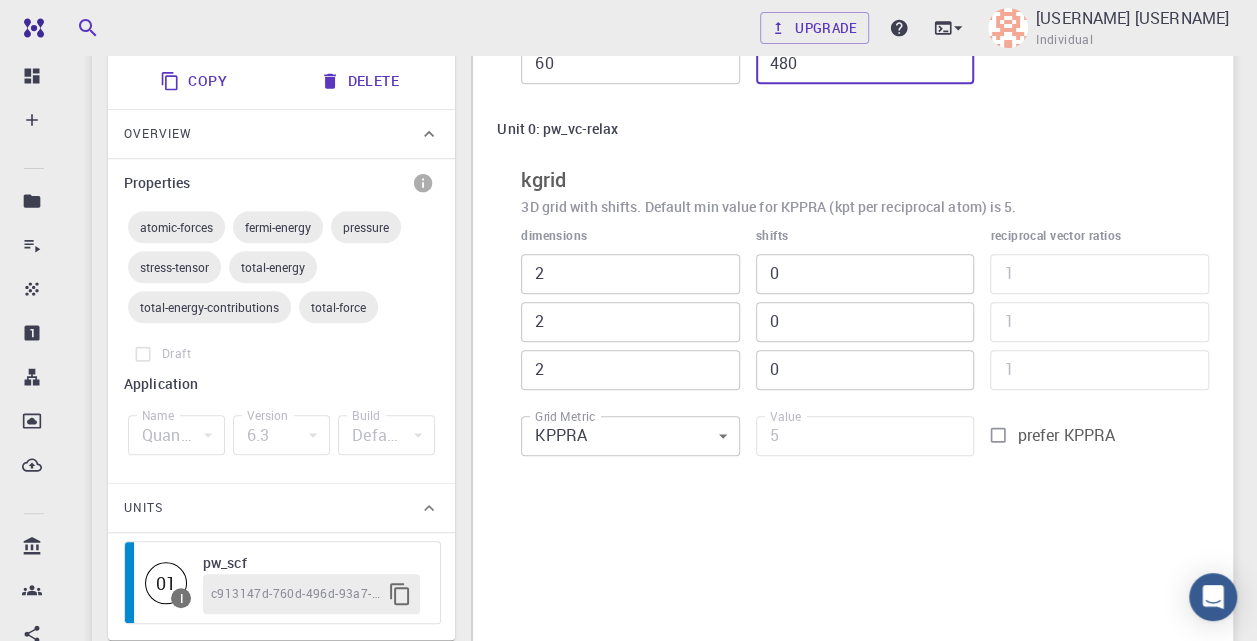 scroll, scrollTop: 500, scrollLeft: 0, axis: vertical 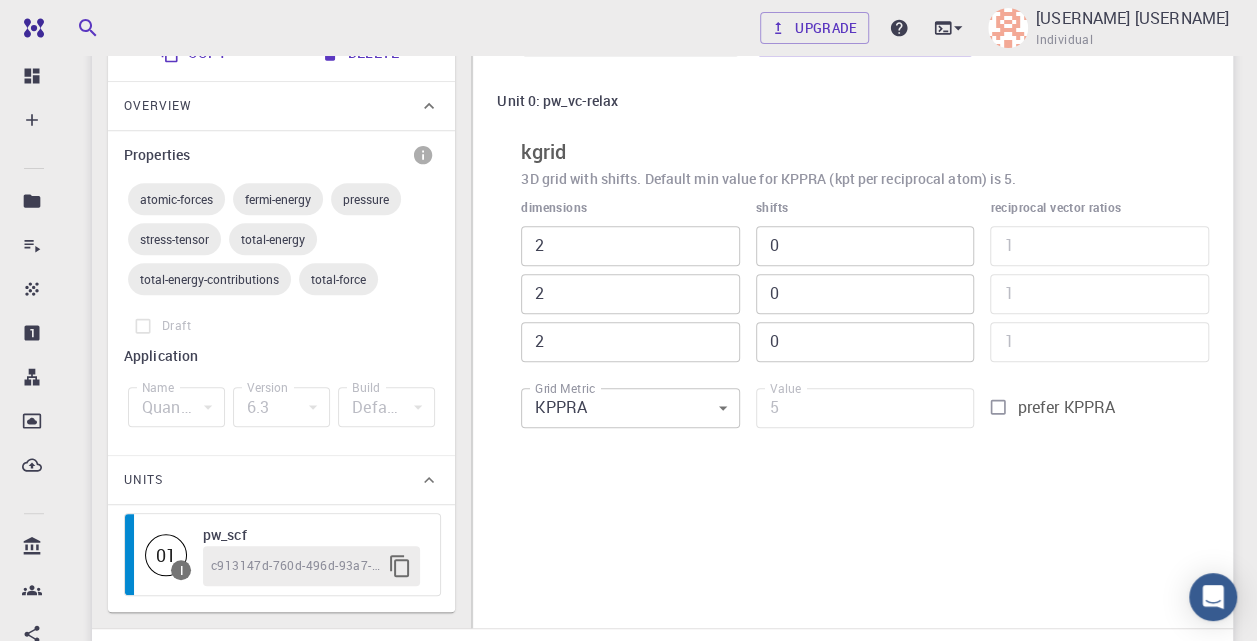 type on "480" 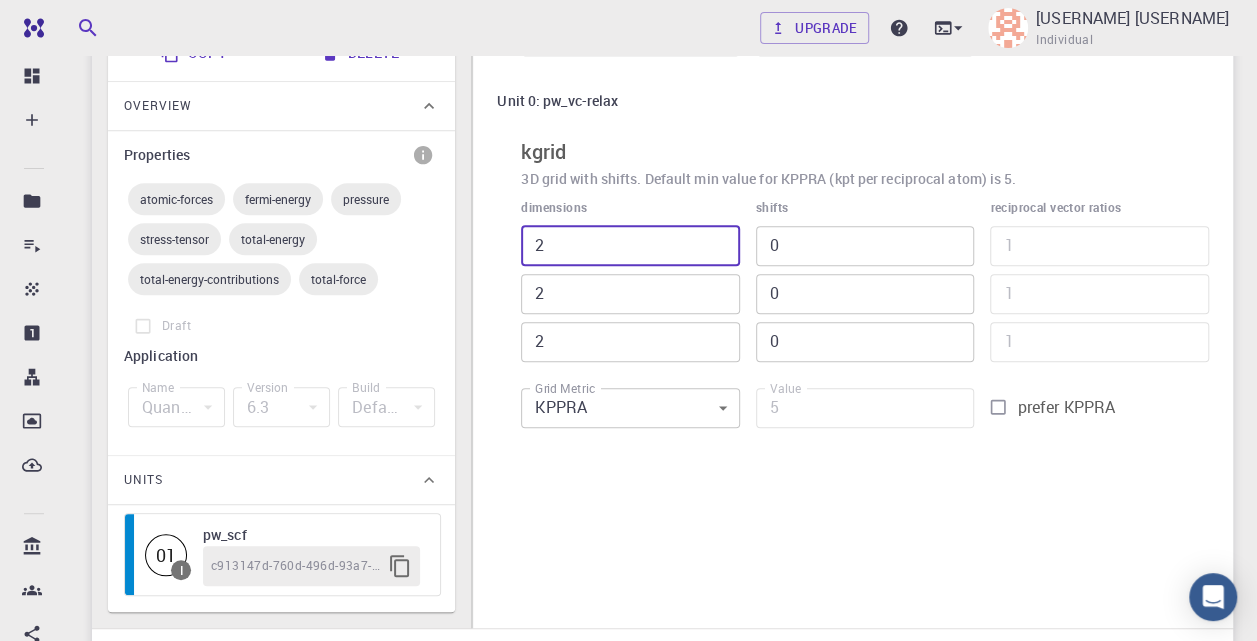 drag, startPoint x: 630, startPoint y: 247, endPoint x: 502, endPoint y: 249, distance: 128.01562 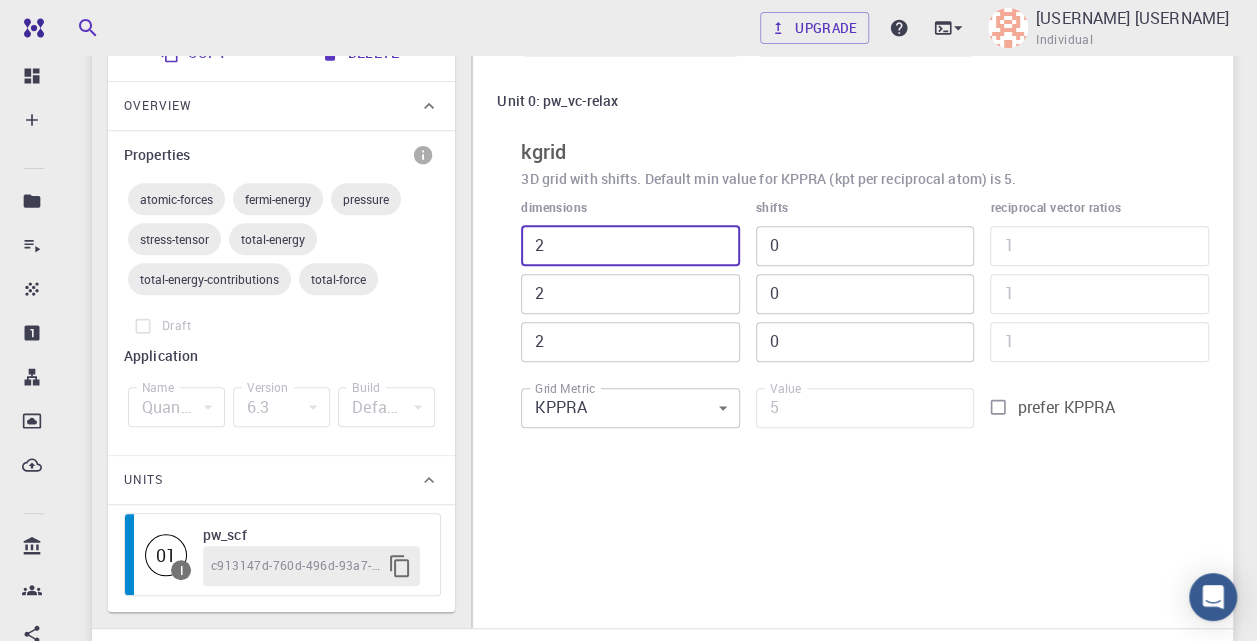 click on "Unit 0: pw_vc-relax kgrid 3D grid with shifts. Default min value for KPPRA (kpt per reciprocal atom) is 5. dimensions 2 ​ 2 ​ 2 ​ shifts 0 ​ 0 ​ 0 ​ reciprocal vector ratios 1 ​ 1 ​ 1 ​ Grid Metric KPPRA 0 Grid Metric Value 5 Value prefer KPPRA" at bounding box center [853, 260] 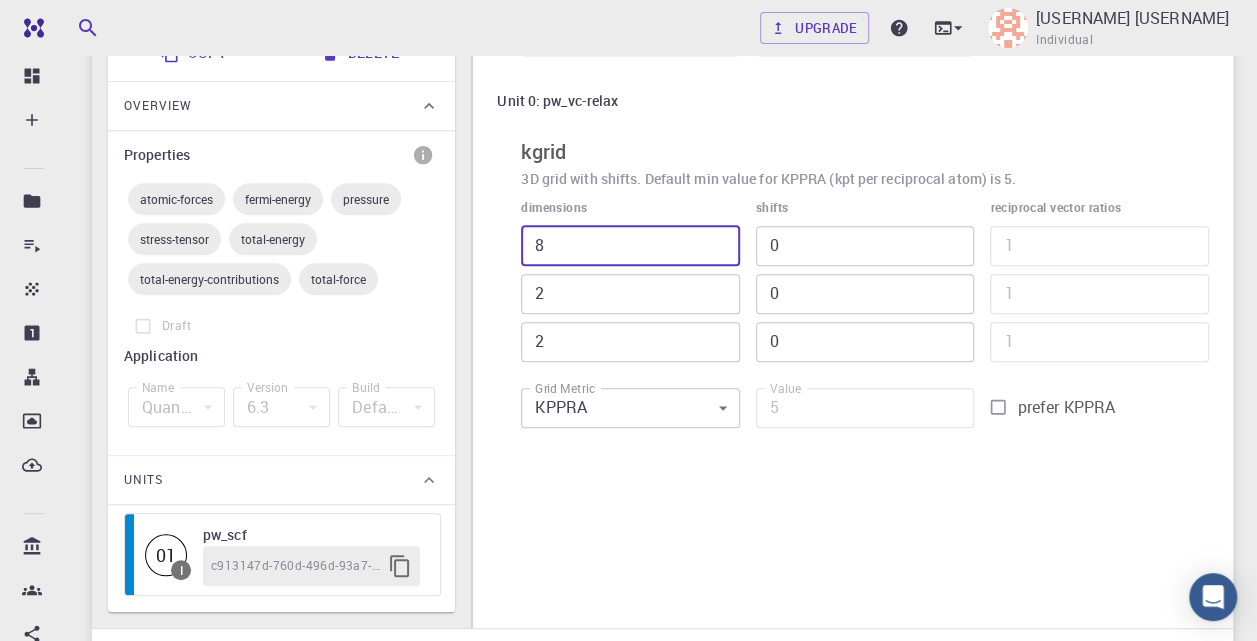 type on "8" 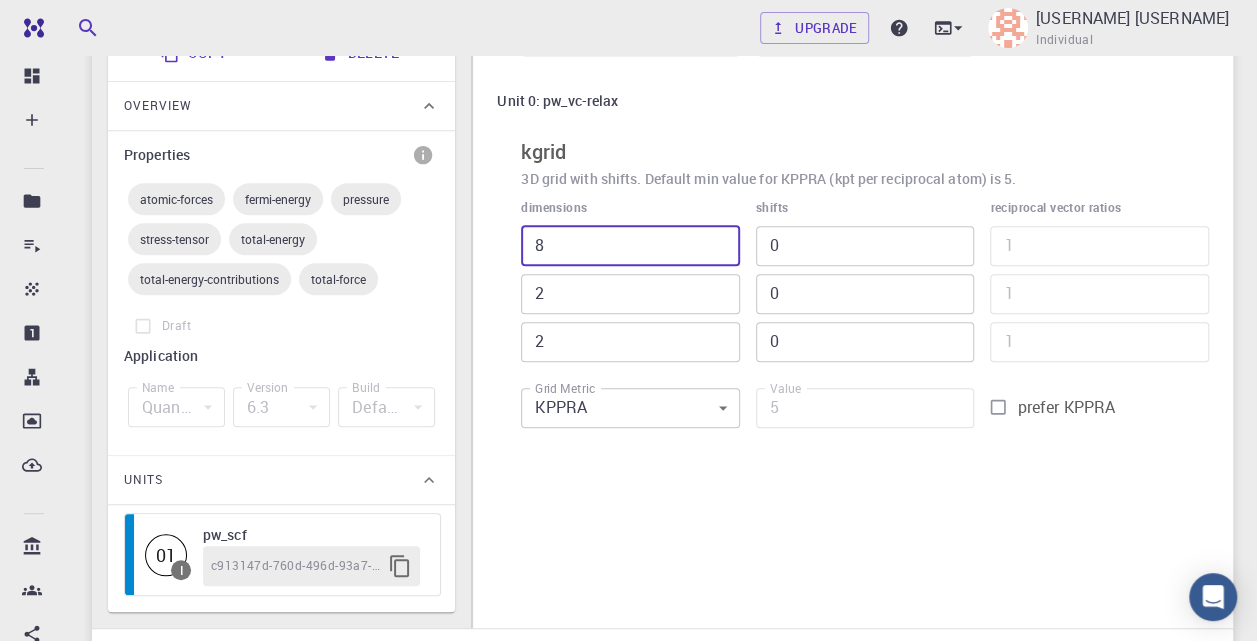 type on "64" 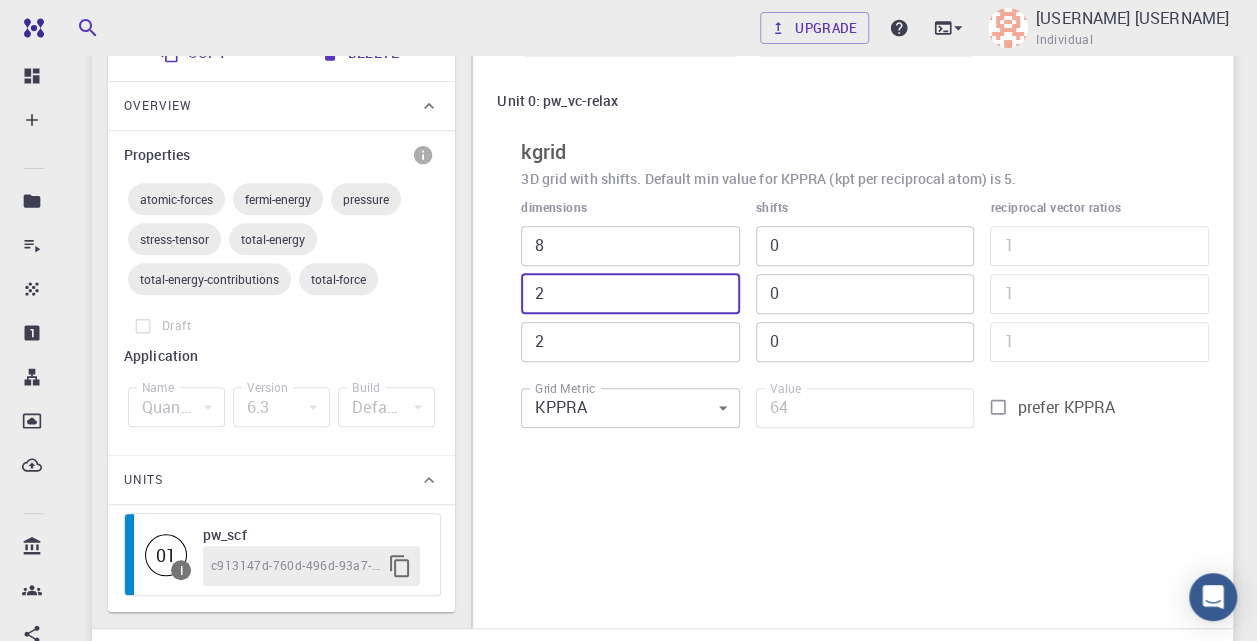 type on "8" 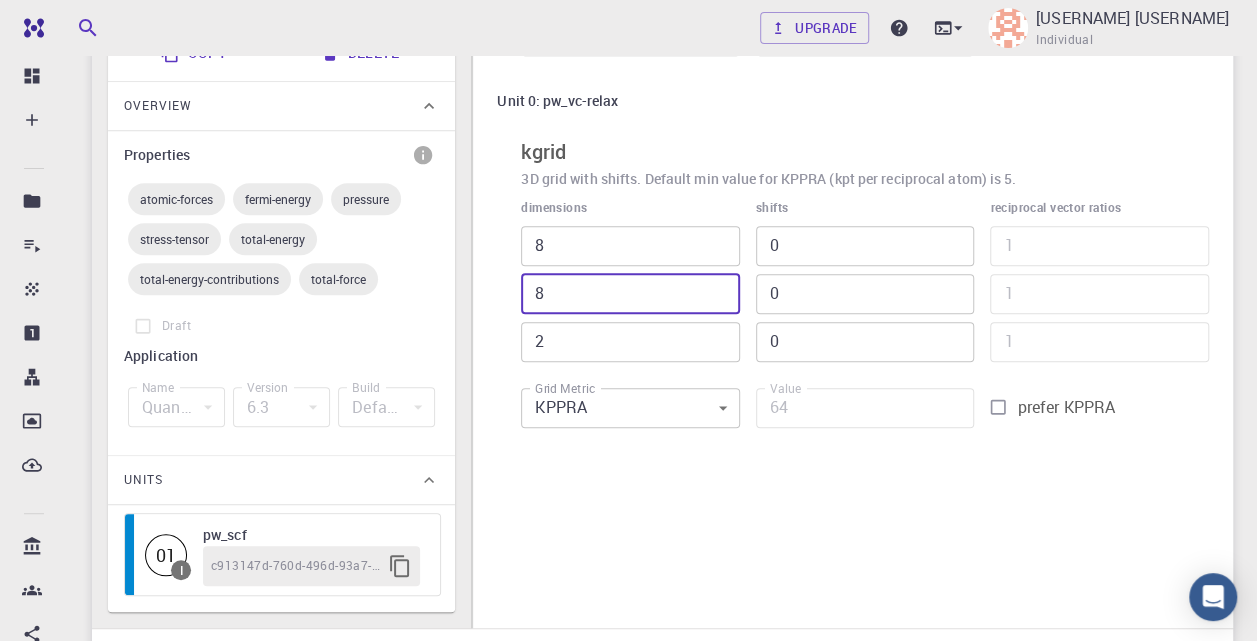 type on "256" 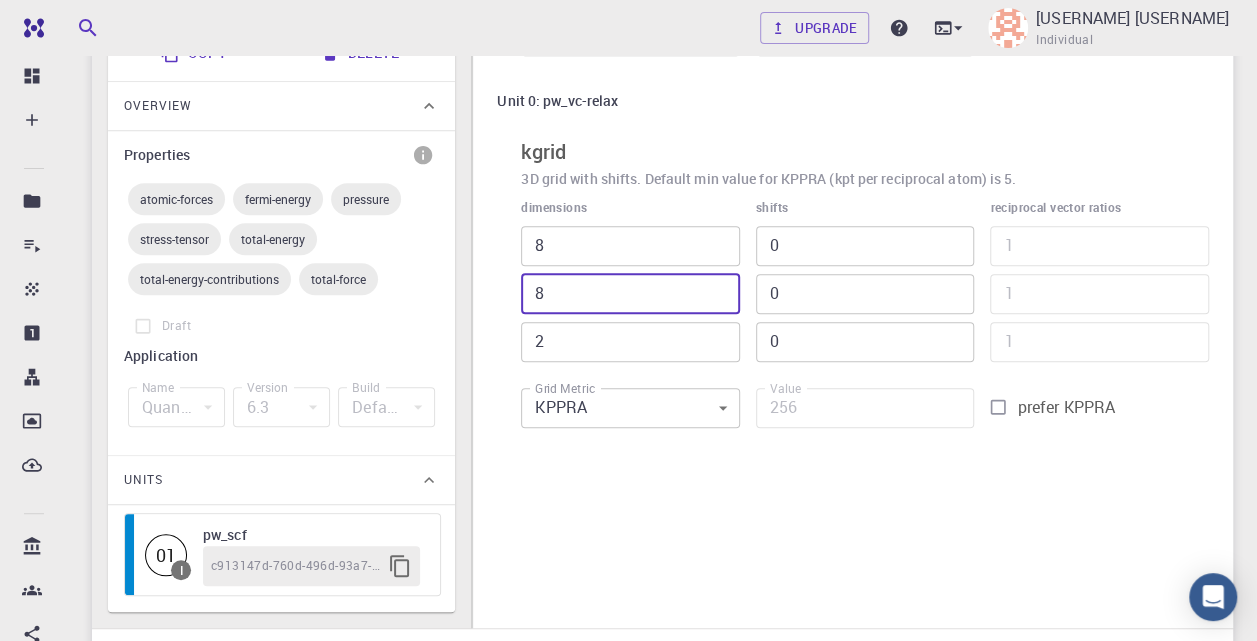 type on "8" 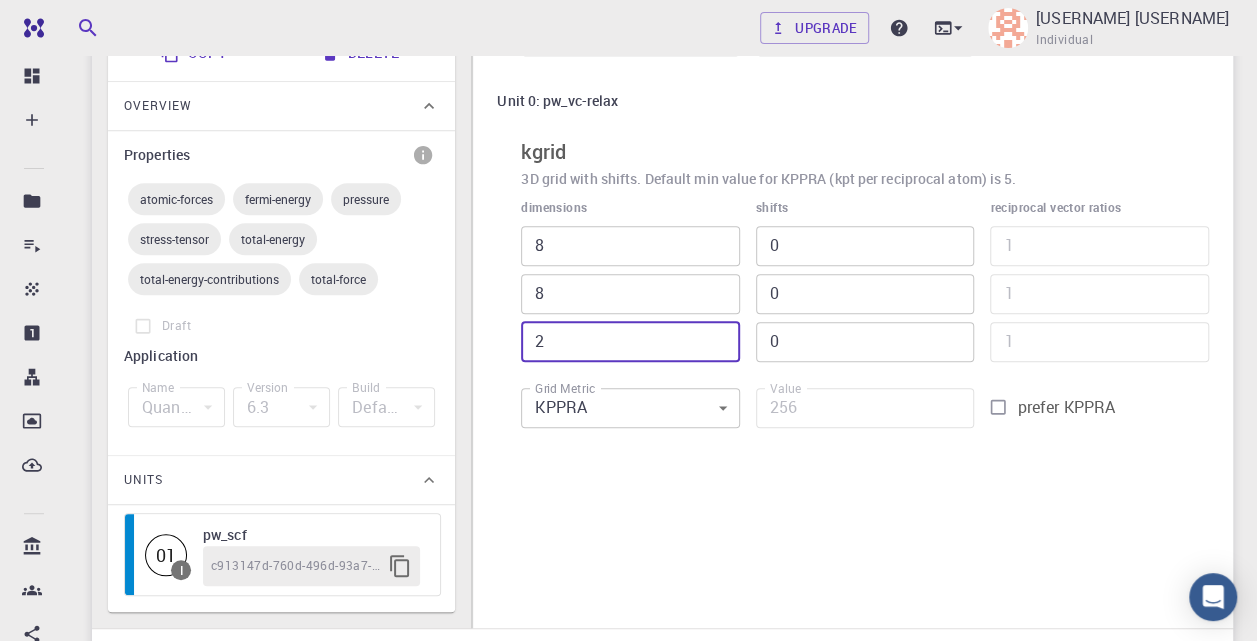 drag, startPoint x: 562, startPoint y: 332, endPoint x: 493, endPoint y: 332, distance: 69 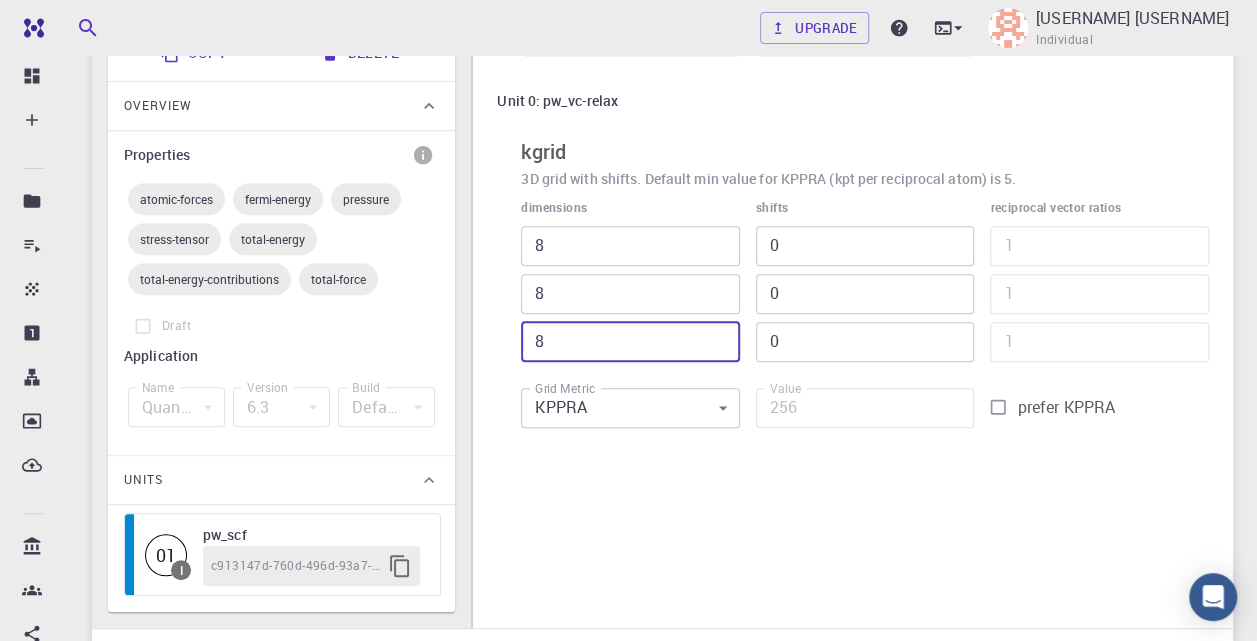 type on "1024" 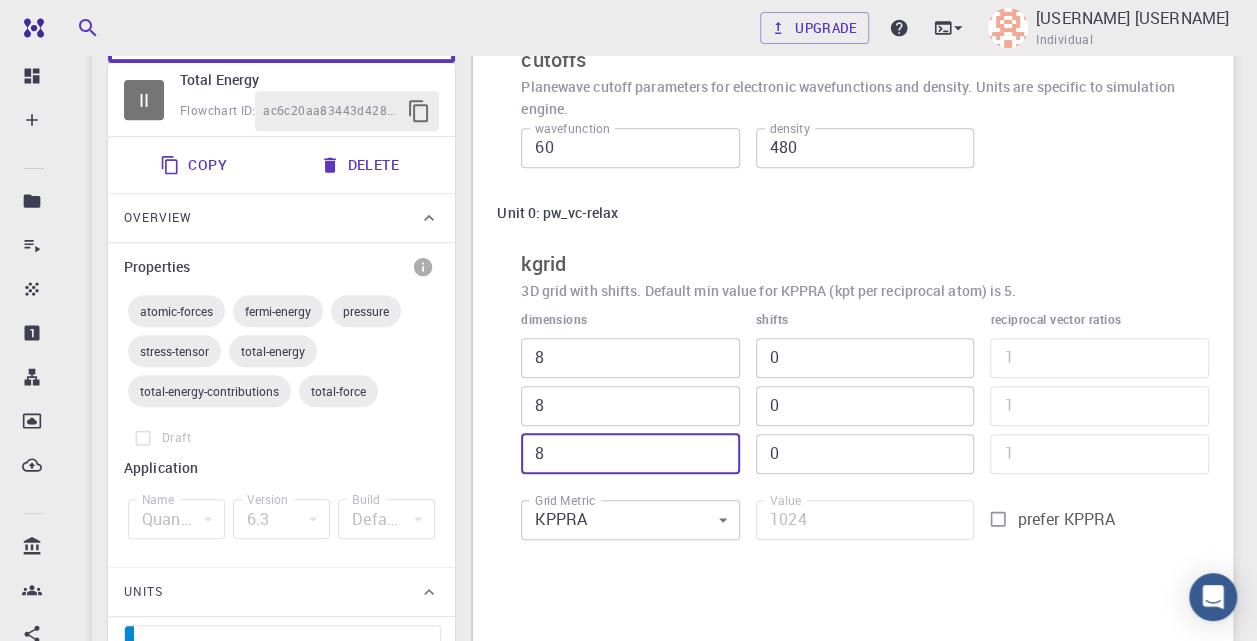 scroll, scrollTop: 91, scrollLeft: 0, axis: vertical 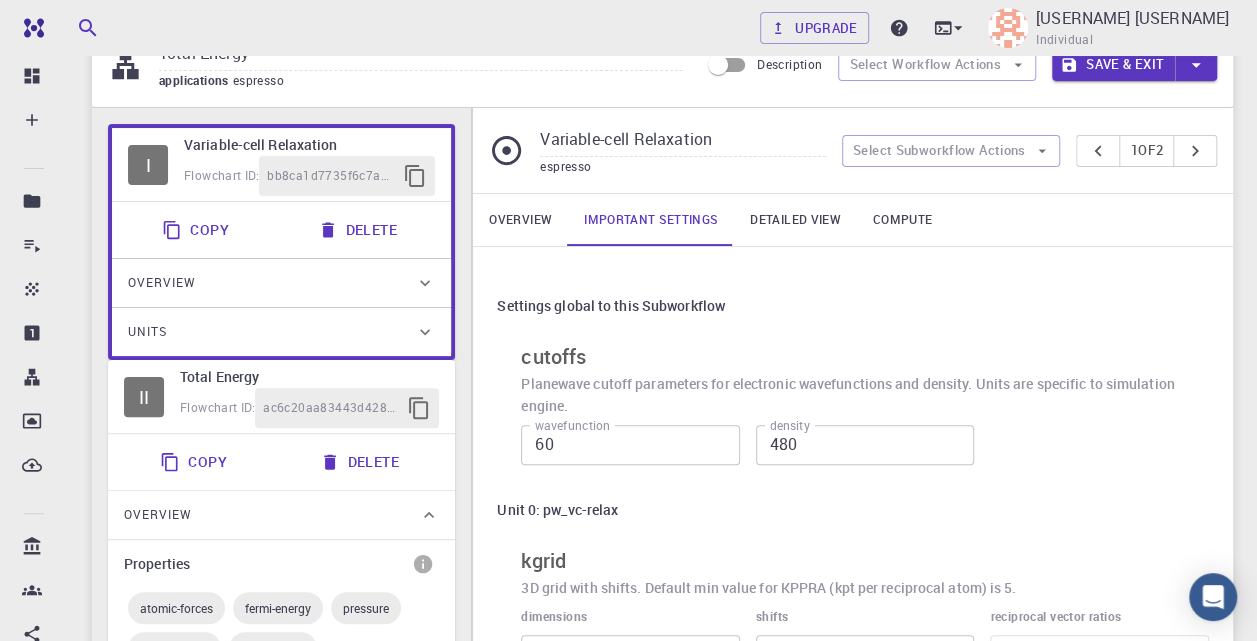 type on "8" 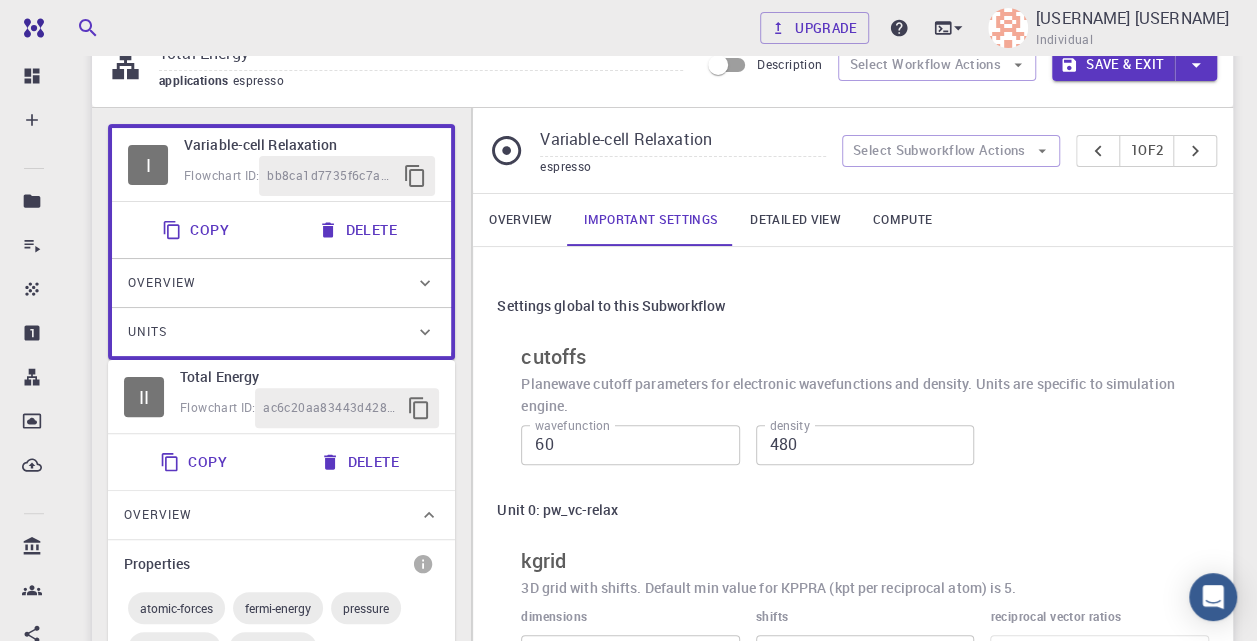 click on "Detailed view" at bounding box center [795, 220] 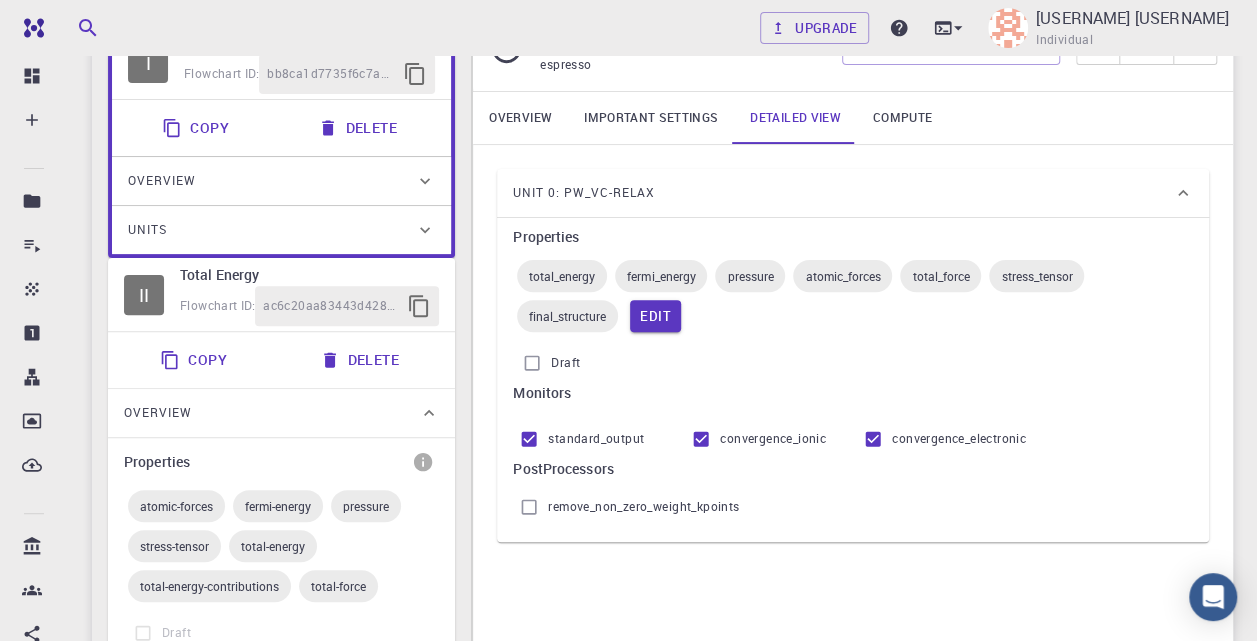scroll, scrollTop: 0, scrollLeft: 0, axis: both 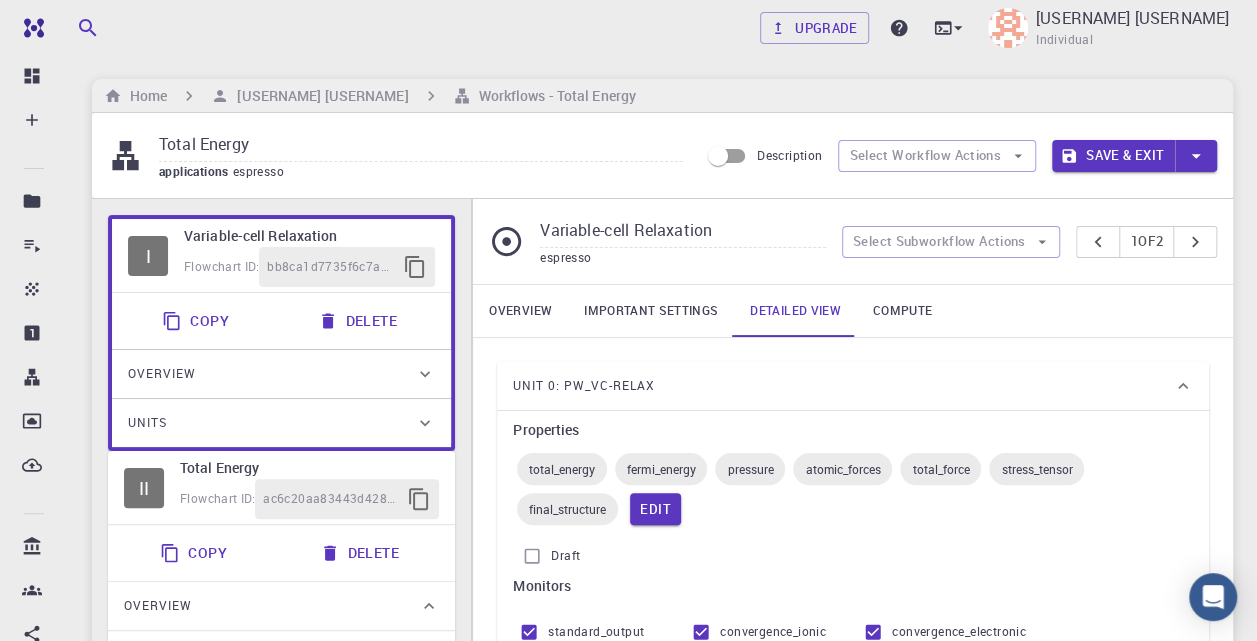 click on "Compute" at bounding box center (902, 311) 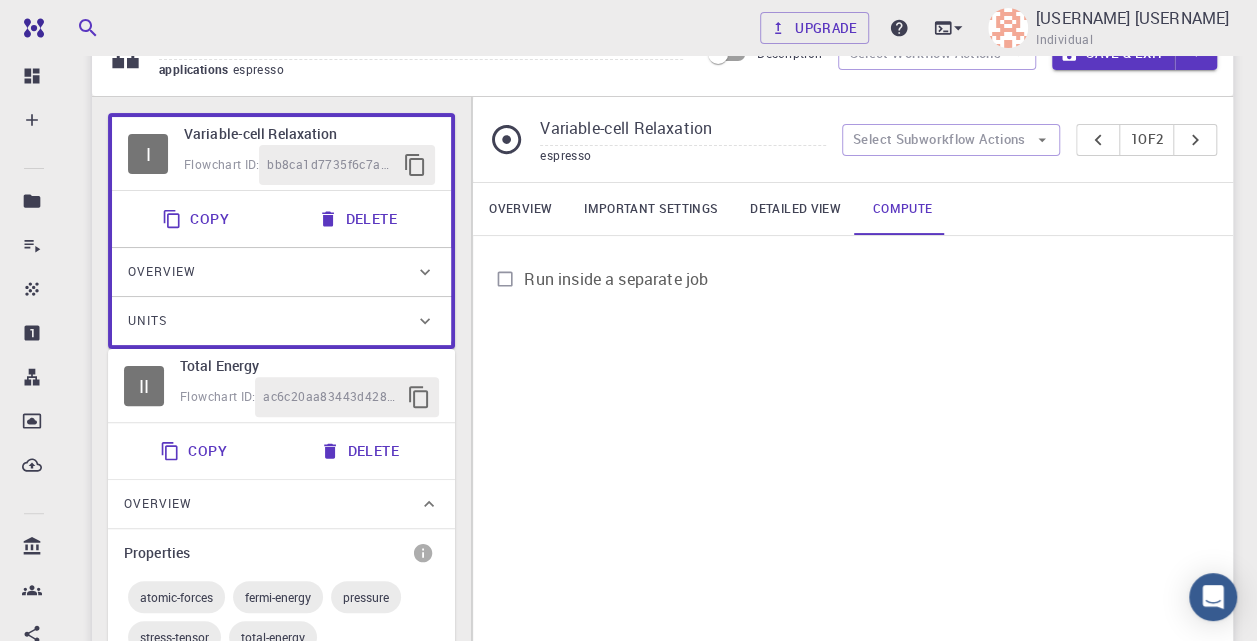 scroll, scrollTop: 100, scrollLeft: 0, axis: vertical 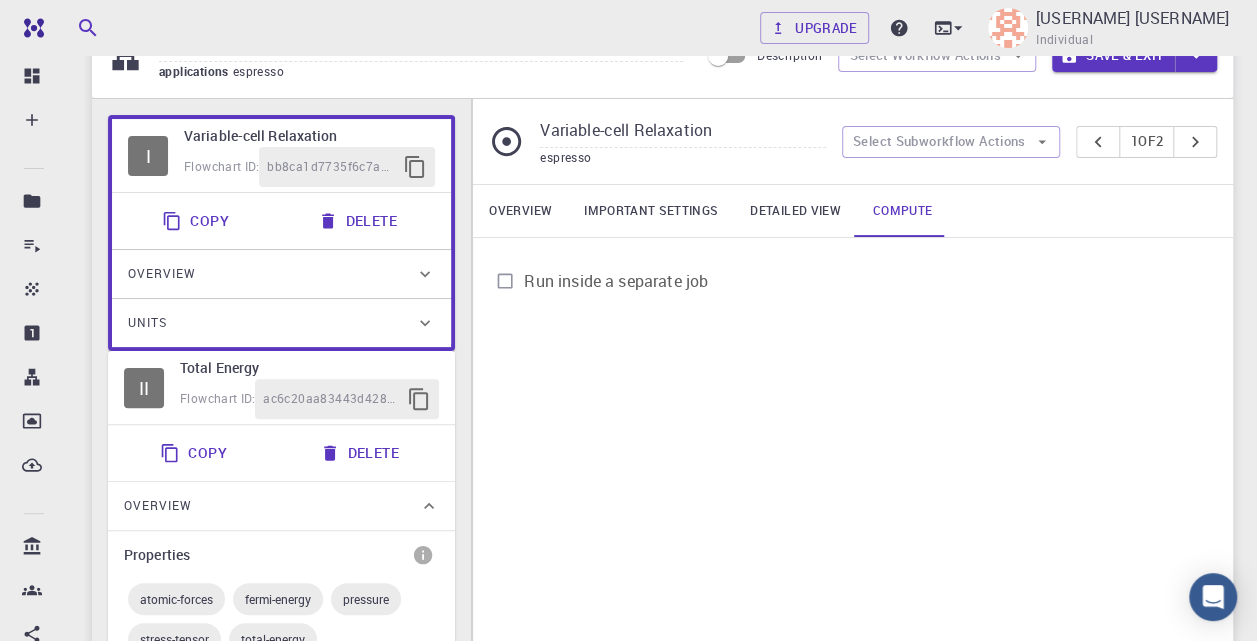 click on "Detailed view" at bounding box center (795, 211) 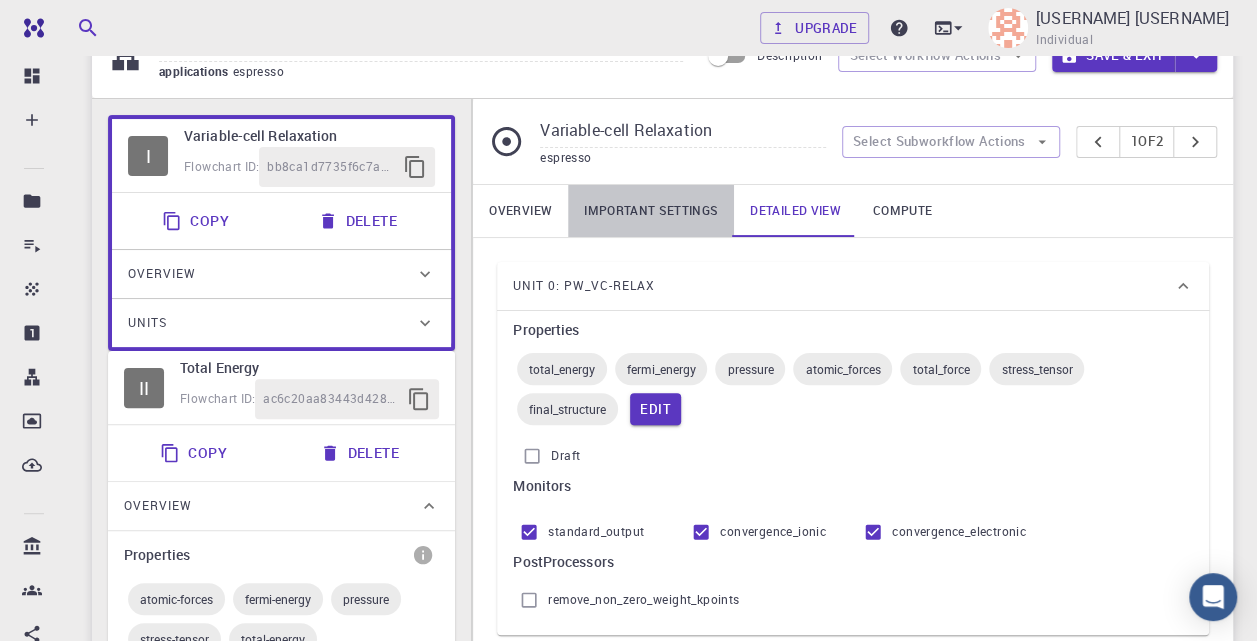 click on "Important settings" at bounding box center [651, 211] 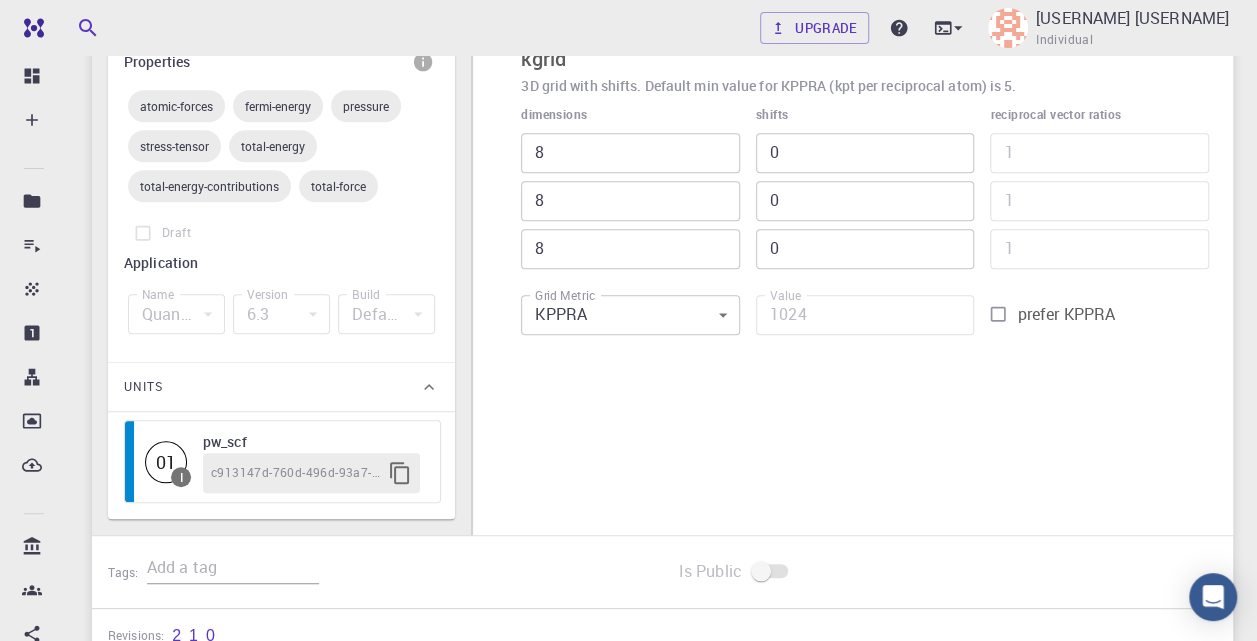 scroll, scrollTop: 200, scrollLeft: 0, axis: vertical 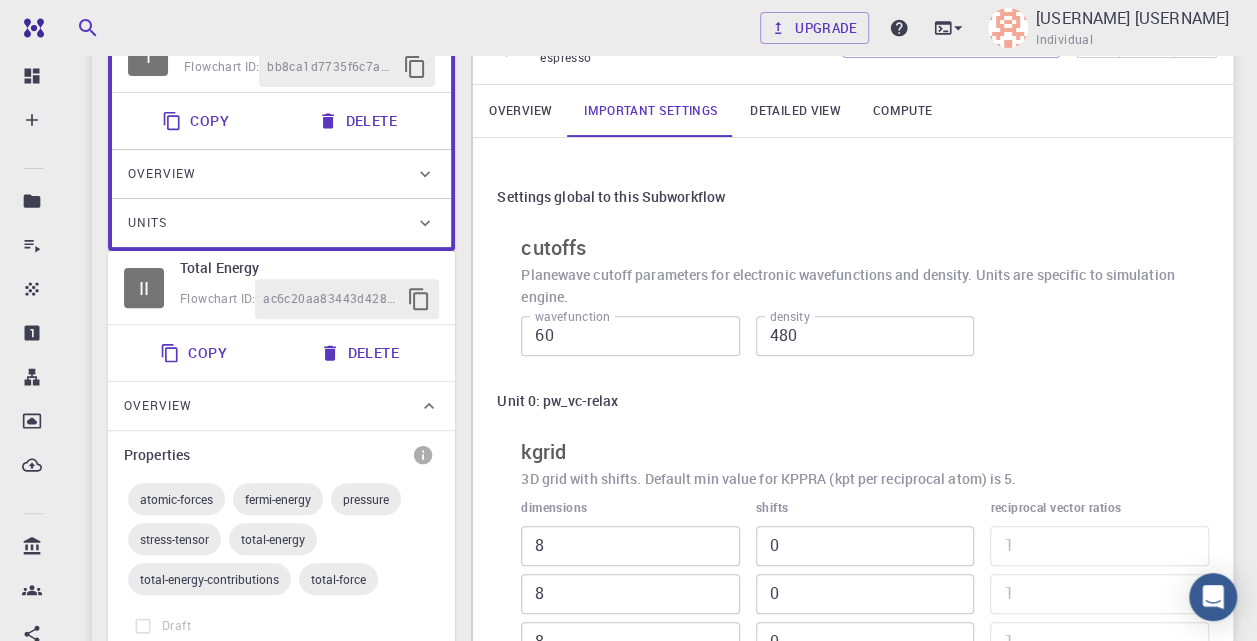 click on "Overview" at bounding box center [520, 111] 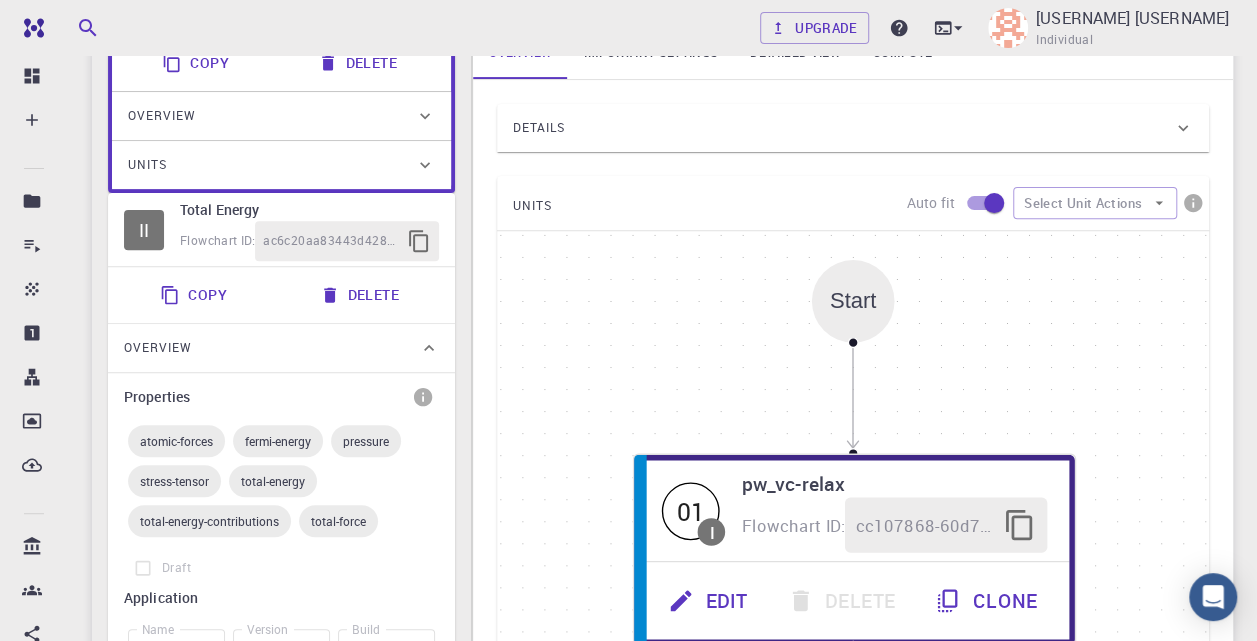 scroll, scrollTop: 300, scrollLeft: 0, axis: vertical 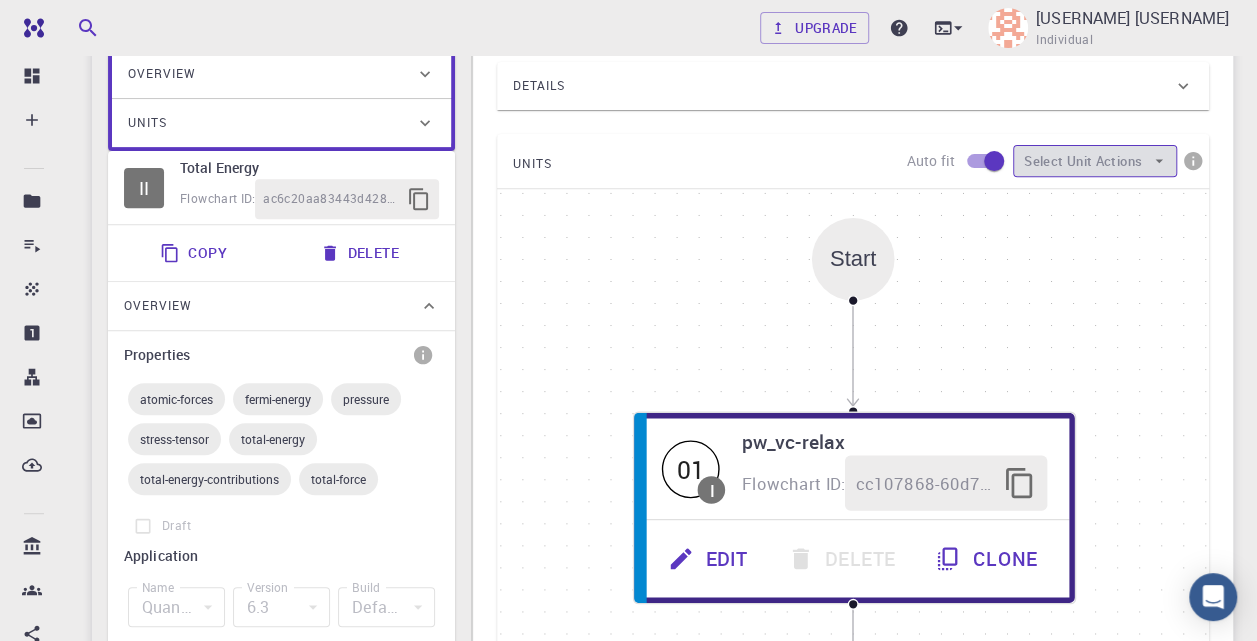 click on "Select Unit Actions" at bounding box center (1095, 161) 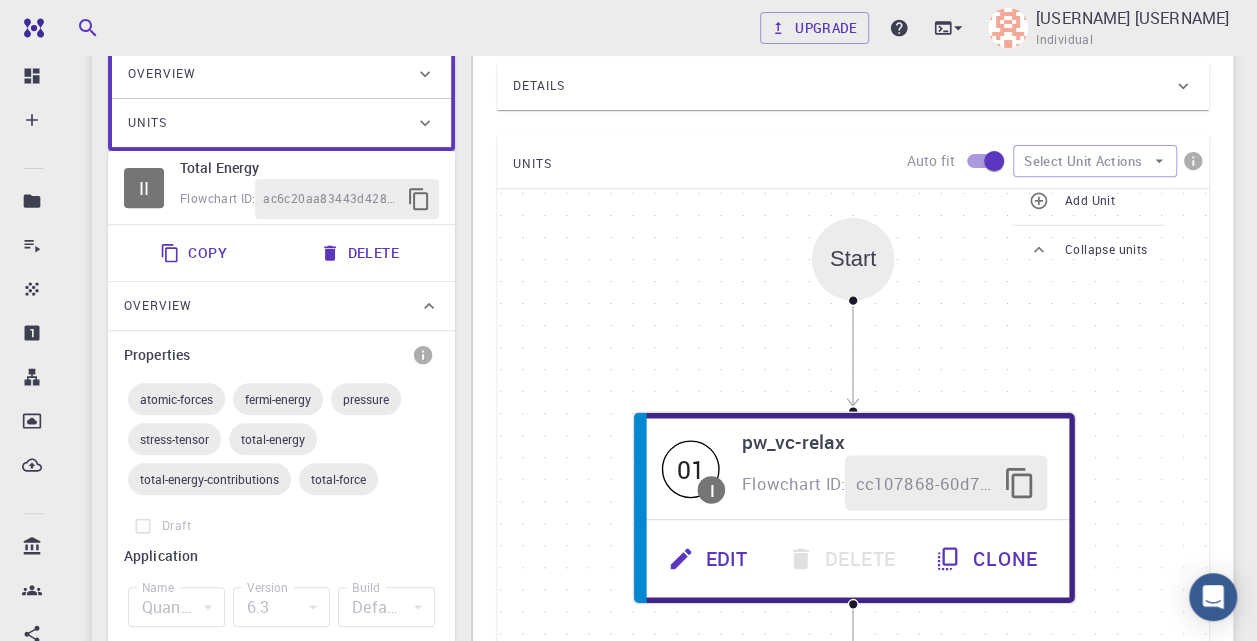 click on "Add Unit" at bounding box center (1106, 201) 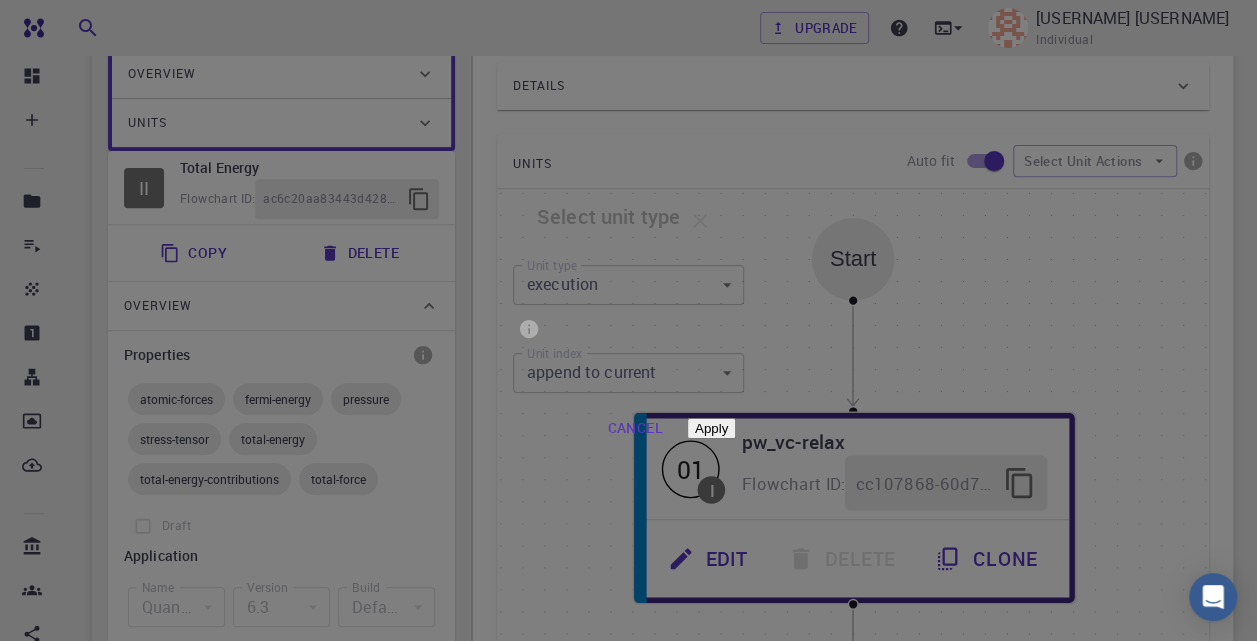 click on "Cancel" at bounding box center [634, 429] 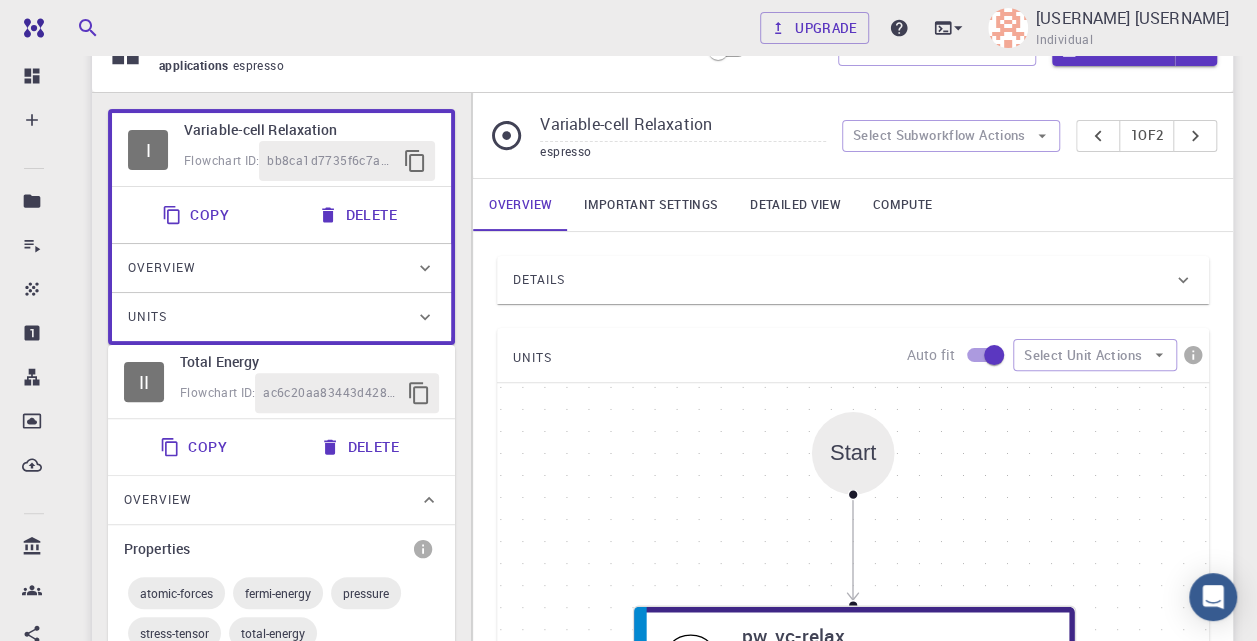 scroll, scrollTop: 0, scrollLeft: 0, axis: both 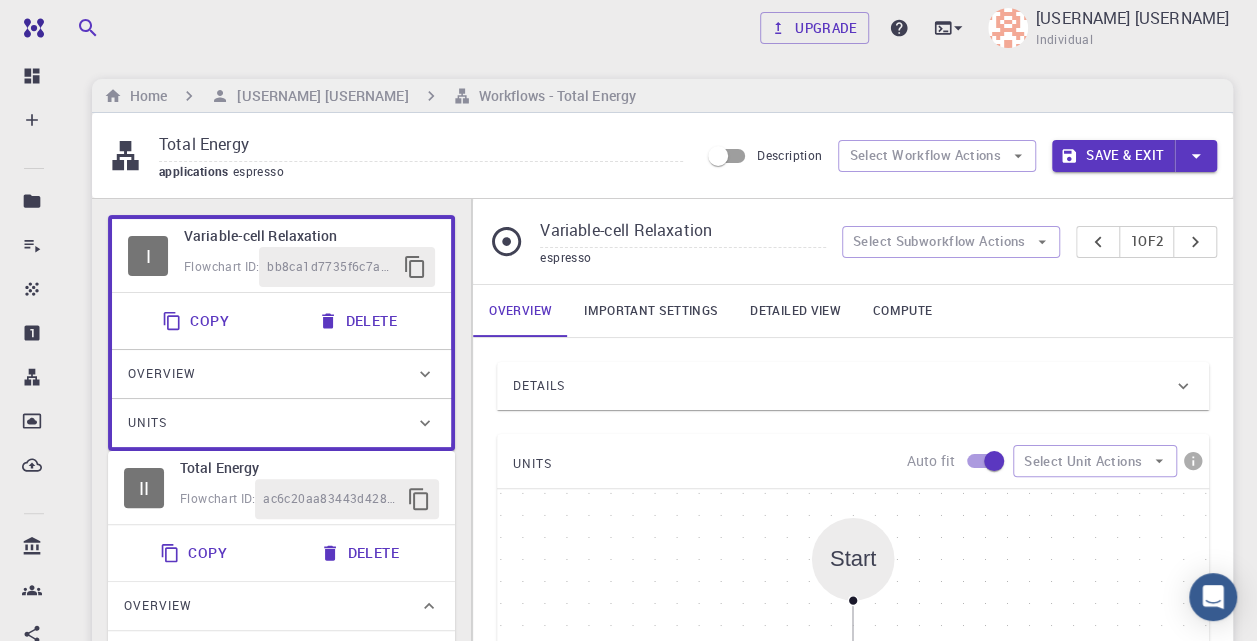 click on "Overview" at bounding box center (271, 374) 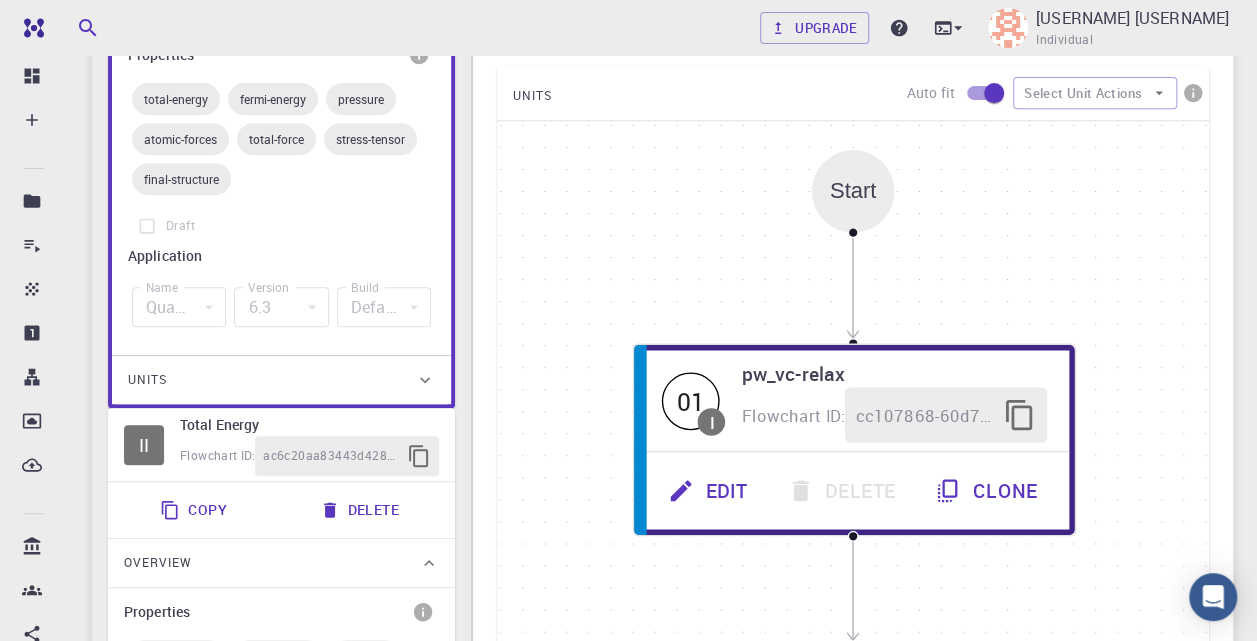 scroll, scrollTop: 400, scrollLeft: 0, axis: vertical 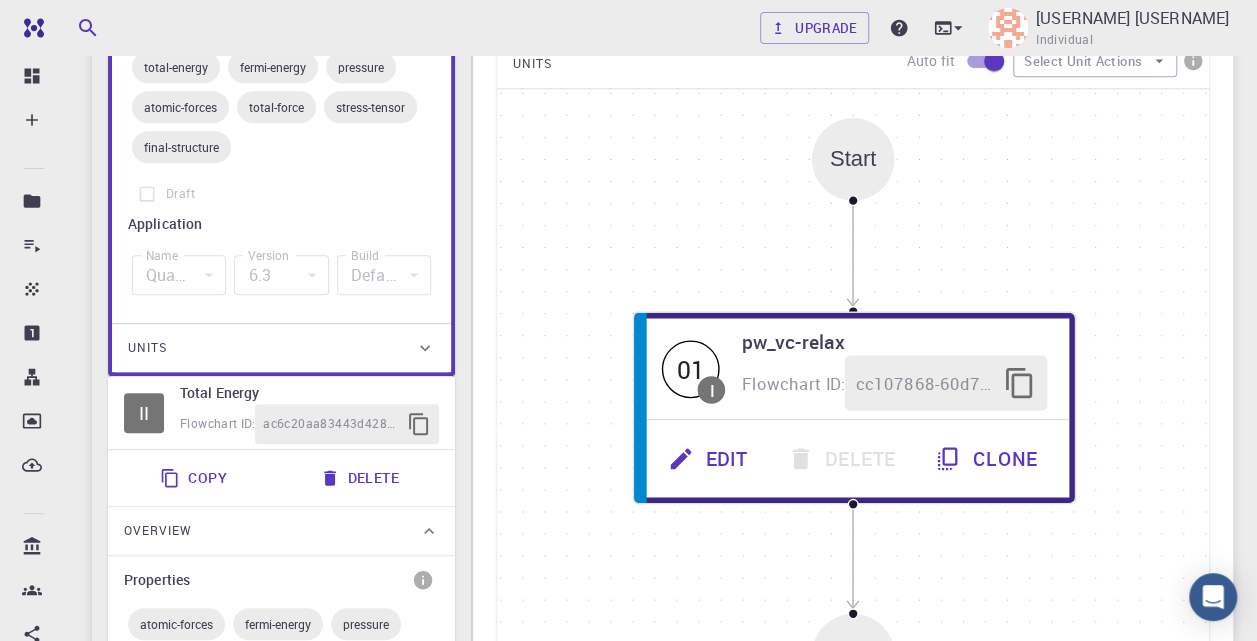 click on "Units" at bounding box center [271, 348] 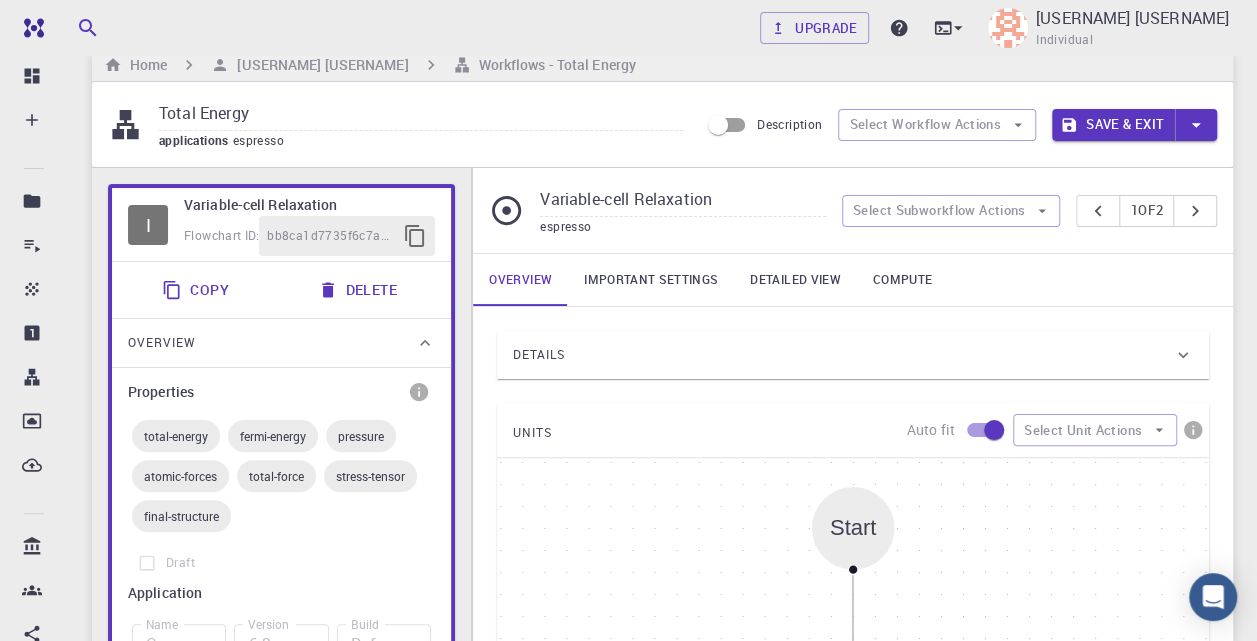 scroll, scrollTop: 0, scrollLeft: 0, axis: both 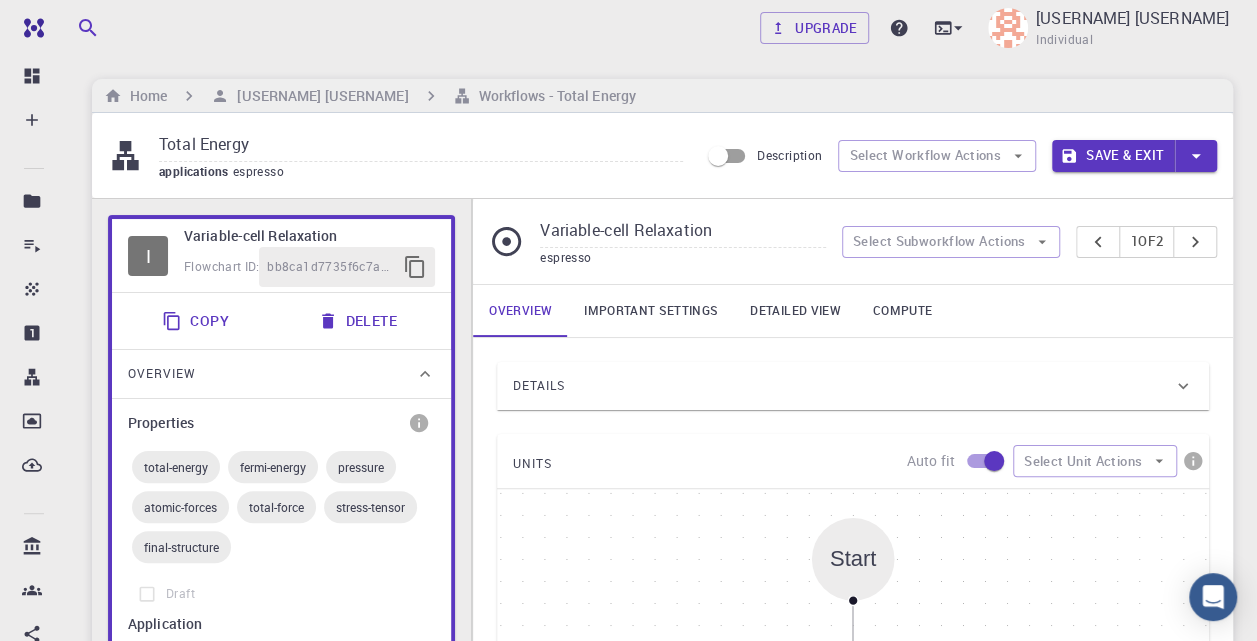 click on "Compute" at bounding box center (902, 311) 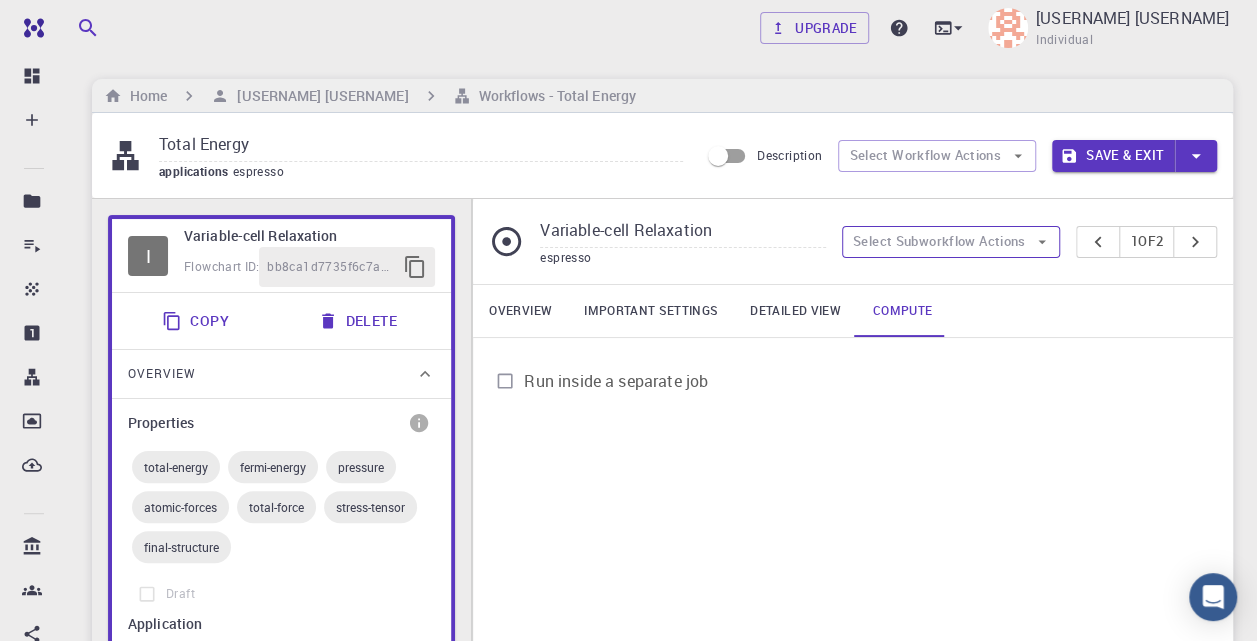 click on "Select Subworkflow Actions" at bounding box center [951, 242] 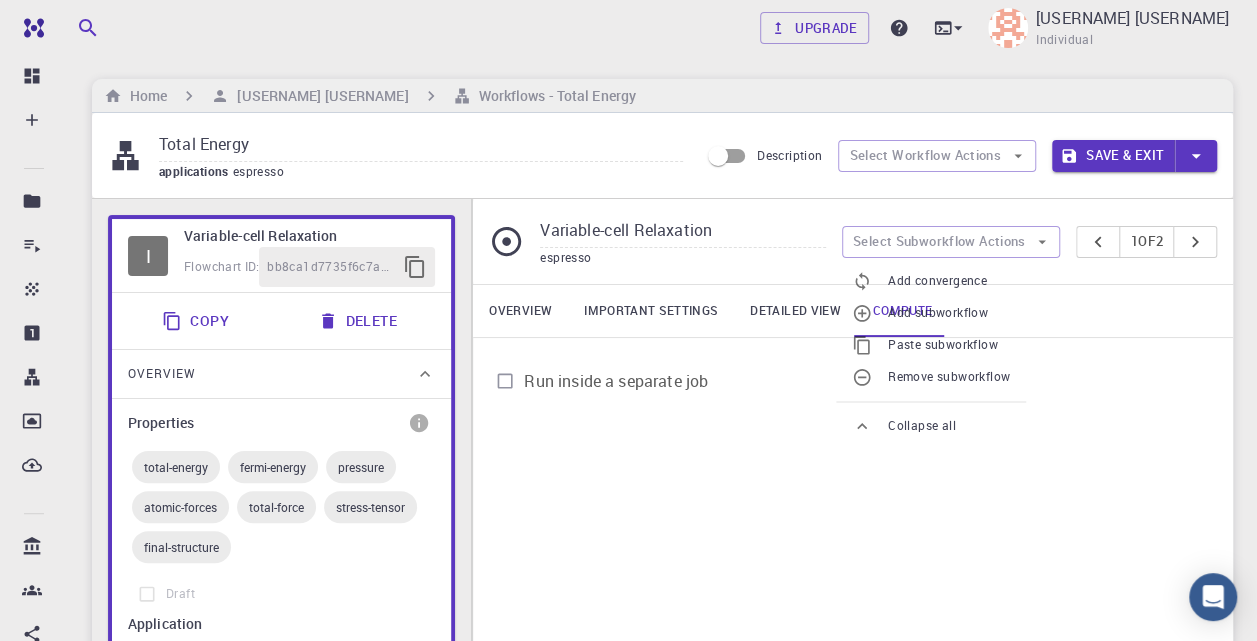 click on "Add convergence" at bounding box center (949, 281) 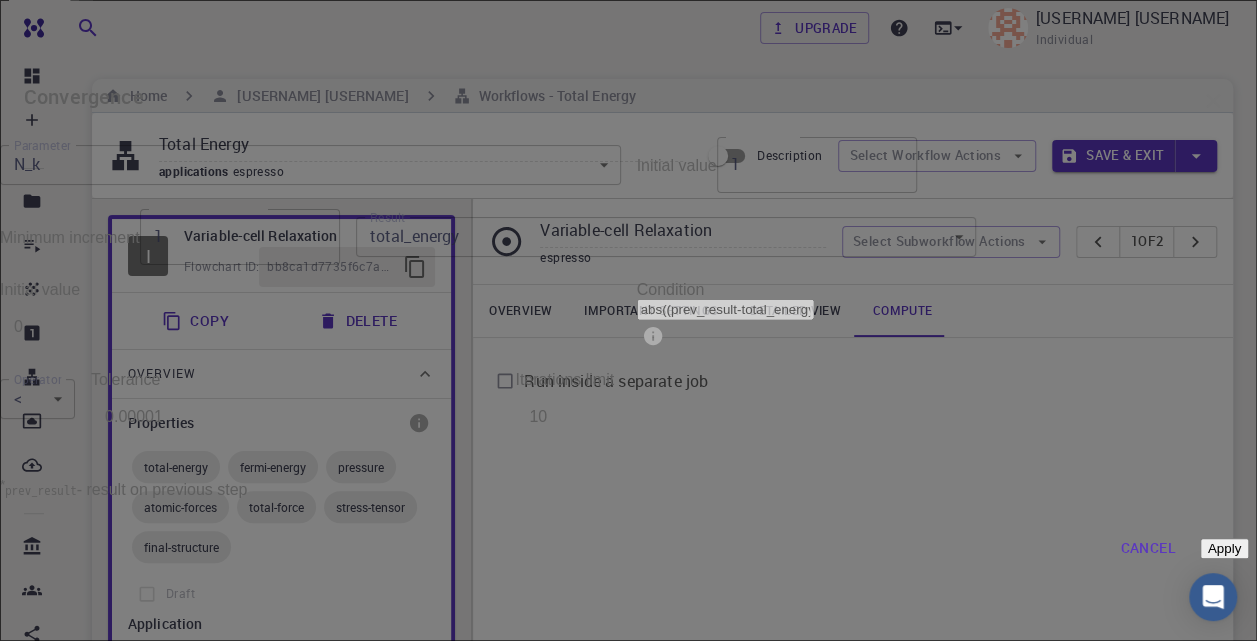 click on "Free Dashboard Create New Job New Material Create Material Upload File Import from Bank Import from 3rd Party New Workflow New Project Projects Jobs Materials Properties Workflows Dropbox External Uploads Bank Materials Workflows Accounts Shared with me Shared publicly Shared externally Documentation Contact Support Compute load: Low Upgrade [USERNAME] [USERNAME] Individual Home [USERNAME] [USERNAME] Workflows - Total Energy Total Energy applications espresso Description Select Workflow Actions Save & Exit I Variable-cell Relaxation Flowchart ID:  [UUID] Copy Delete Overview Properties total-energy fermi-energy pressure atomic-forces total-force stress-tensor final-structure Draft Application Name Quantum Espresso espresso Name Version 6.3 6.3 Version Build Default Default Build Units 01 I pw_vc-relax [UUID] II Total Energy Flowchart ID:  [UUID] Copy Delete Overview Properties atomic-forces fermi-energy pressure stress-tensor" at bounding box center [628, 922] 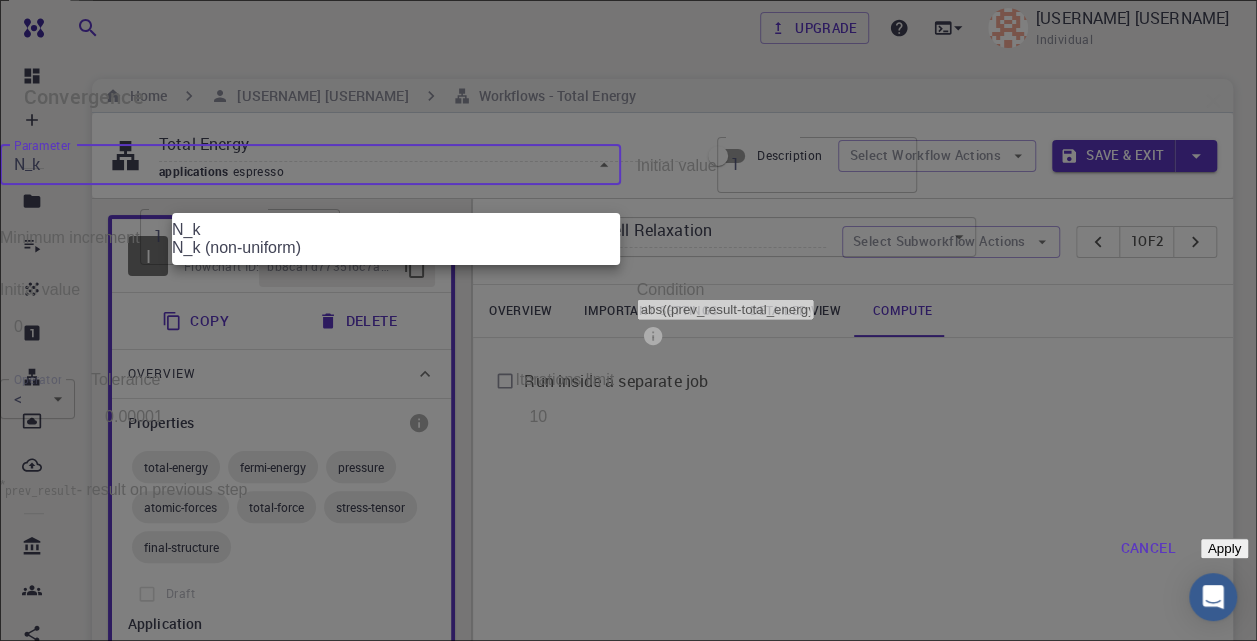 click at bounding box center [628, 320] 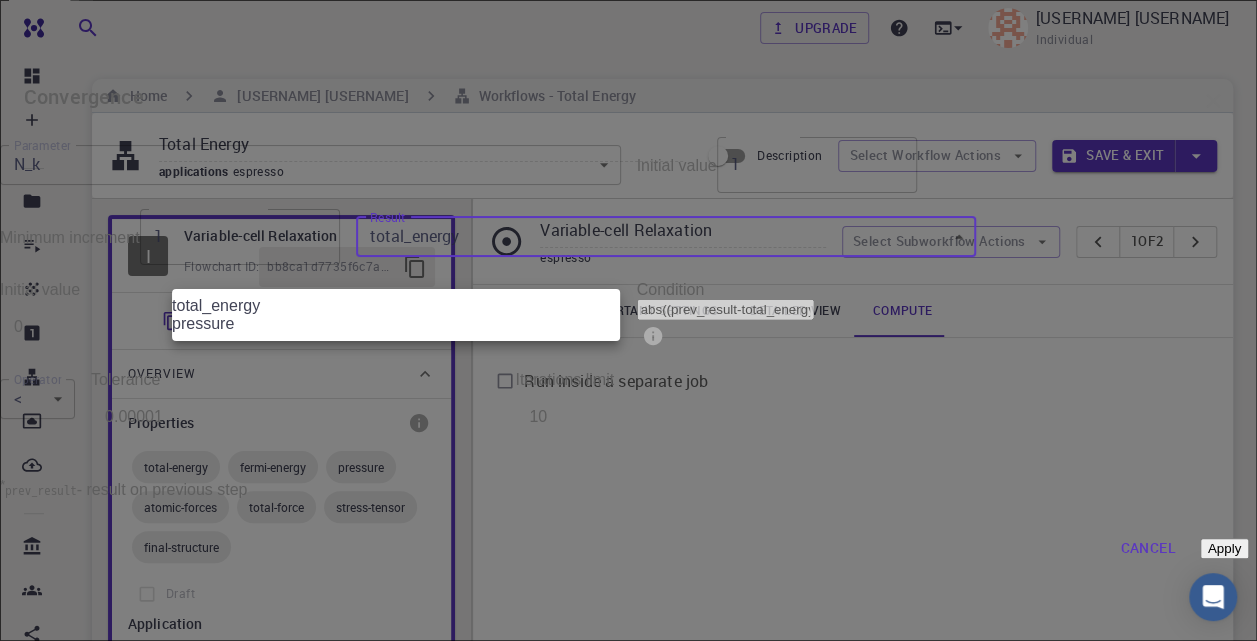 click on "Free Dashboard Create New Job New Material Create Material Upload File Import from Bank Import from 3rd Party New Workflow New Project Projects Jobs Materials Properties Workflows Dropbox External Uploads Bank Materials Workflows Accounts Shared with me Shared publicly Shared externally Documentation Contact Support Compute load: Low Upgrade [USERNAME] [USERNAME] Individual Home [USERNAME] [USERNAME] Workflows - Total Energy Total Energy applications espresso Description Select Workflow Actions Save & Exit I Variable-cell Relaxation Flowchart ID:  [UUID] Copy Delete Overview Properties total-energy fermi-energy pressure atomic-forces total-force stress-tensor final-structure Draft Application Name Quantum Espresso espresso Name Version 6.3 6.3 Version Build Default Default Build Units 01 I pw_vc-relax [UUID] II Total Energy Flowchart ID:  [UUID] Copy Delete Overview Properties atomic-forces fermi-energy pressure stress-tensor" at bounding box center [628, 922] 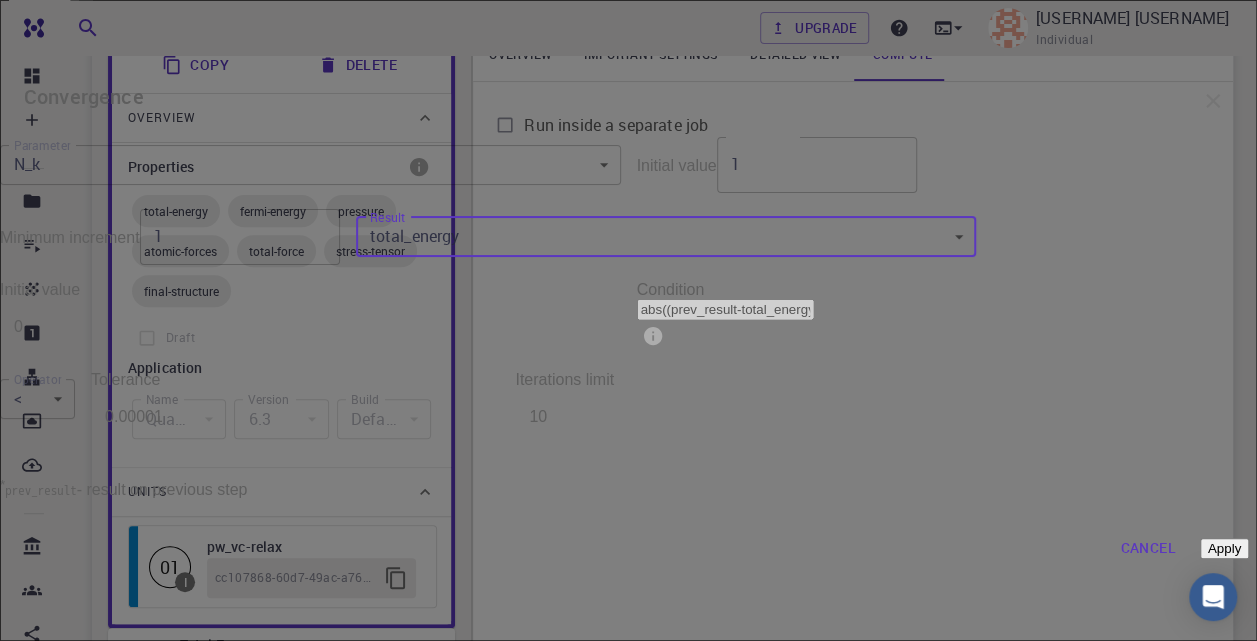 scroll, scrollTop: 300, scrollLeft: 0, axis: vertical 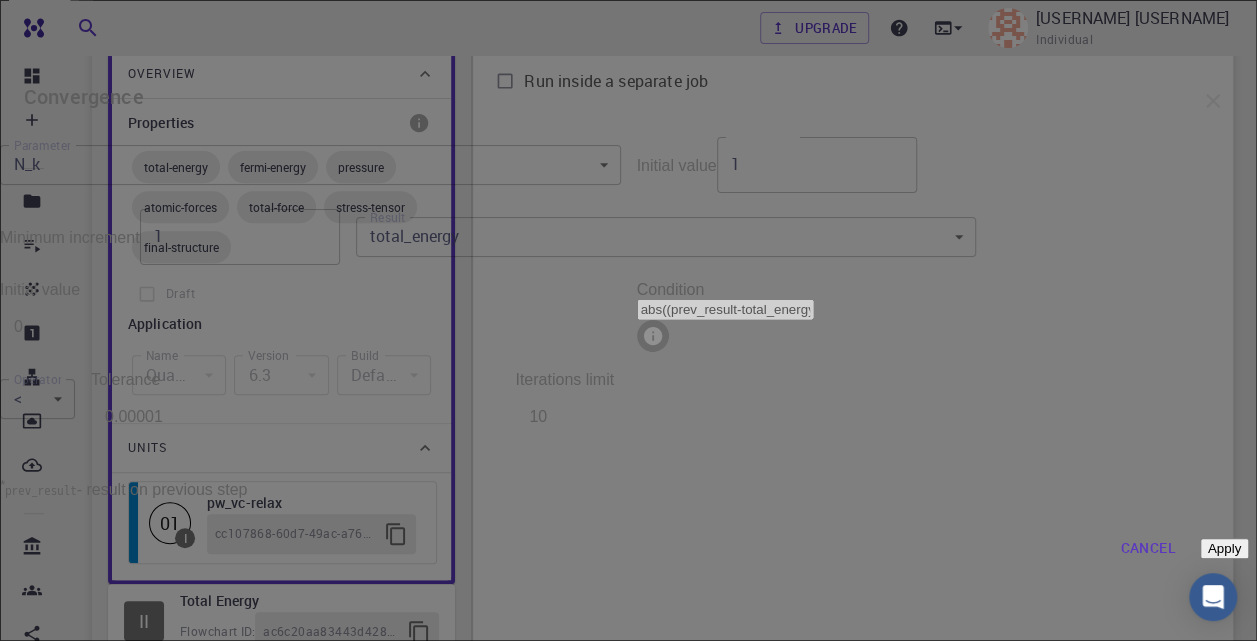 click 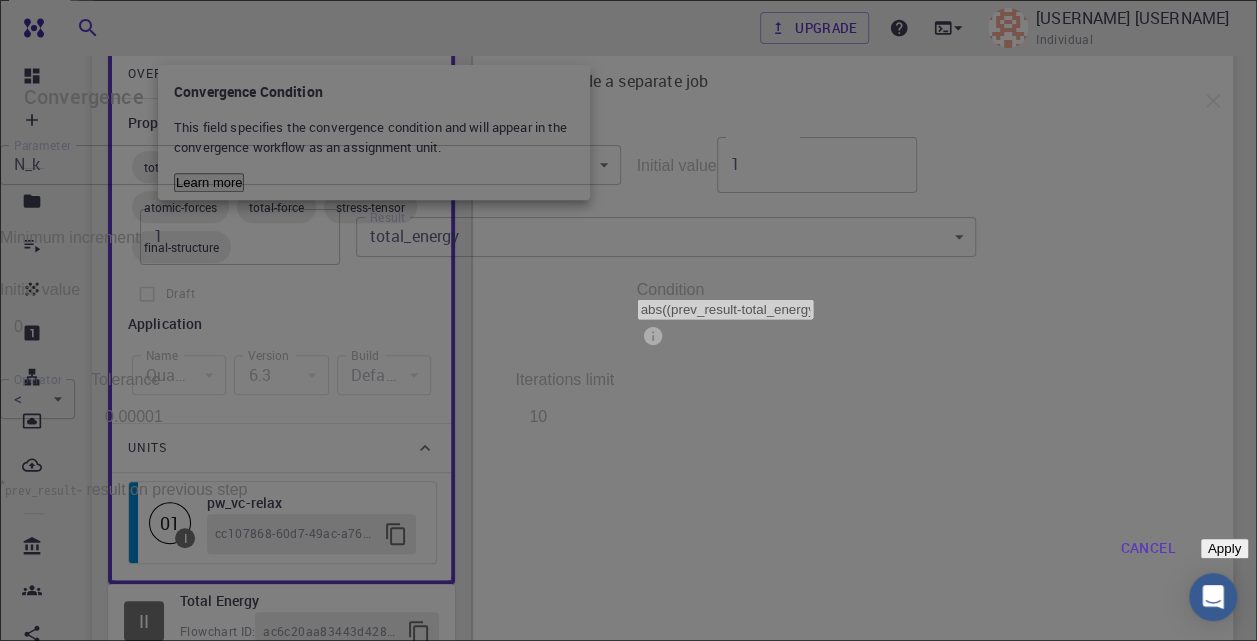 click at bounding box center (628, 320) 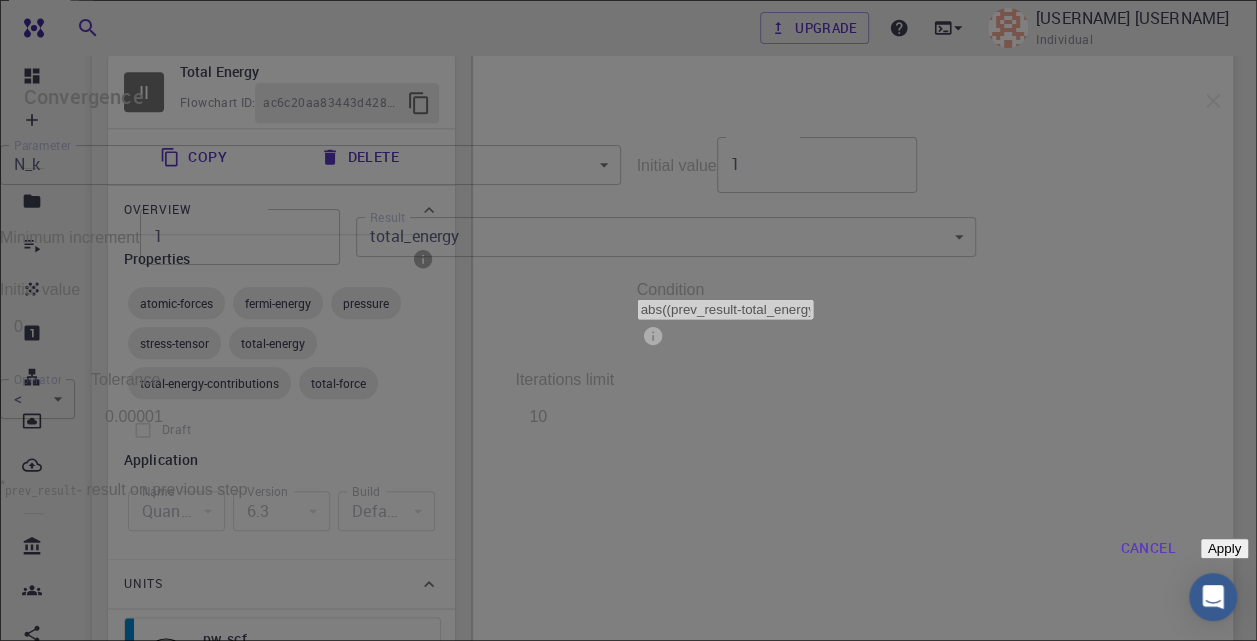 scroll, scrollTop: 900, scrollLeft: 0, axis: vertical 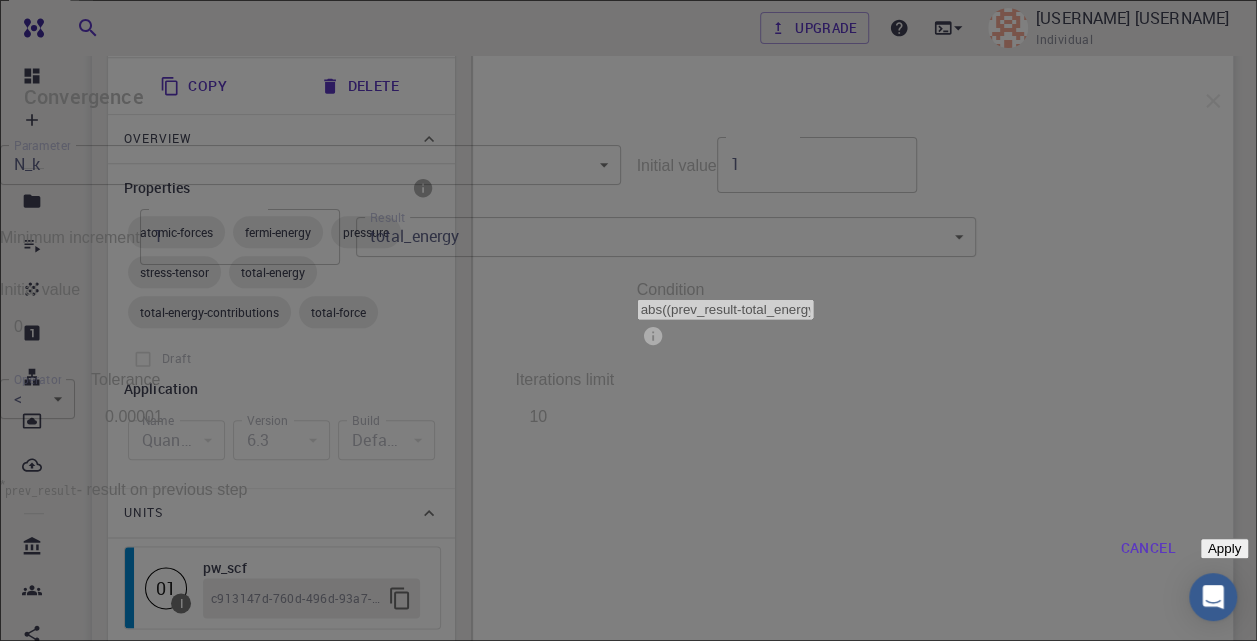 click on "10" at bounding box center (839, 417) 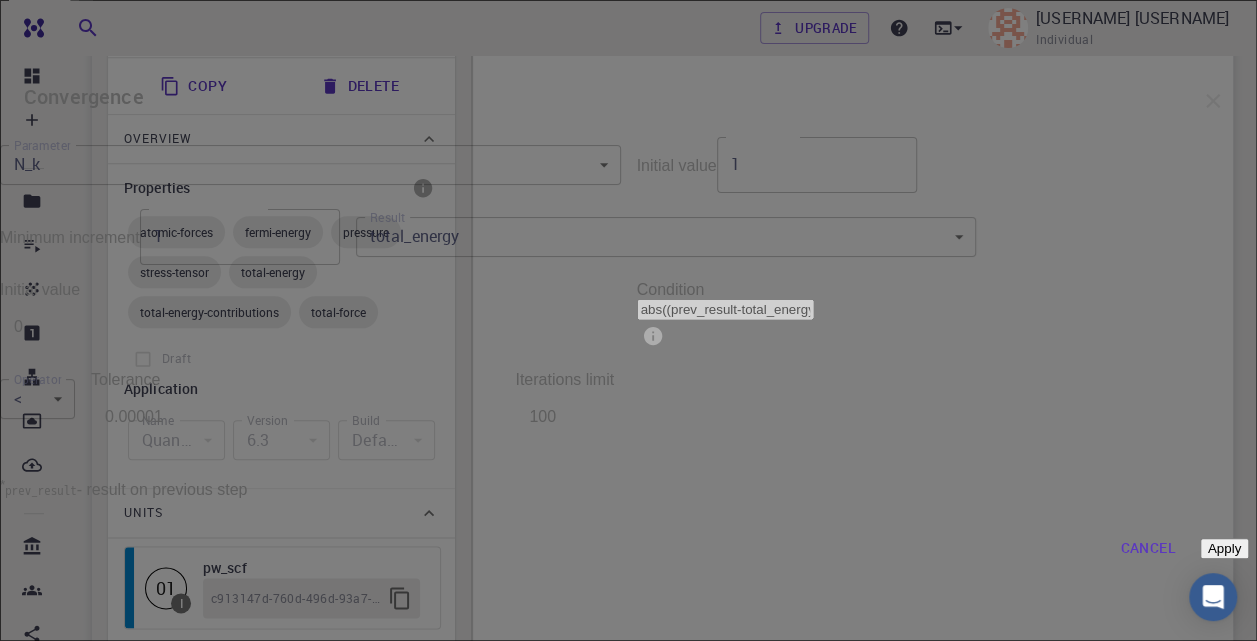 type on "100" 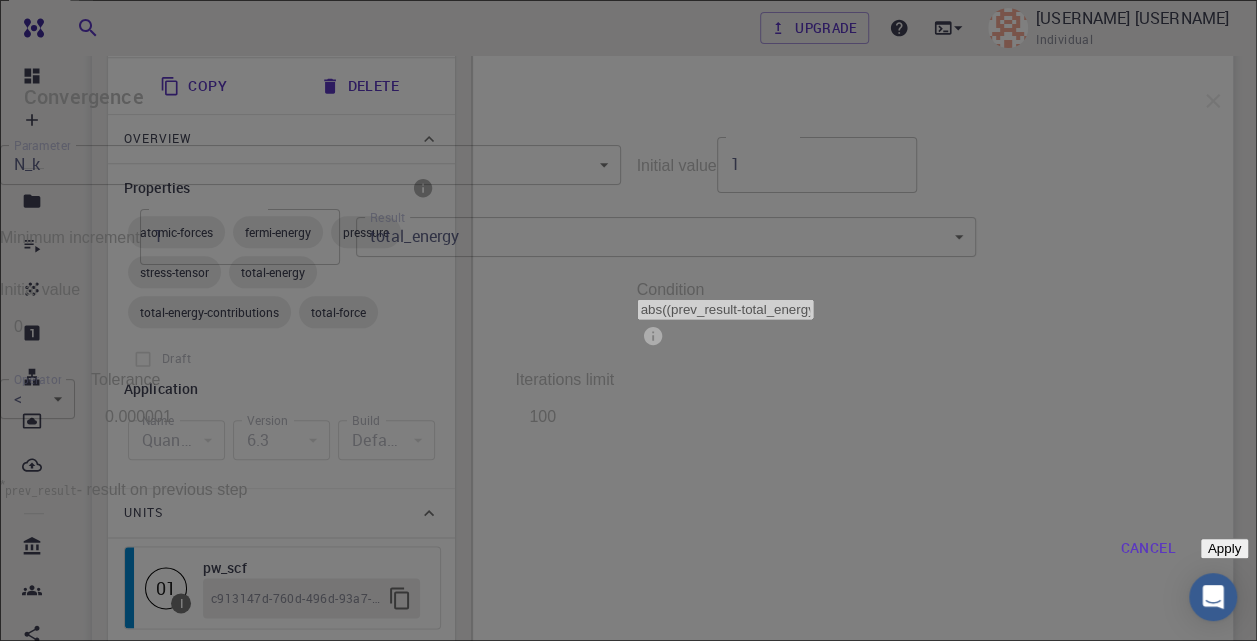 type on "0.000001" 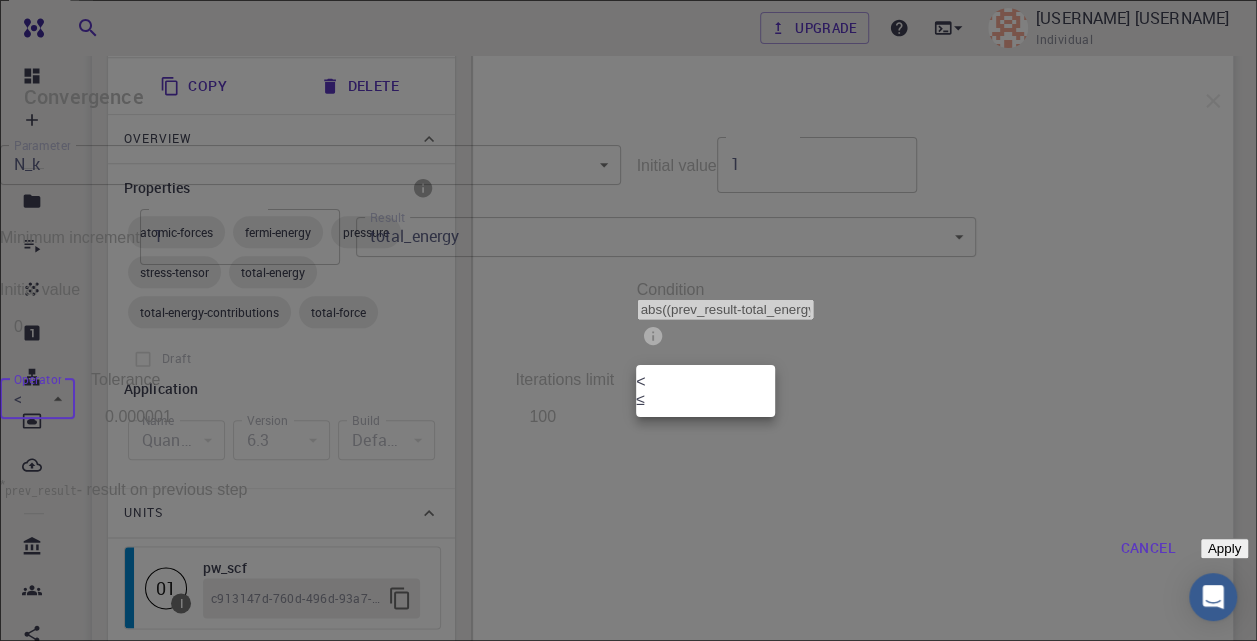click at bounding box center [628, 320] 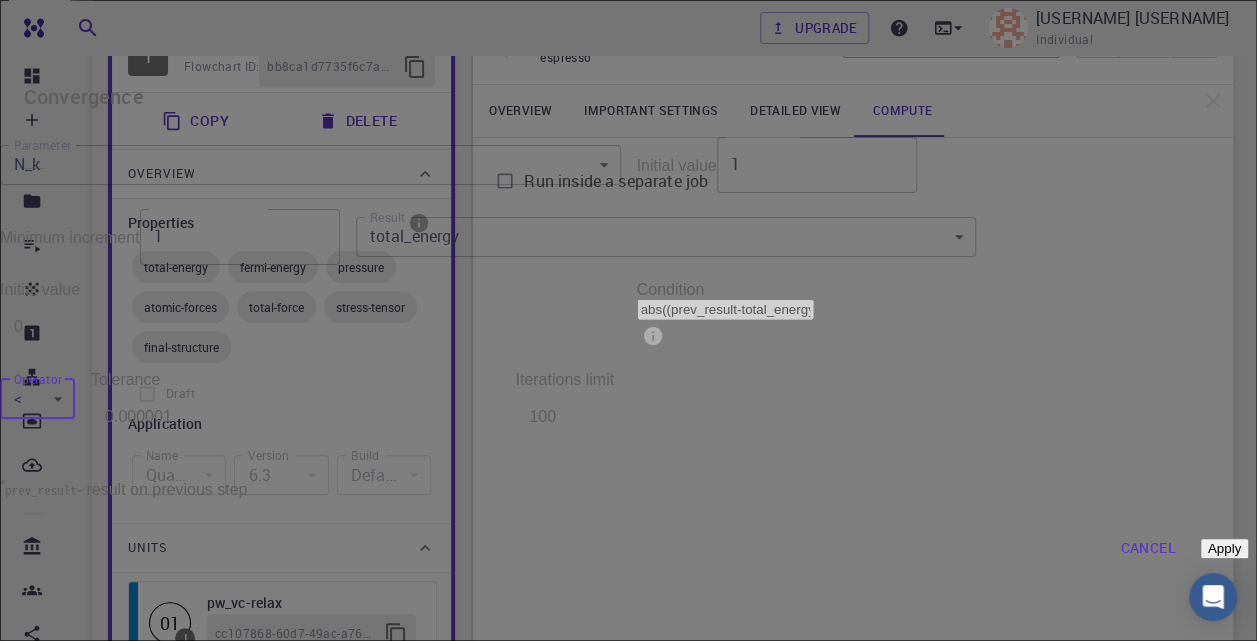 scroll, scrollTop: 0, scrollLeft: 0, axis: both 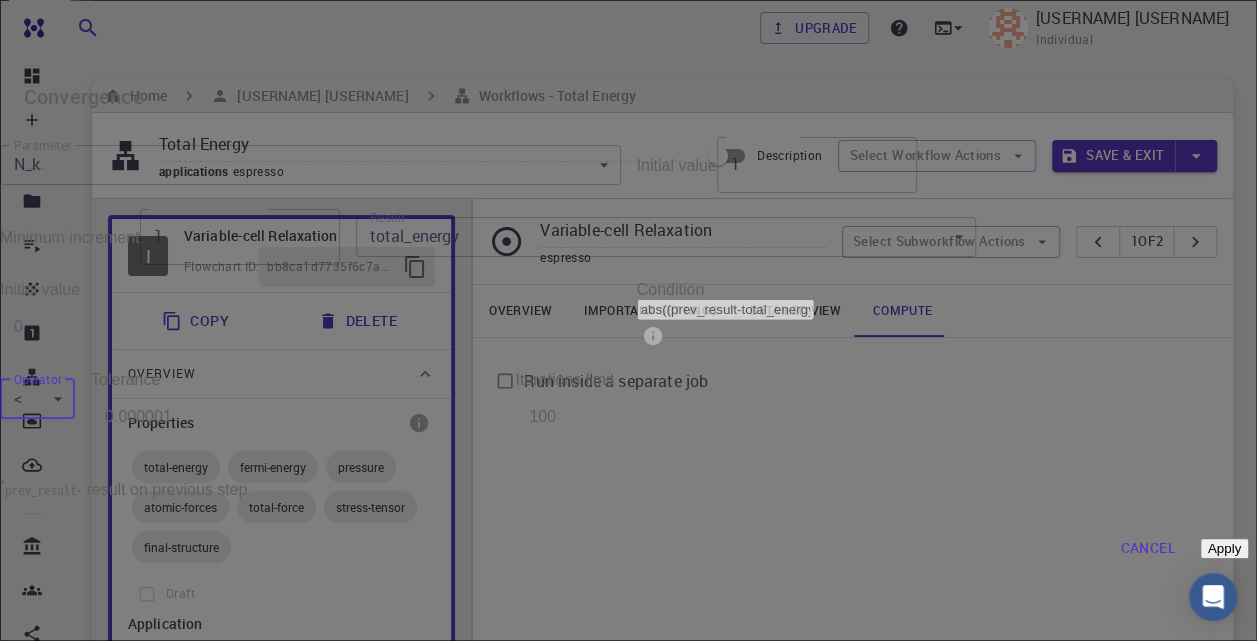 click on "Free Dashboard Create New Job New Material Create Material Upload File Import from Bank Import from 3rd Party New Workflow New Project Projects Jobs Materials Properties Workflows Dropbox External Uploads Bank Materials Workflows Accounts Shared with me Shared publicly Shared externally Documentation Contact Support Compute load: Low Upgrade [USERNAME] [USERNAME] Individual Home [USERNAME] [USERNAME] Workflows - Total Energy Total Energy applications espresso Description Select Workflow Actions Save & Exit I Variable-cell Relaxation Flowchart ID:  [UUID] Copy Delete Overview Properties total-energy fermi-energy pressure atomic-forces total-force stress-tensor final-structure Draft Application Name Quantum Espresso espresso Name Version 6.3 6.3 Version Build Default Default Build Units 01 I pw_vc-relax [UUID] II Total Energy Flowchart ID:  [UUID] Copy Delete Overview Properties atomic-forces fermi-energy pressure stress-tensor" at bounding box center [628, 922] 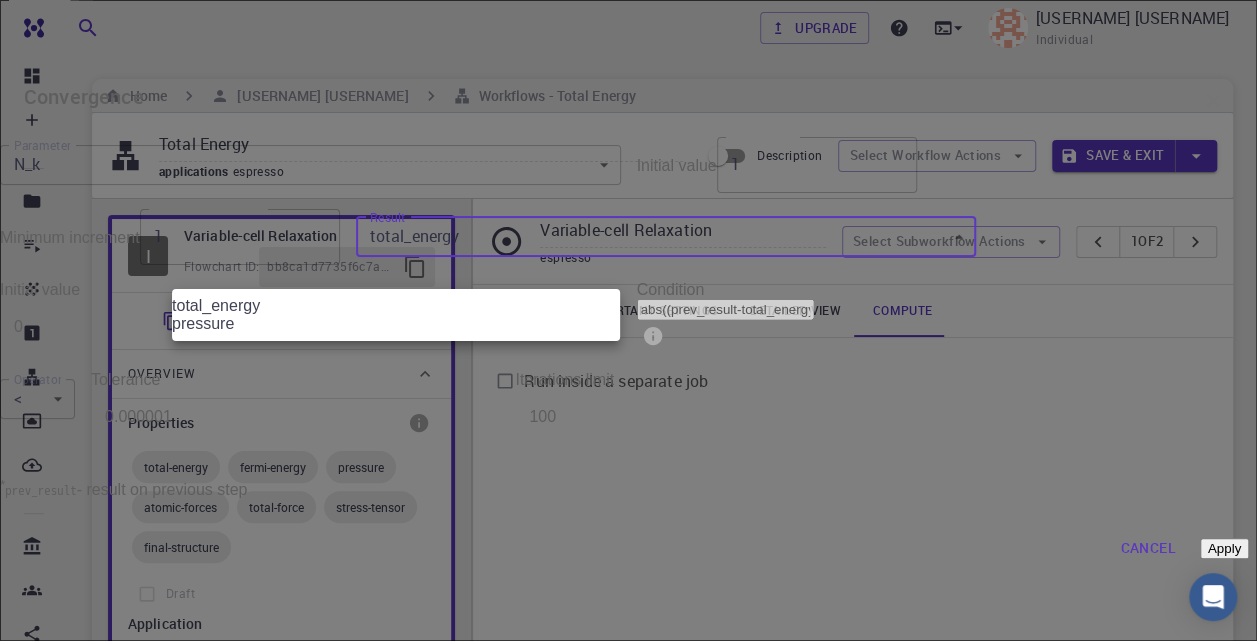 click on "pressure" at bounding box center [396, 324] 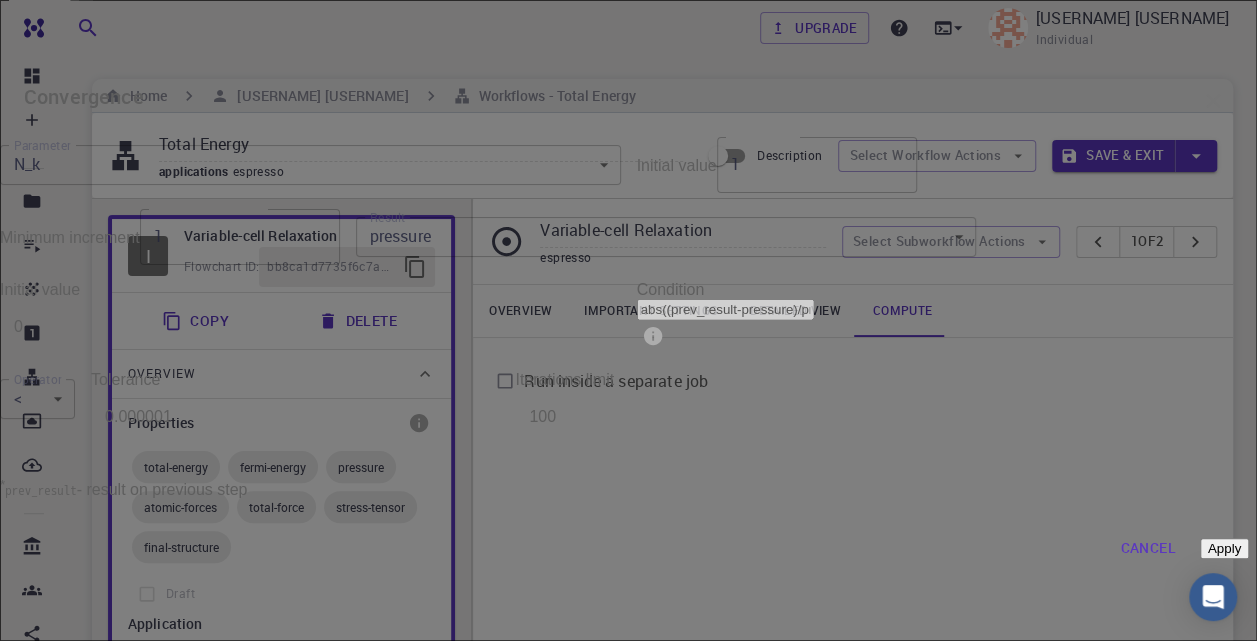 click on "0" at bounding box center (324, 327) 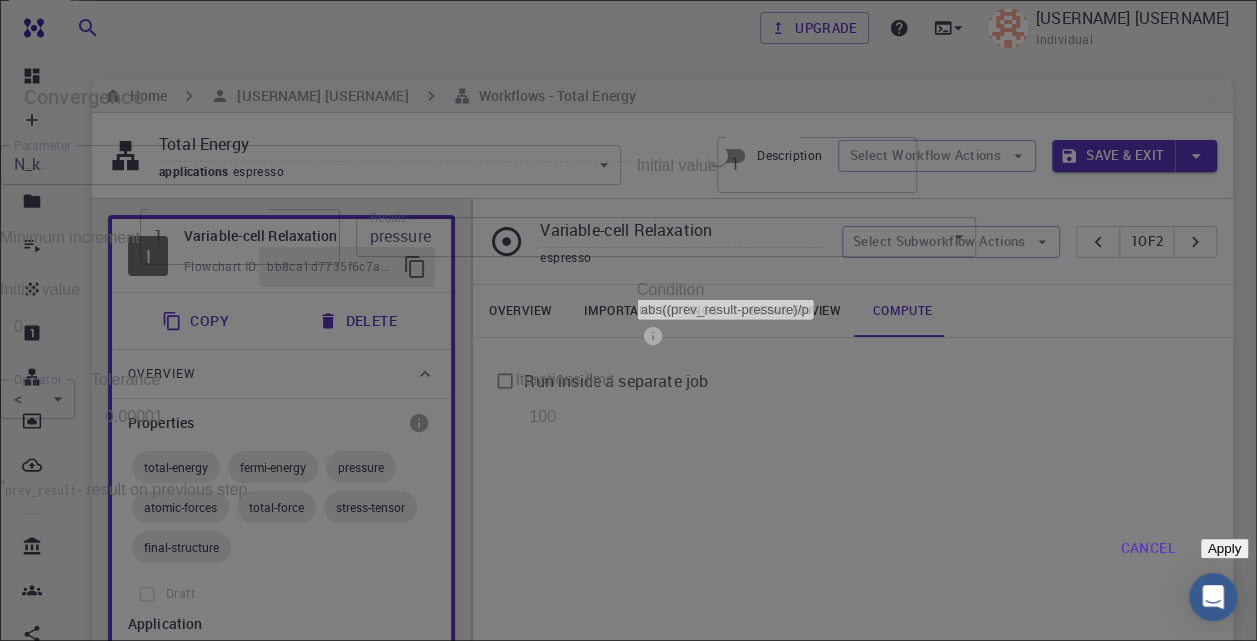 type on "0.00001" 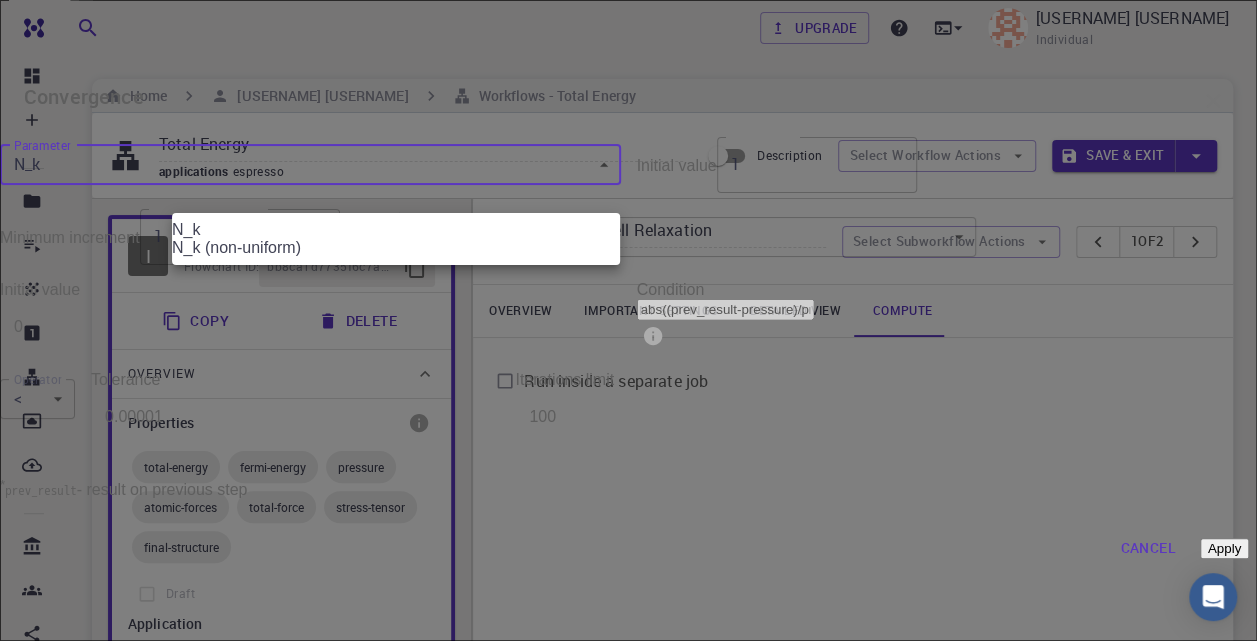 click at bounding box center (628, 320) 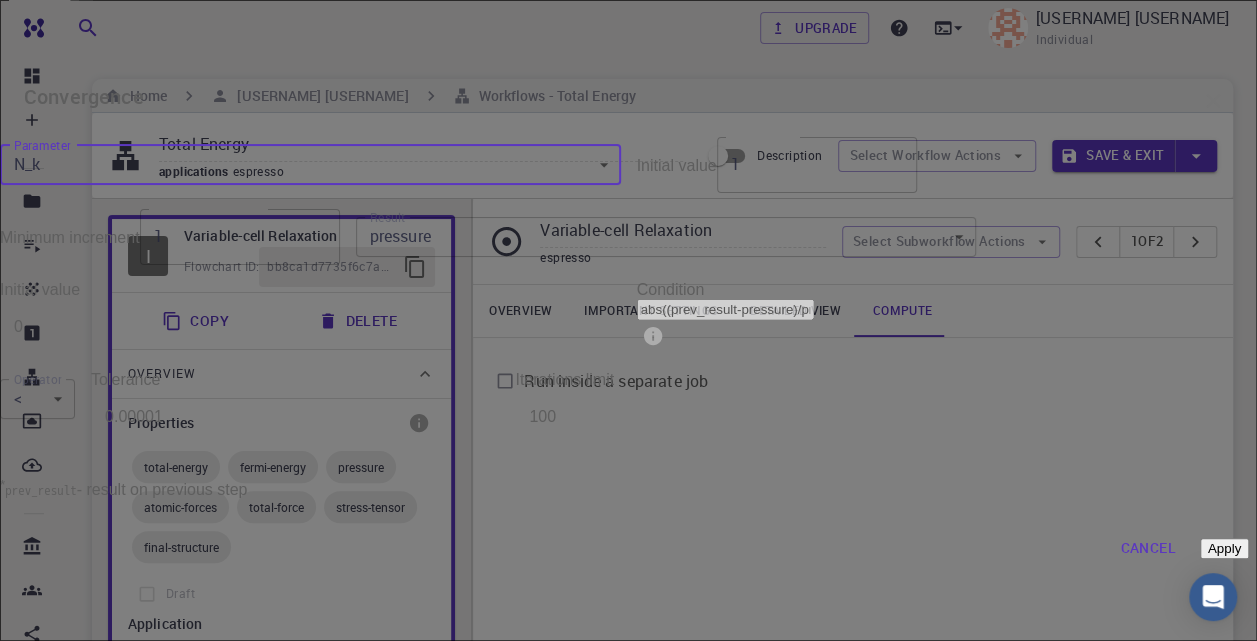 click on "Apply" at bounding box center [1224, 548] 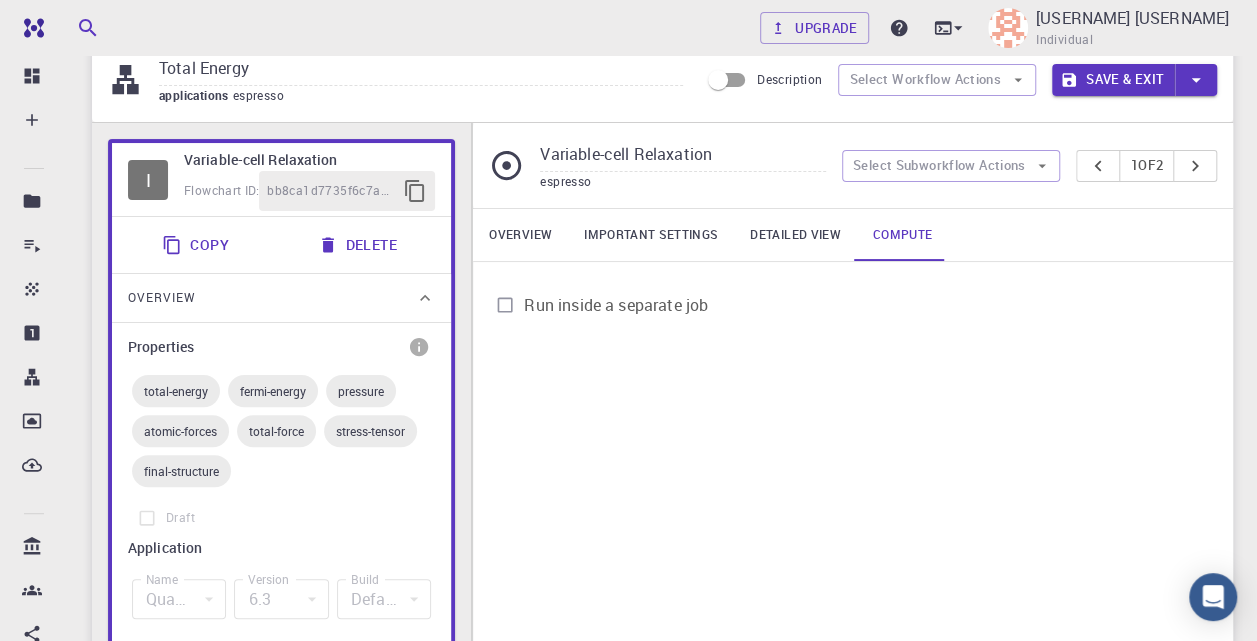 scroll, scrollTop: 0, scrollLeft: 0, axis: both 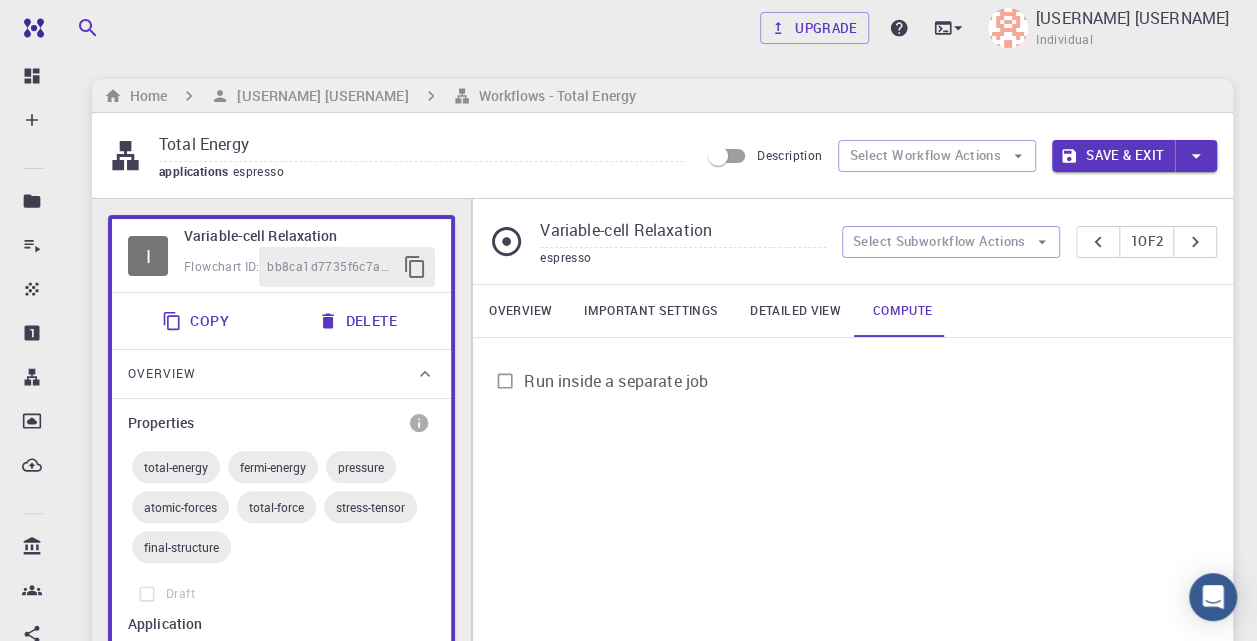 click on "Detailed view" at bounding box center [795, 311] 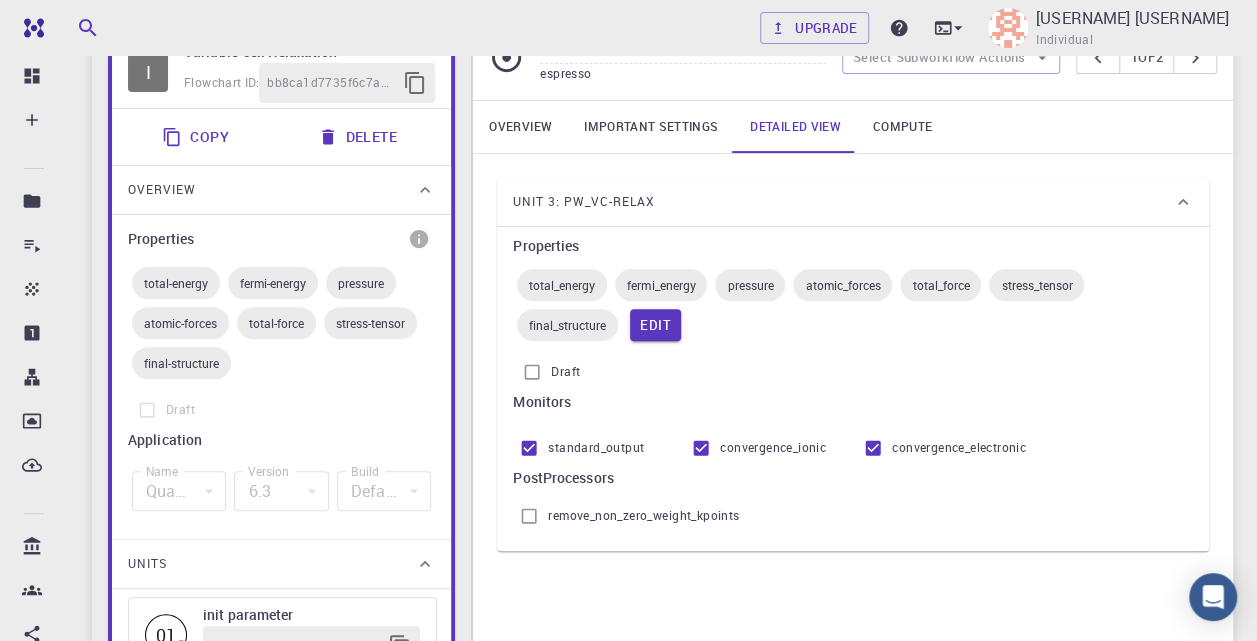 scroll, scrollTop: 100, scrollLeft: 0, axis: vertical 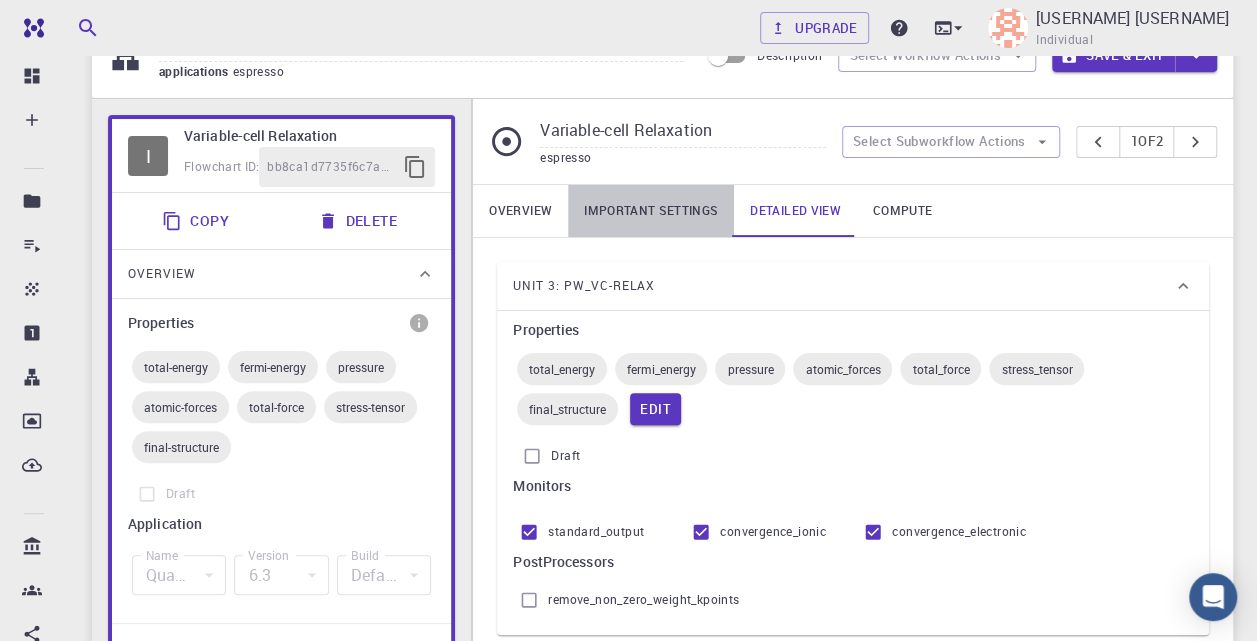 click on "Important settings" at bounding box center [651, 211] 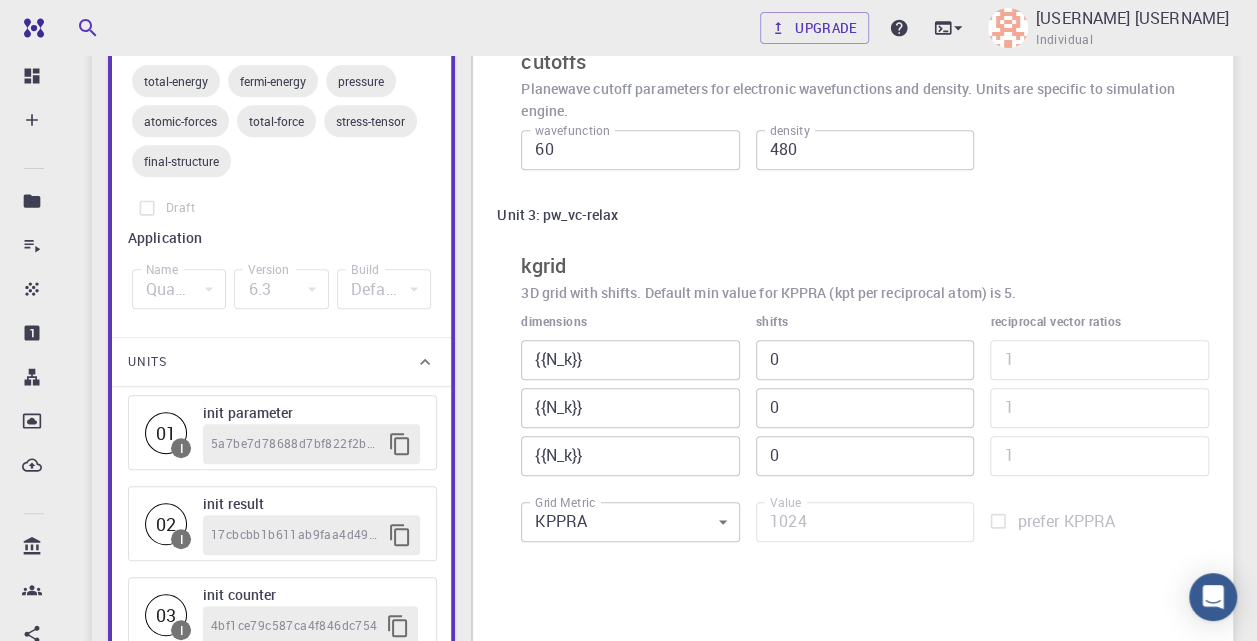 scroll, scrollTop: 500, scrollLeft: 0, axis: vertical 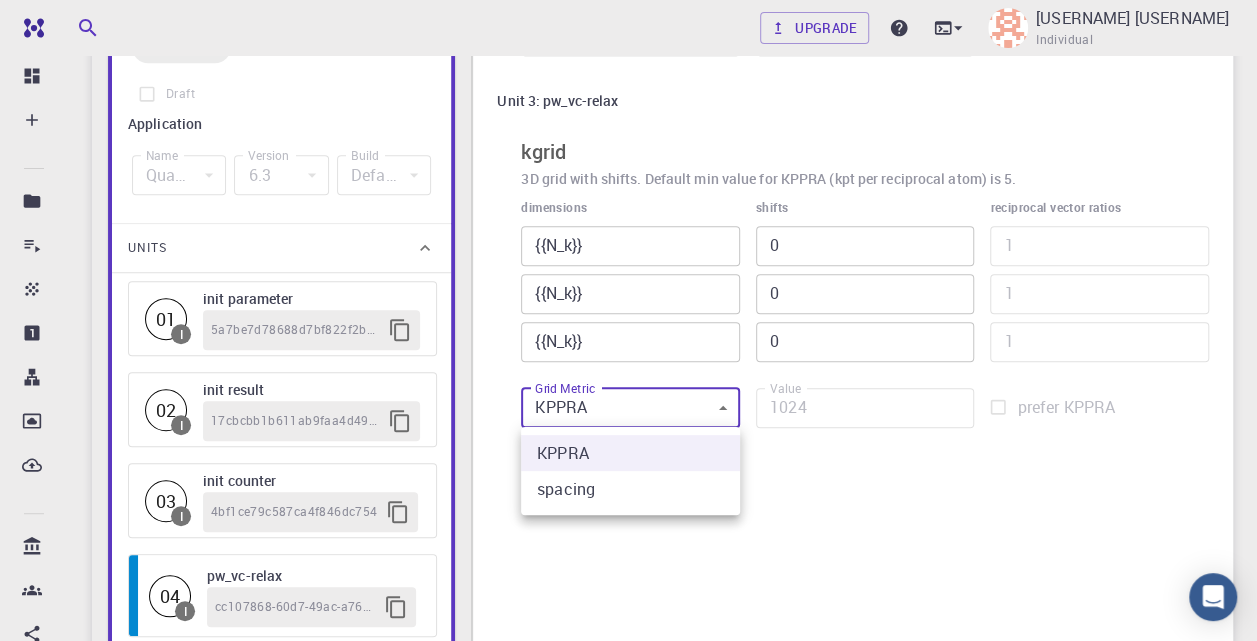 click on "Free Dashboard Create New Job New Material Create Material Upload File Import from Bank Import from 3rd Party New Workflow New Project Projects Jobs Materials Properties Workflows Dropbox External Uploads Bank Materials Workflows Accounts Shared with me Shared publicly Shared externally Documentation Contact Support Compute load: Low Upgrade [USERNAME] [USERNAME] Individual Home [USERNAME] [USERNAME] Workflows - Total Energy Total Energy applications espresso Description Select Workflow Actions Save & Exit I Variable-cell Relaxation Flowchart ID:  [UUID] Copy Delete Overview Properties total-energy fermi-energy pressure atomic-forces total-force stress-tensor final-structure Draft Application Name Quantum Espresso espresso Name Version 6.3 6.3 Version Build Default Default Build Units 01 I init parameter [UUID] 02 I init result [UUID] 03 I init counter [UUID] 04 I pw_vc-relax [UUID] 05 I 06 I" at bounding box center [628, 831] 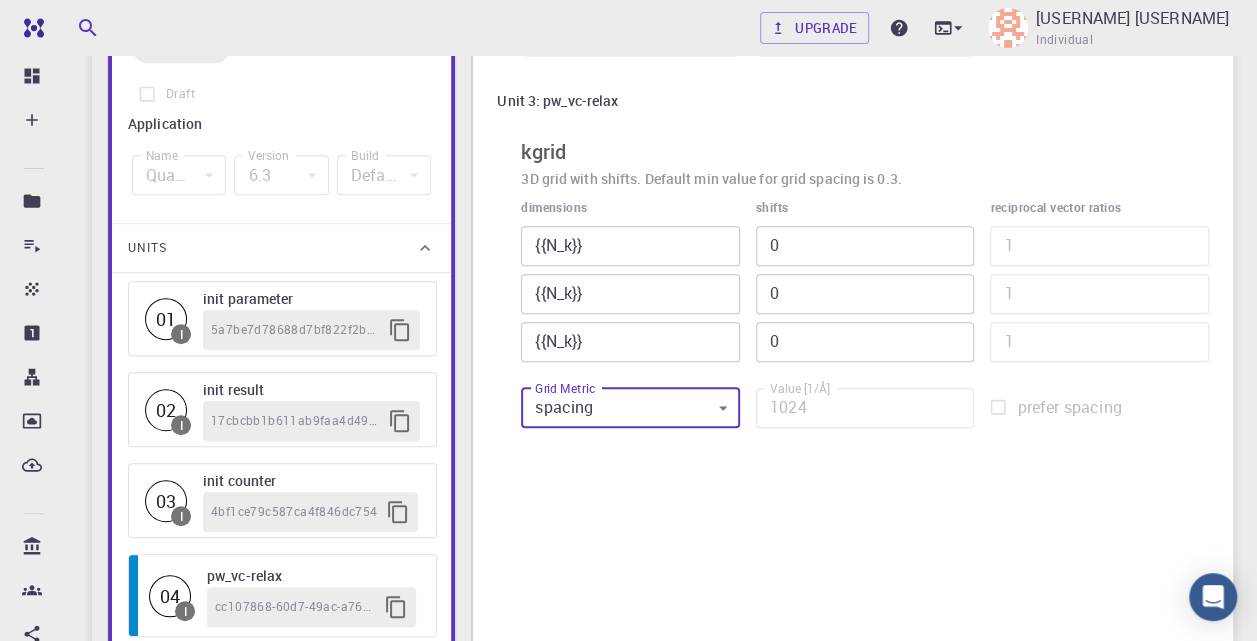 click on "Free Dashboard Create New Job New Material Create Material Upload File Import from Bank Import from 3rd Party New Workflow New Project Projects Jobs Materials Properties Workflows Dropbox External Uploads Bank Materials Workflows Accounts Shared with me Shared publicly Shared externally Documentation Contact Support Compute load: Low Upgrade [USERNAME] [USERNAME] Individual Home [USERNAME] [USERNAME] Workflows - Total Energy Total Energy applications espresso Description Select Workflow Actions Save & Exit I Variable-cell Relaxation Flowchart ID:  [UUID] Copy Delete Overview Properties total-energy fermi-energy pressure atomic-forces total-force stress-tensor final-structure Draft Application Name Quantum Espresso espresso Name Version 6.3 6.3 Version Build Default Default Build Units 01 I init parameter [UUID] 02 I init result [UUID] 03 I init counter [UUID] 04 I pw_vc-relax [UUID] 05 I 06 I" at bounding box center (628, 831) 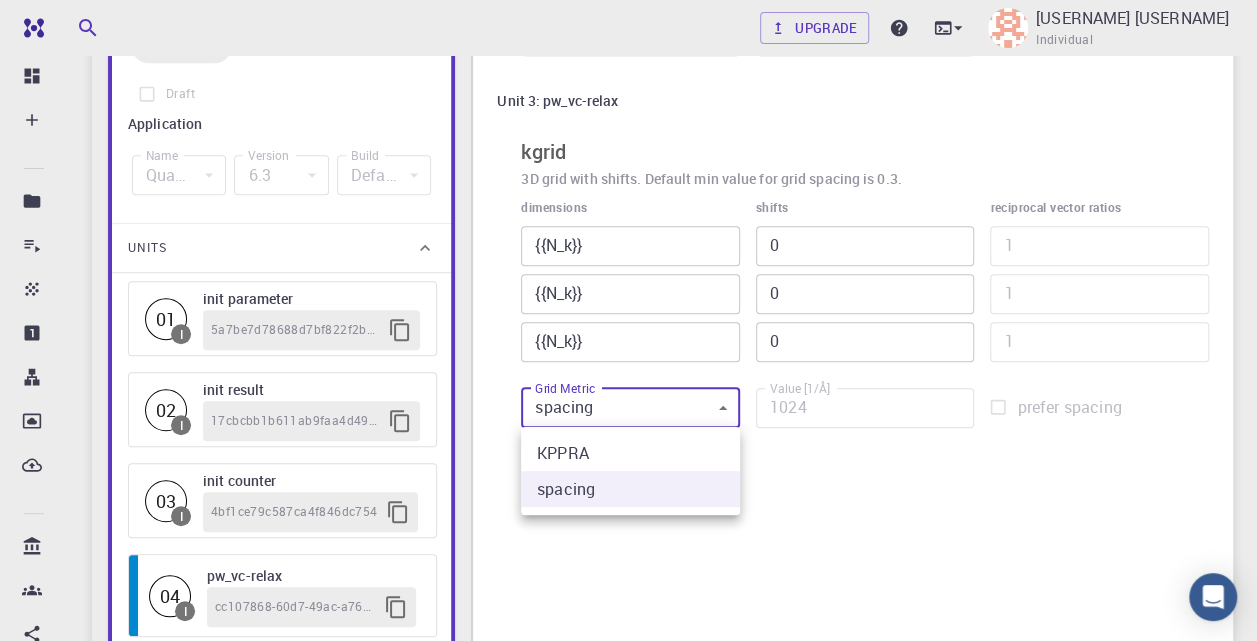 click on "KPPRA" at bounding box center [630, 453] 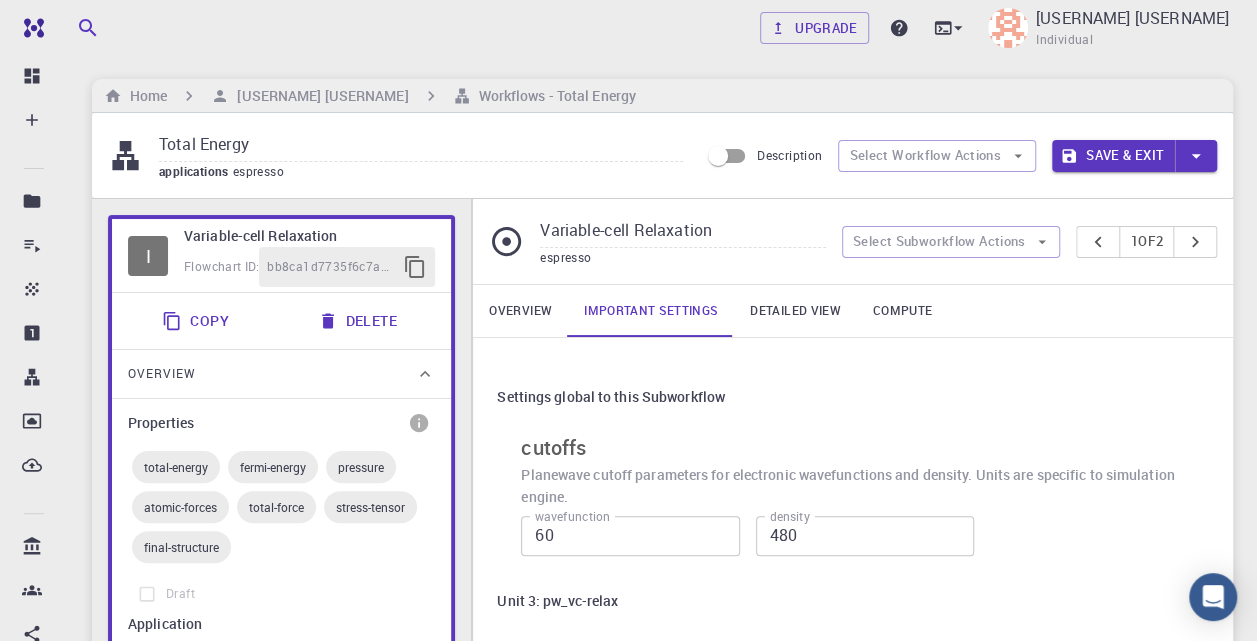 scroll, scrollTop: 0, scrollLeft: 0, axis: both 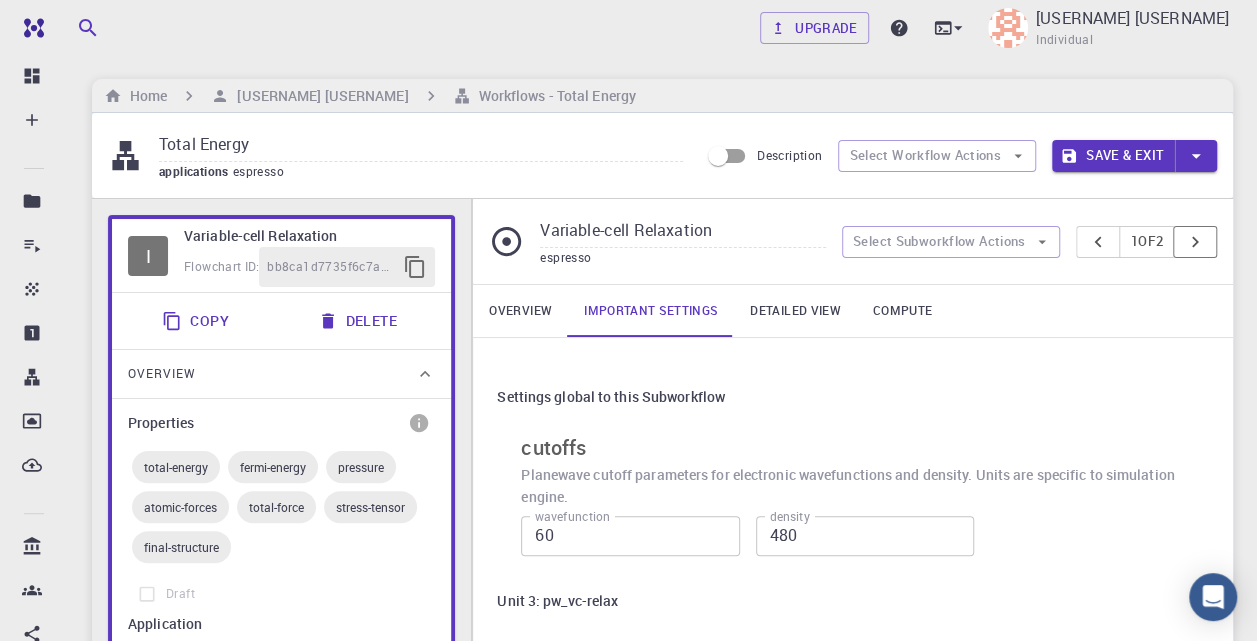 click 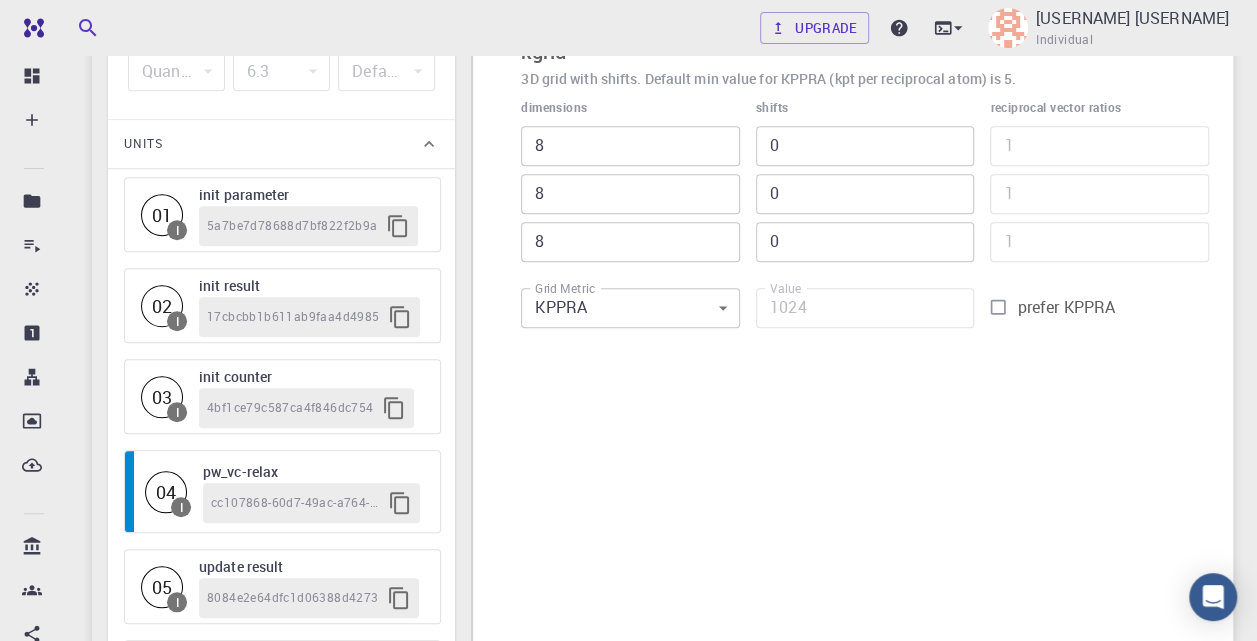 scroll, scrollTop: 500, scrollLeft: 0, axis: vertical 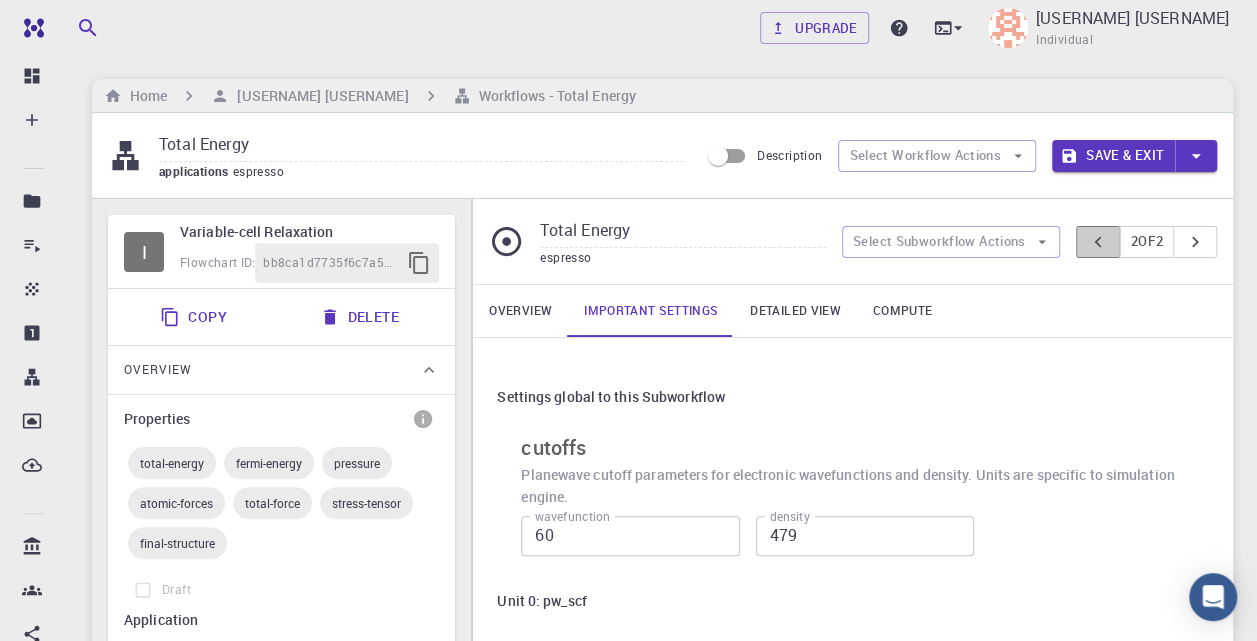 click 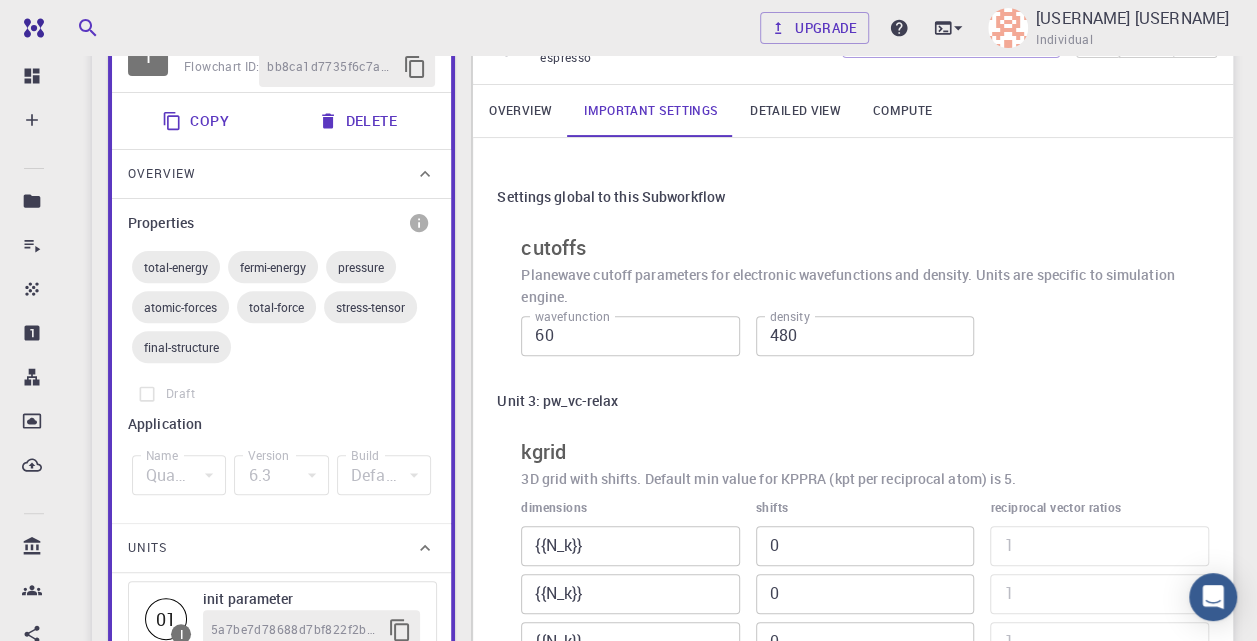scroll, scrollTop: 0, scrollLeft: 0, axis: both 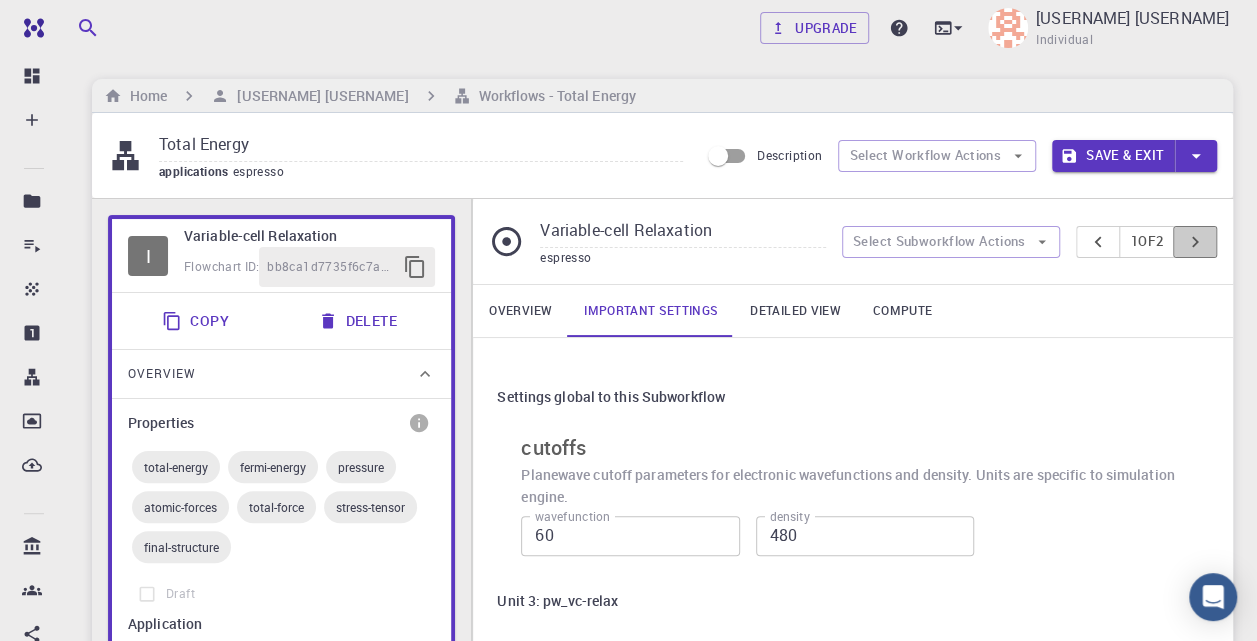 click 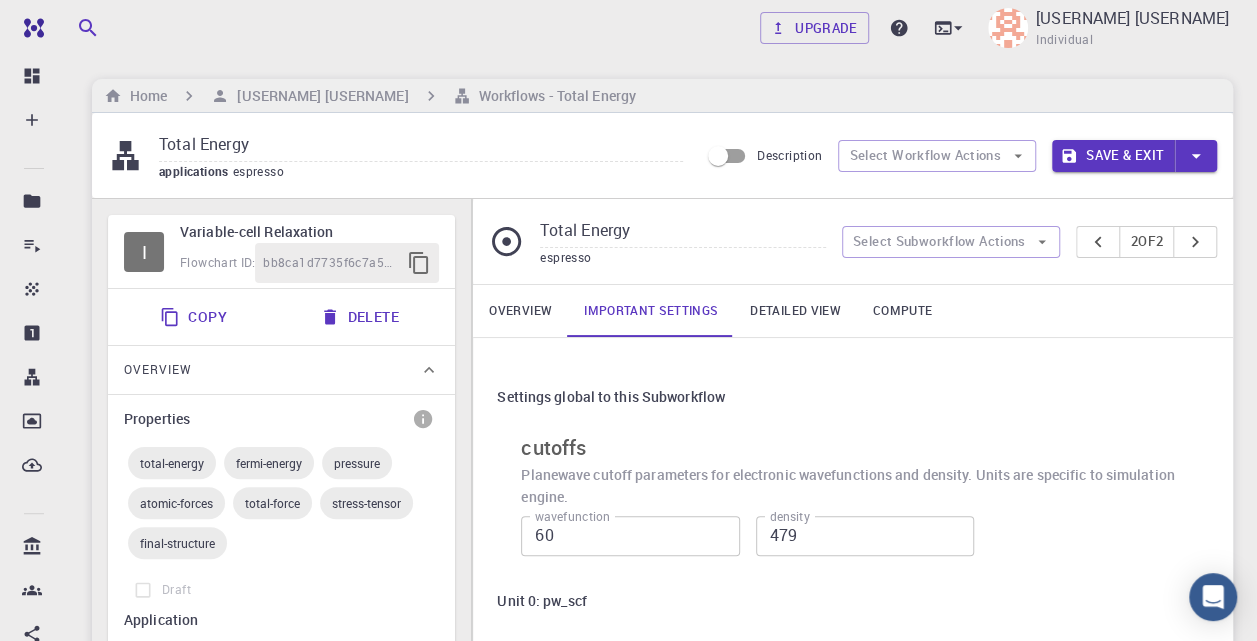 click on "Overview" at bounding box center (520, 311) 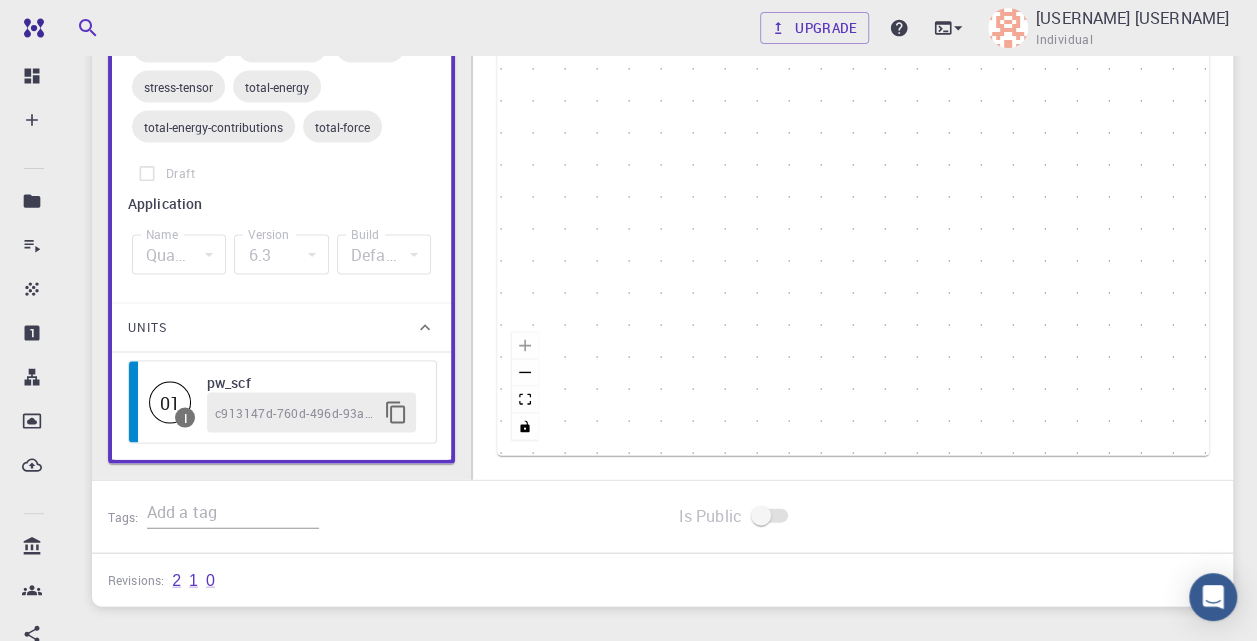 scroll, scrollTop: 1700, scrollLeft: 0, axis: vertical 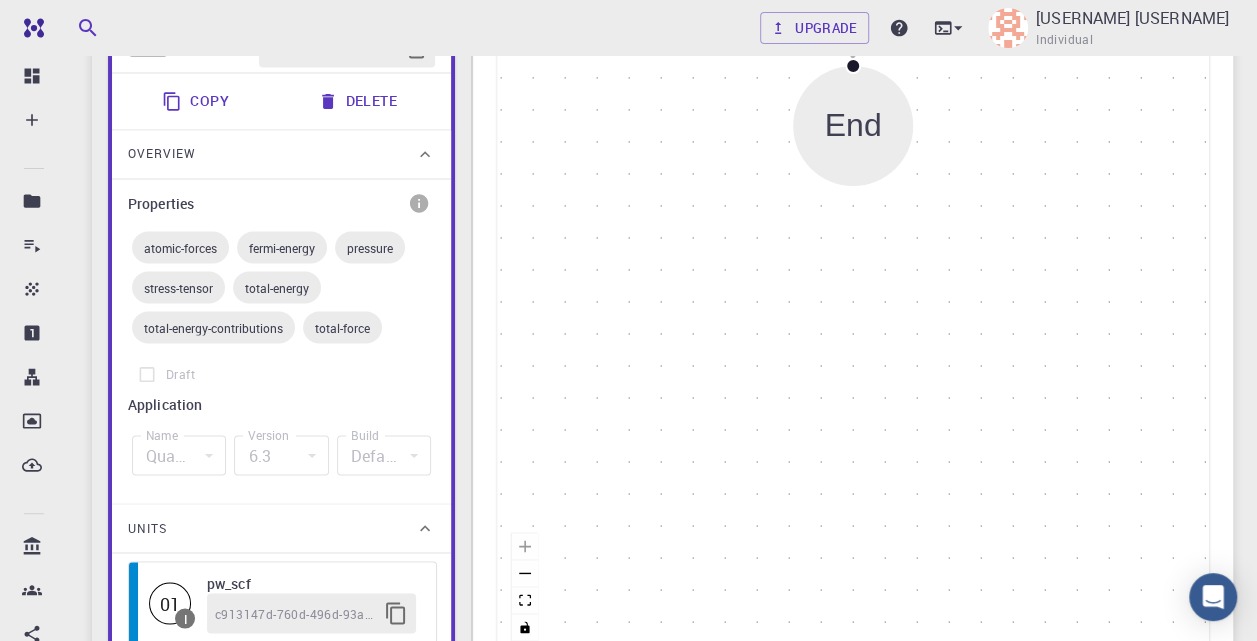 click on "Delete" at bounding box center (359, 101) 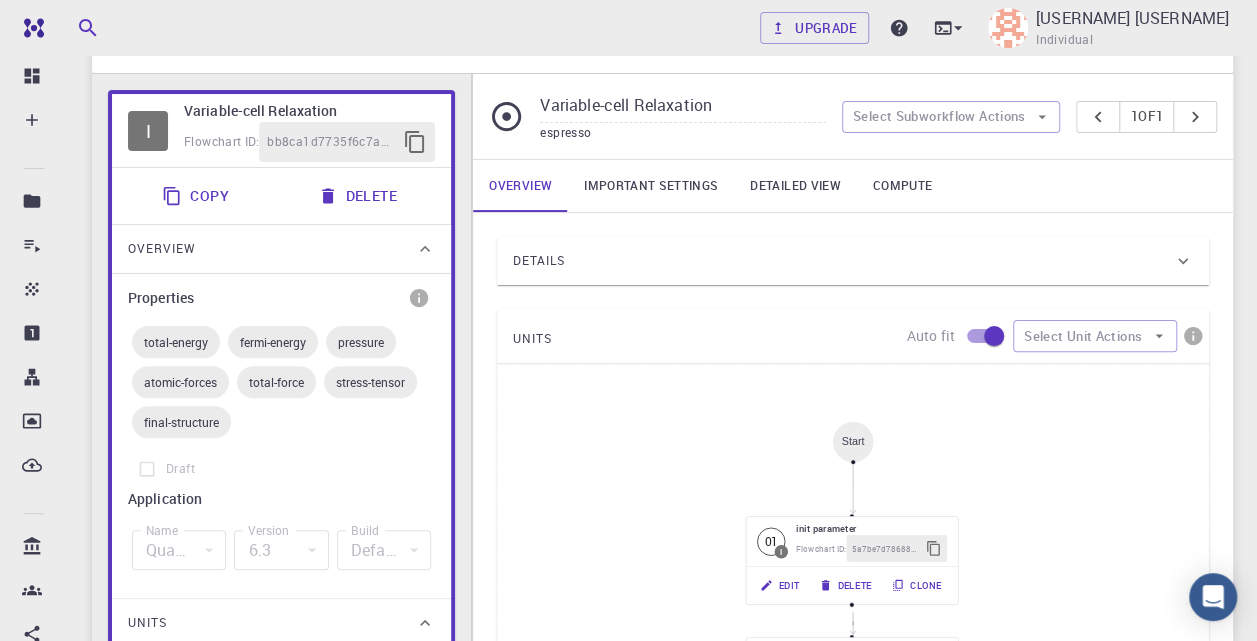 scroll, scrollTop: 25, scrollLeft: 0, axis: vertical 